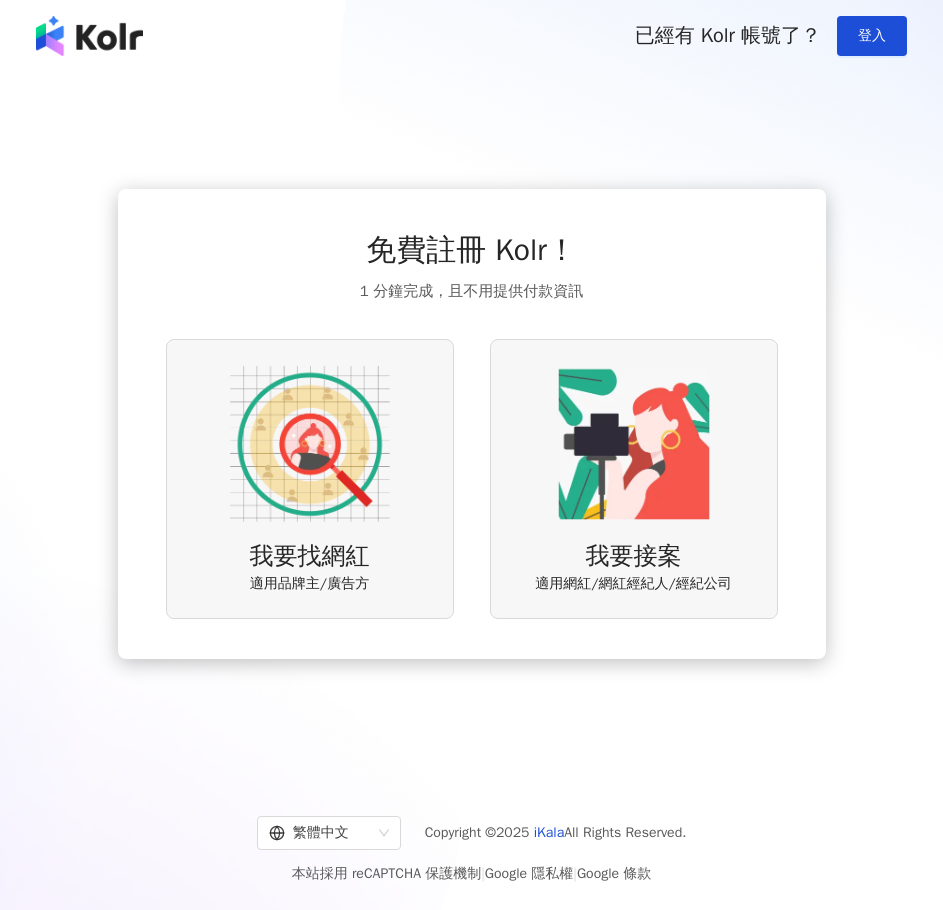 scroll, scrollTop: 0, scrollLeft: 0, axis: both 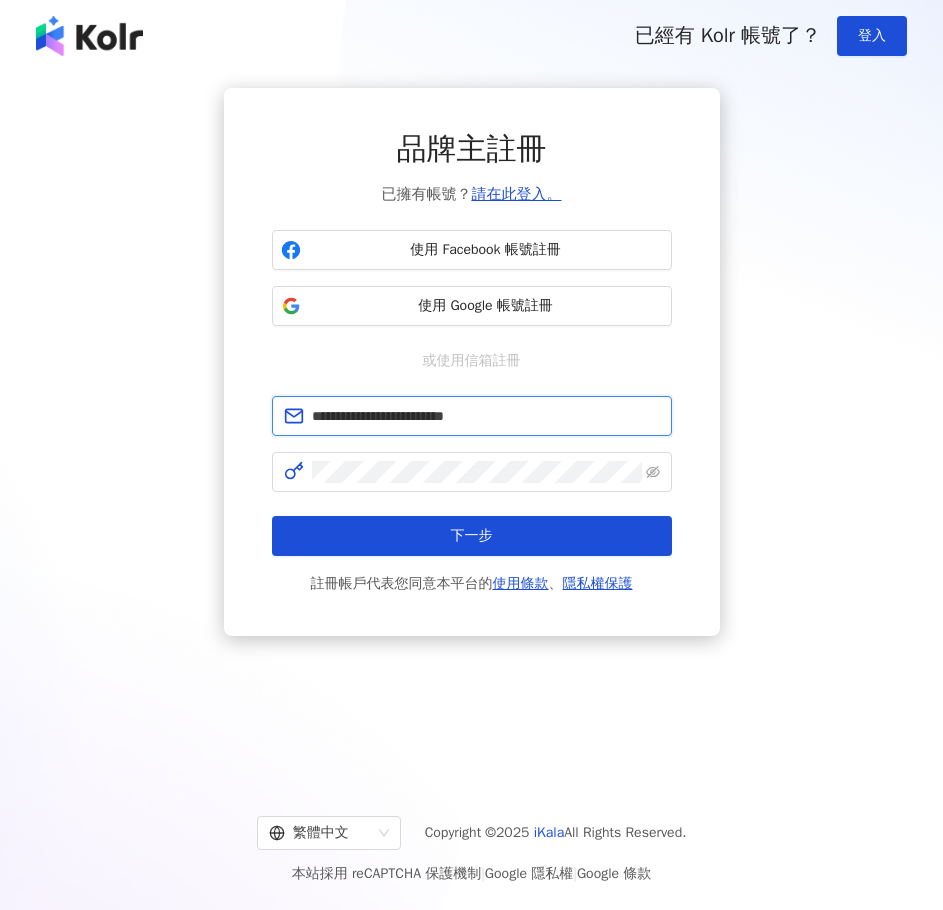 click on "**********" at bounding box center (486, 416) 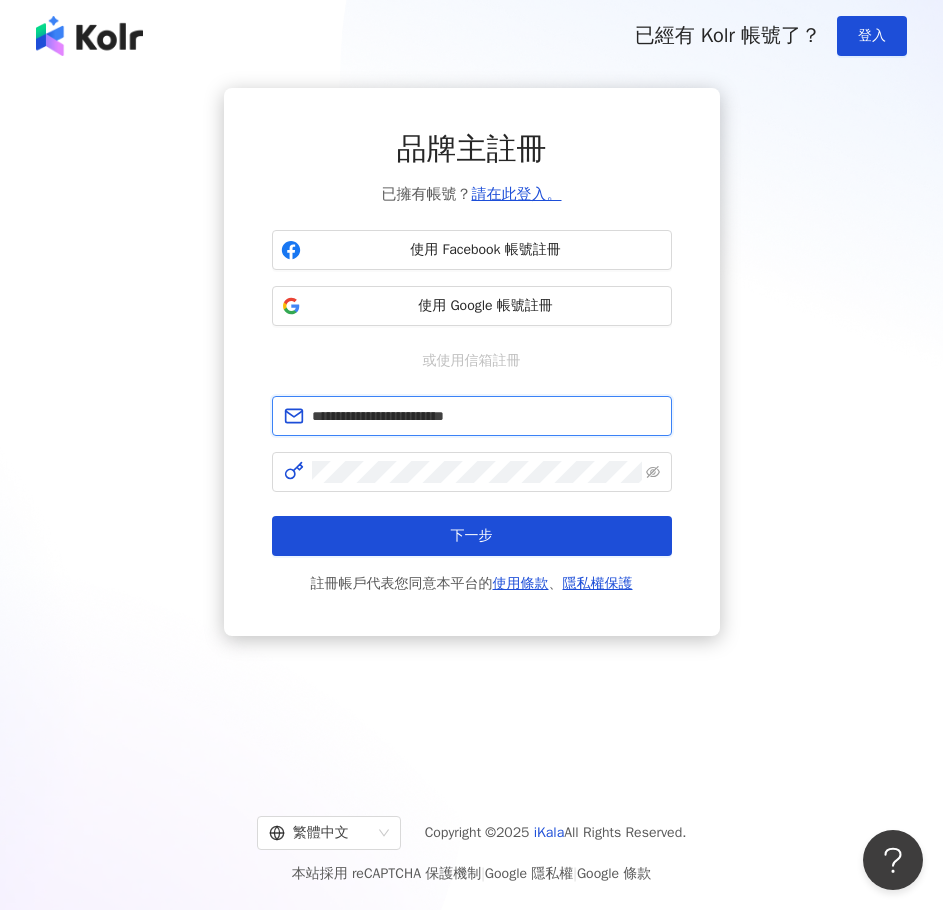 scroll, scrollTop: 0, scrollLeft: 0, axis: both 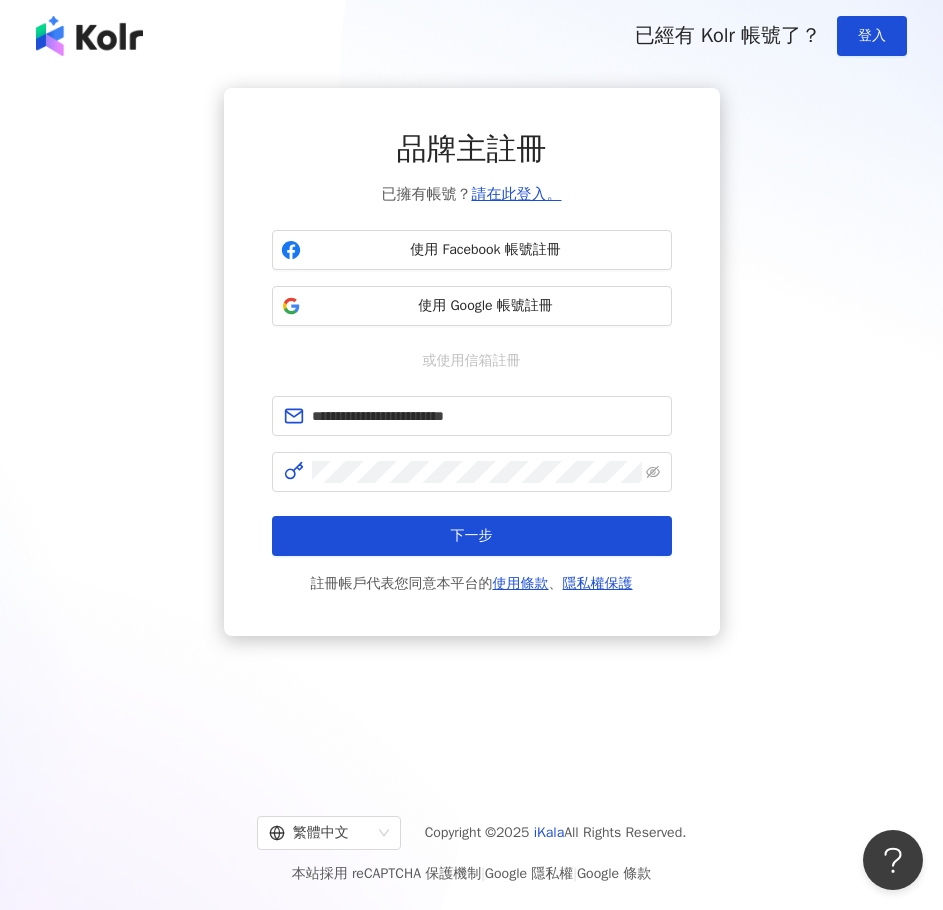 click on "或使用信箱註冊" at bounding box center (472, 361) 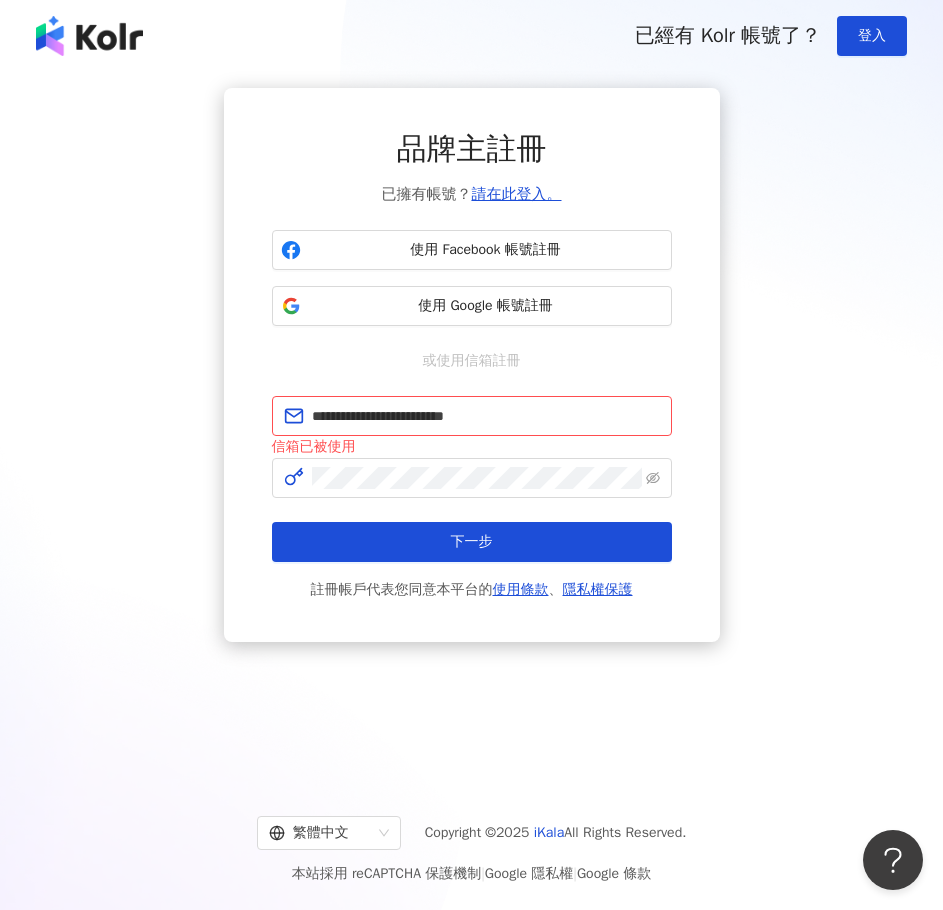 click on "**********" at bounding box center [472, 365] 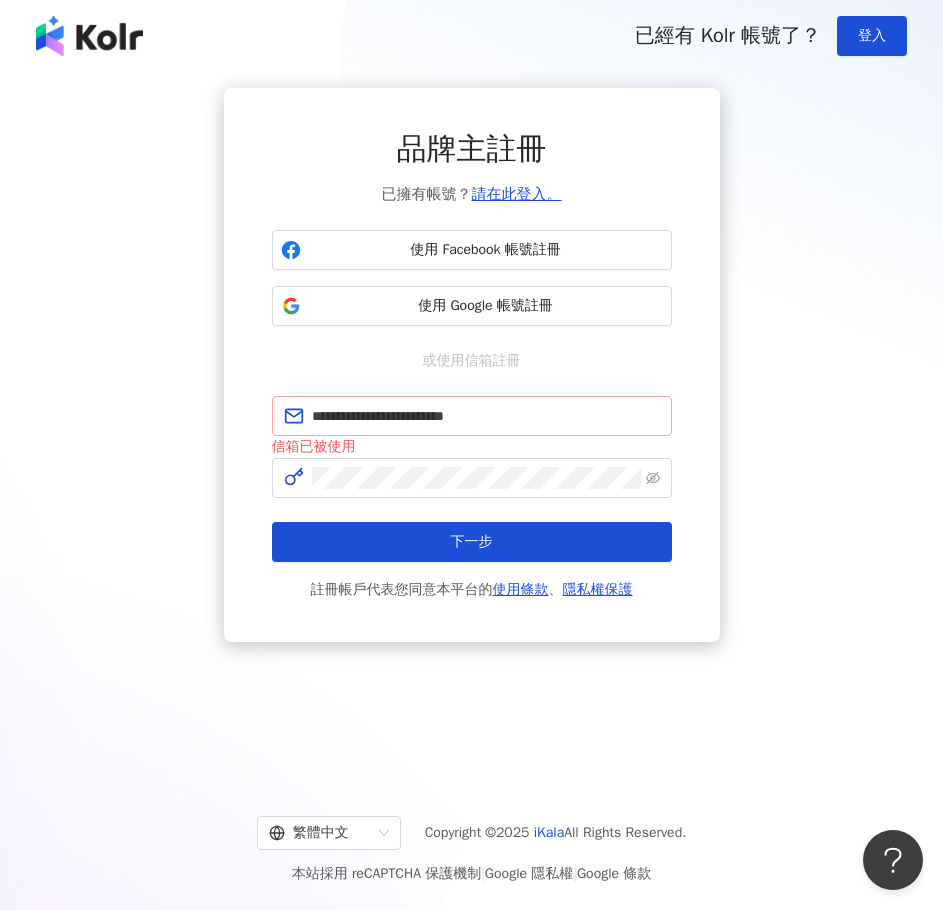 click on "**********" at bounding box center (472, 416) 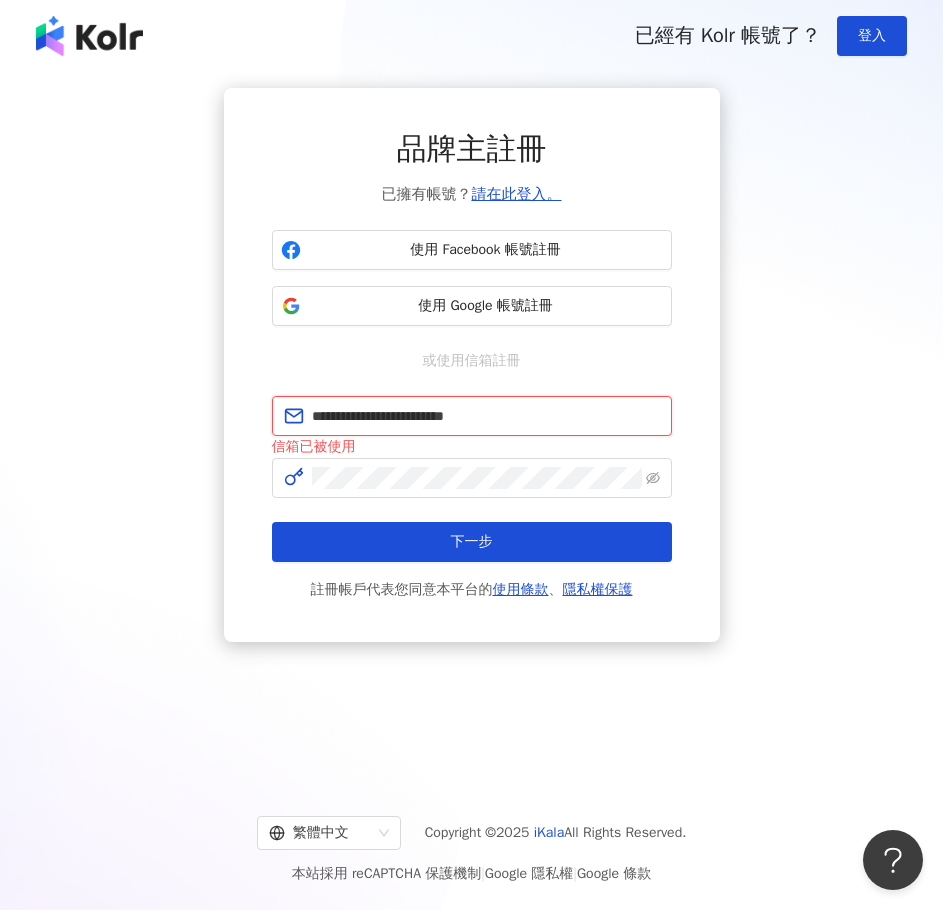 click on "**********" at bounding box center (486, 416) 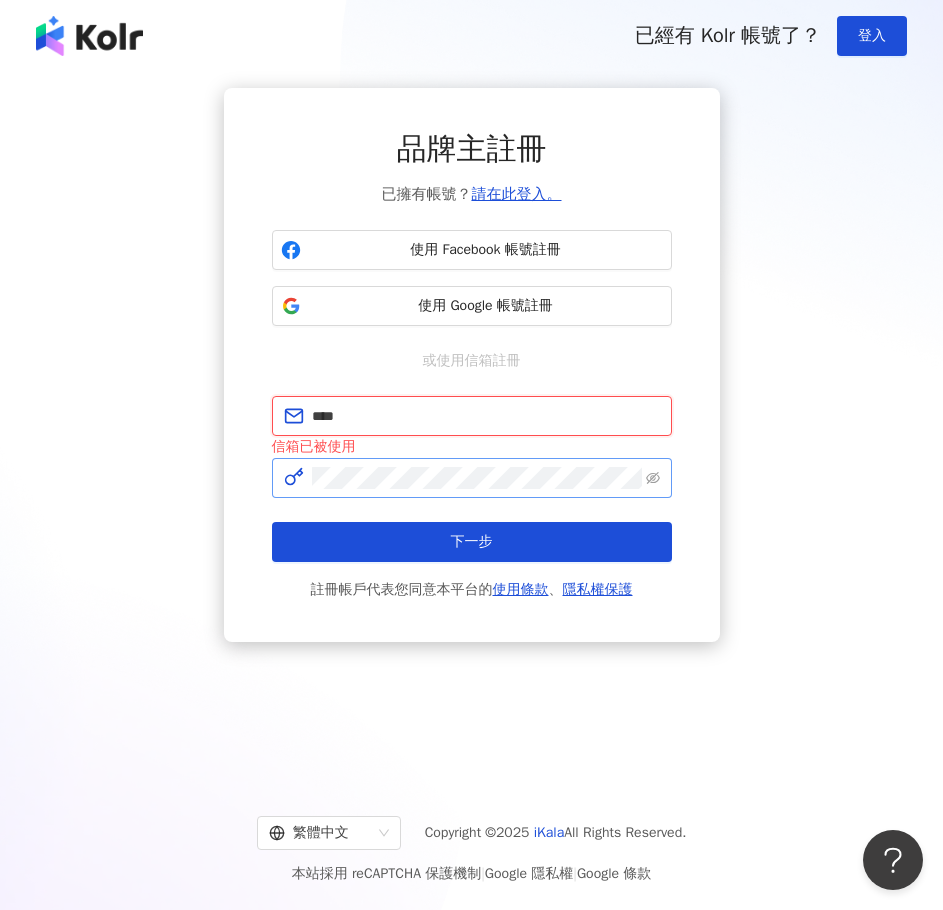 type on "**********" 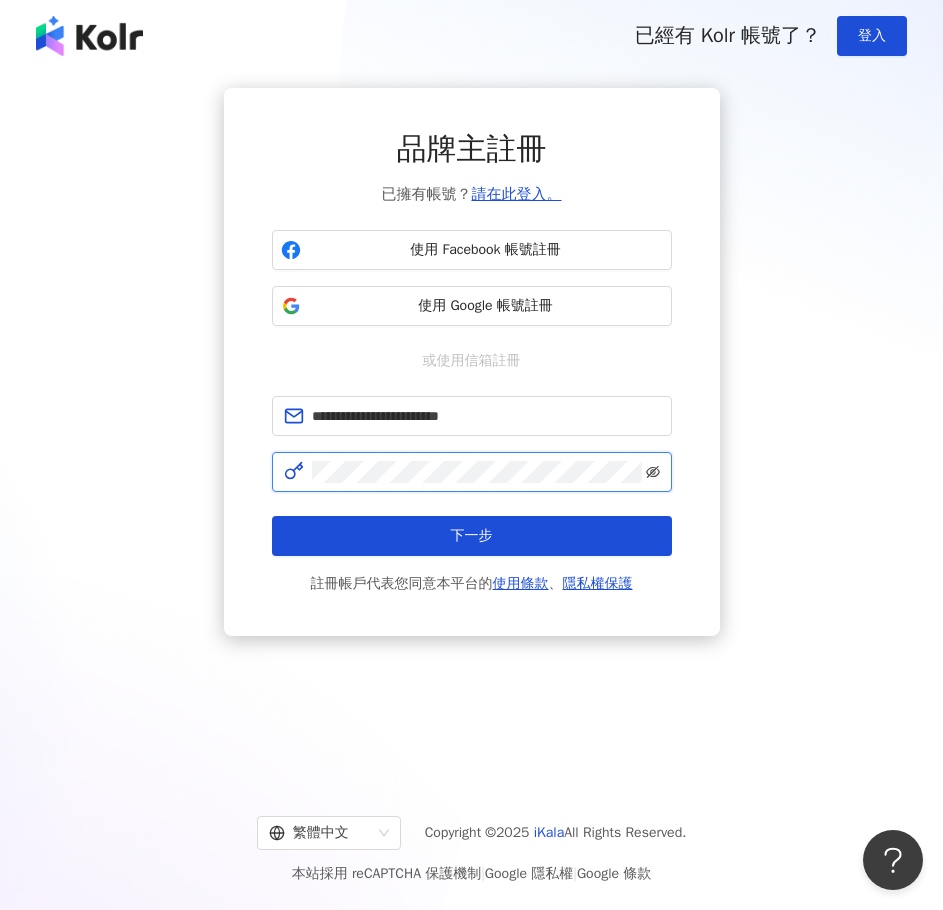 click 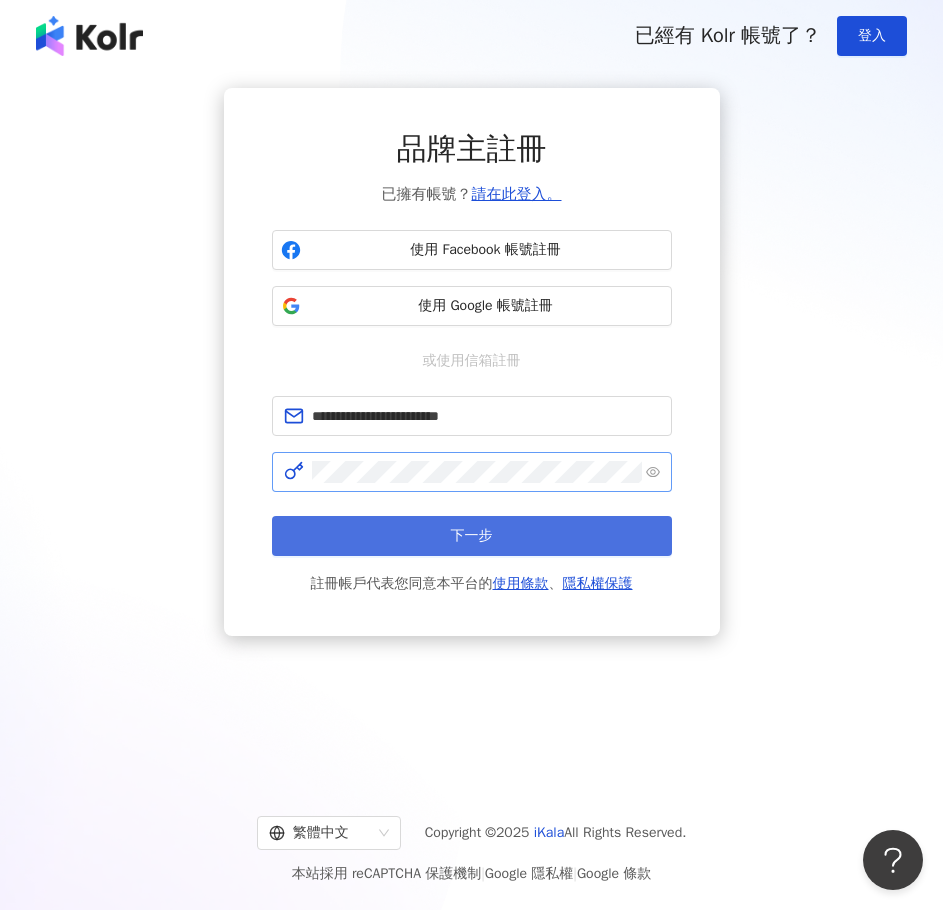 click on "下一步" at bounding box center [472, 536] 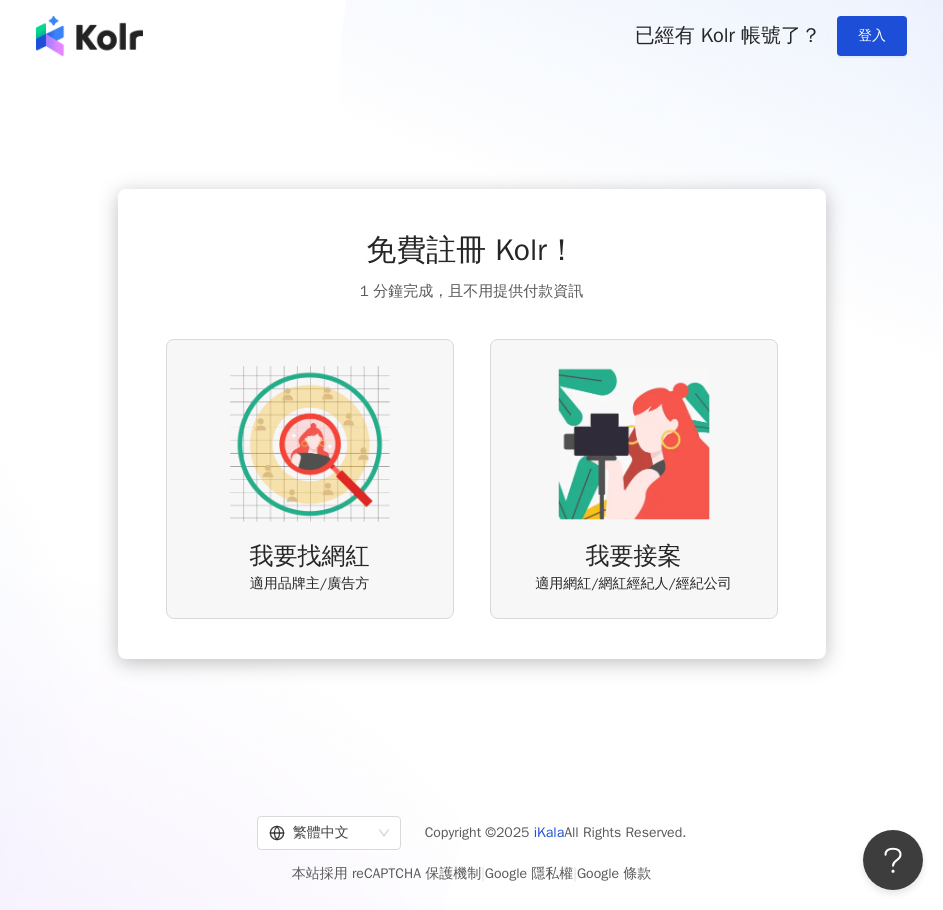 click at bounding box center [310, 444] 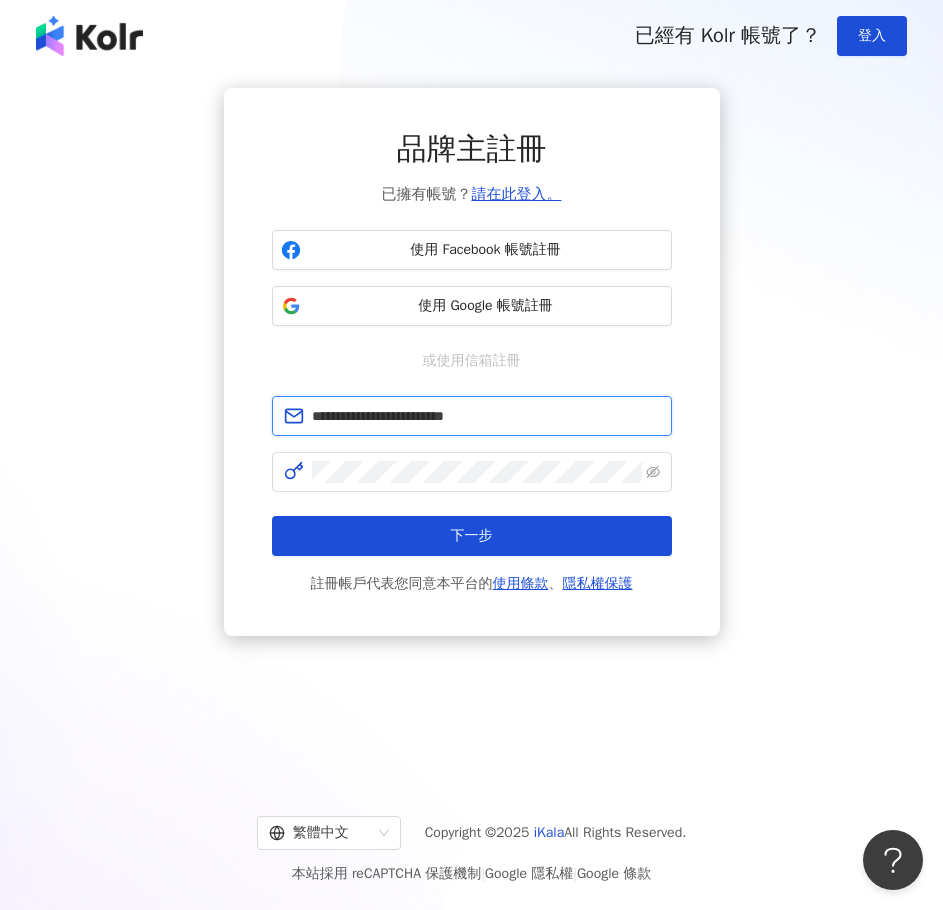 click on "**********" at bounding box center (486, 416) 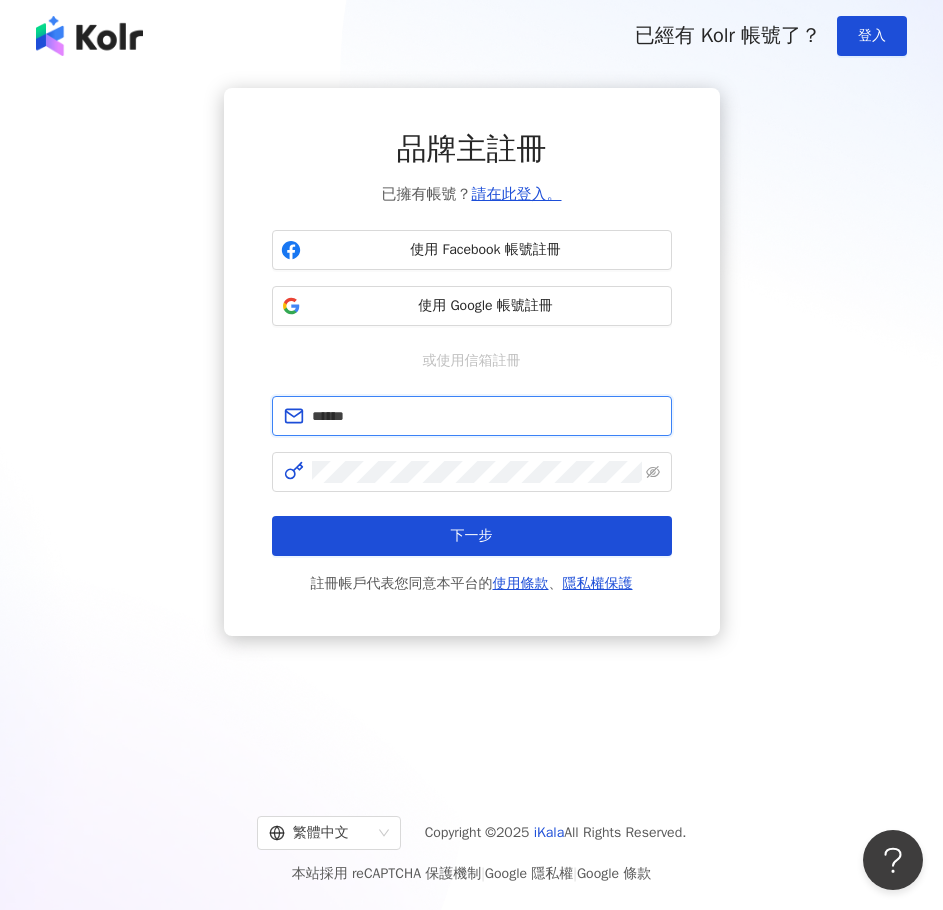 type on "**********" 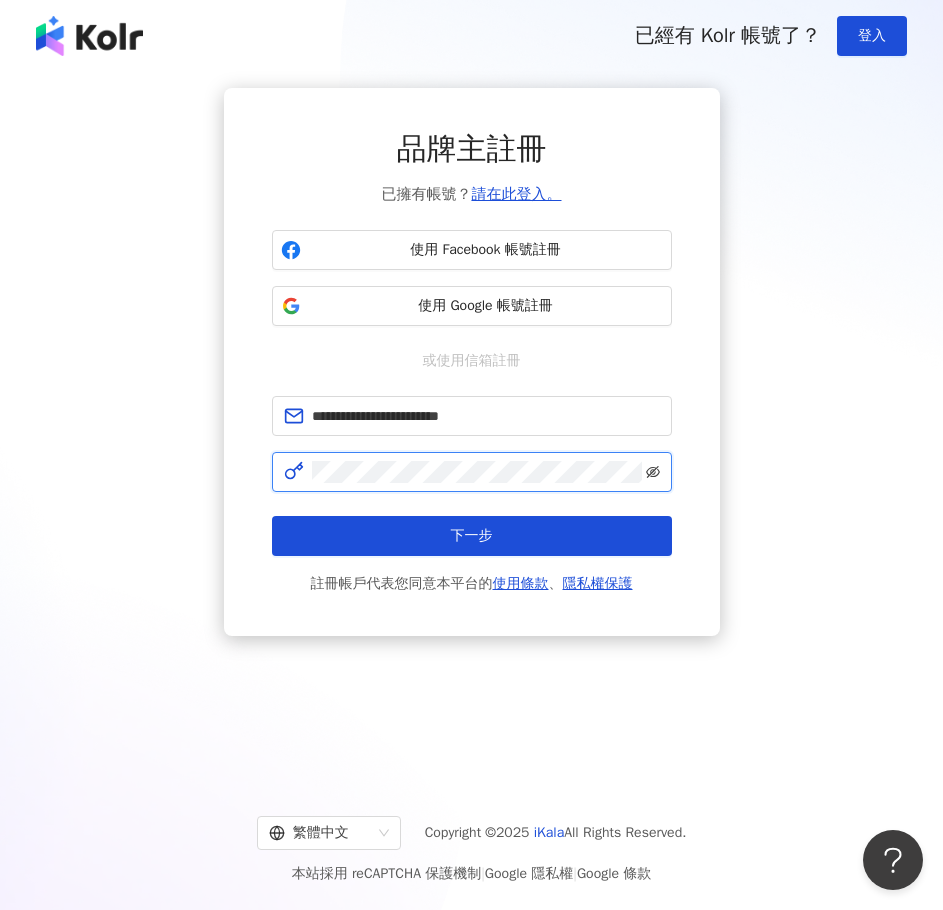 click 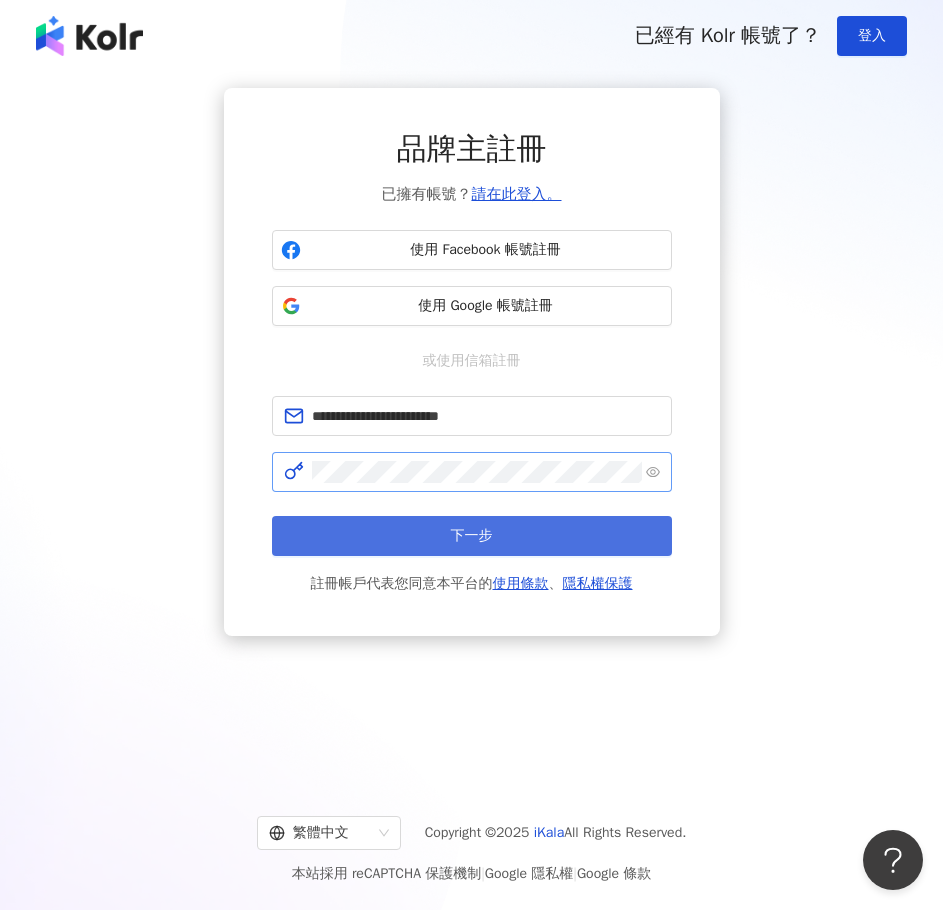 click on "下一步" at bounding box center (472, 536) 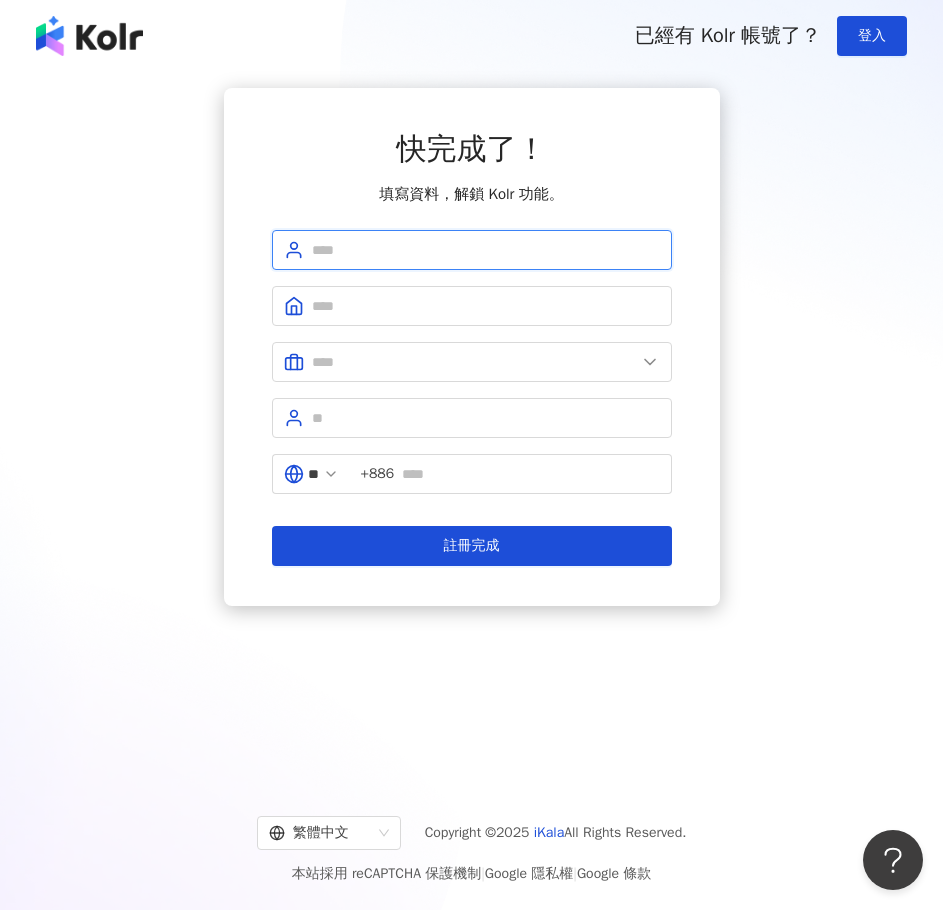 click at bounding box center [486, 250] 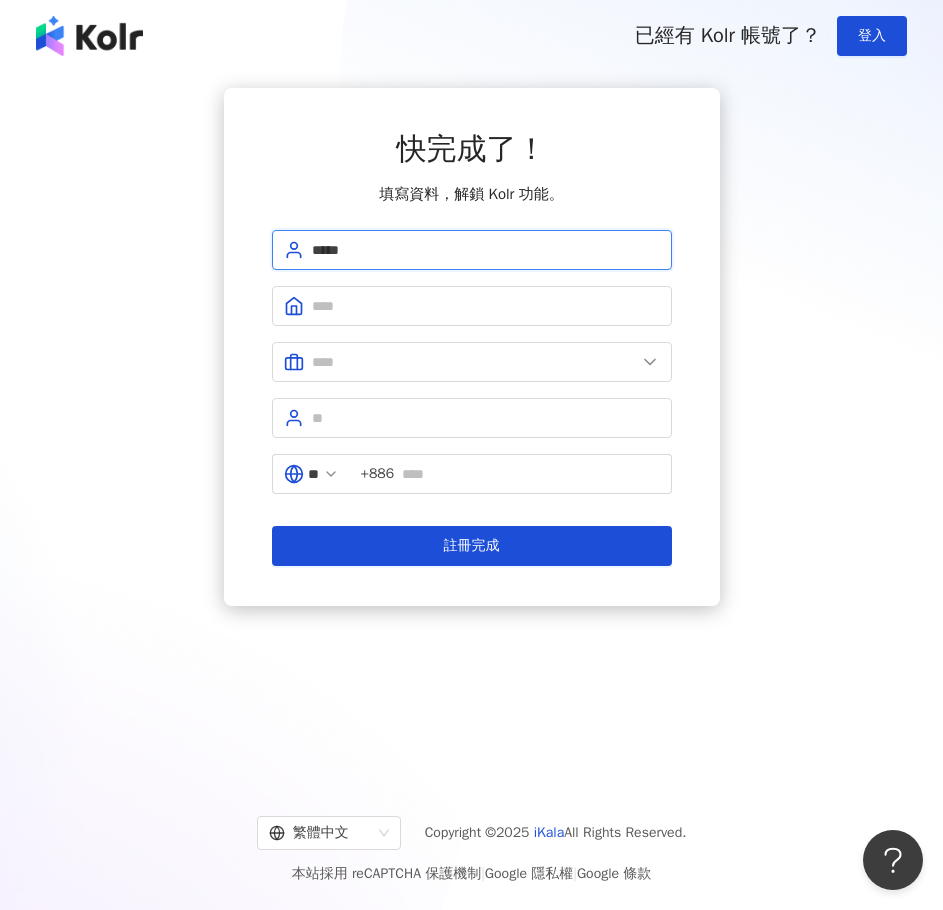 type on "*****" 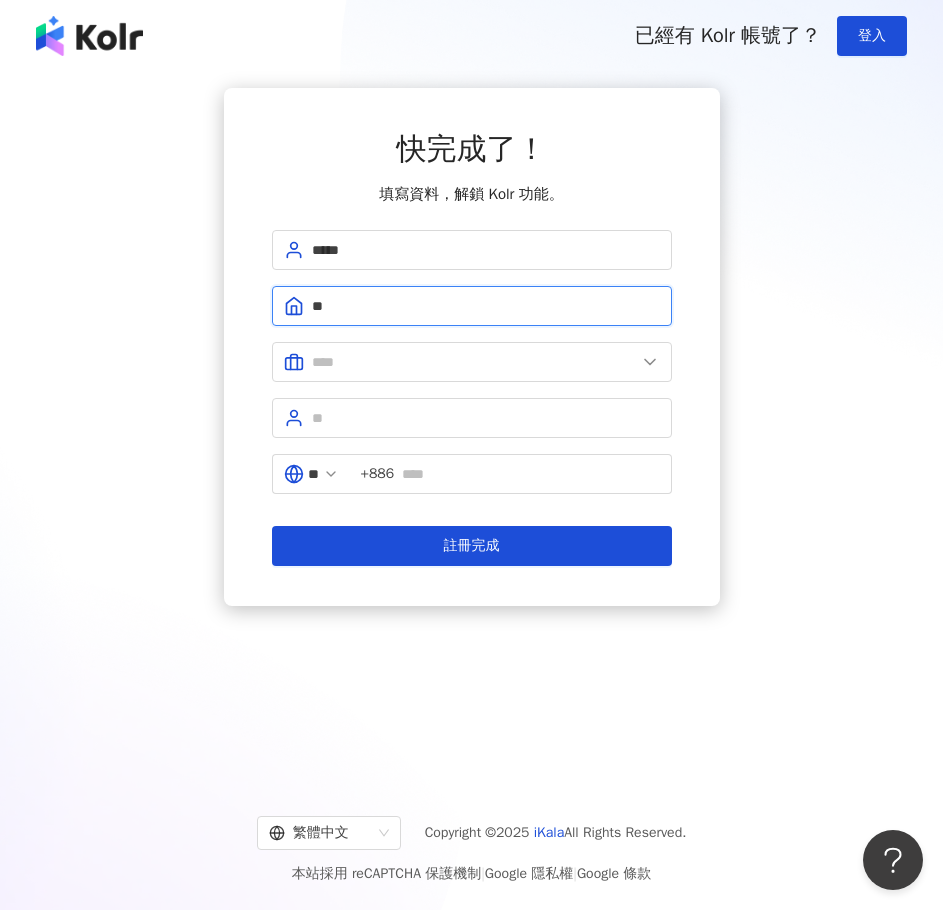 type on "**********" 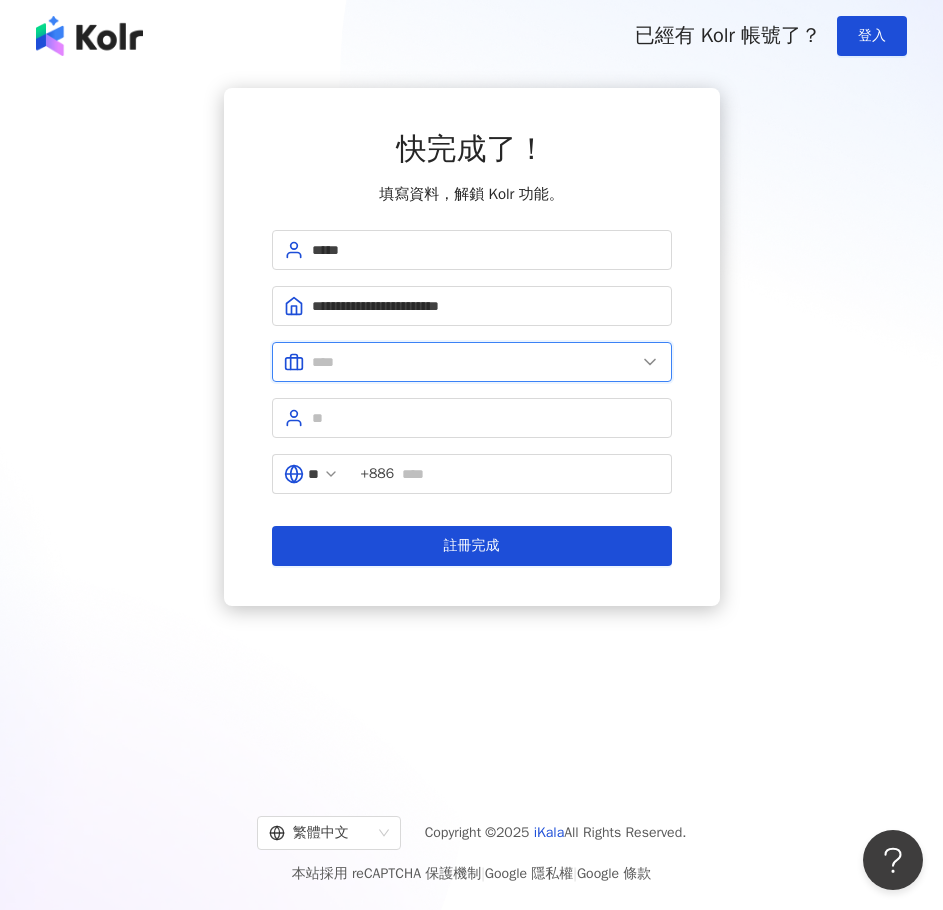click at bounding box center [474, 362] 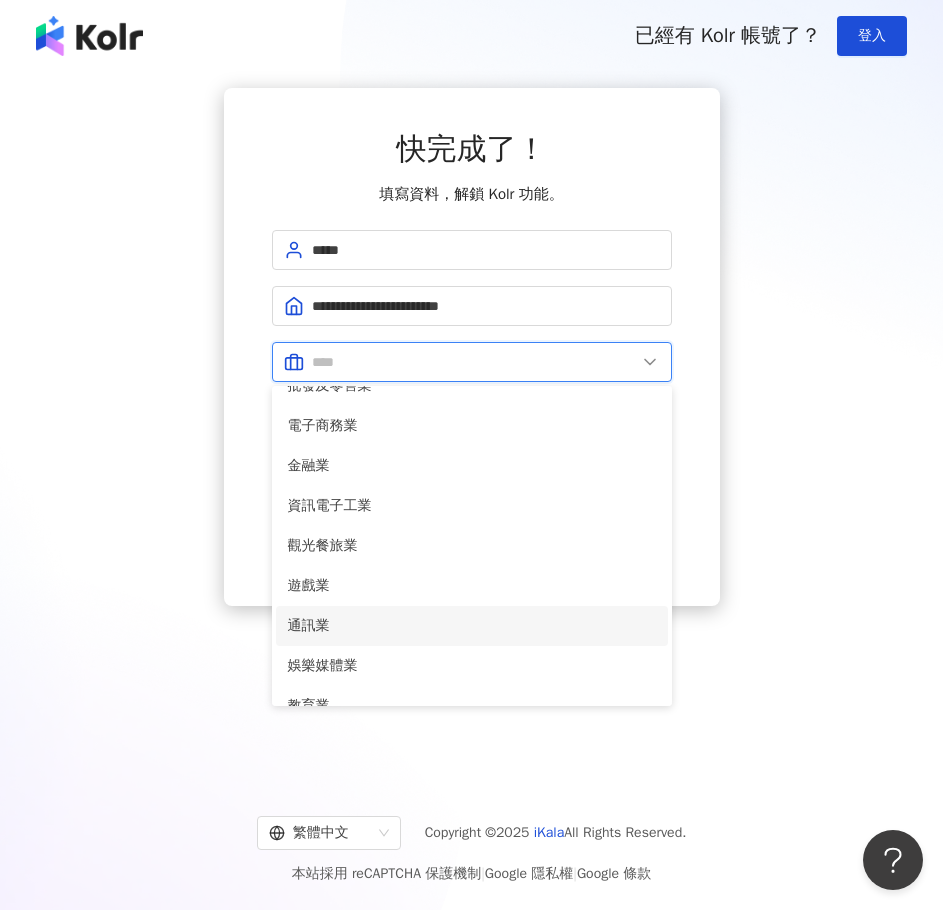 scroll, scrollTop: 108, scrollLeft: 0, axis: vertical 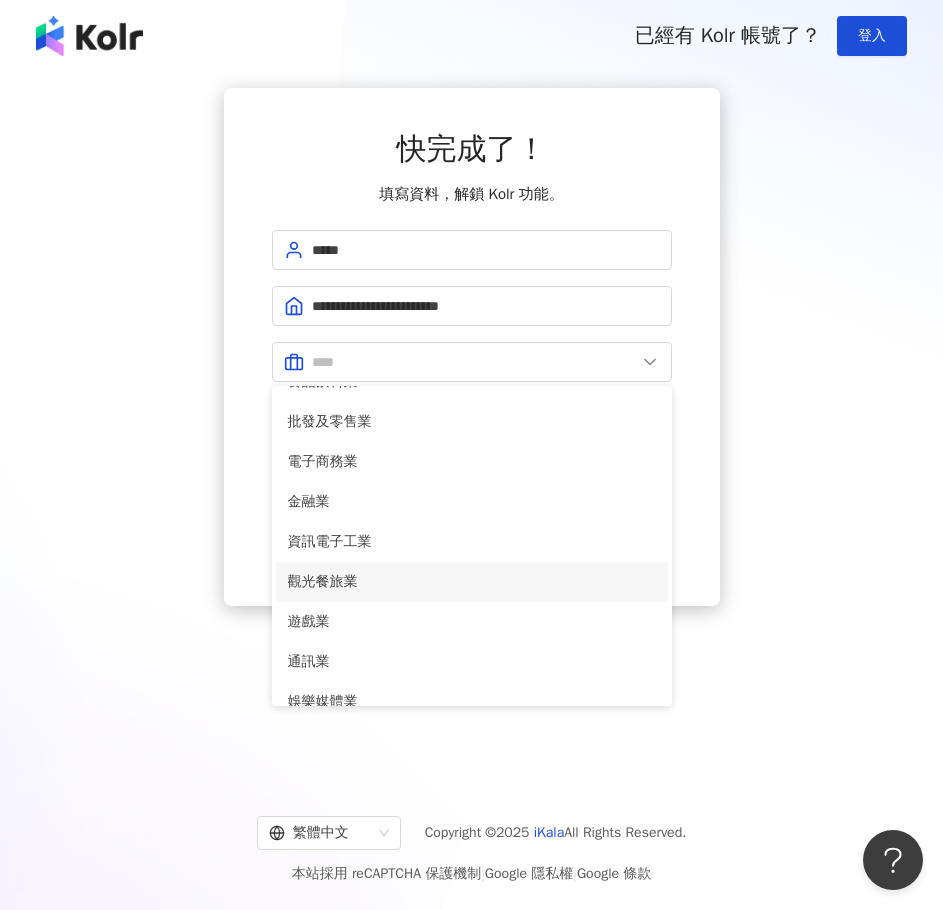 click on "觀光餐旅業" at bounding box center (472, 582) 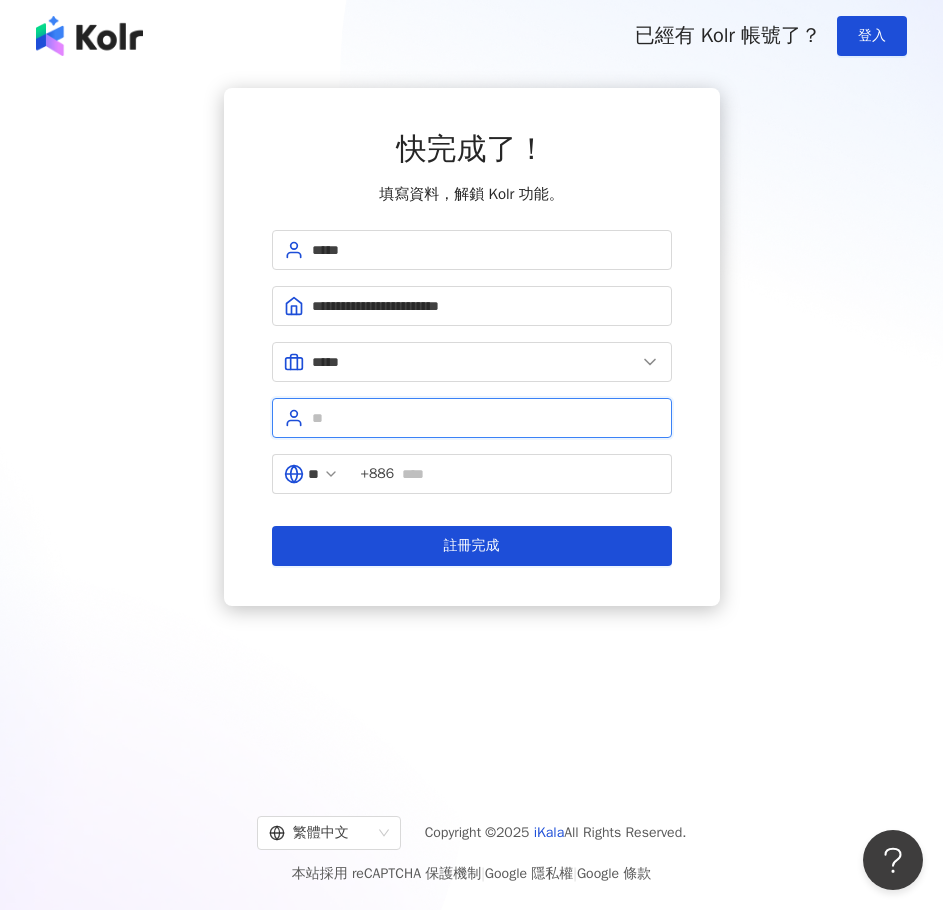 click at bounding box center [486, 418] 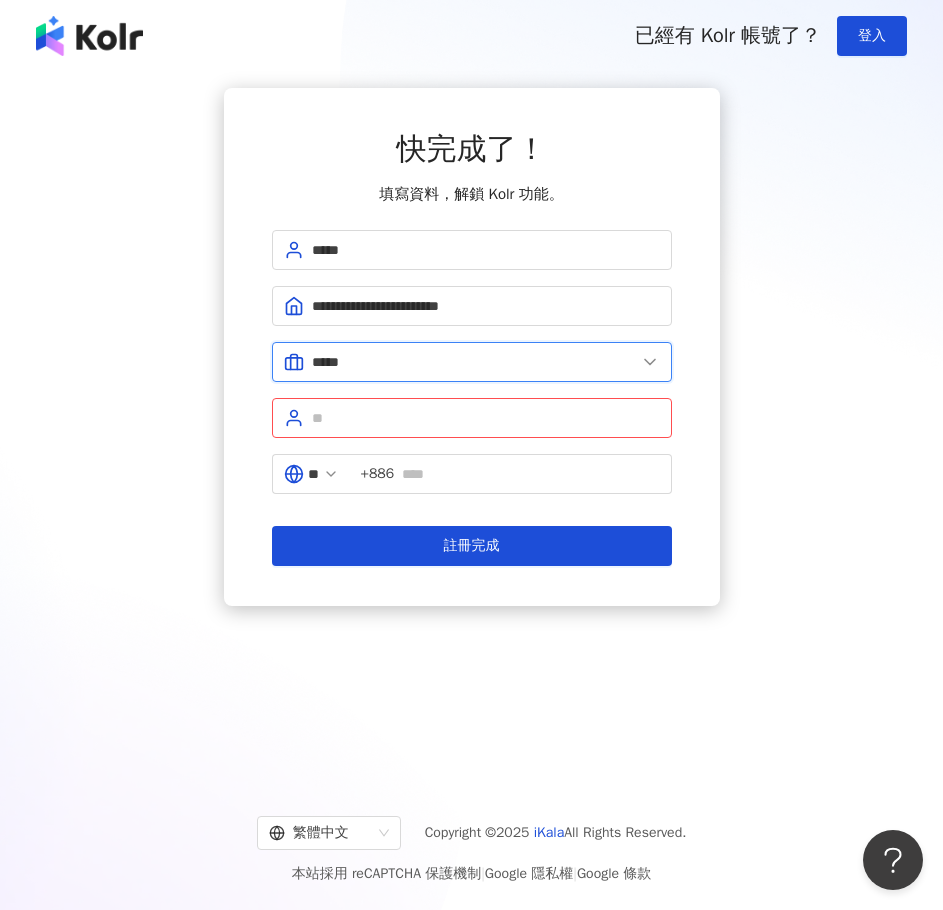 click on "*****" at bounding box center (474, 362) 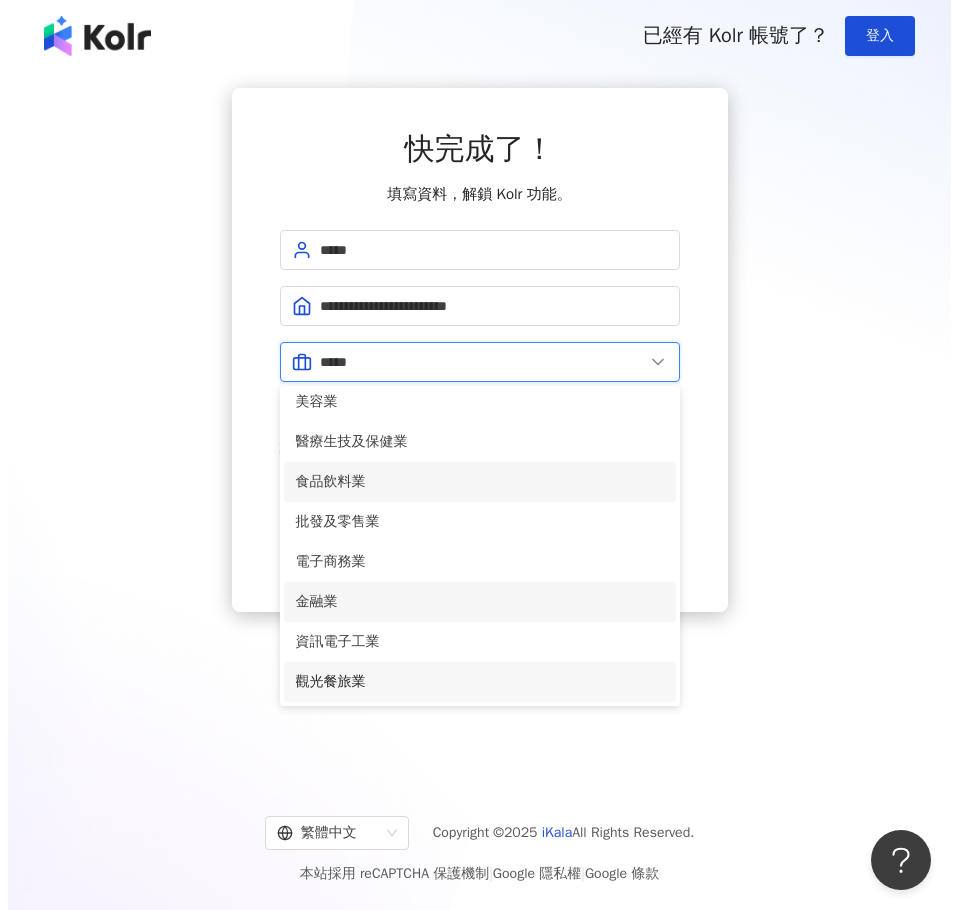 scroll, scrollTop: 0, scrollLeft: 0, axis: both 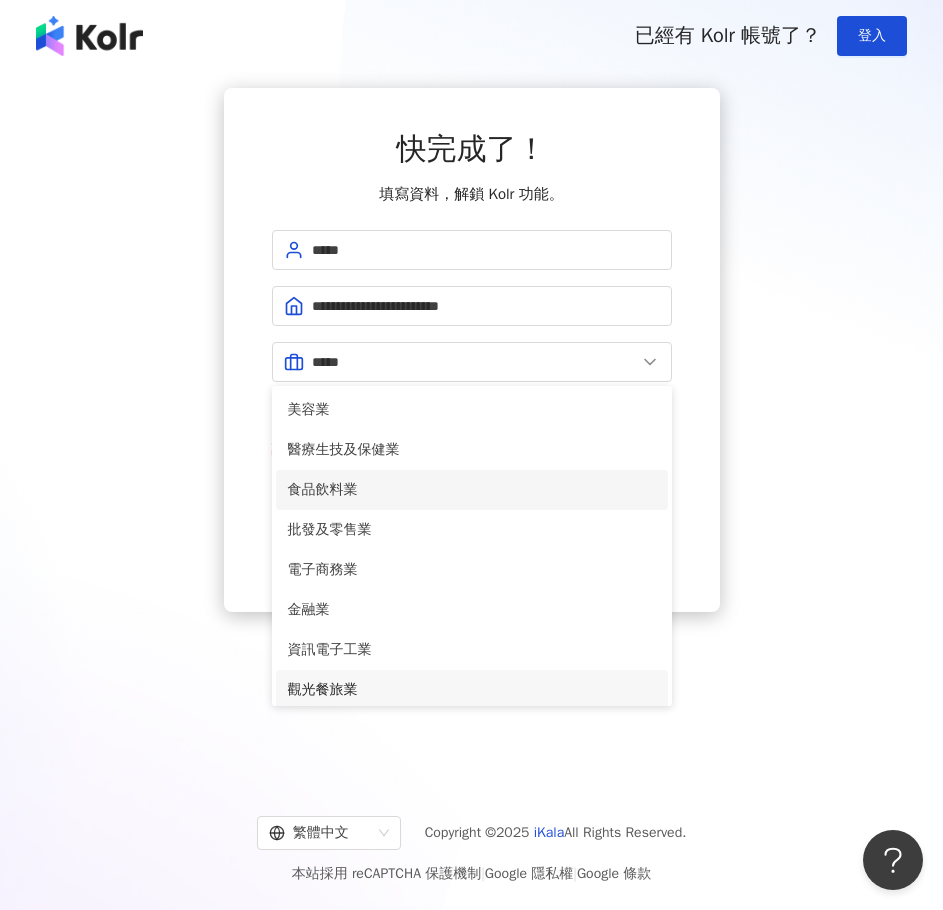 click on "食品飲料業" at bounding box center (472, 490) 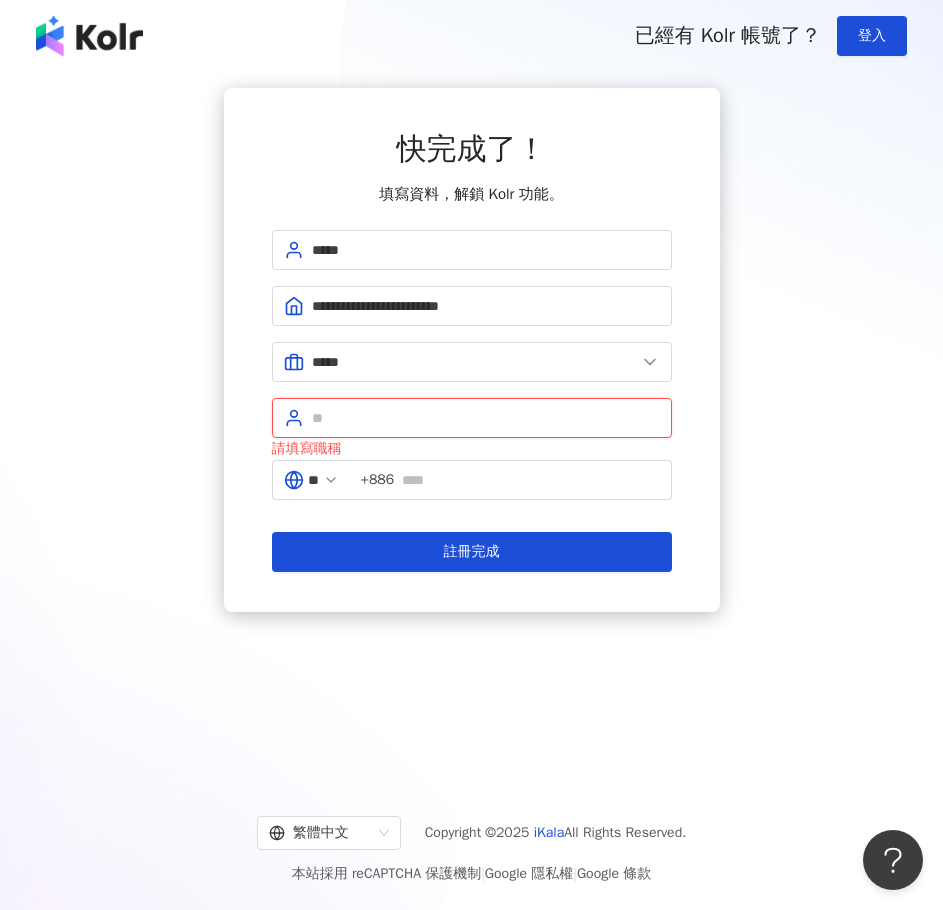 click at bounding box center (486, 418) 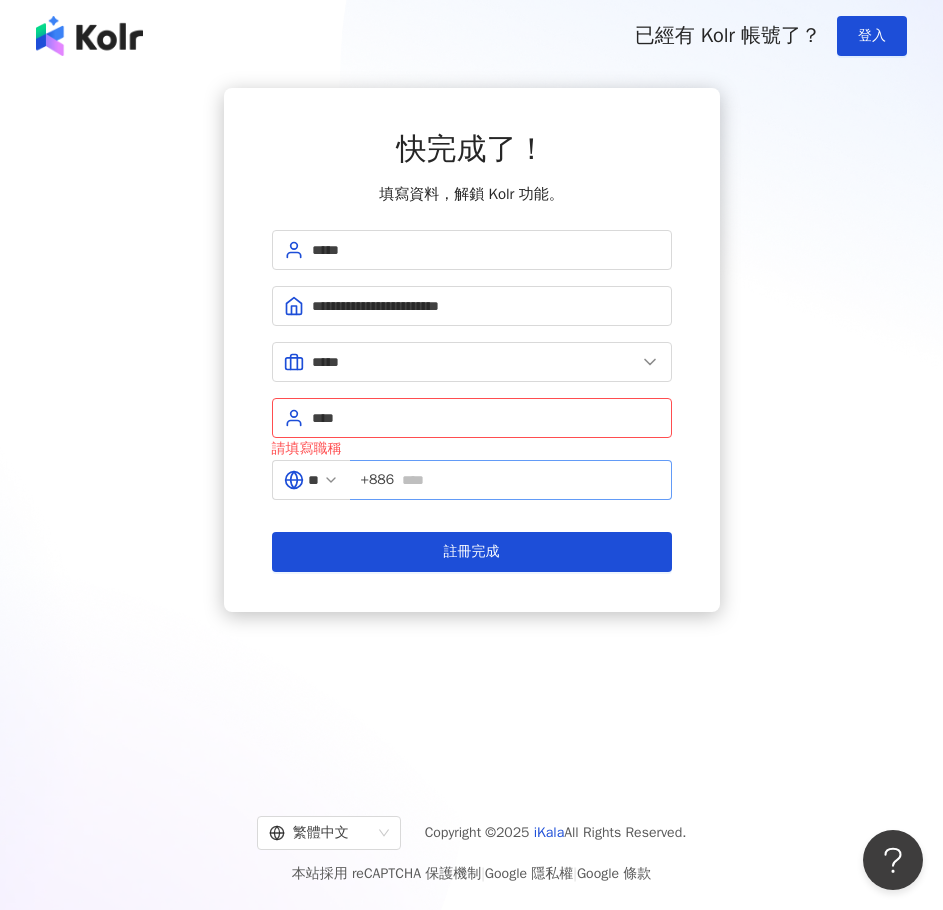 click on "+886" at bounding box center [378, 480] 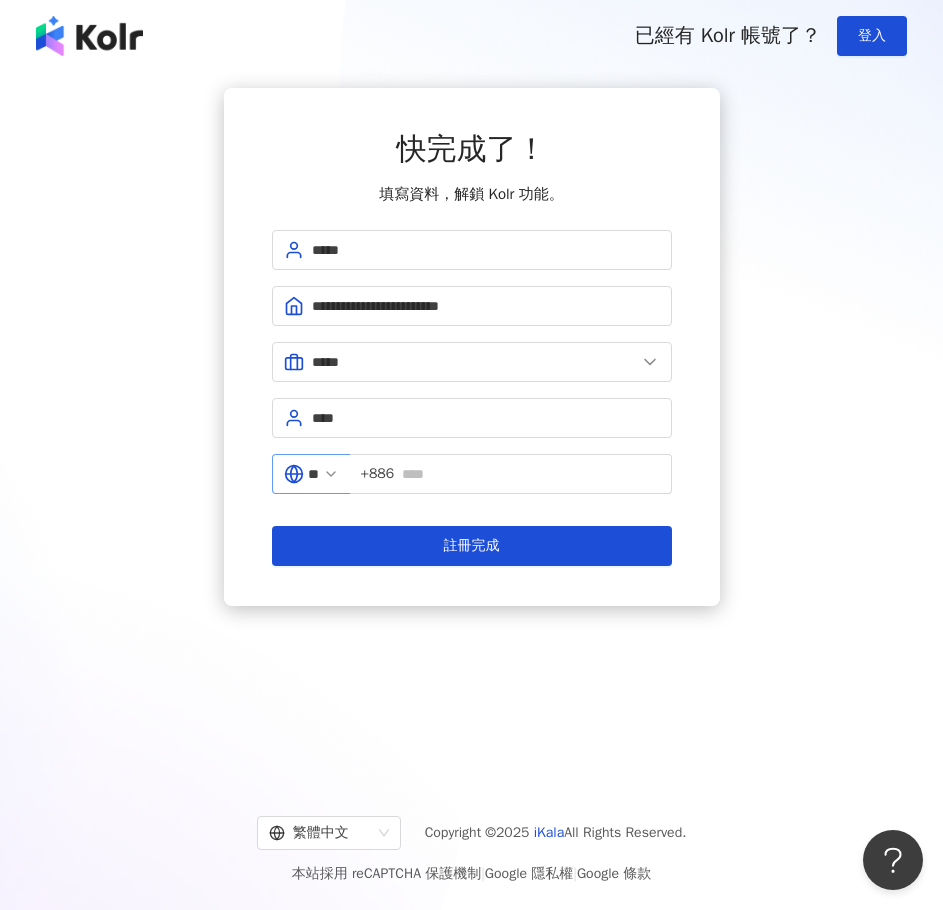 click 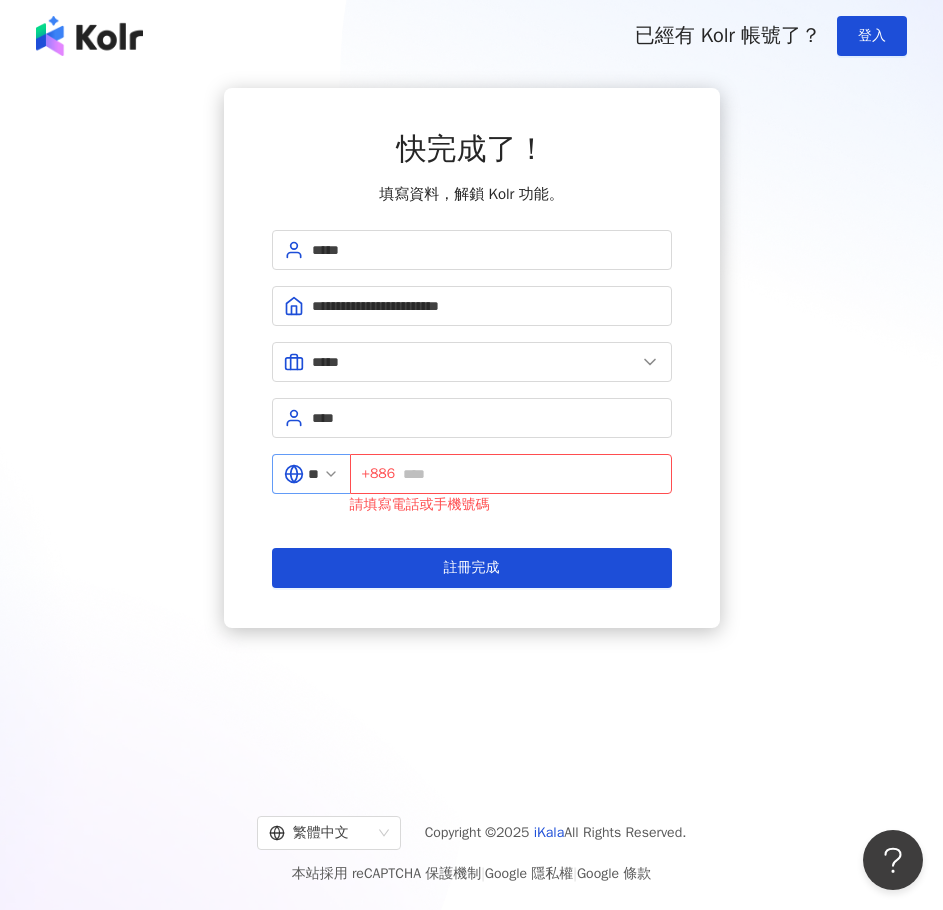 click 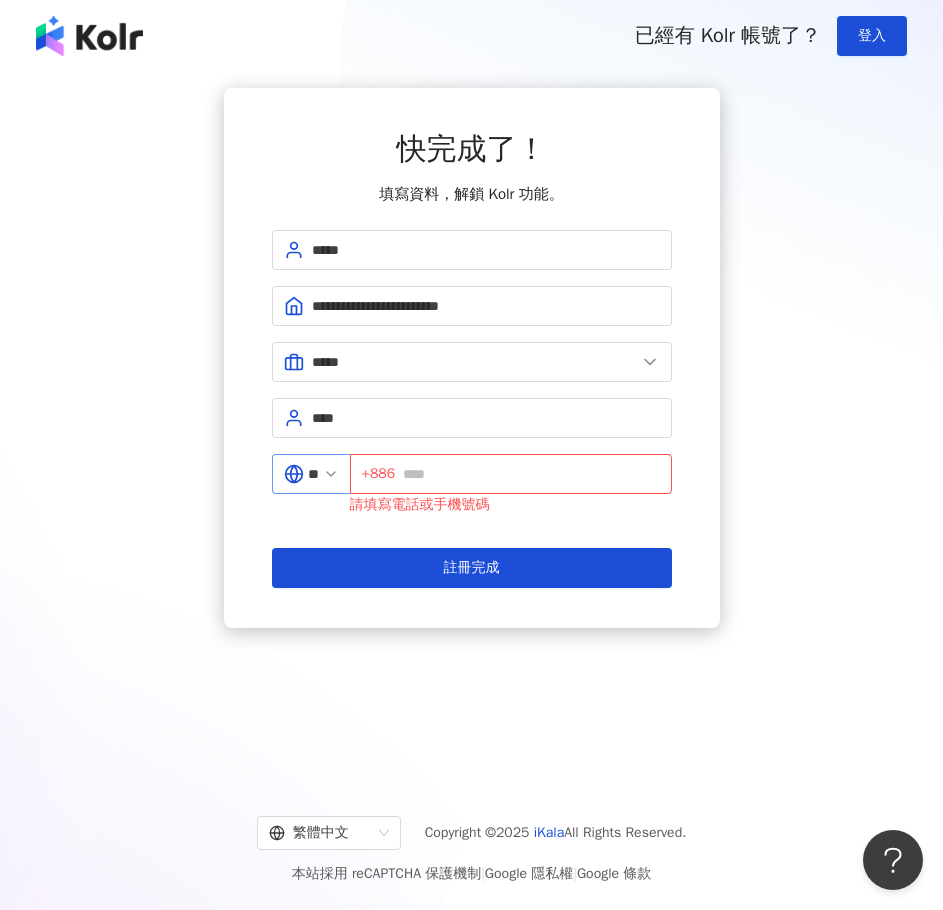 click on "**" at bounding box center [311, 474] 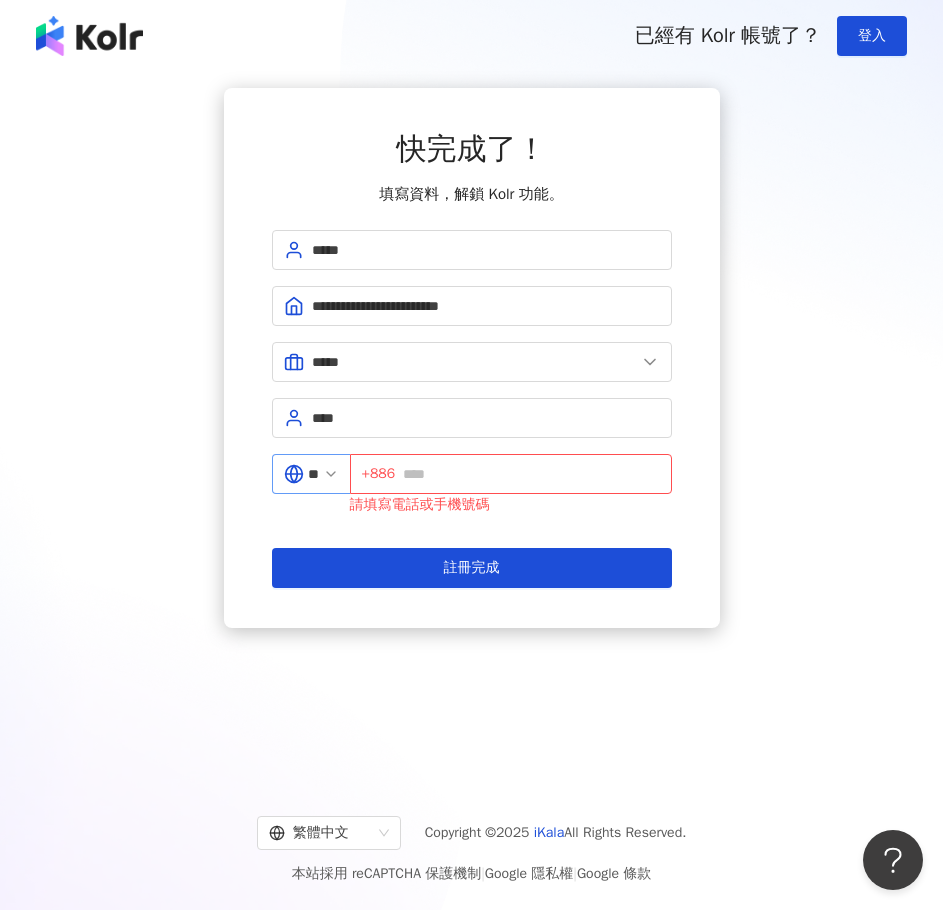 click 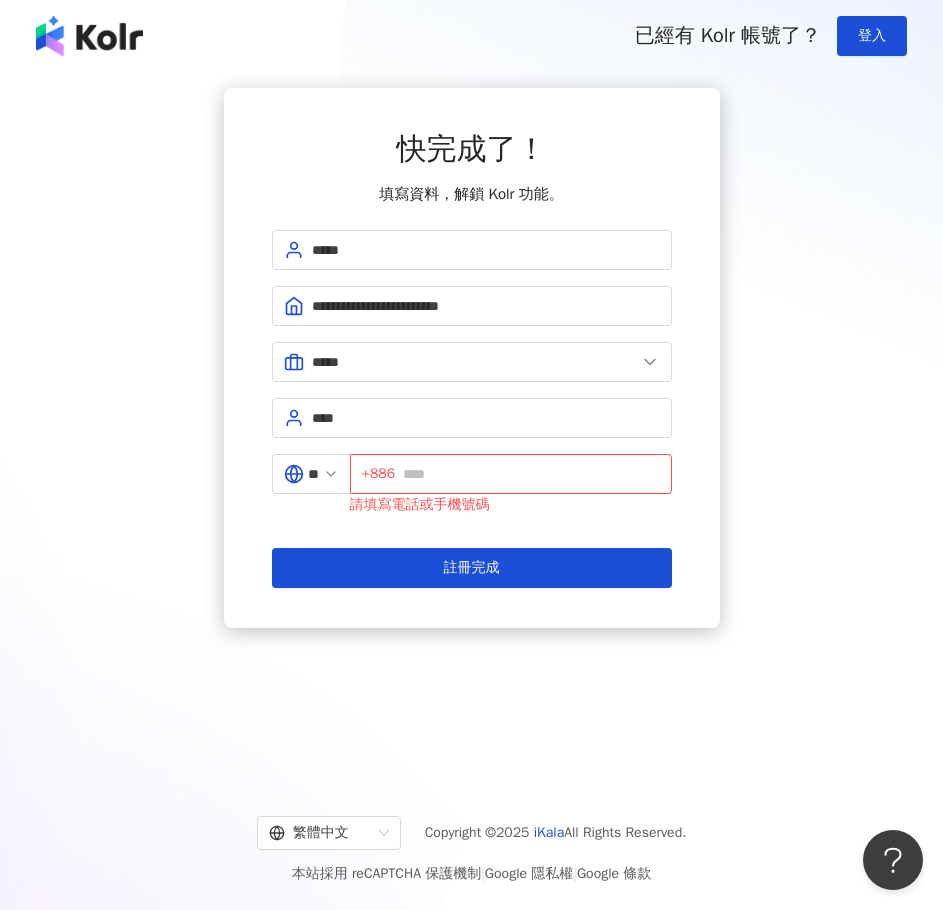 click on "**********" at bounding box center [472, 409] 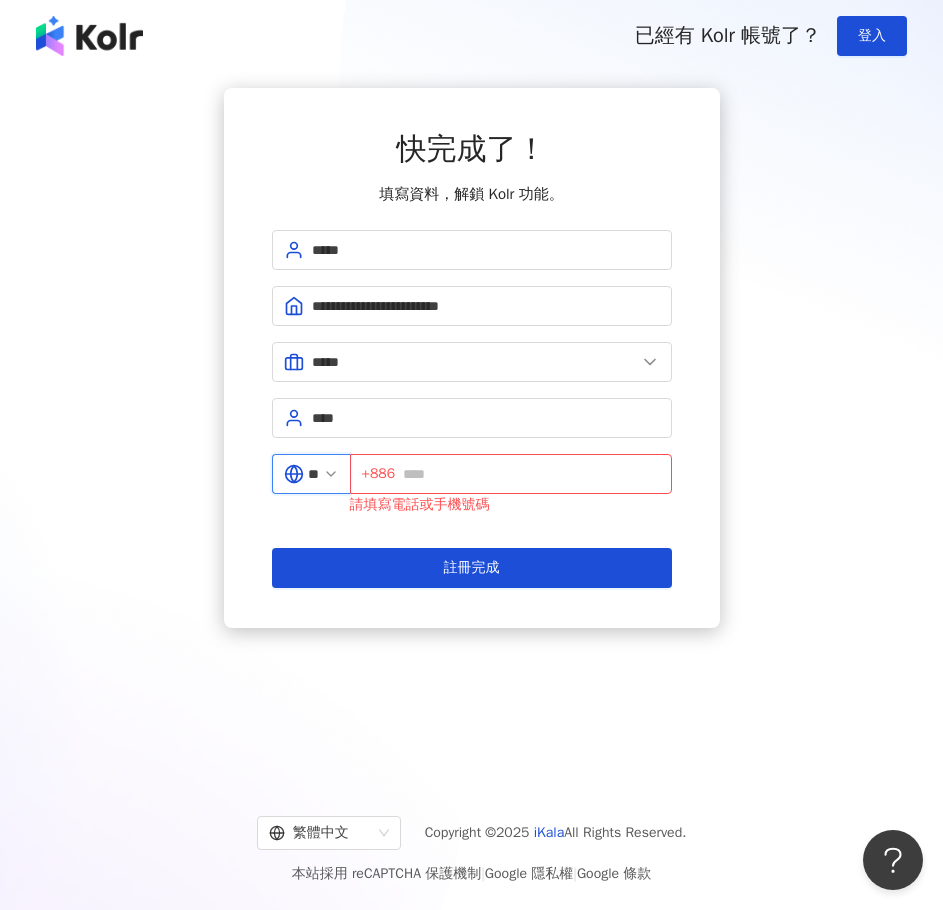 click on "**" at bounding box center (313, 474) 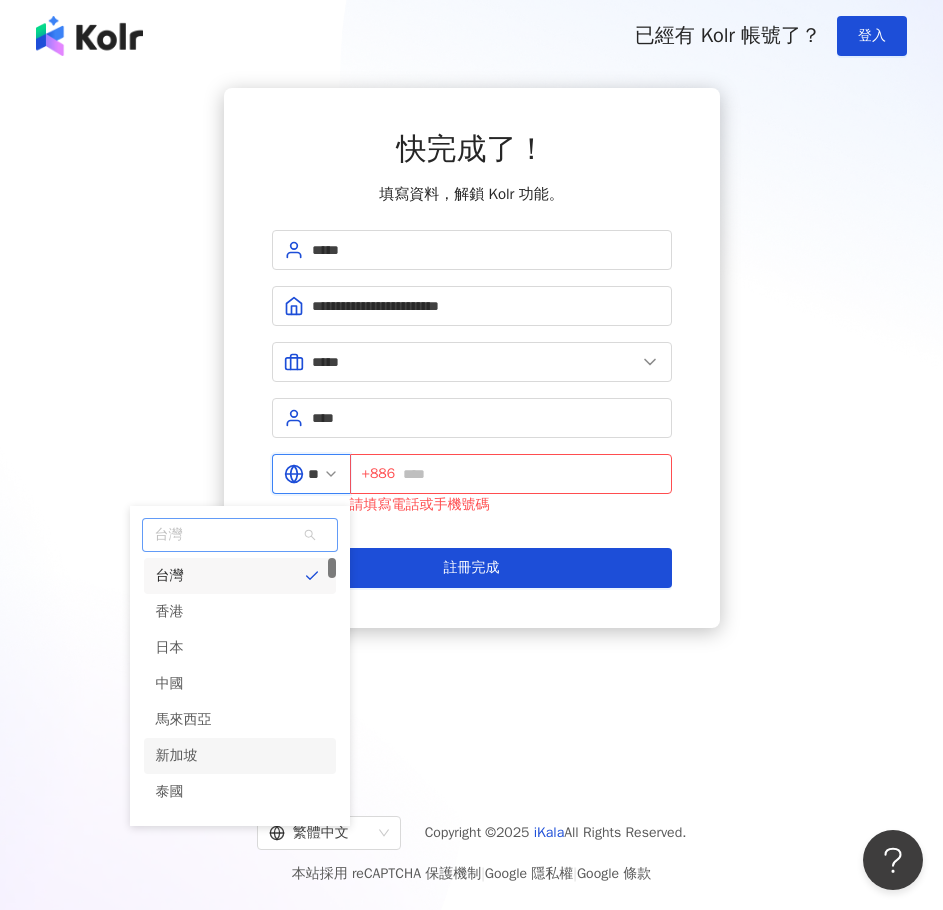 click on "新加坡" at bounding box center [177, 756] 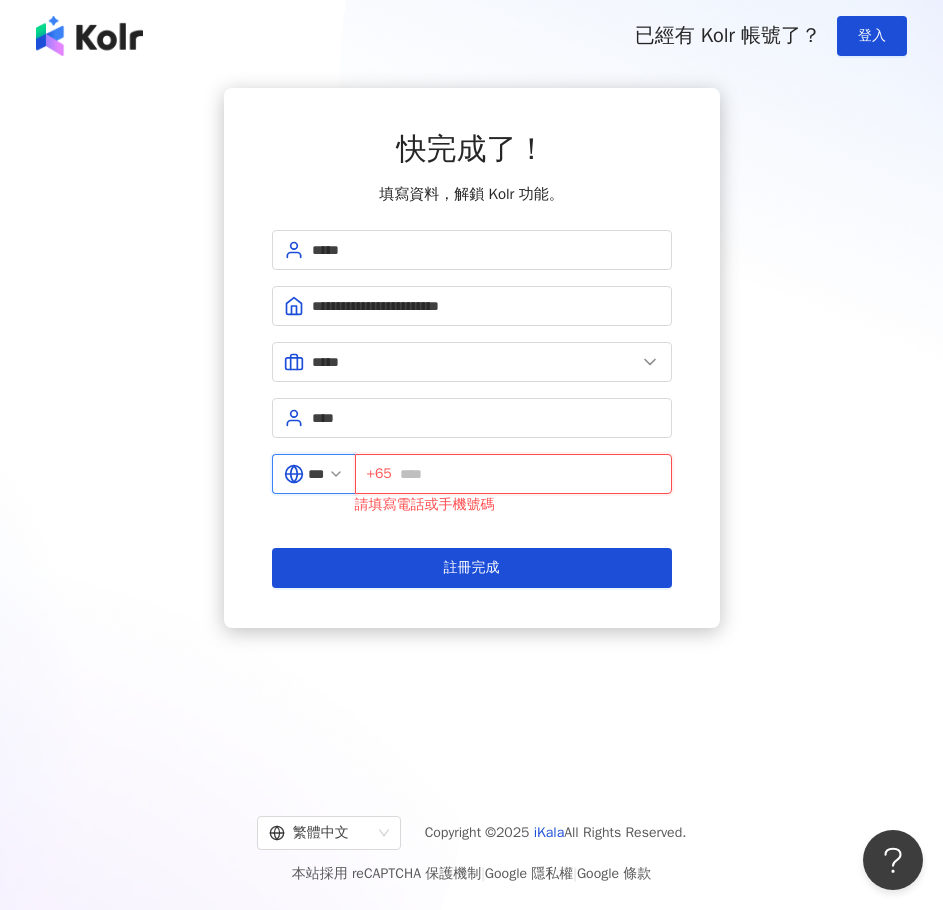 click at bounding box center (530, 474) 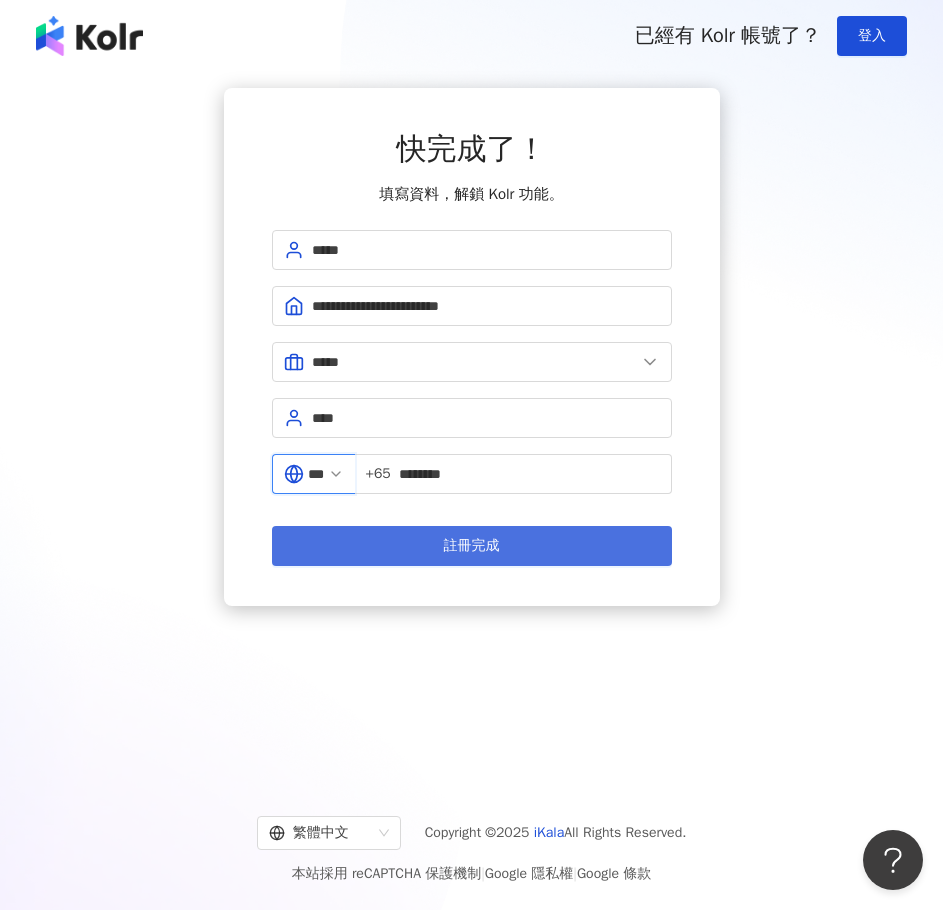 click on "**********" at bounding box center [472, 347] 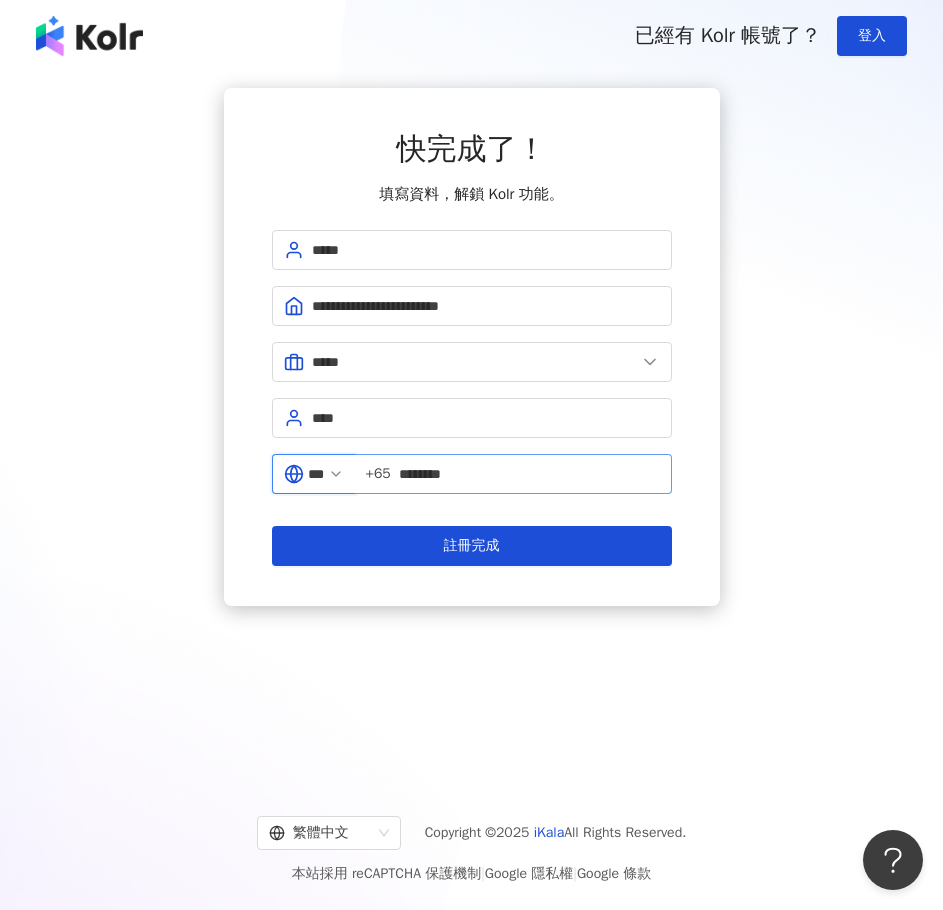 drag, startPoint x: 454, startPoint y: 546, endPoint x: 518, endPoint y: 469, distance: 100.12492 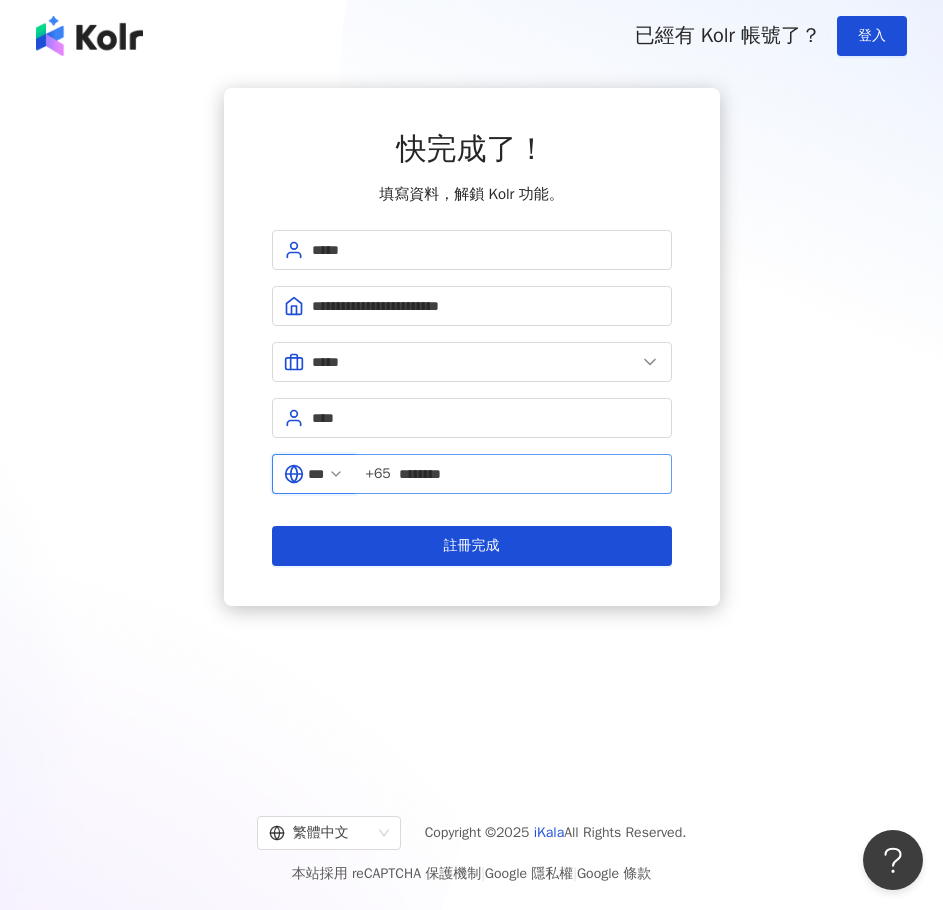 click on "**********" at bounding box center (472, 398) 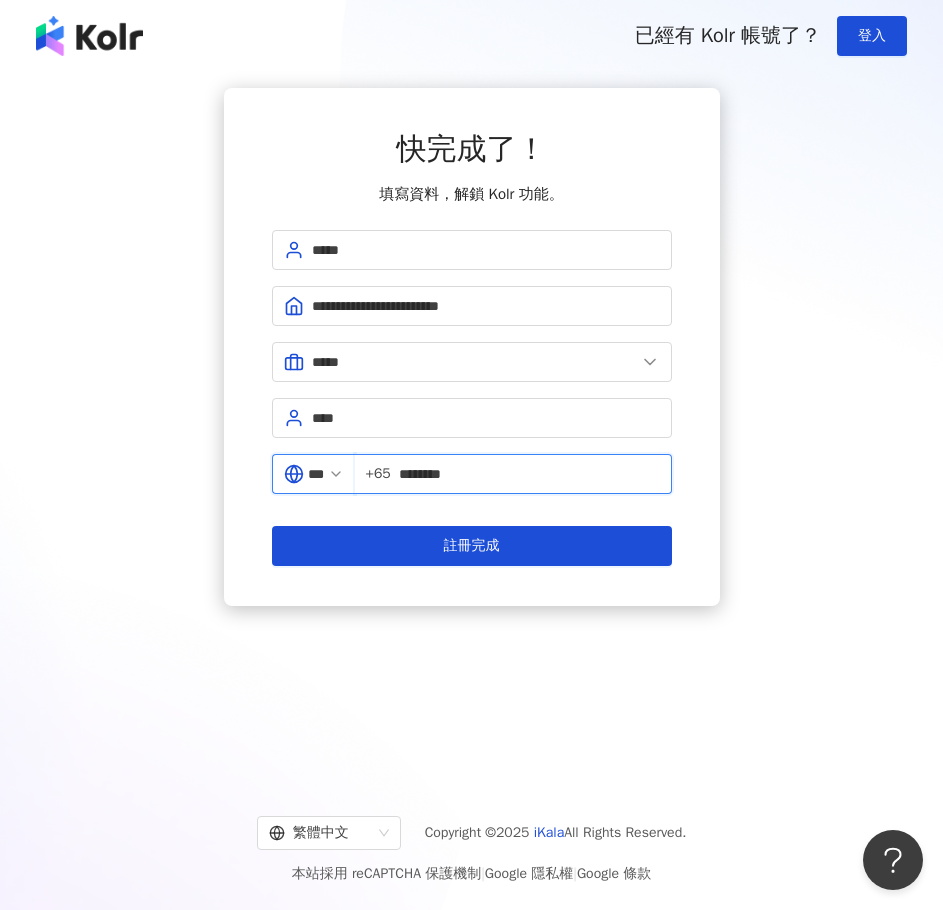 drag, startPoint x: 511, startPoint y: 469, endPoint x: 415, endPoint y: 475, distance: 96.18732 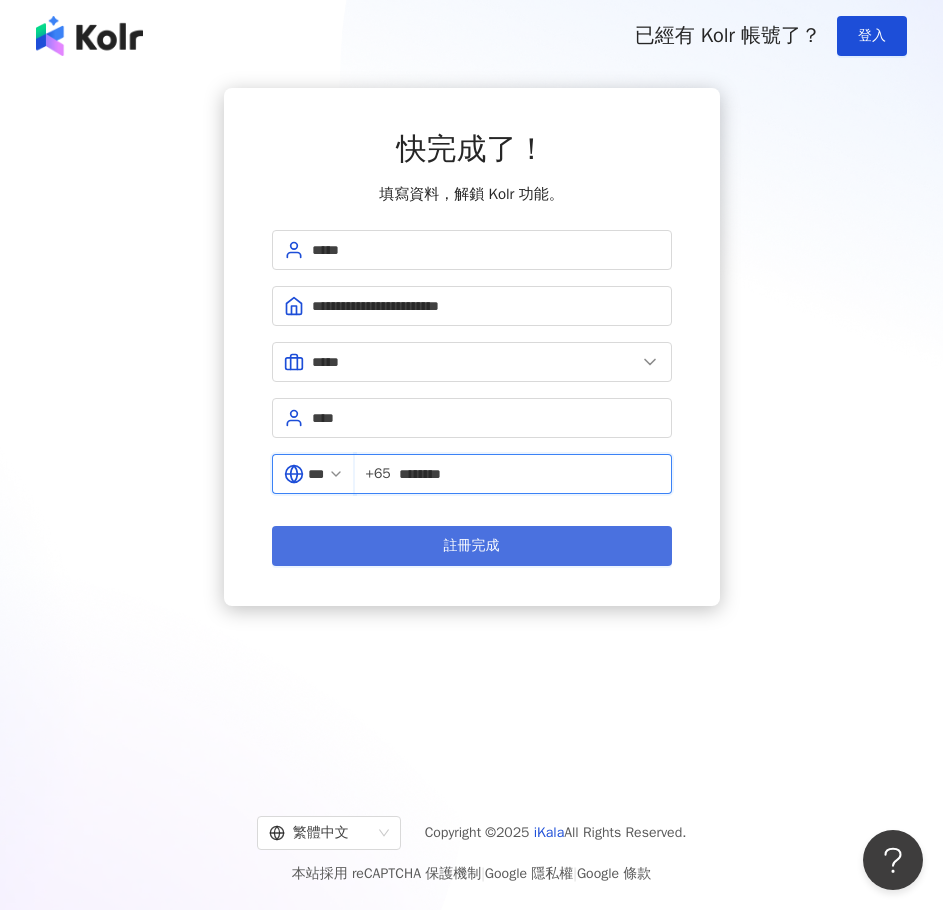 type on "********" 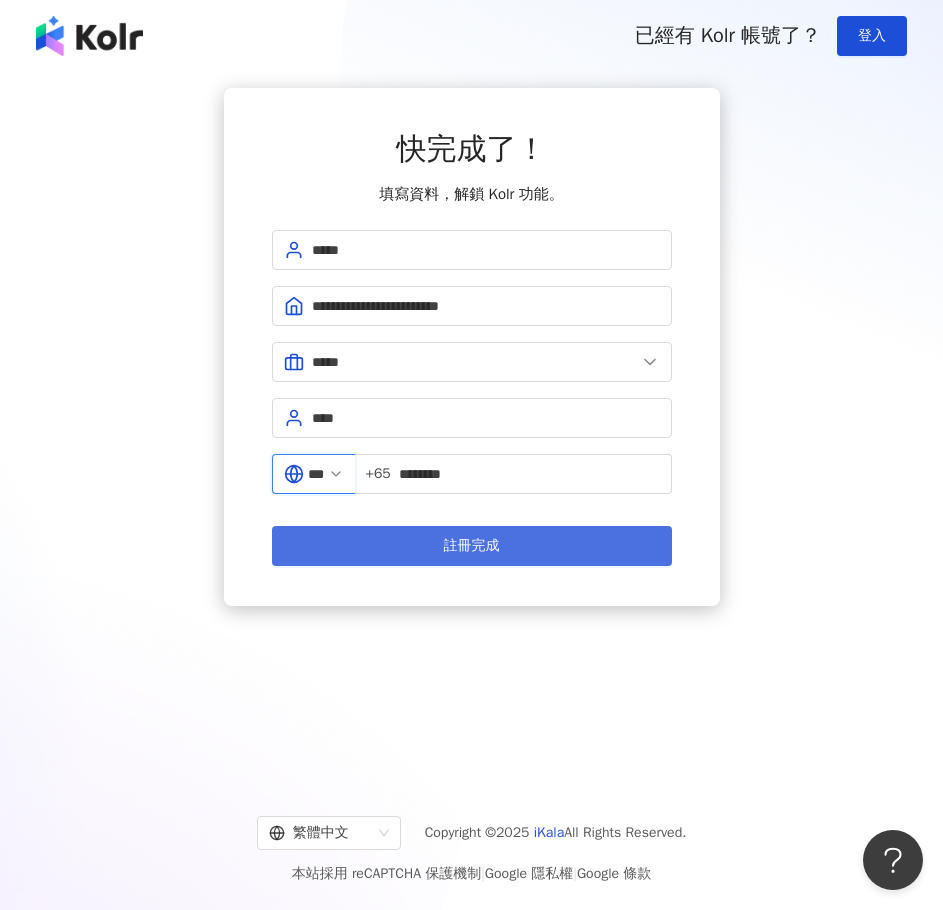 click on "註冊完成" at bounding box center (472, 546) 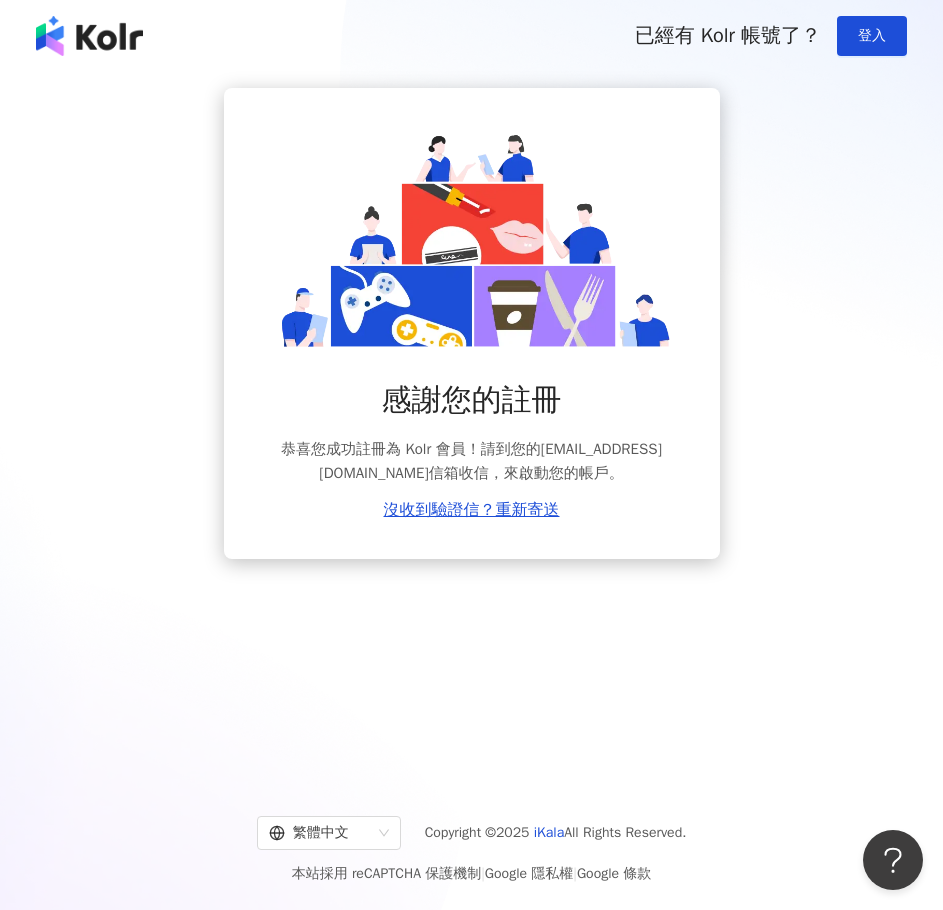 click on "感謝您的註冊 恭喜您成功註冊為 Kolr 會員！請到您的  xinyee.tan@unifood.com.sg  信箱收信，來啟動您的帳戶。 沒收到驗證信？重新寄送" at bounding box center [471, 424] 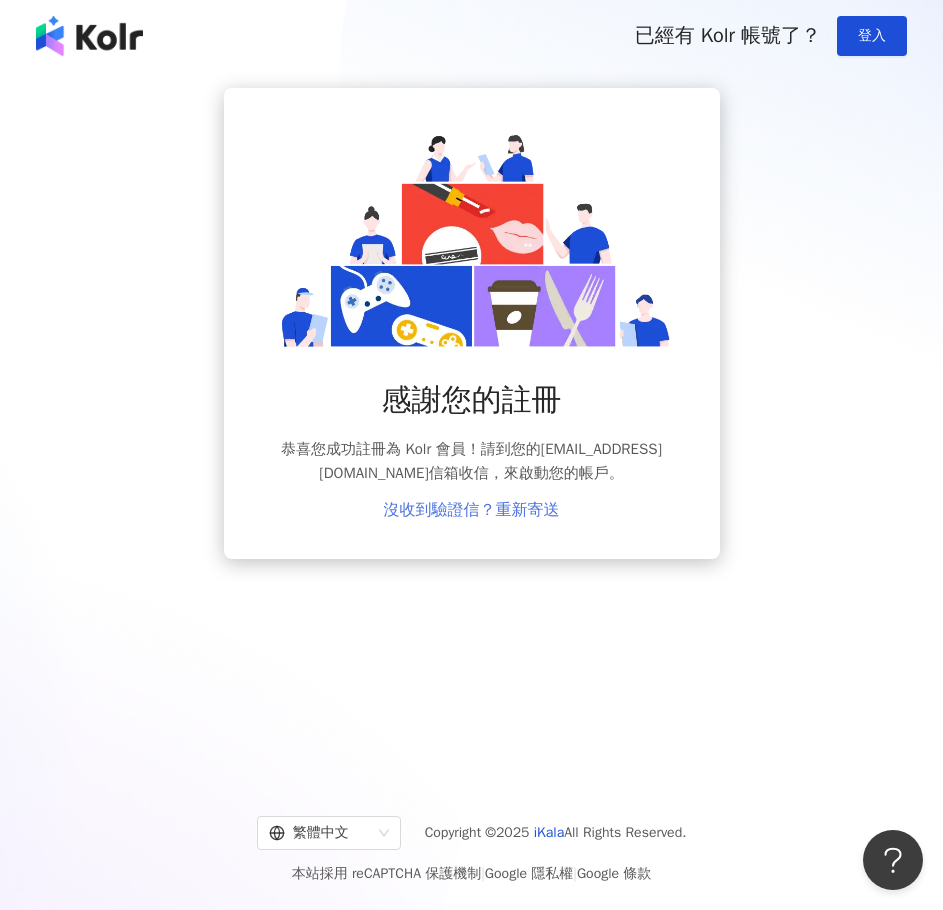 click on "沒收到驗證信？重新寄送" at bounding box center [472, 510] 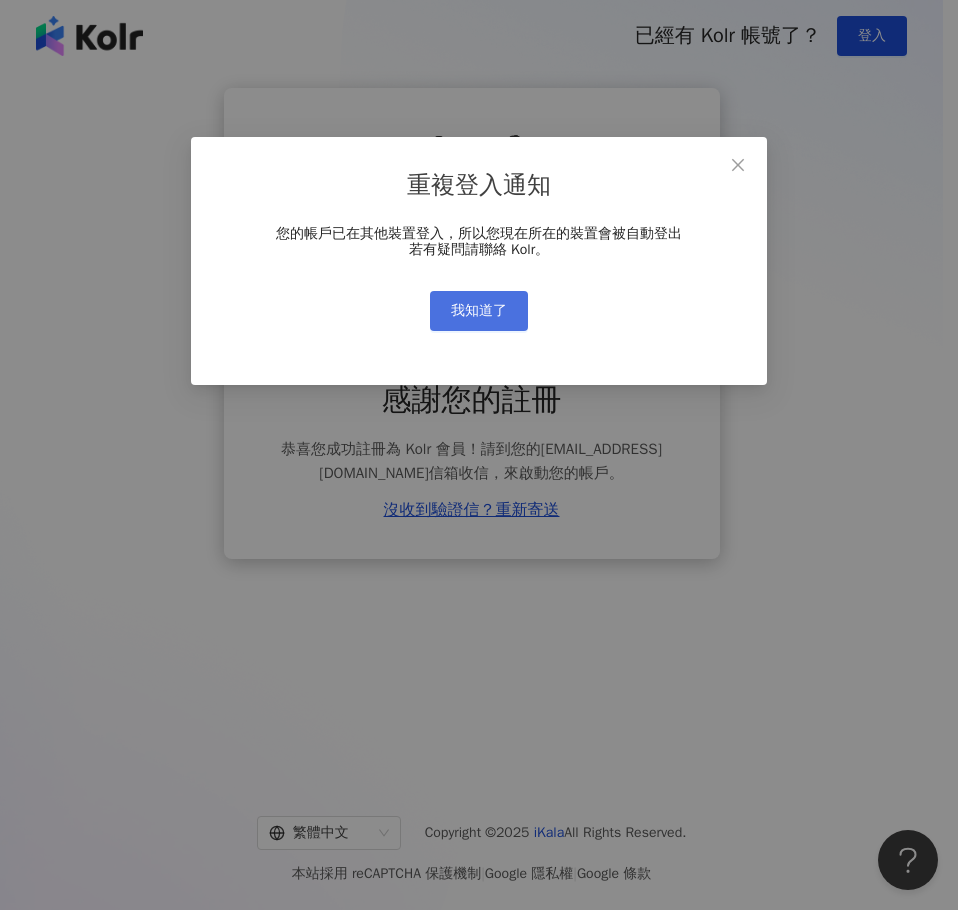 click on "我知道了" at bounding box center (479, 311) 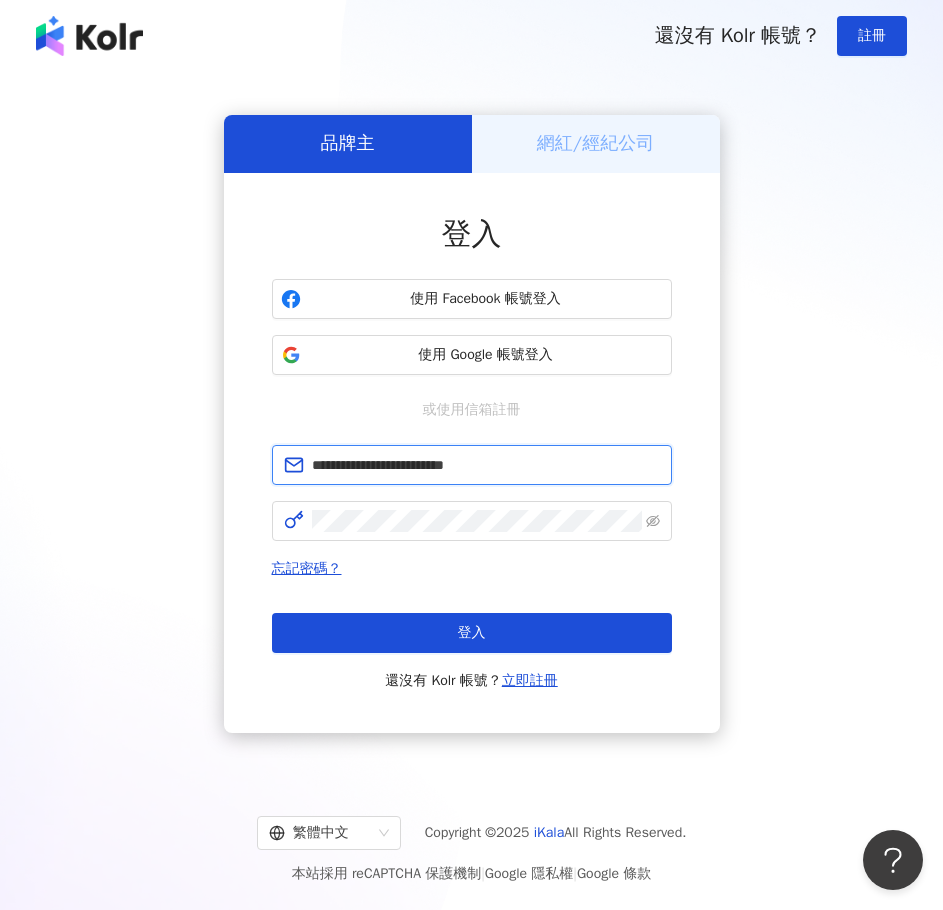 click on "**********" at bounding box center [486, 465] 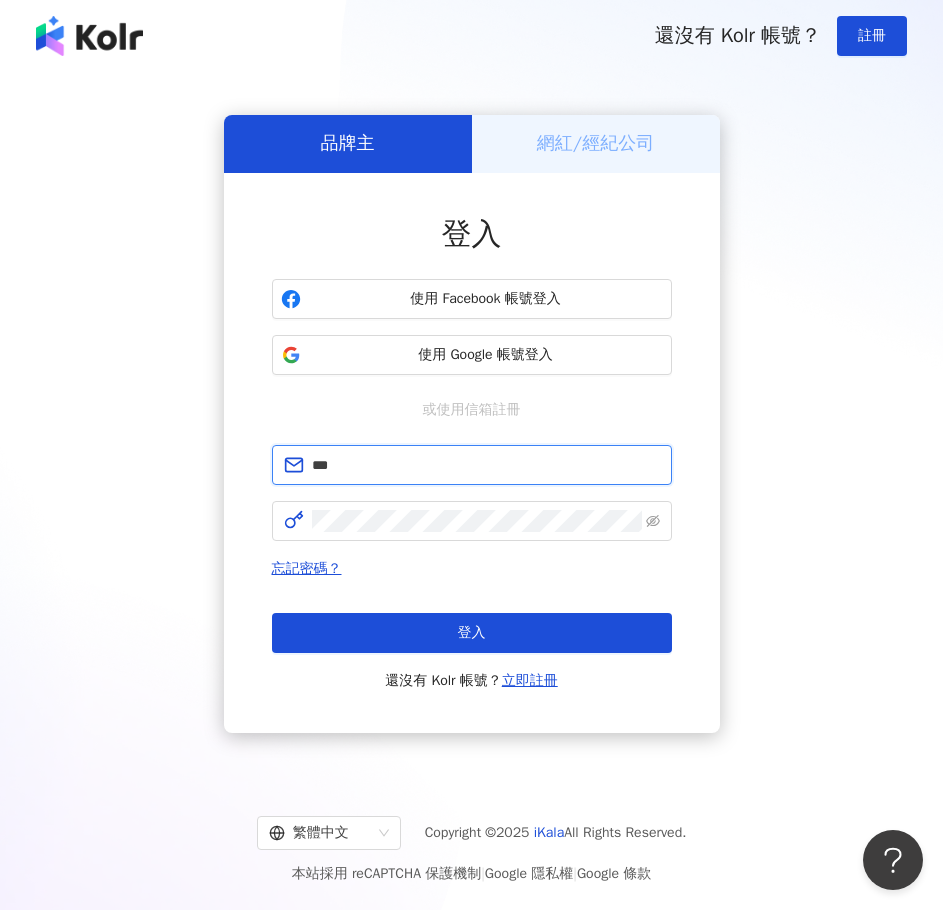 type on "**********" 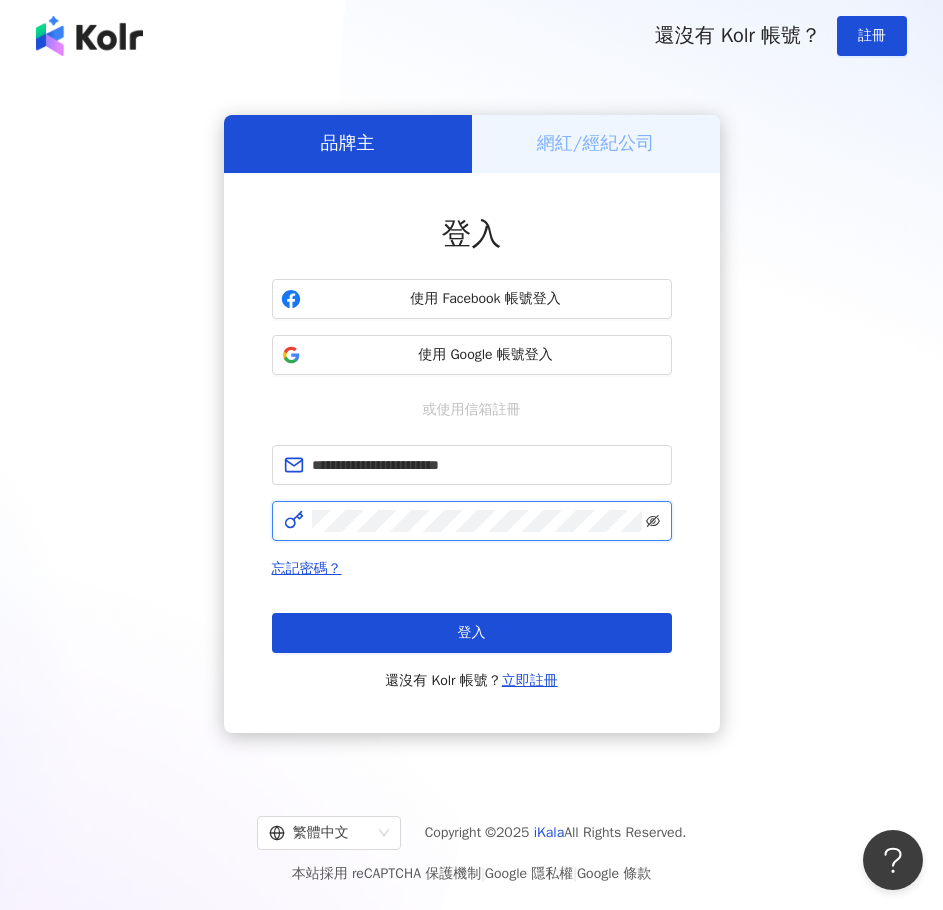 click 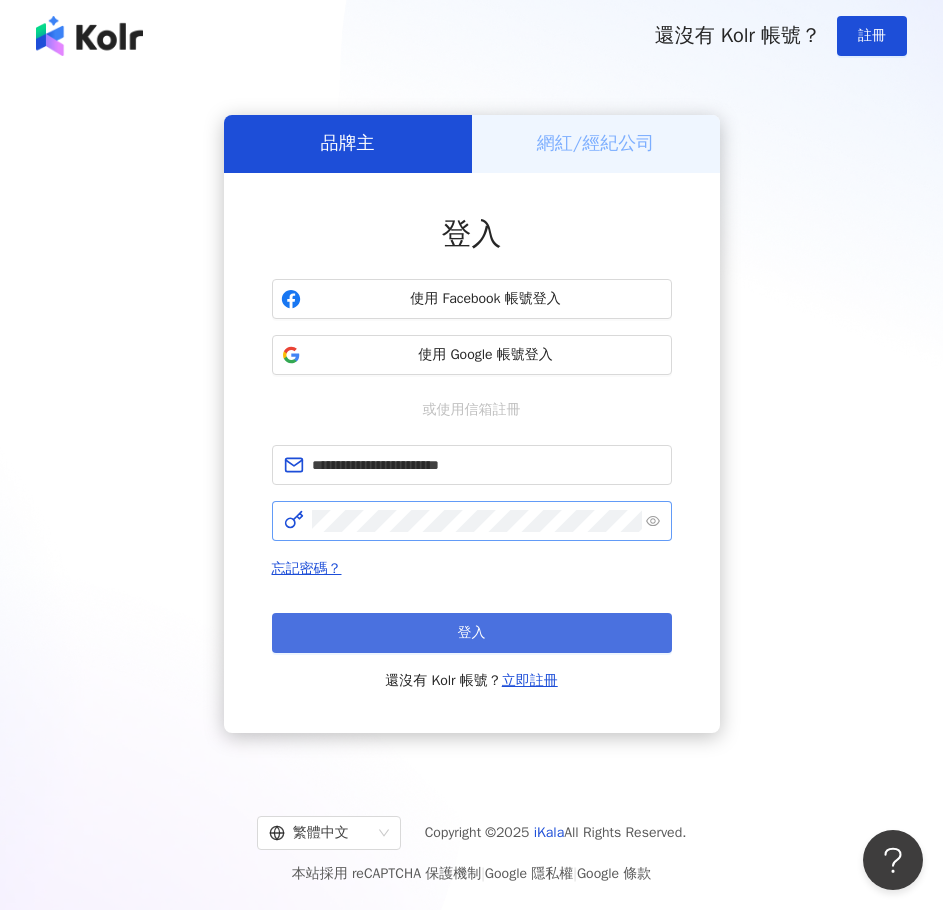 click on "登入" at bounding box center (472, 633) 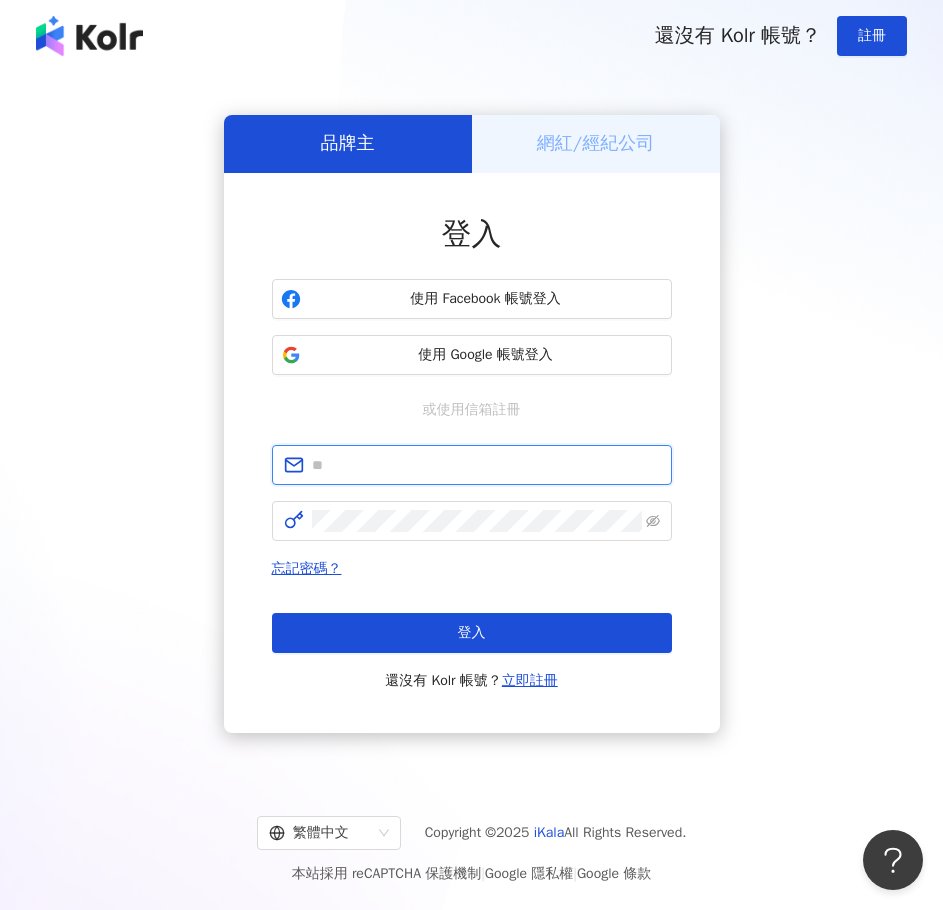 type on "**********" 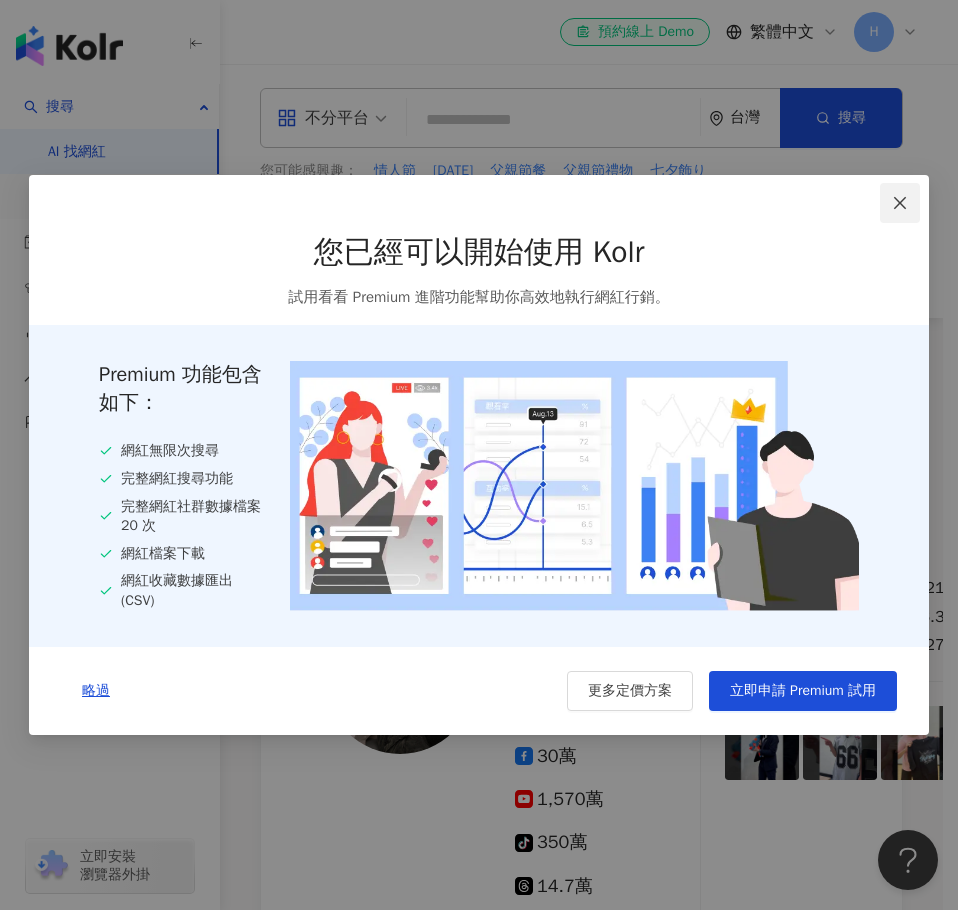 click 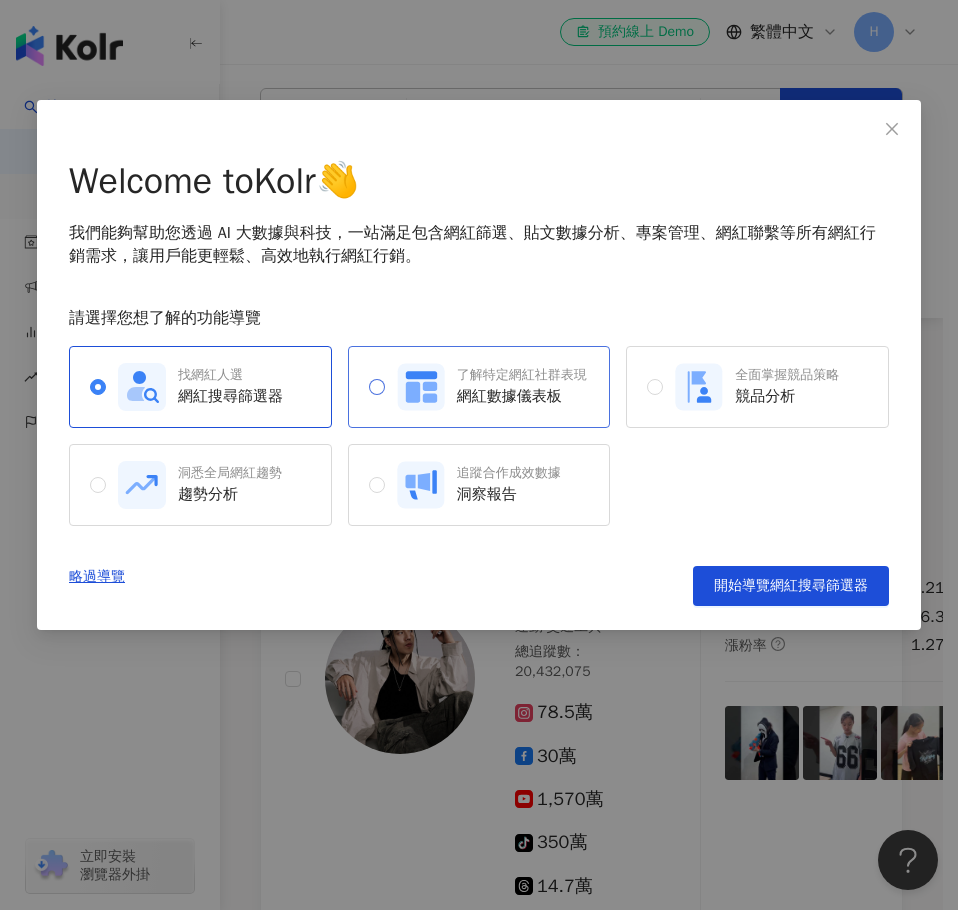 click on "網紅數據儀表板" at bounding box center (522, 396) 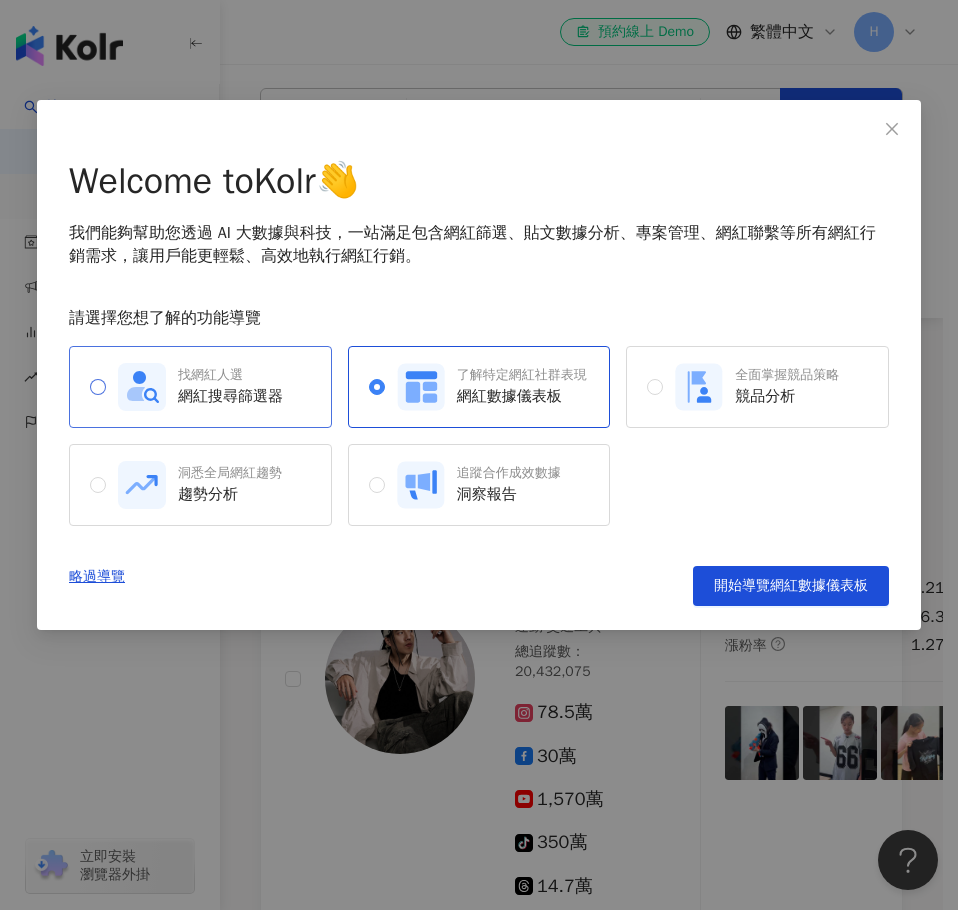 click on "網紅搜尋篩選器" at bounding box center [230, 396] 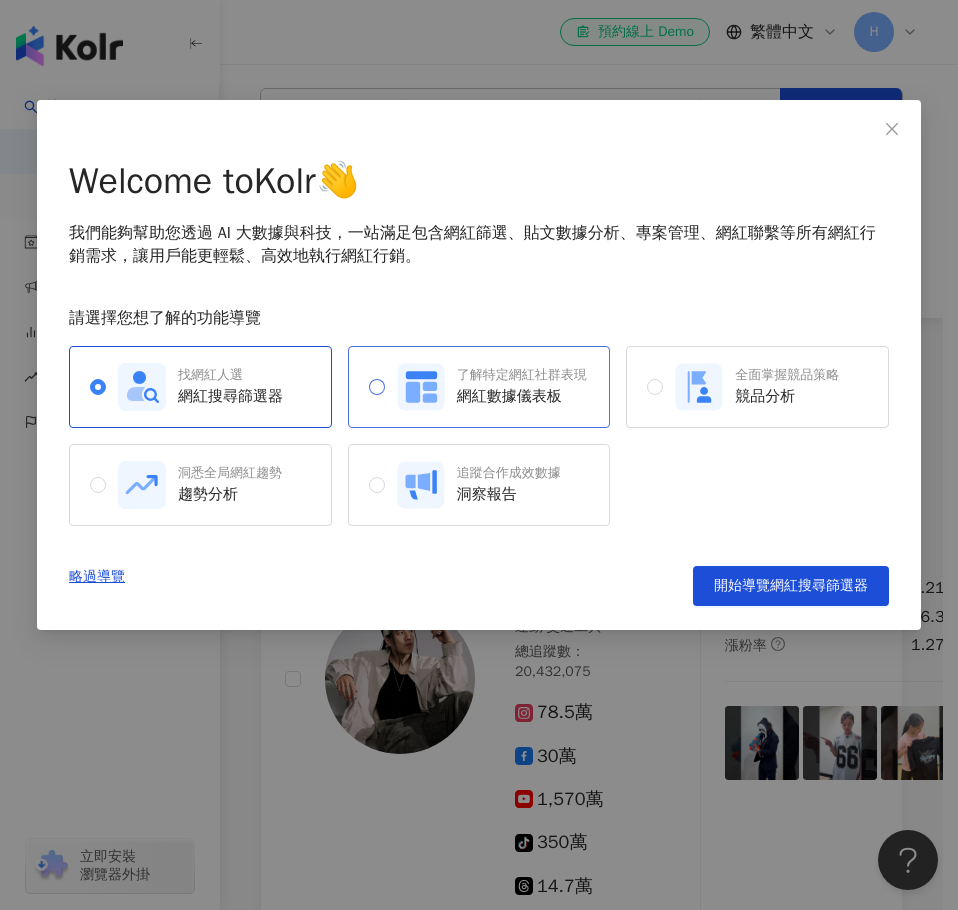 click on "網紅數據儀表板" at bounding box center [522, 396] 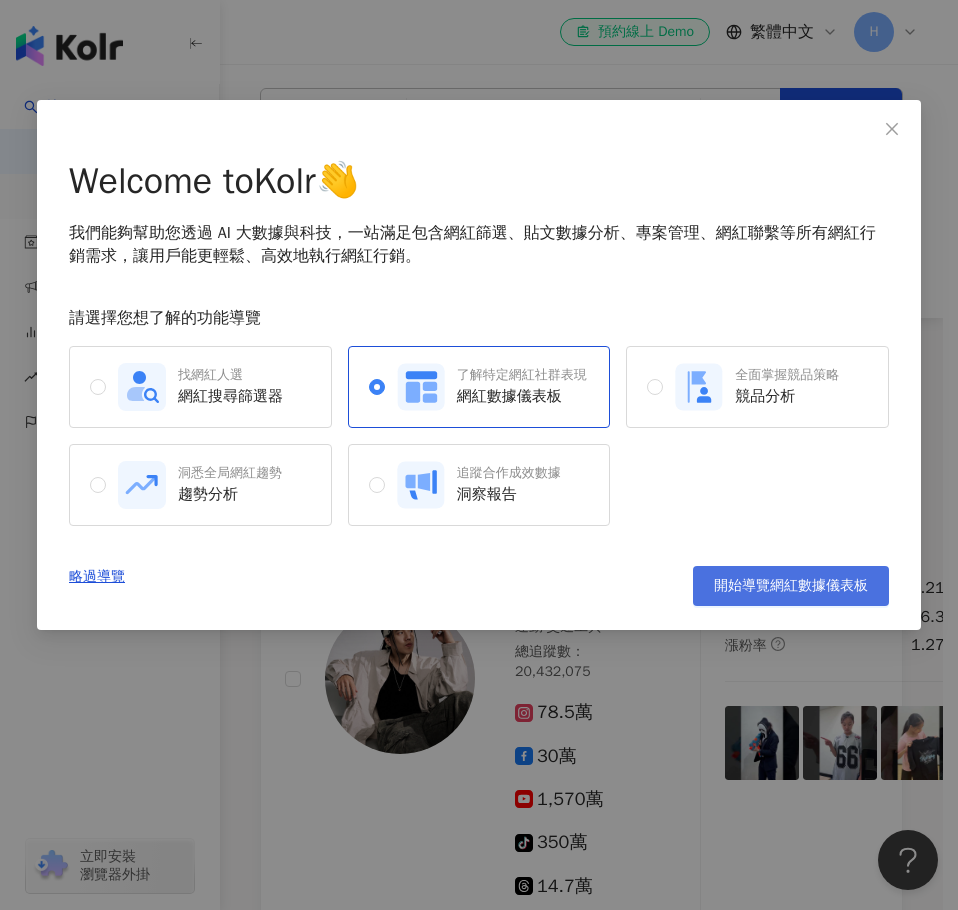 click on "開始導覽網紅數據儀表板" at bounding box center [791, 586] 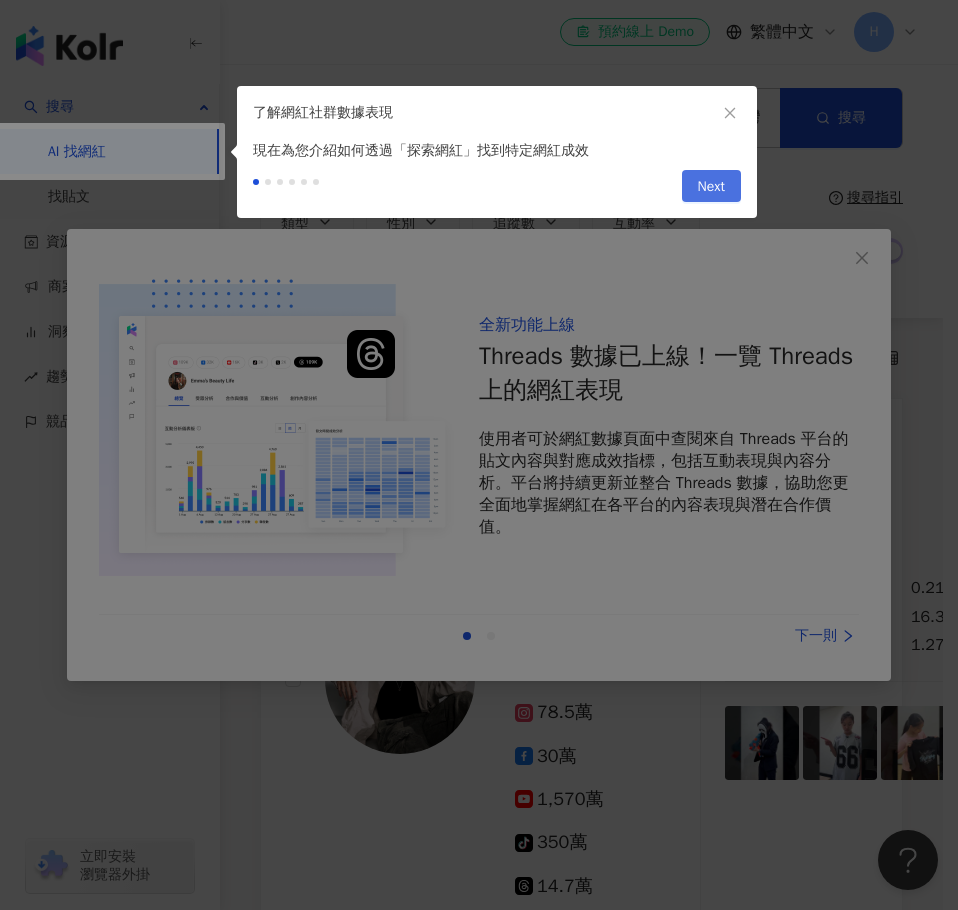 click on "Next" at bounding box center (711, 186) 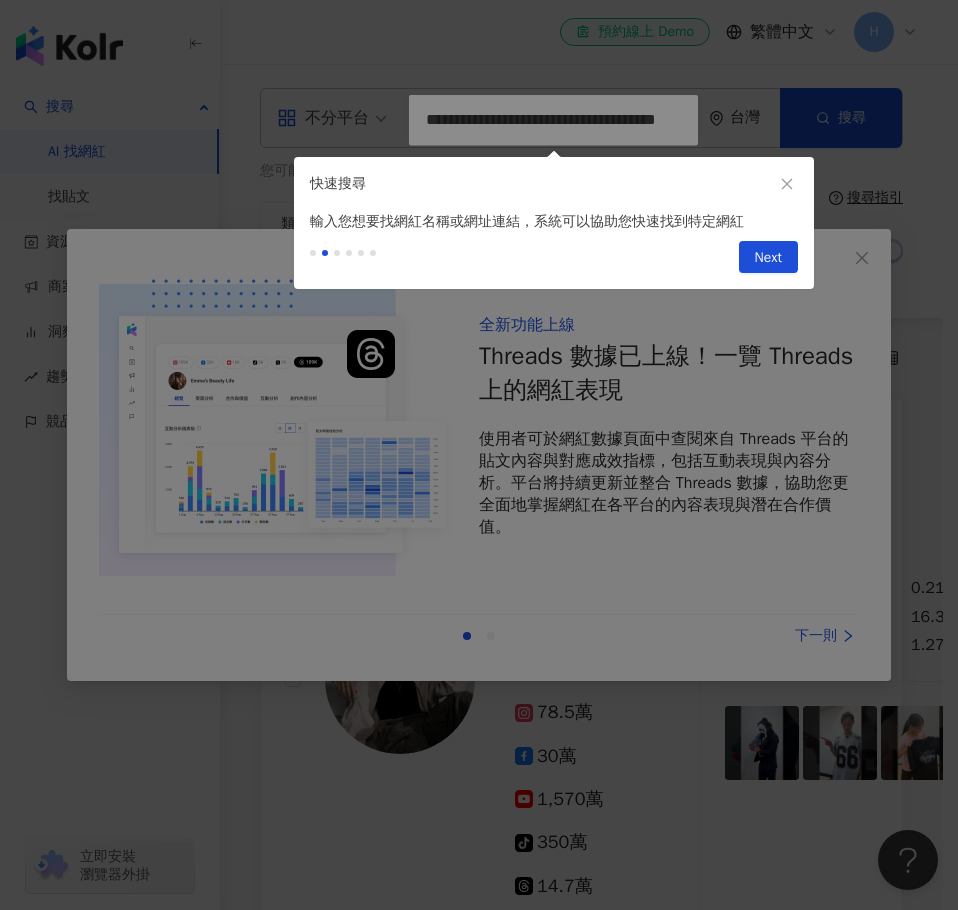 type on "**********" 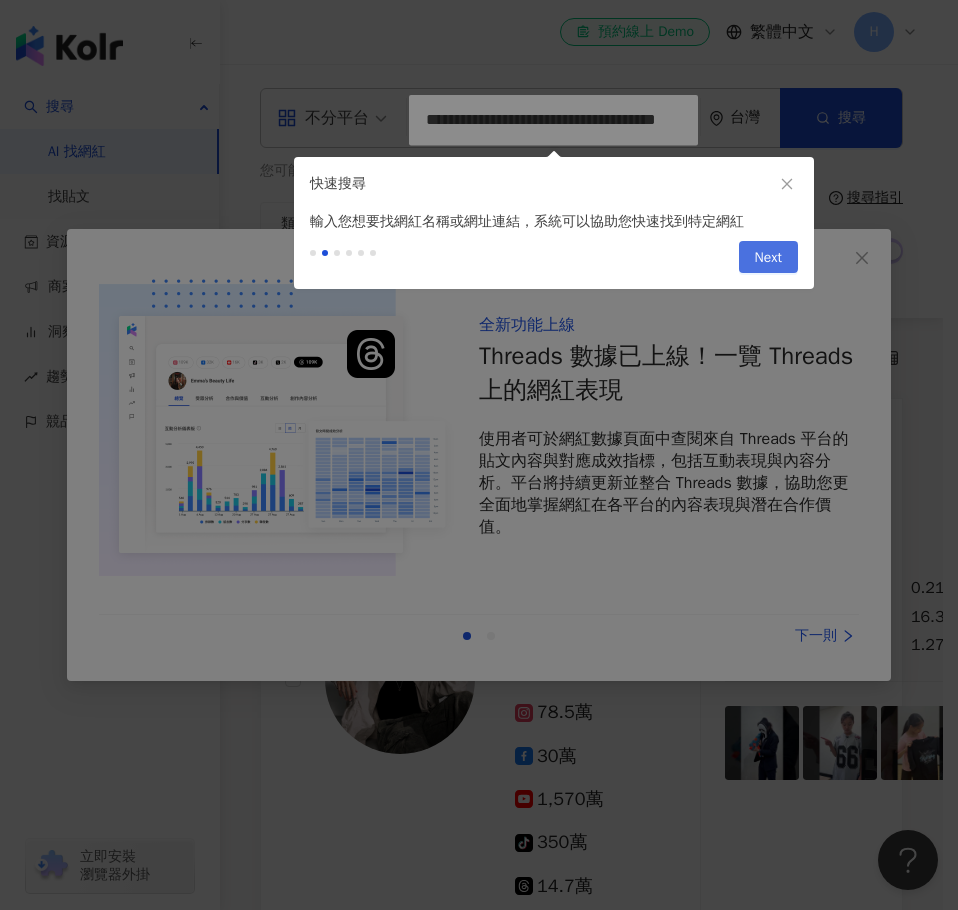 scroll, scrollTop: 0, scrollLeft: 45, axis: horizontal 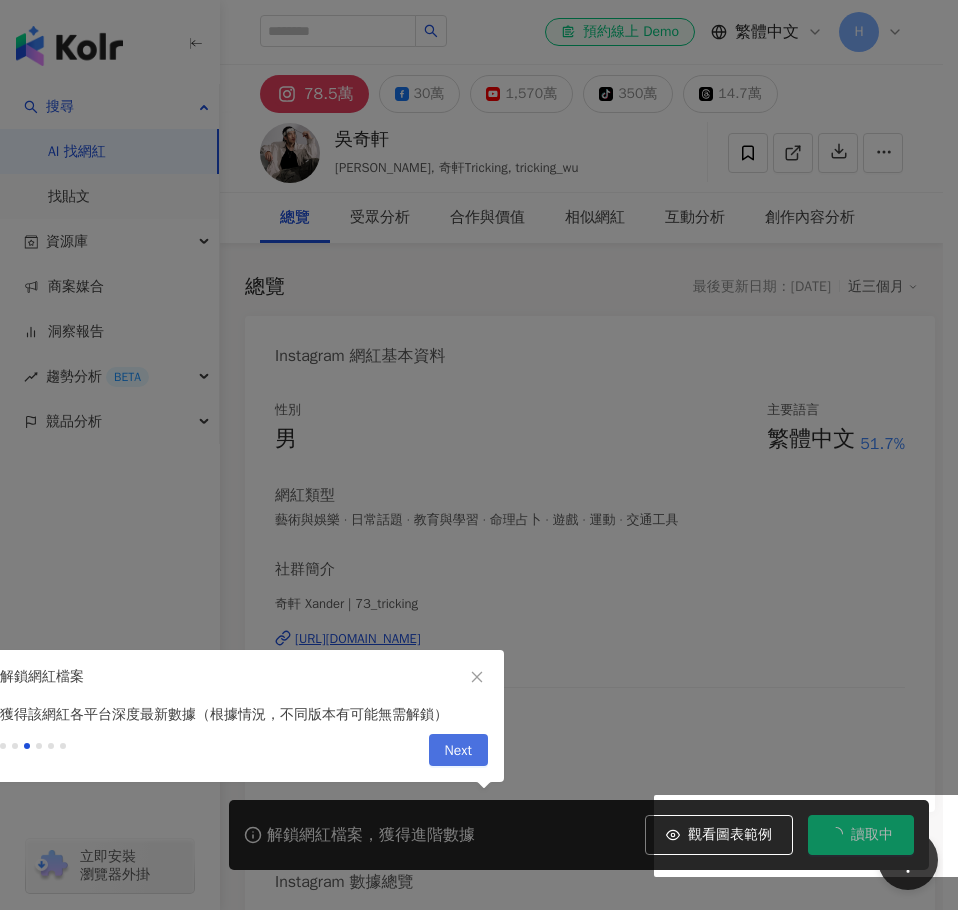 click on "Next" at bounding box center (458, 751) 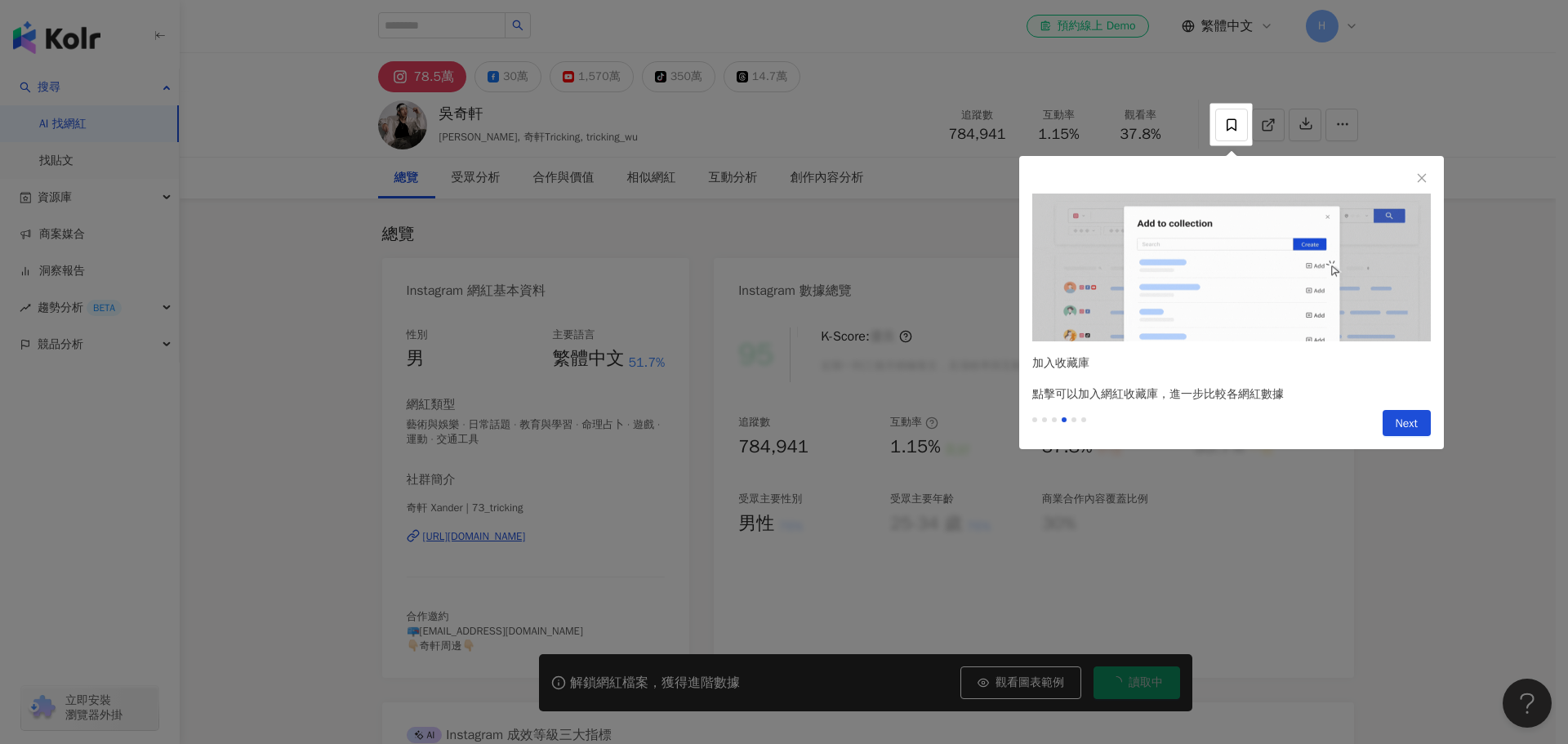 click on "Next" at bounding box center (1406, 424) 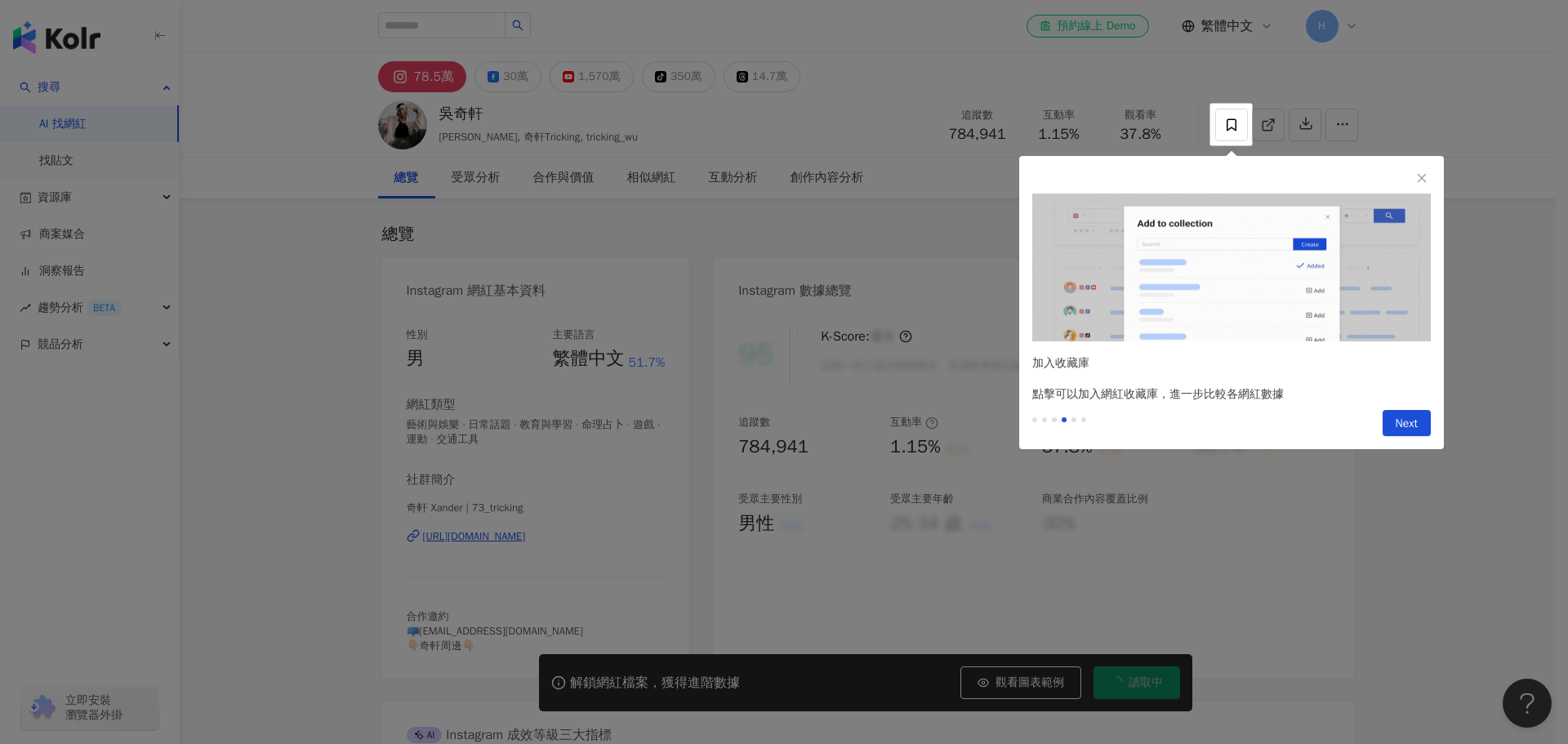 click on "Previous Next" at bounding box center (1232, 426) 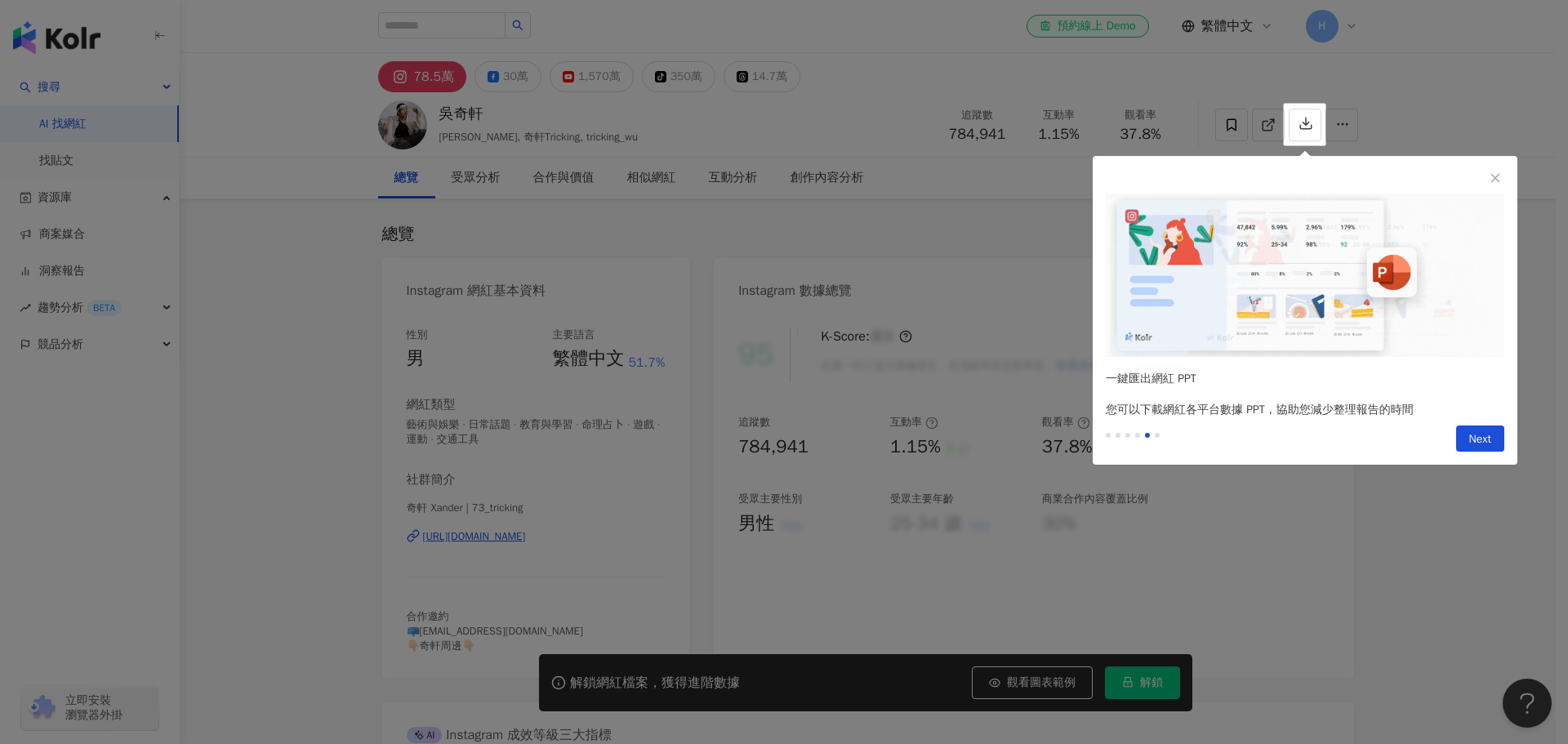 click on "Next" at bounding box center [1480, 439] 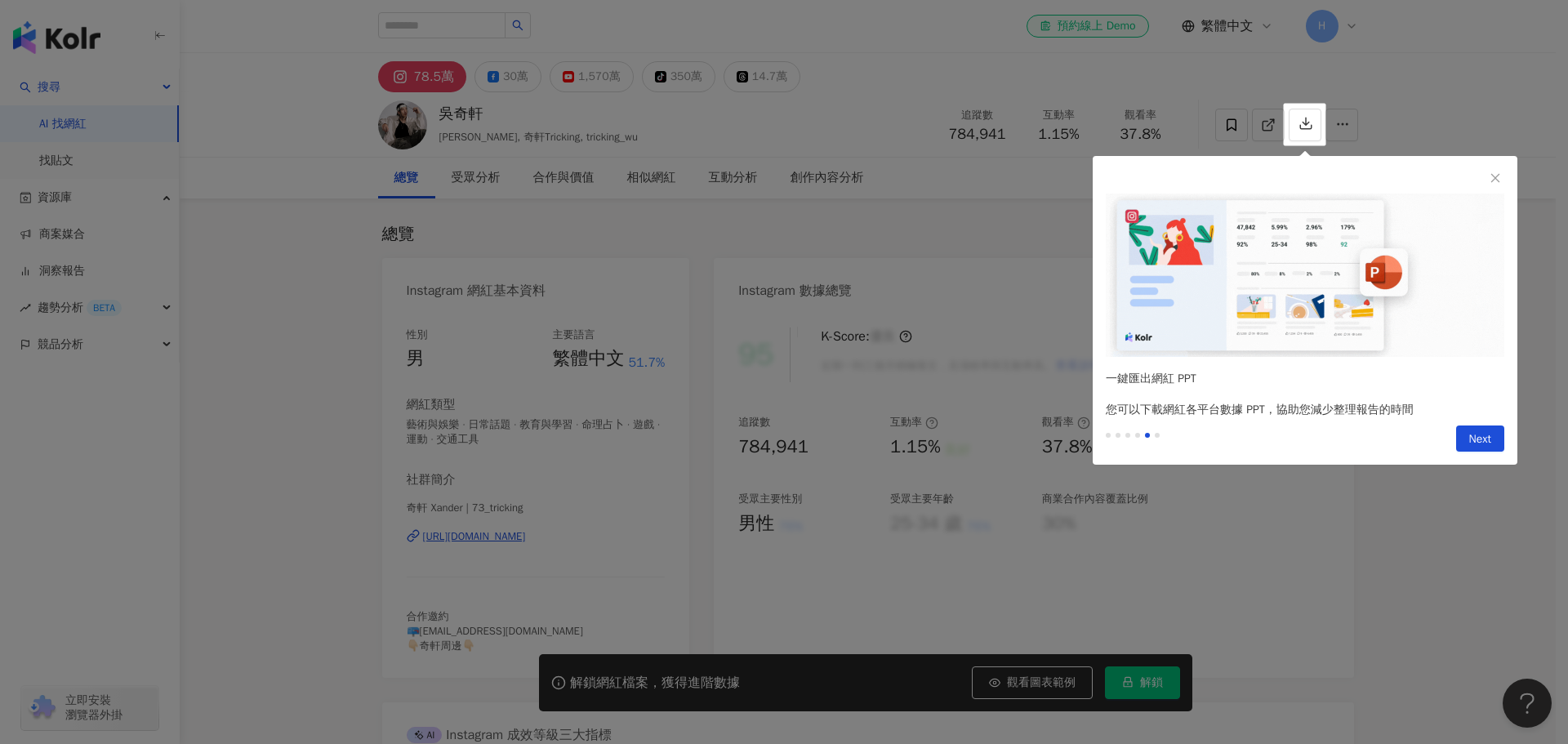 click at bounding box center [784, 372] 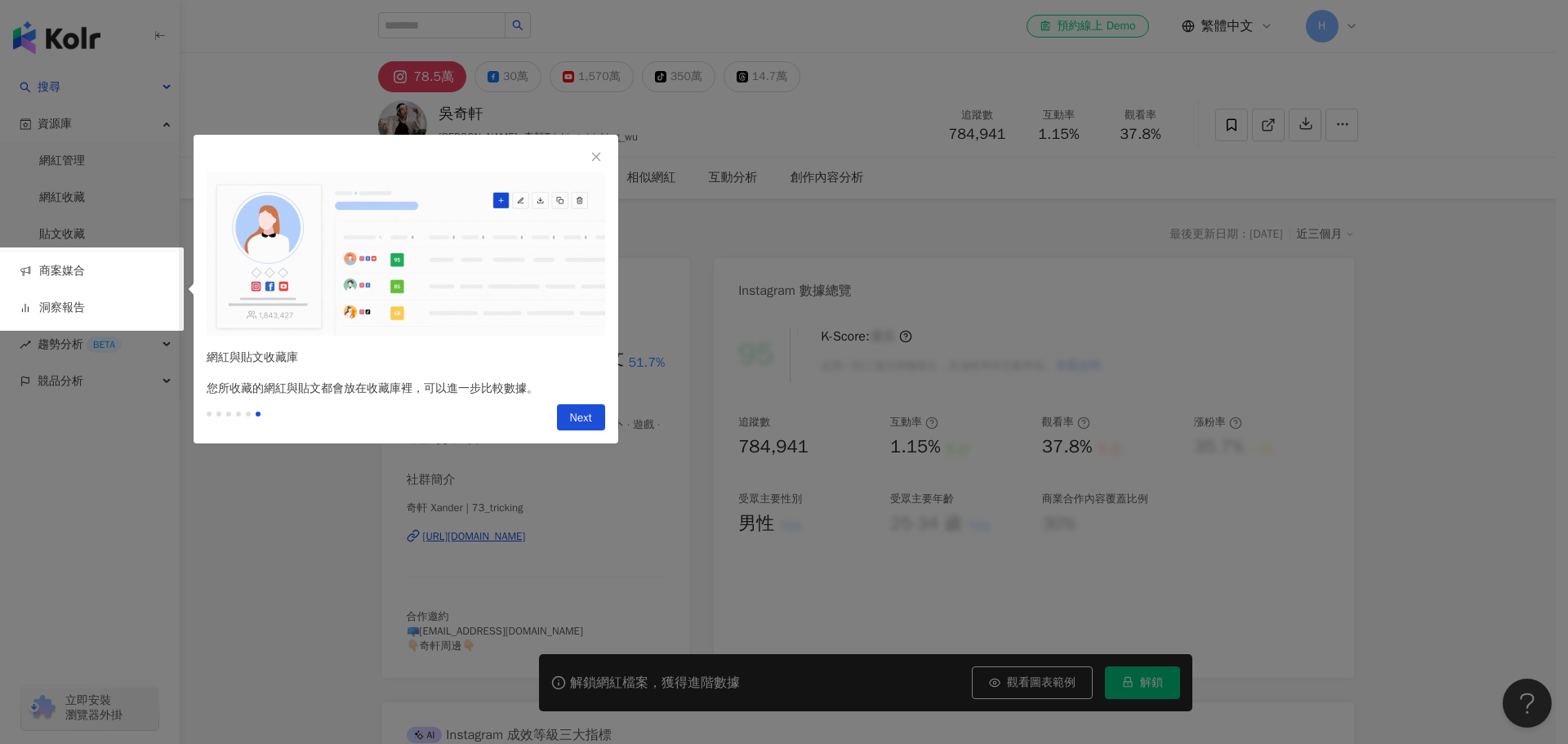 click on "Next" at bounding box center [581, 418] 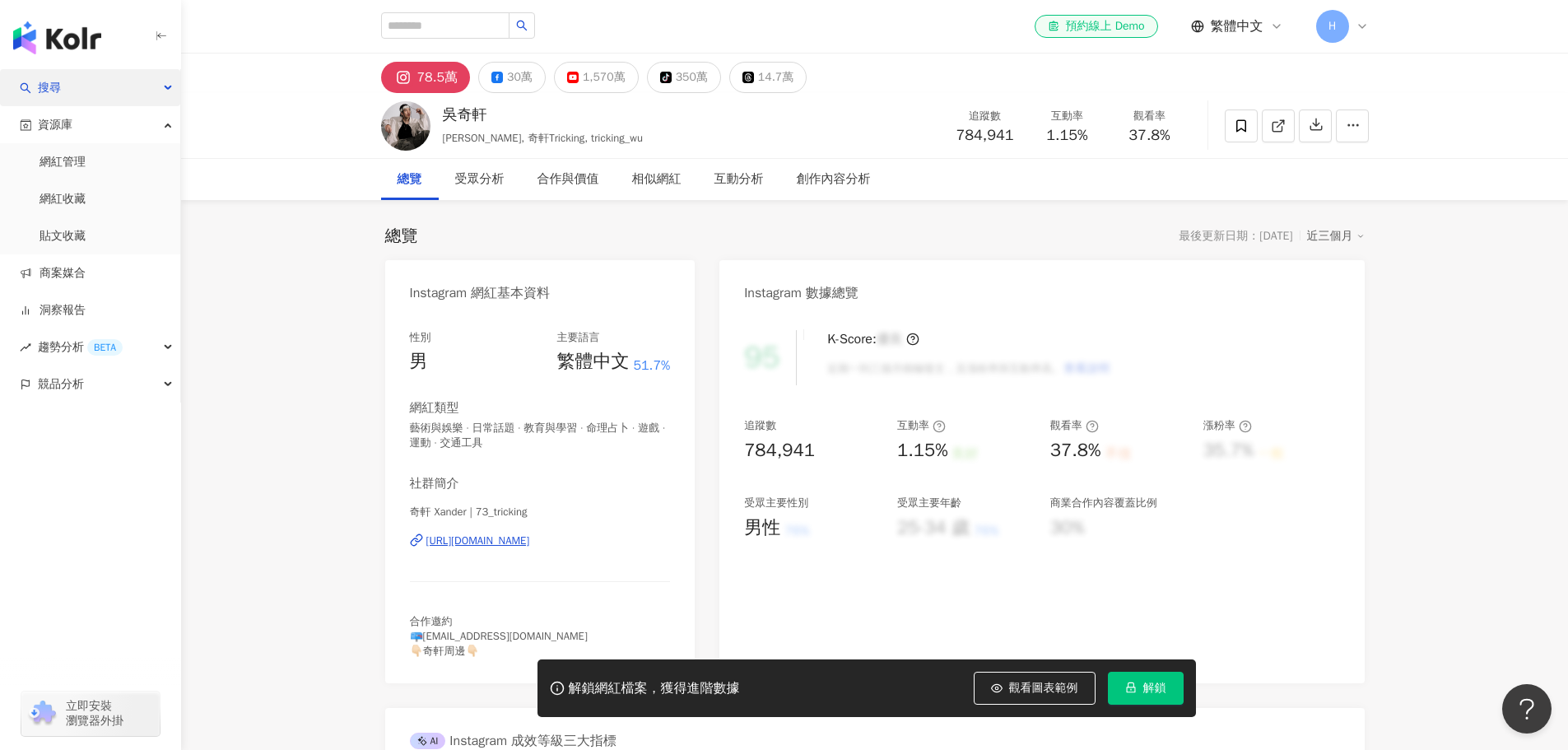 click on "搜尋" at bounding box center [49, 87] 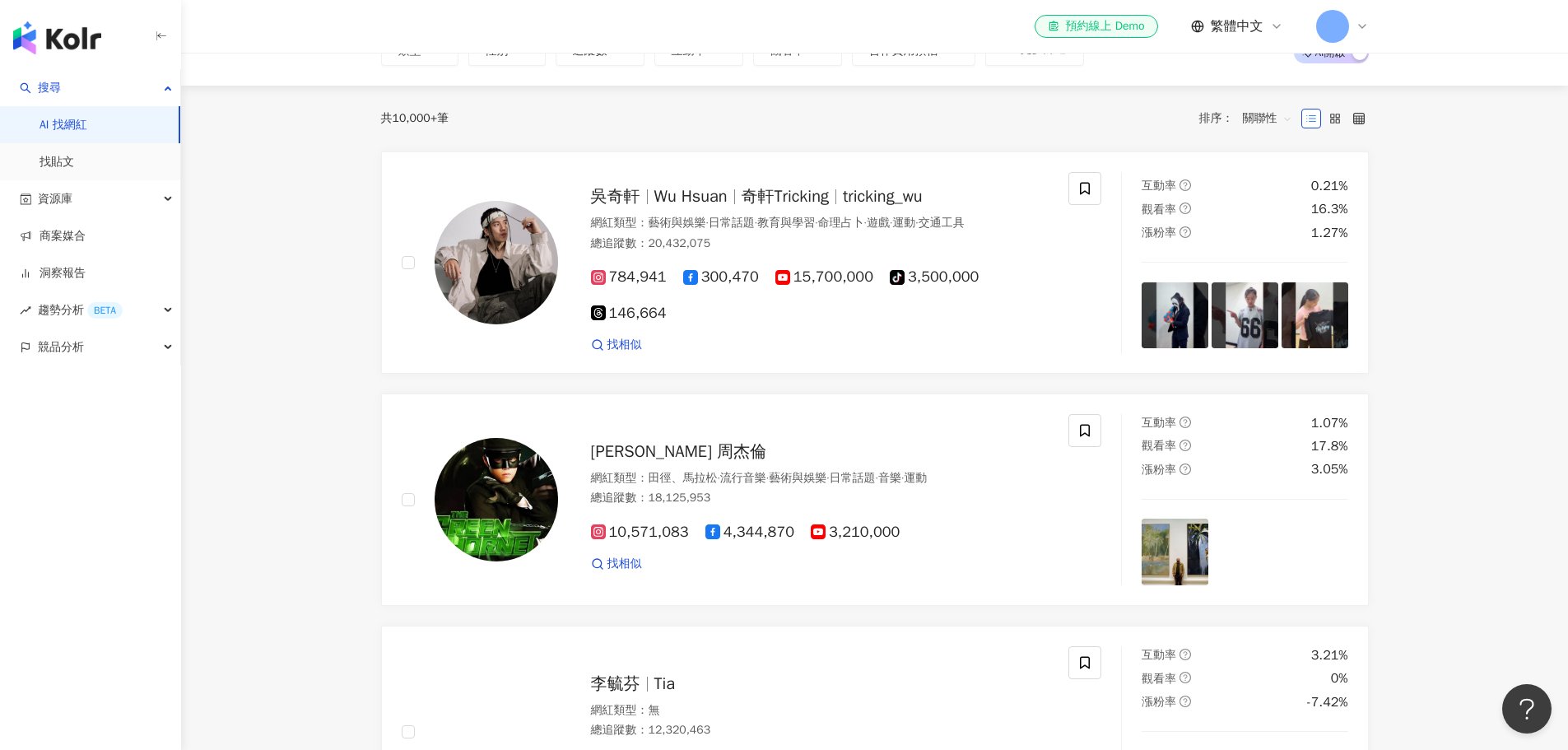 scroll, scrollTop: 0, scrollLeft: 0, axis: both 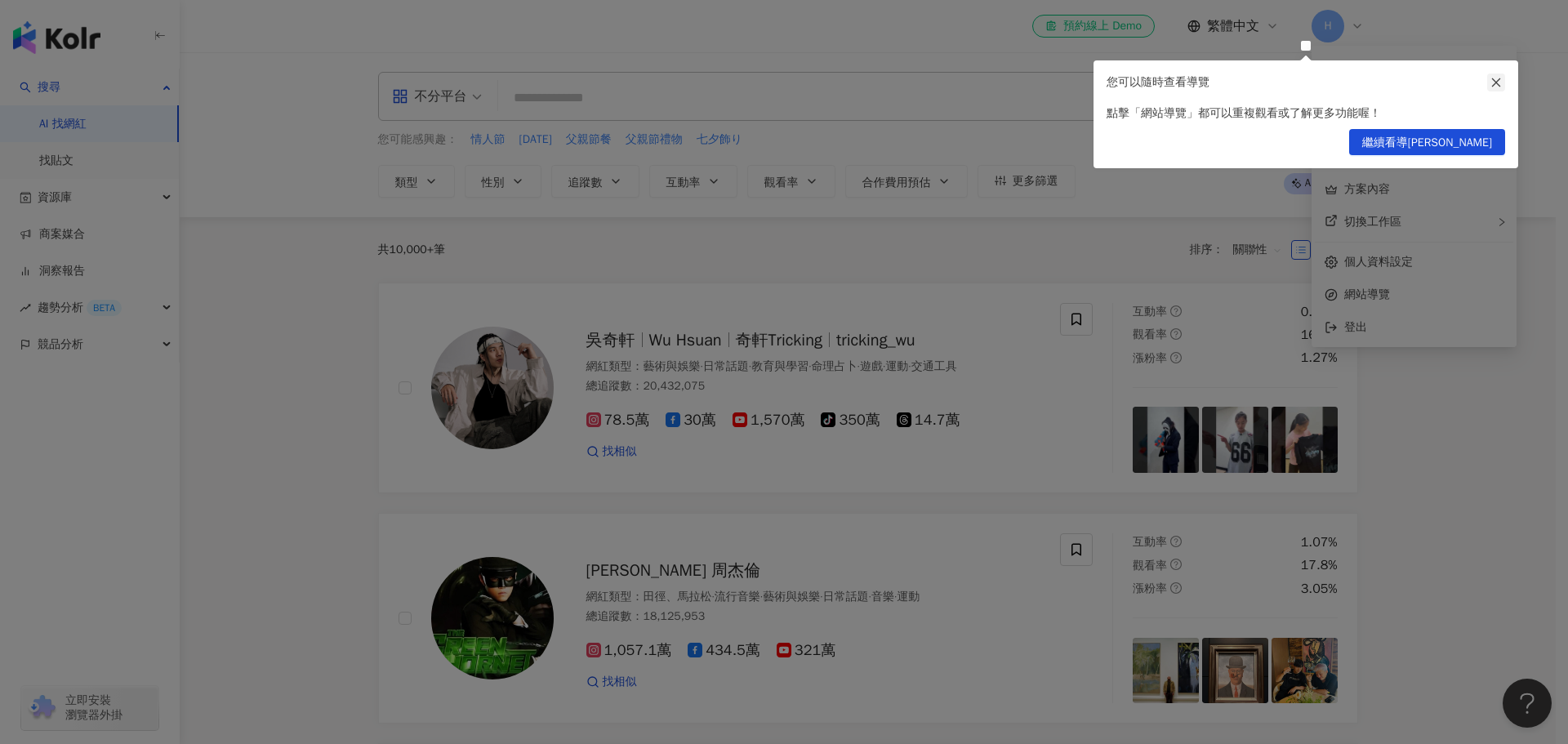 click 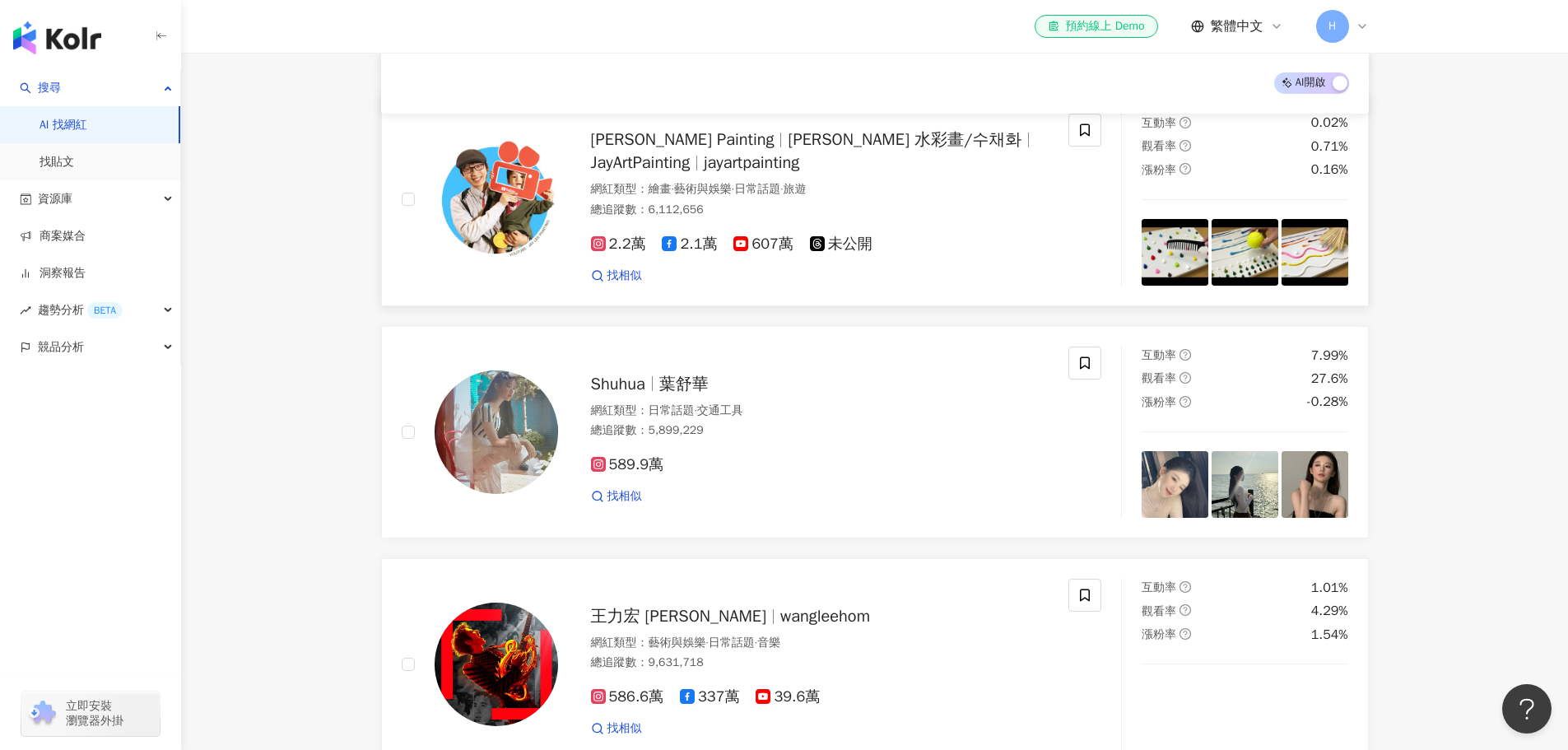 scroll, scrollTop: 2053, scrollLeft: 0, axis: vertical 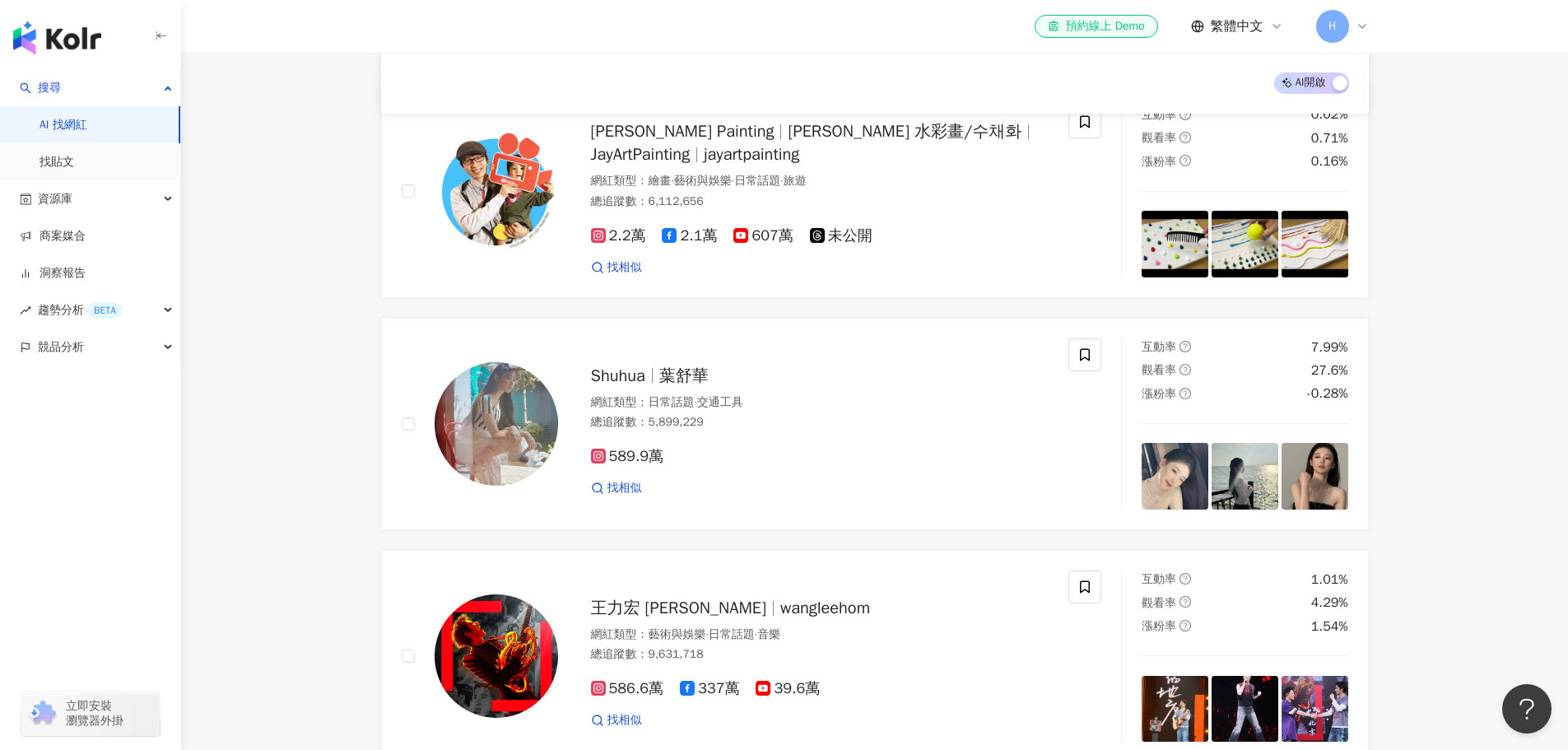 click on "el-icon-cs 預約線上 Demo 繁體中文 H" at bounding box center [875, 26] 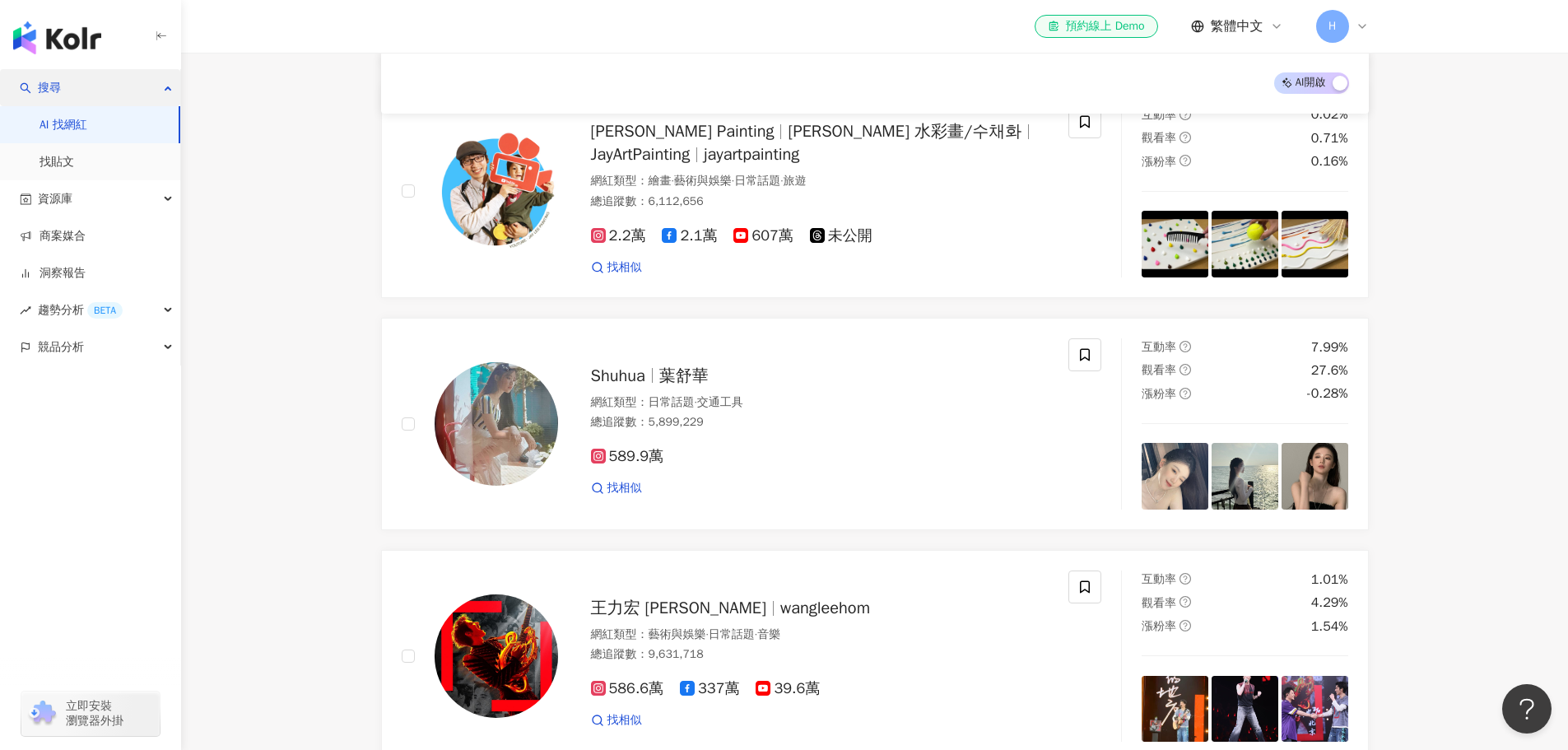 click on "搜尋" at bounding box center (90, 87) 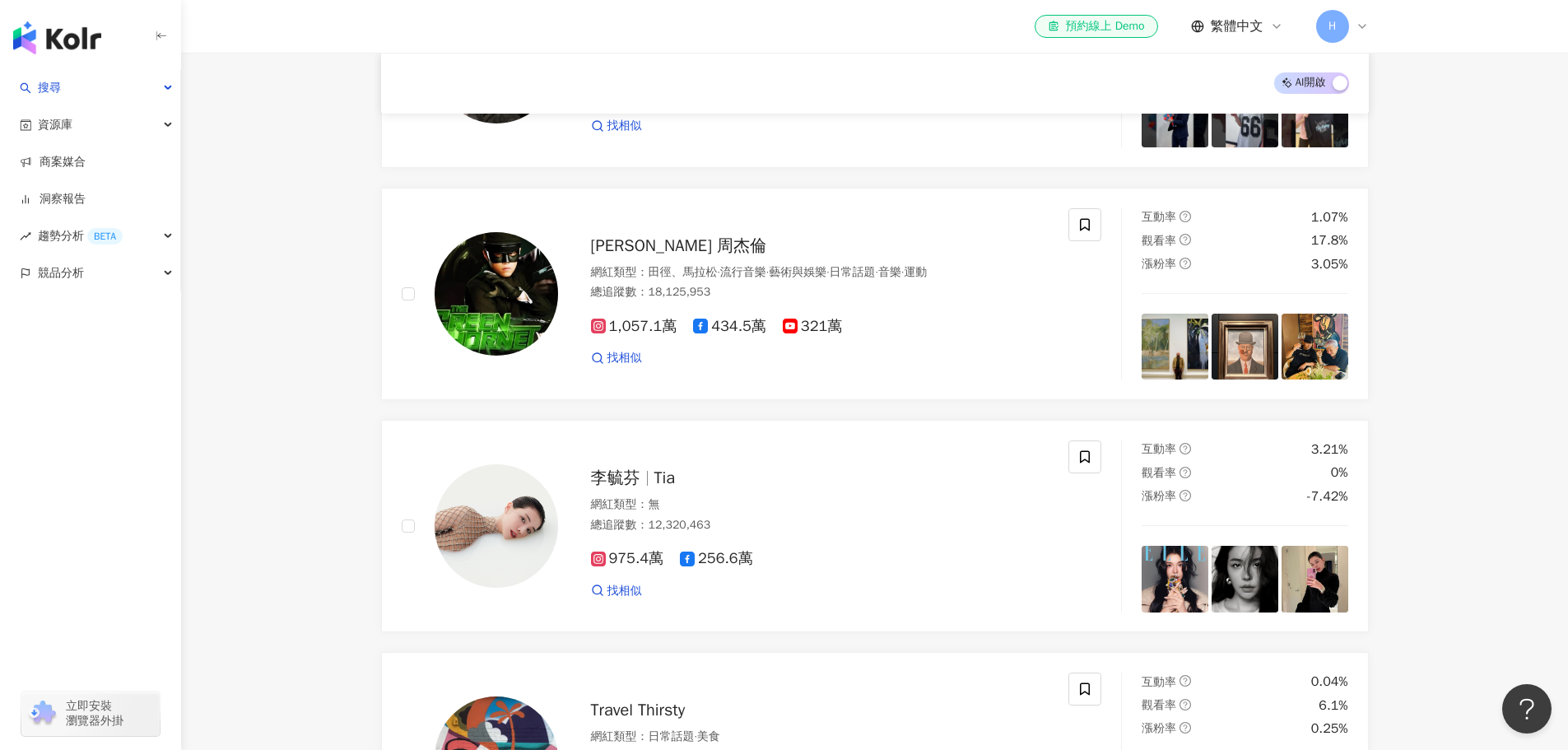 scroll, scrollTop: 0, scrollLeft: 0, axis: both 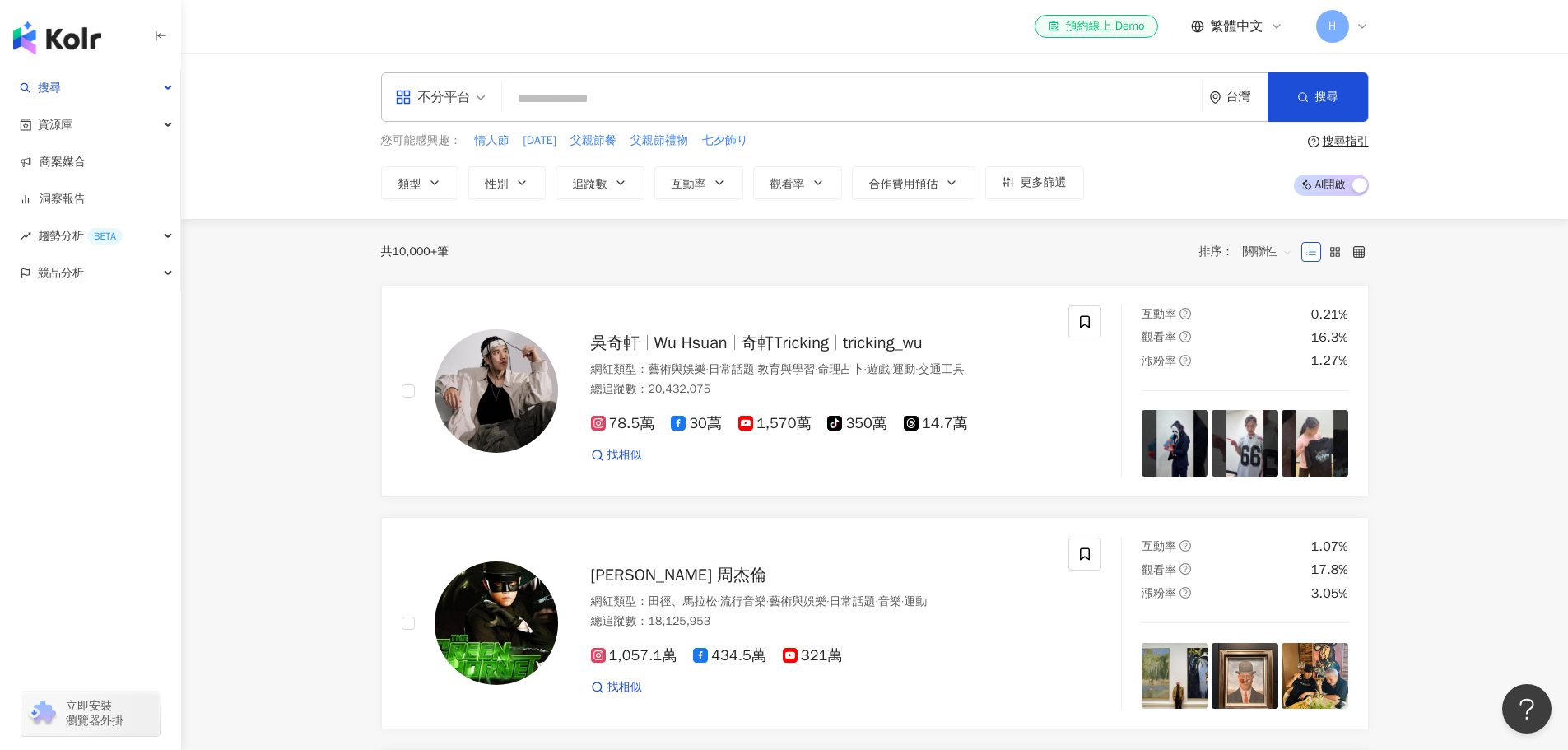 click at bounding box center (852, 99) 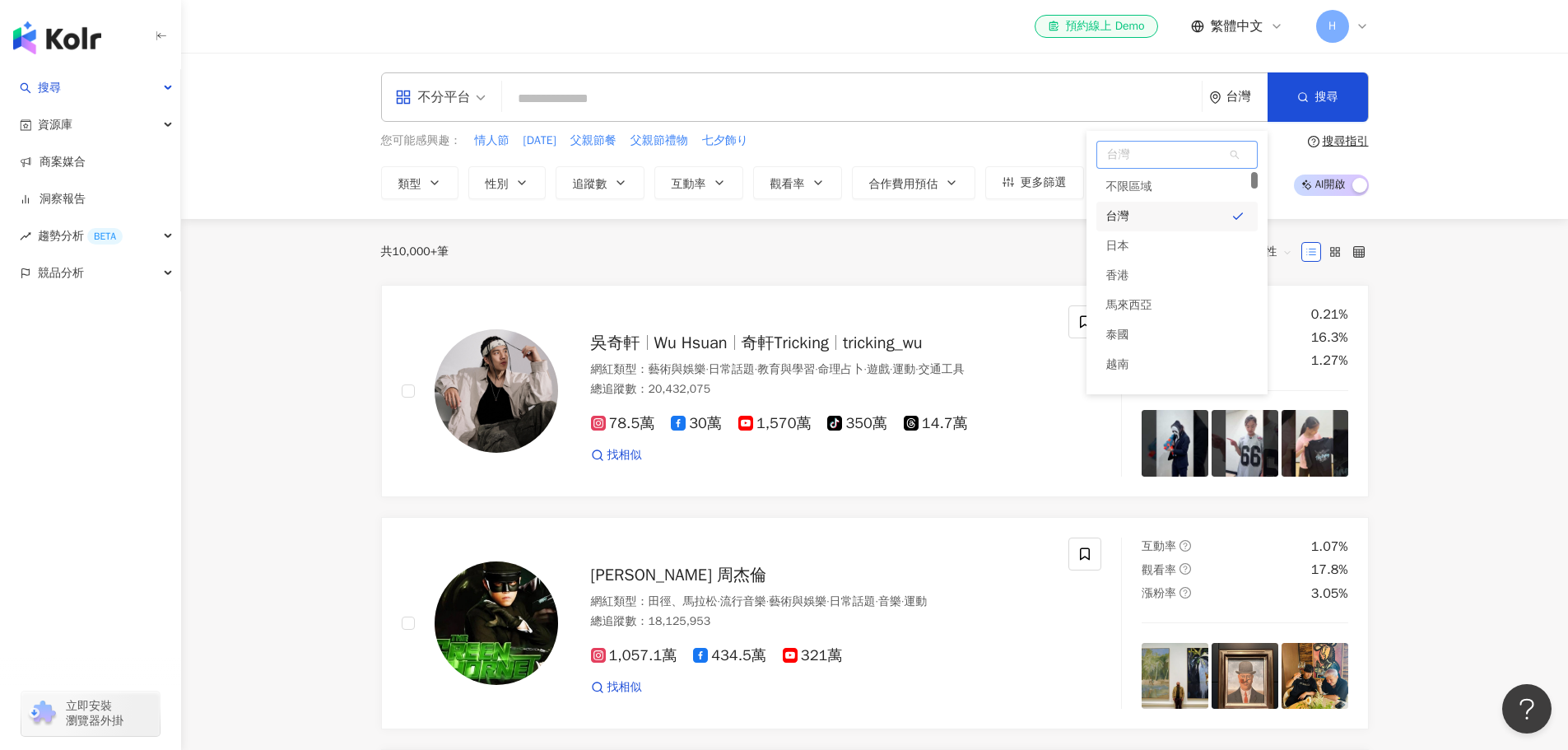 click on "台灣" at bounding box center [1177, 155] 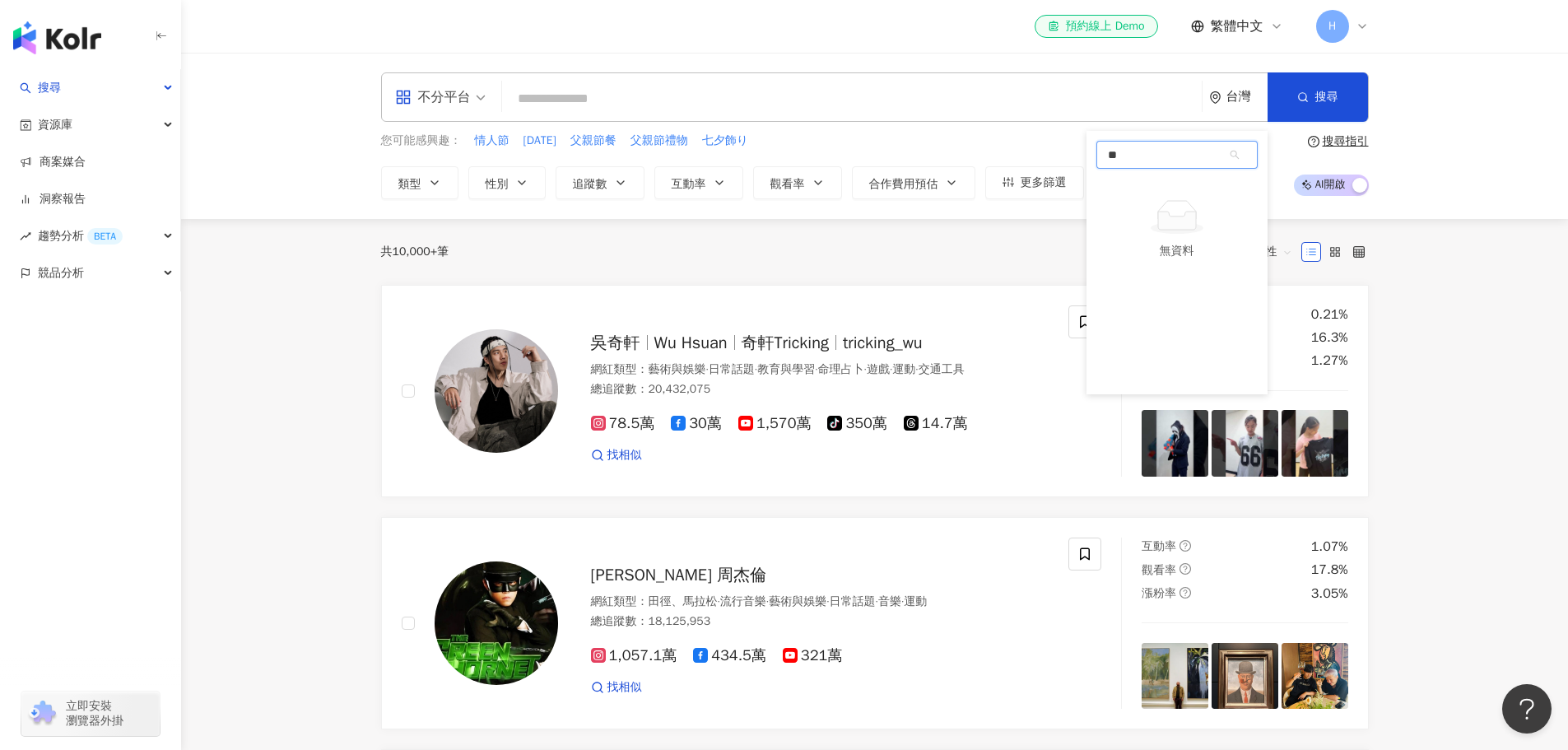 type on "*" 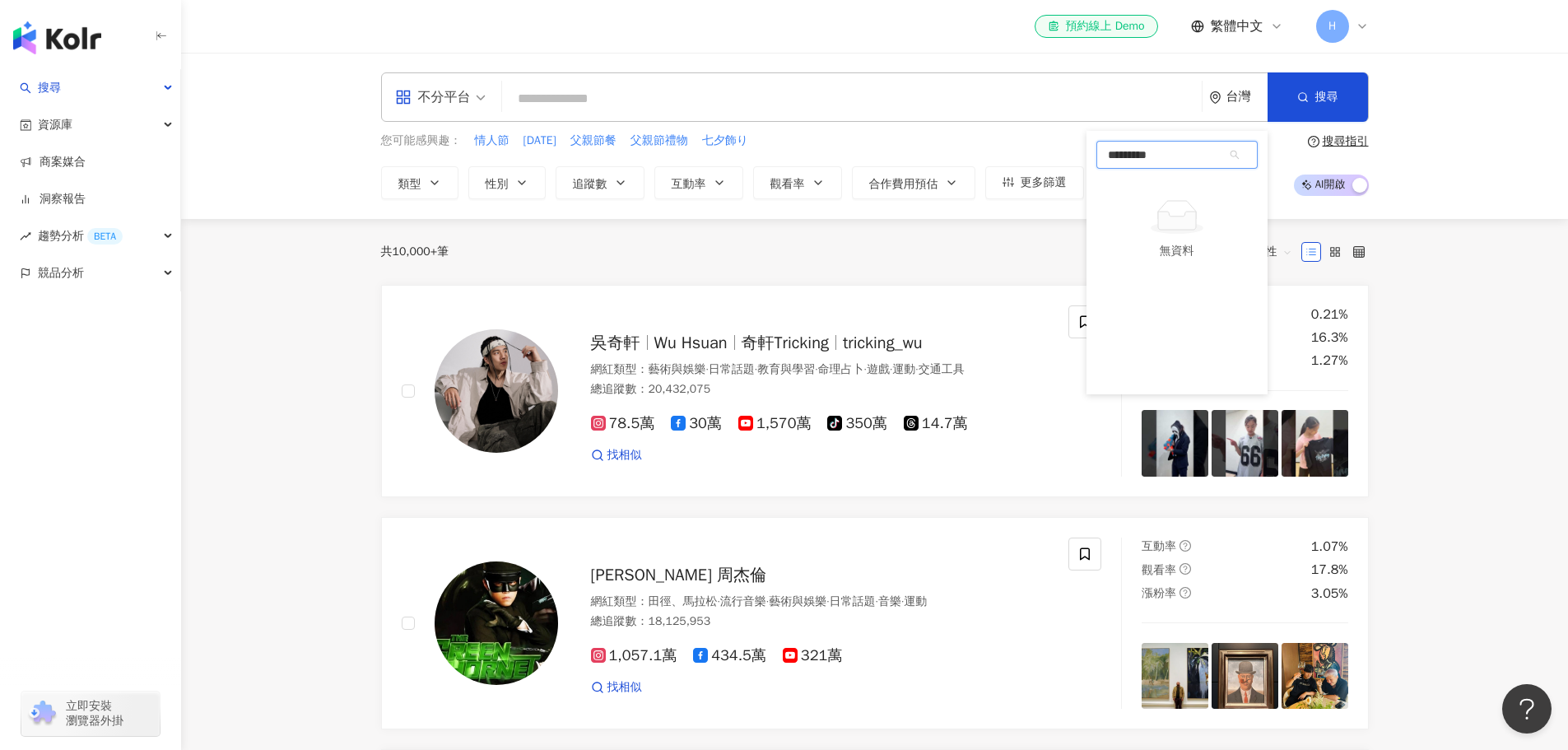 type on "***" 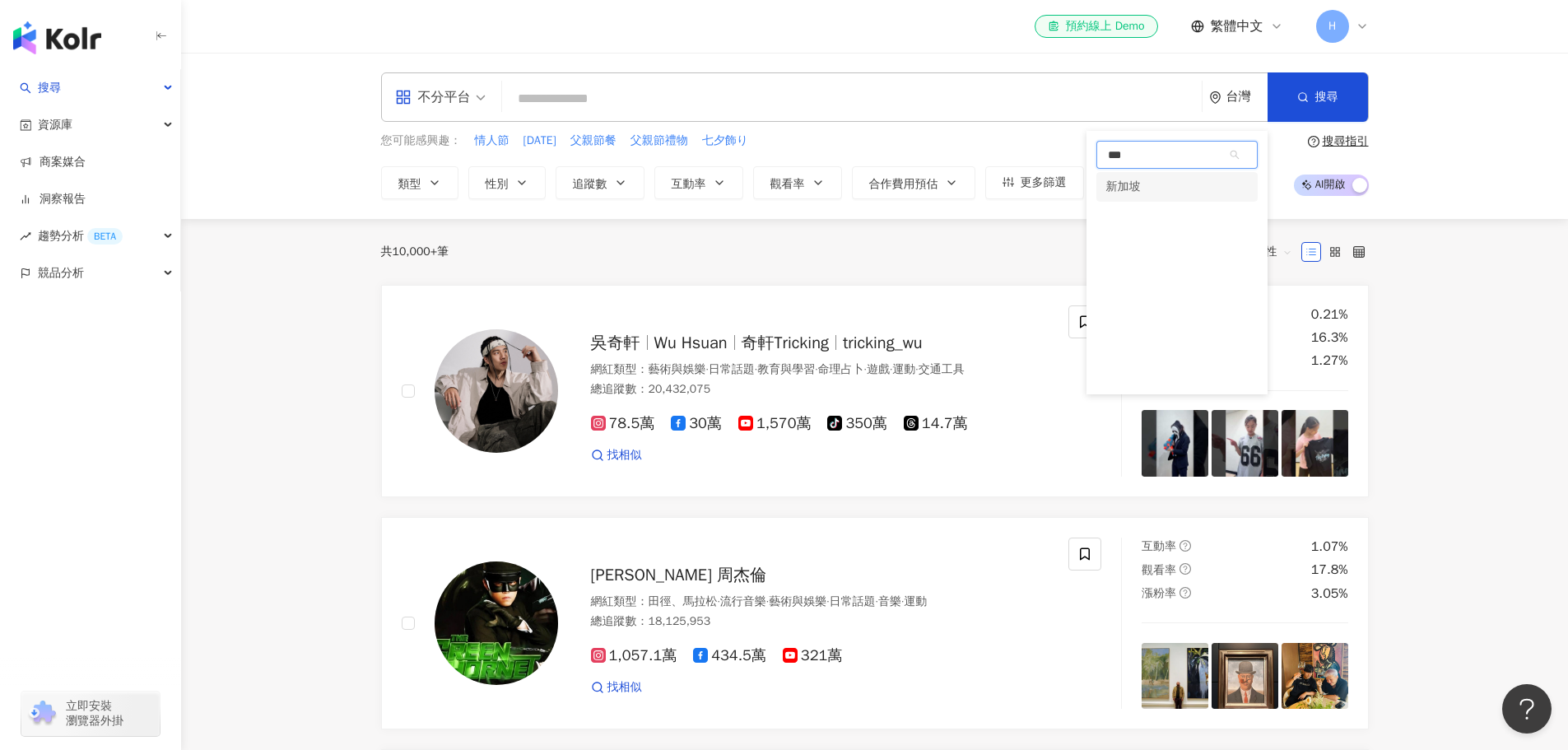 type 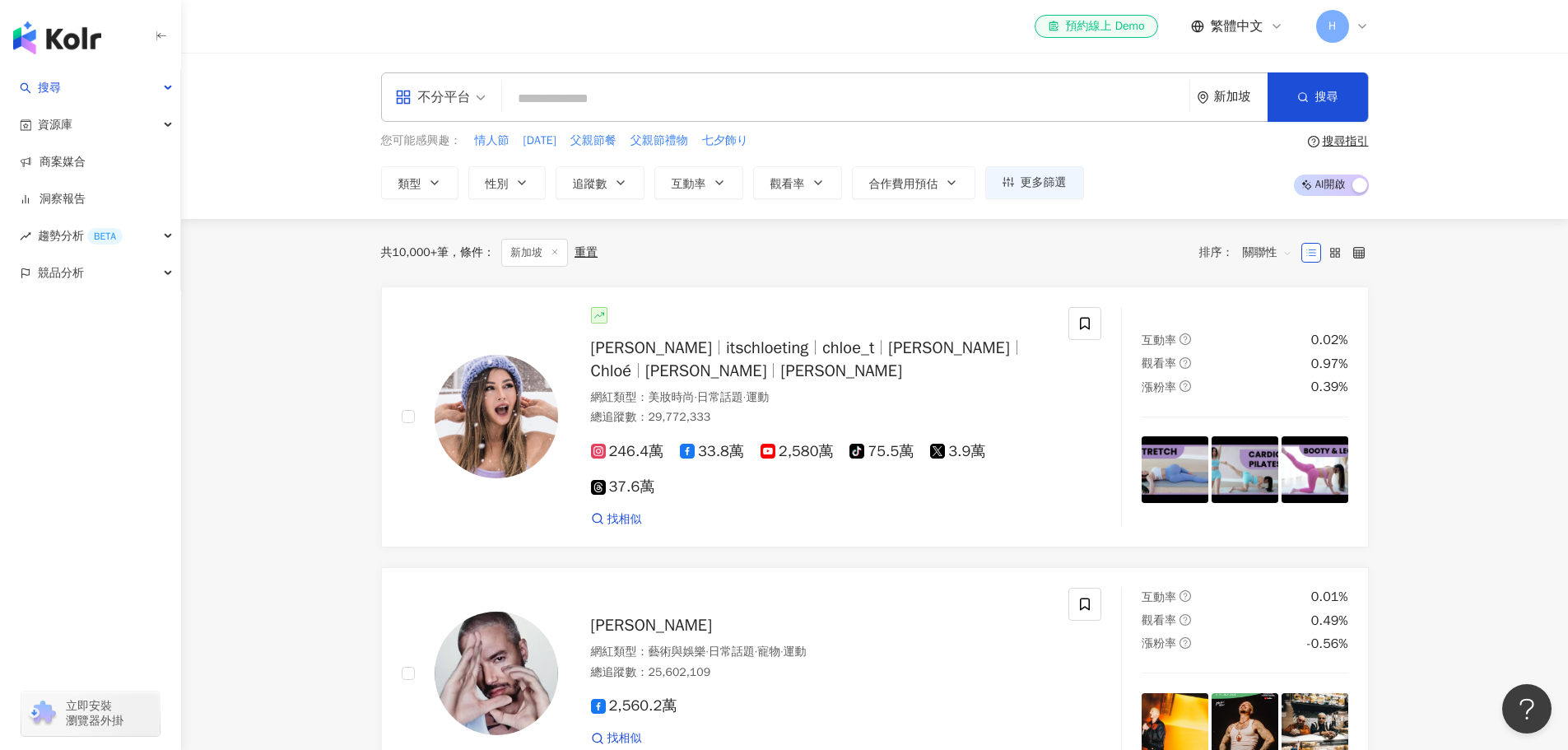 click at bounding box center [845, 99] 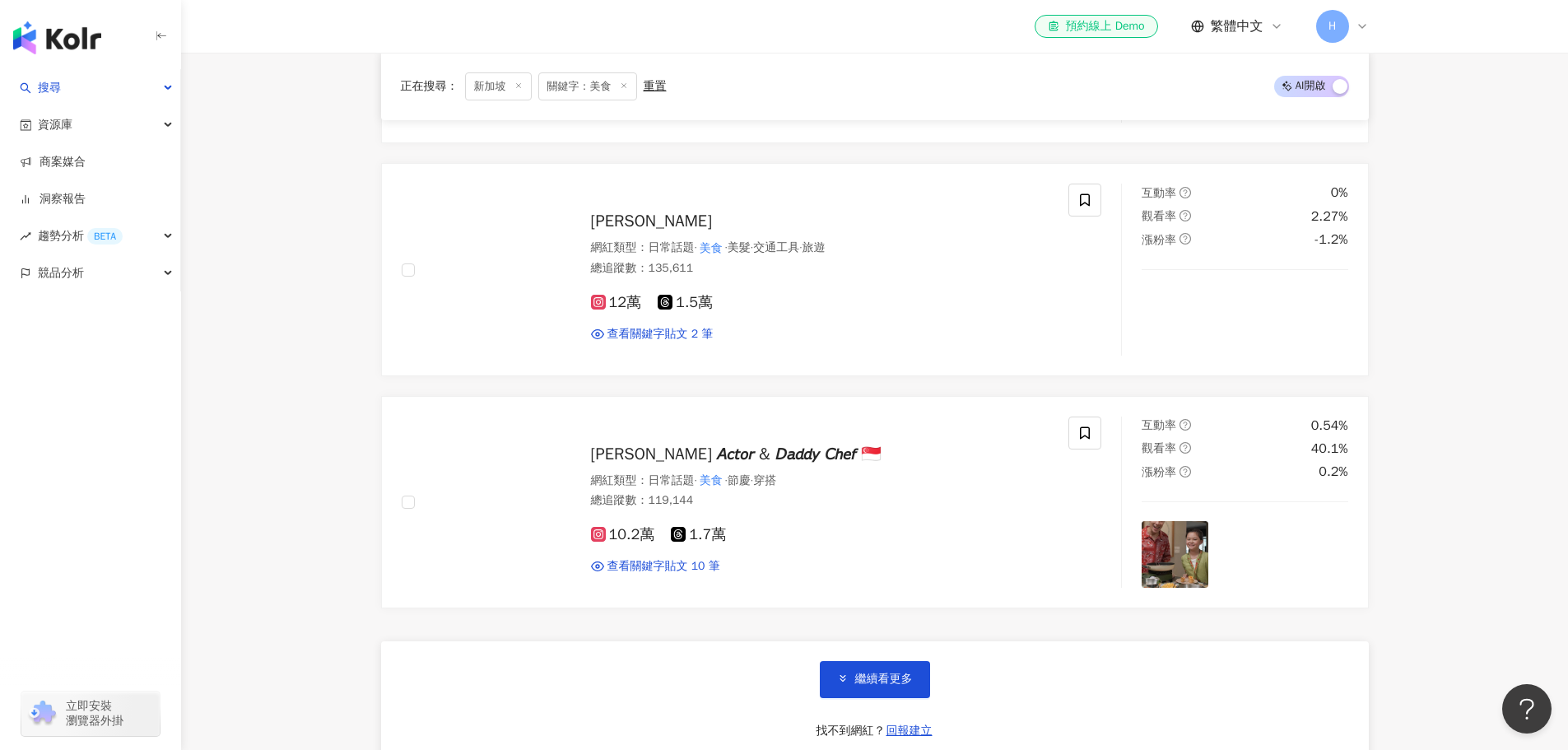 scroll, scrollTop: 2634, scrollLeft: 0, axis: vertical 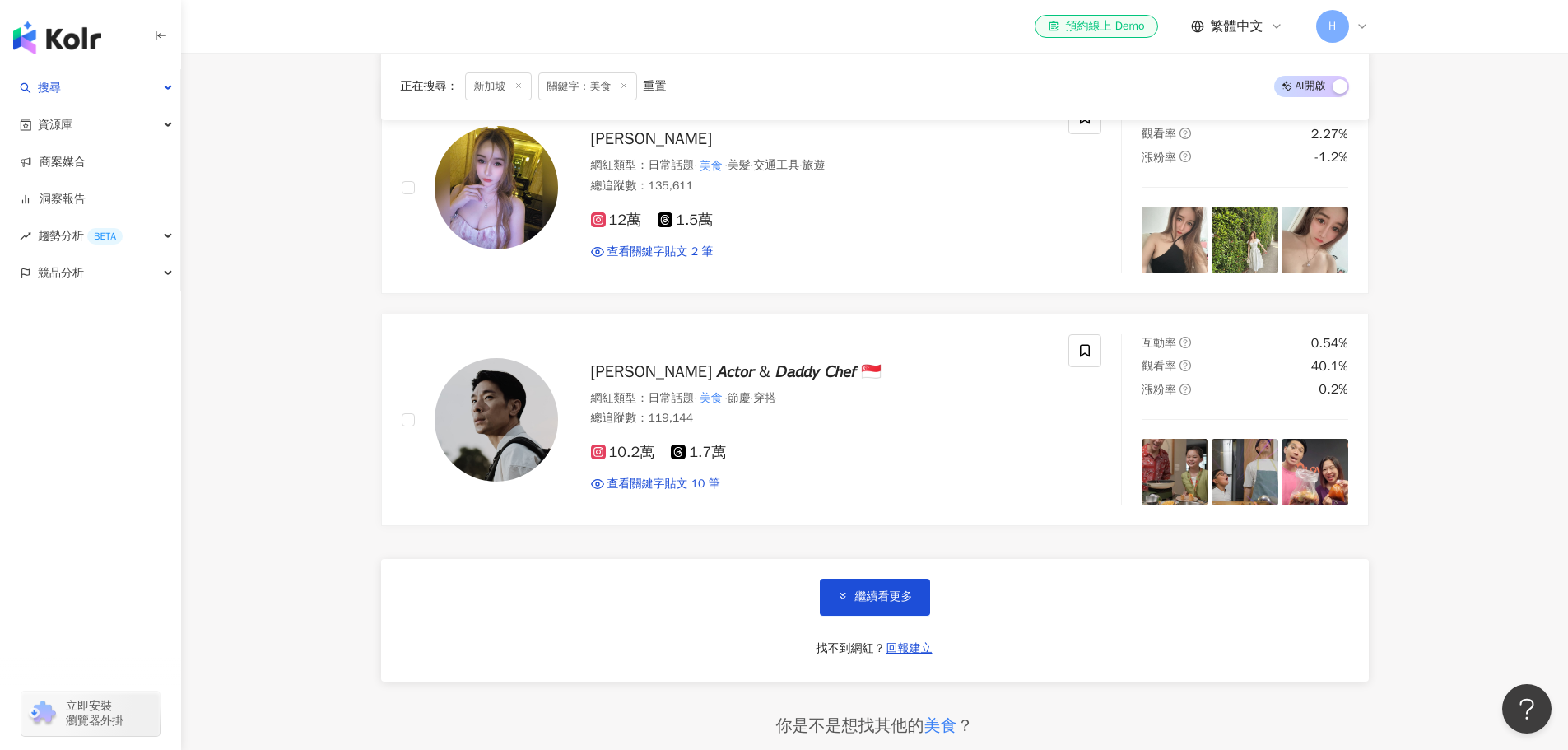 type on "**" 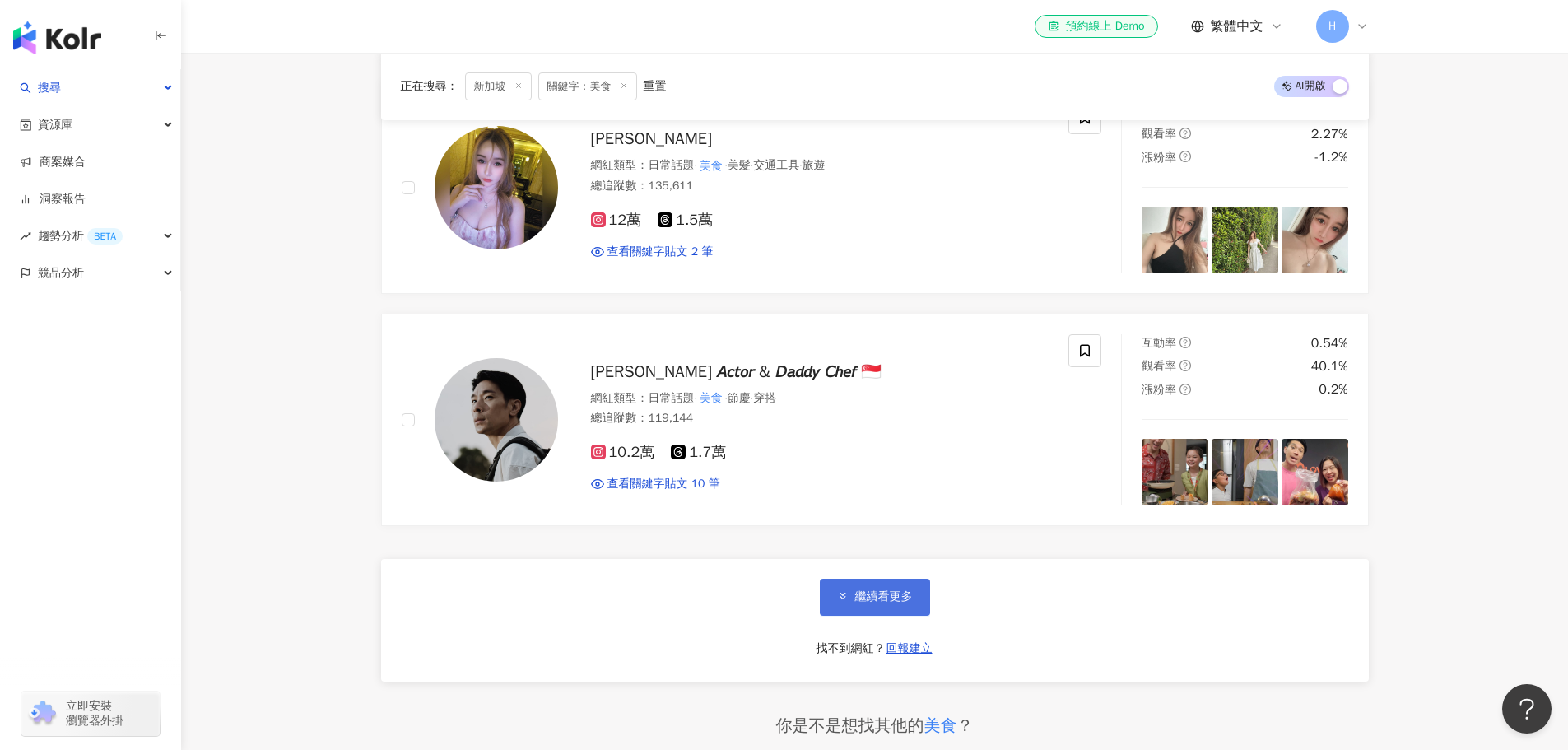 click on "繼續看更多" at bounding box center (884, 597) 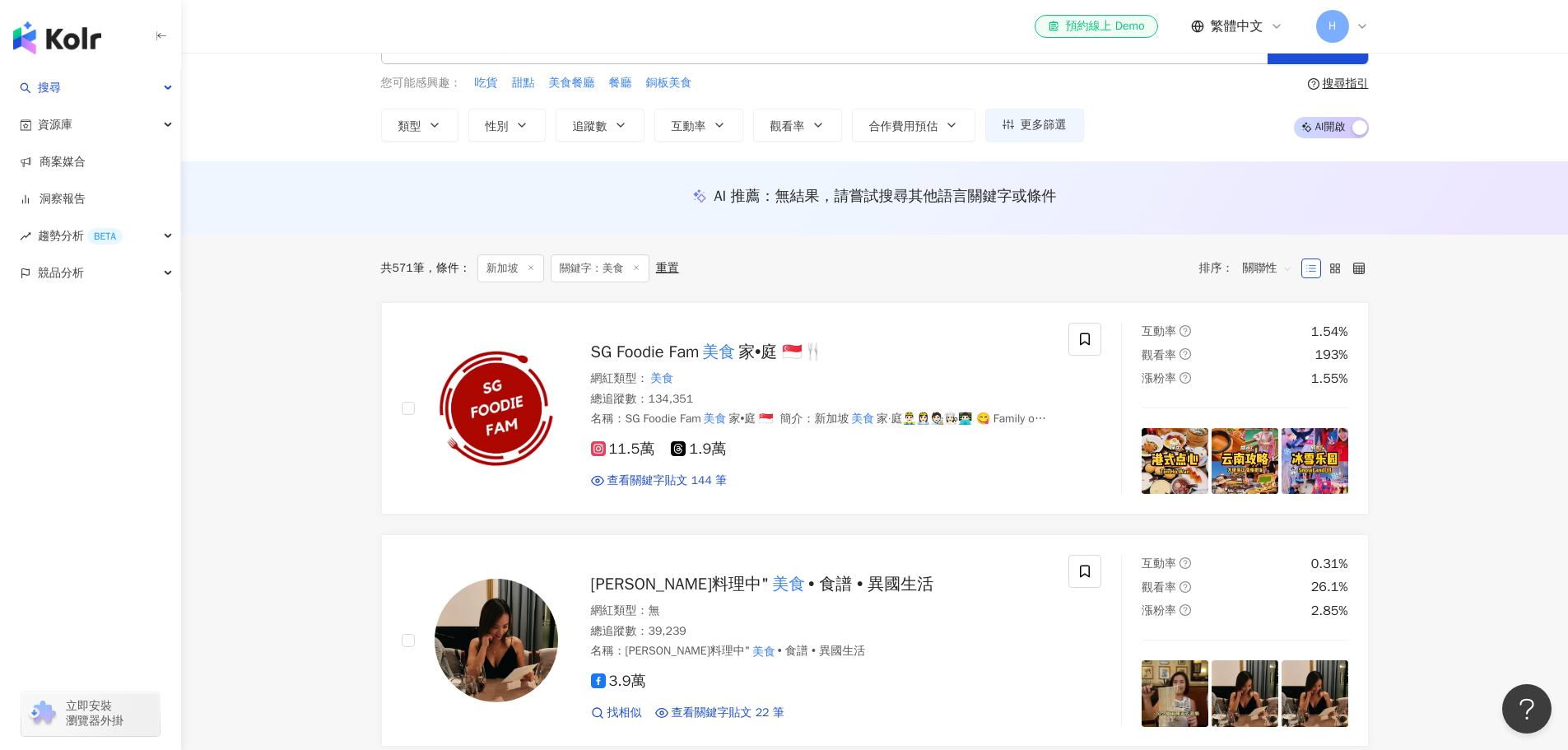 scroll, scrollTop: 0, scrollLeft: 0, axis: both 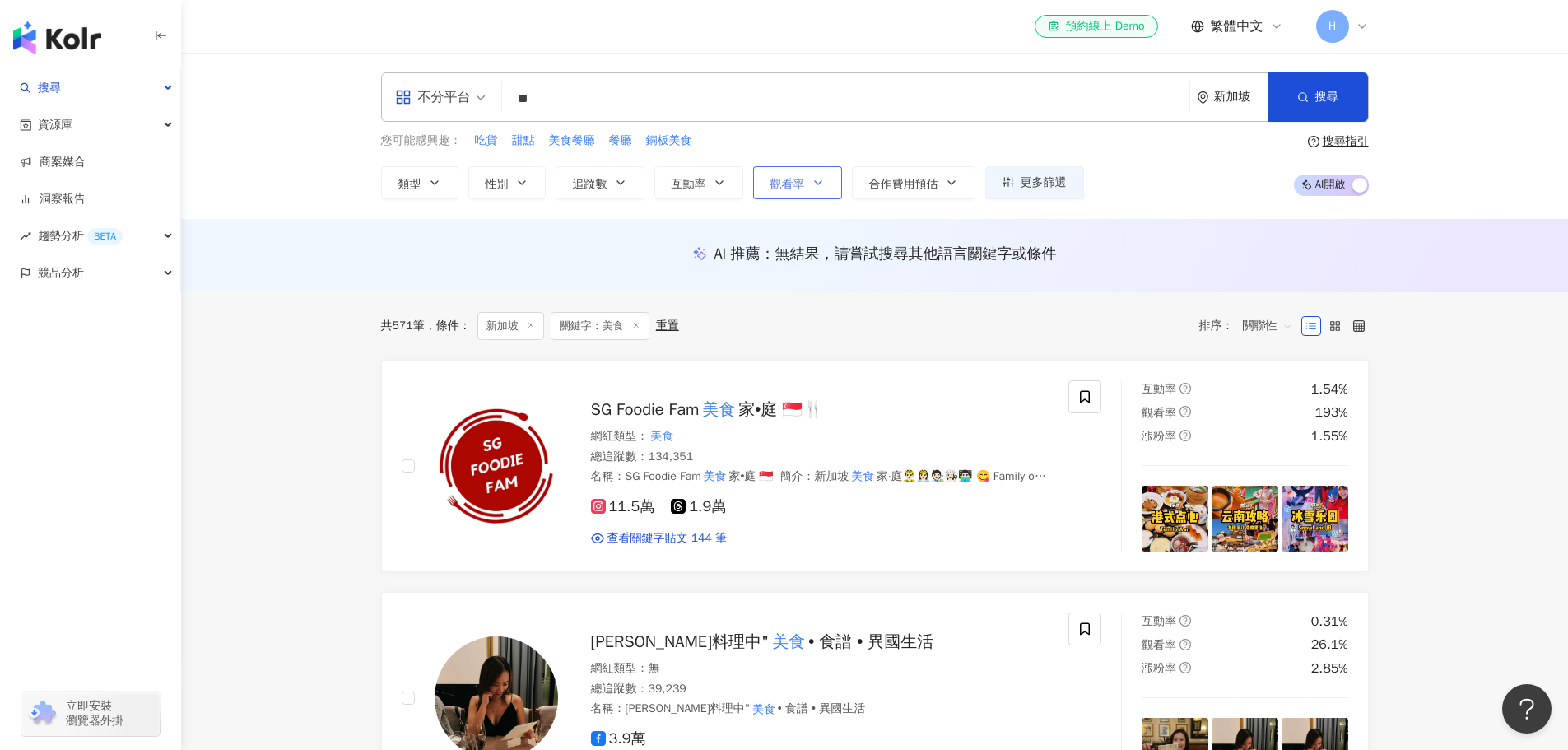 click 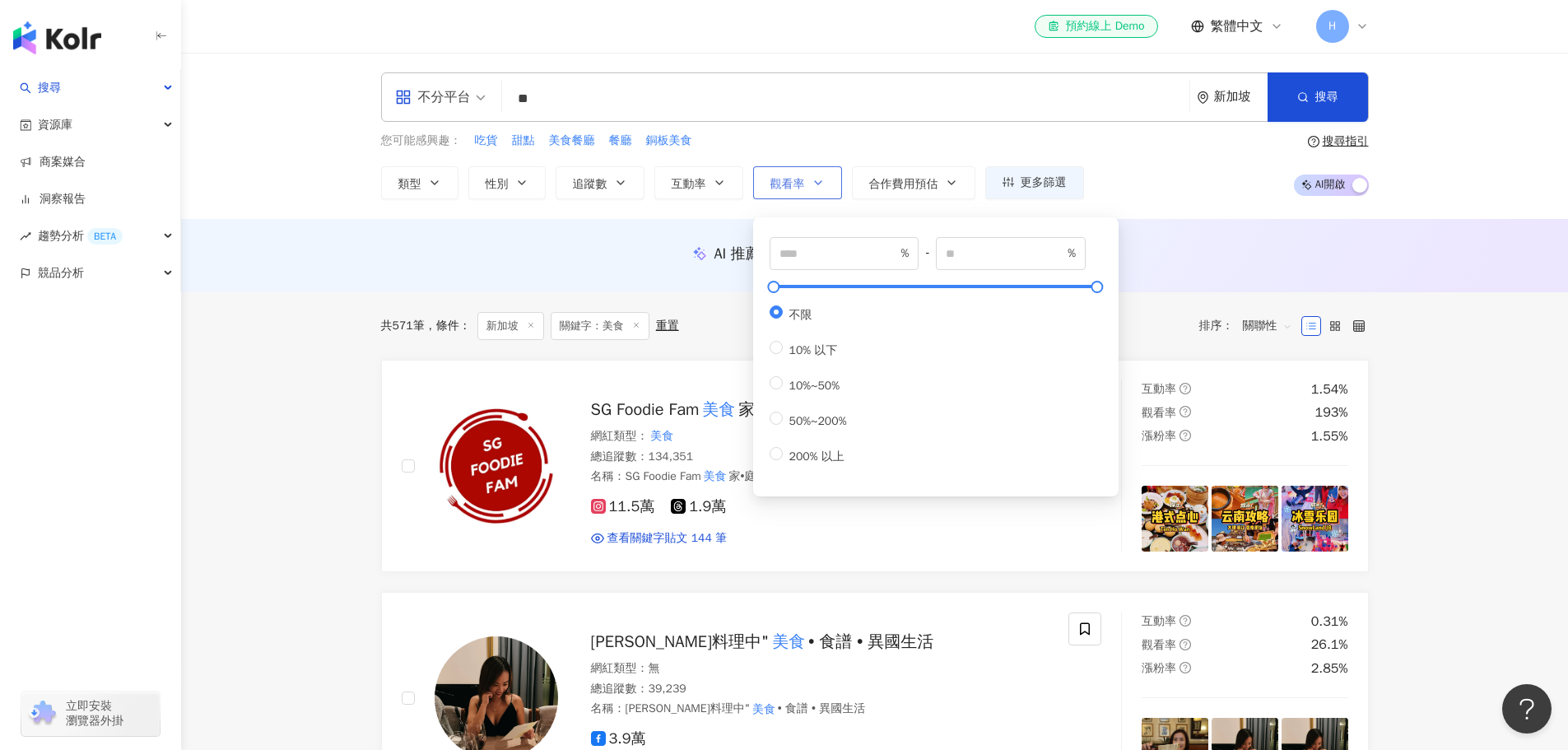 click 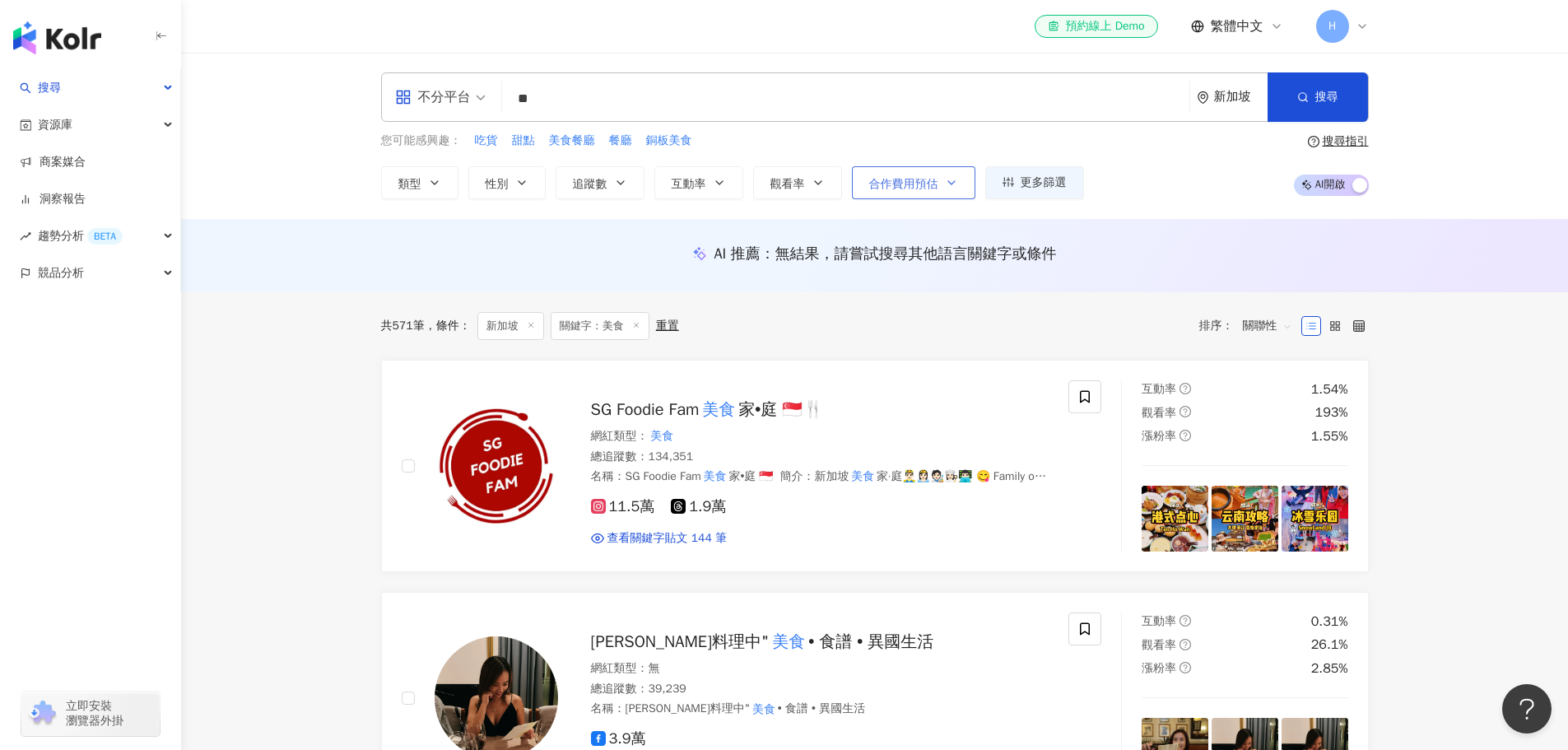 click on "合作費用預估" at bounding box center (904, 184) 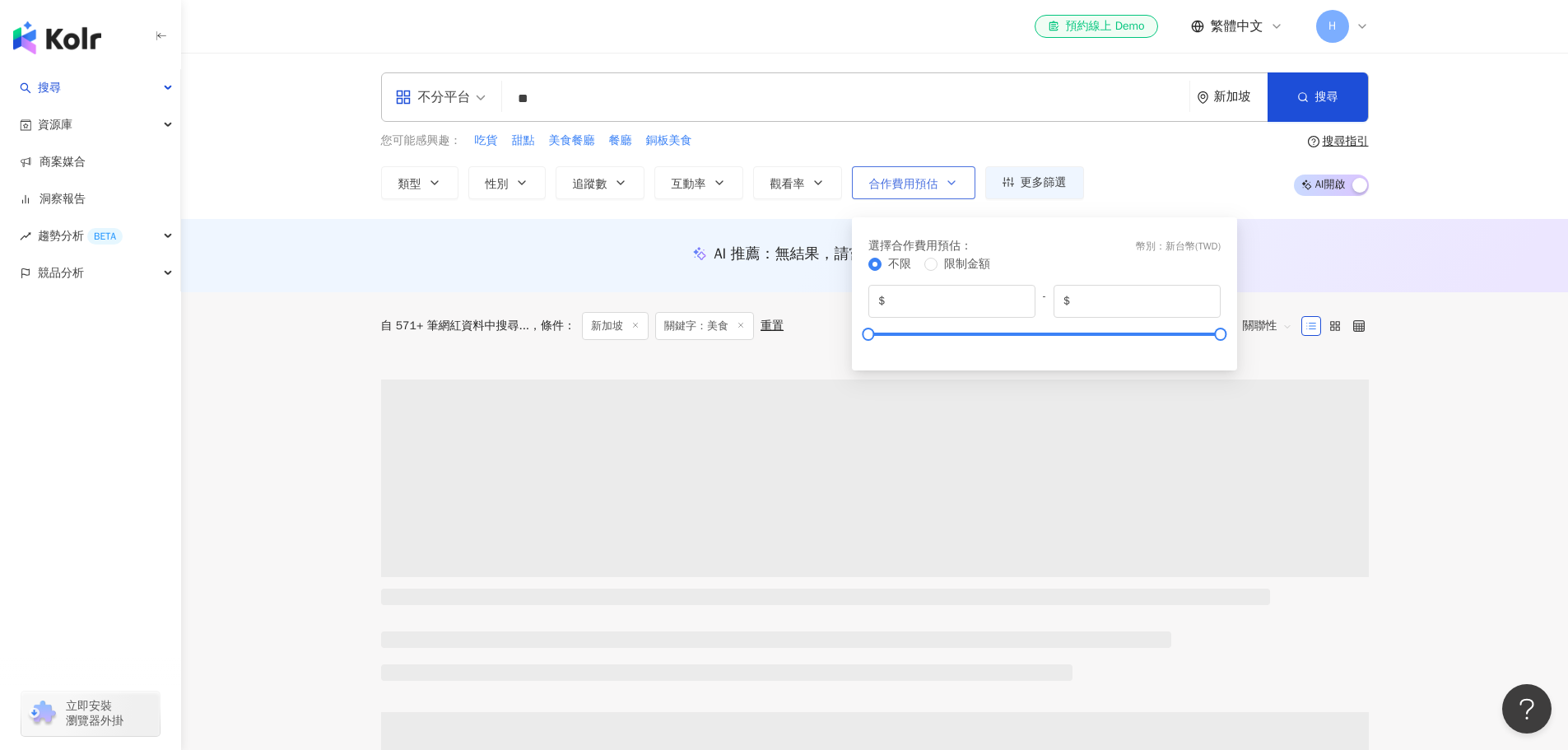 click 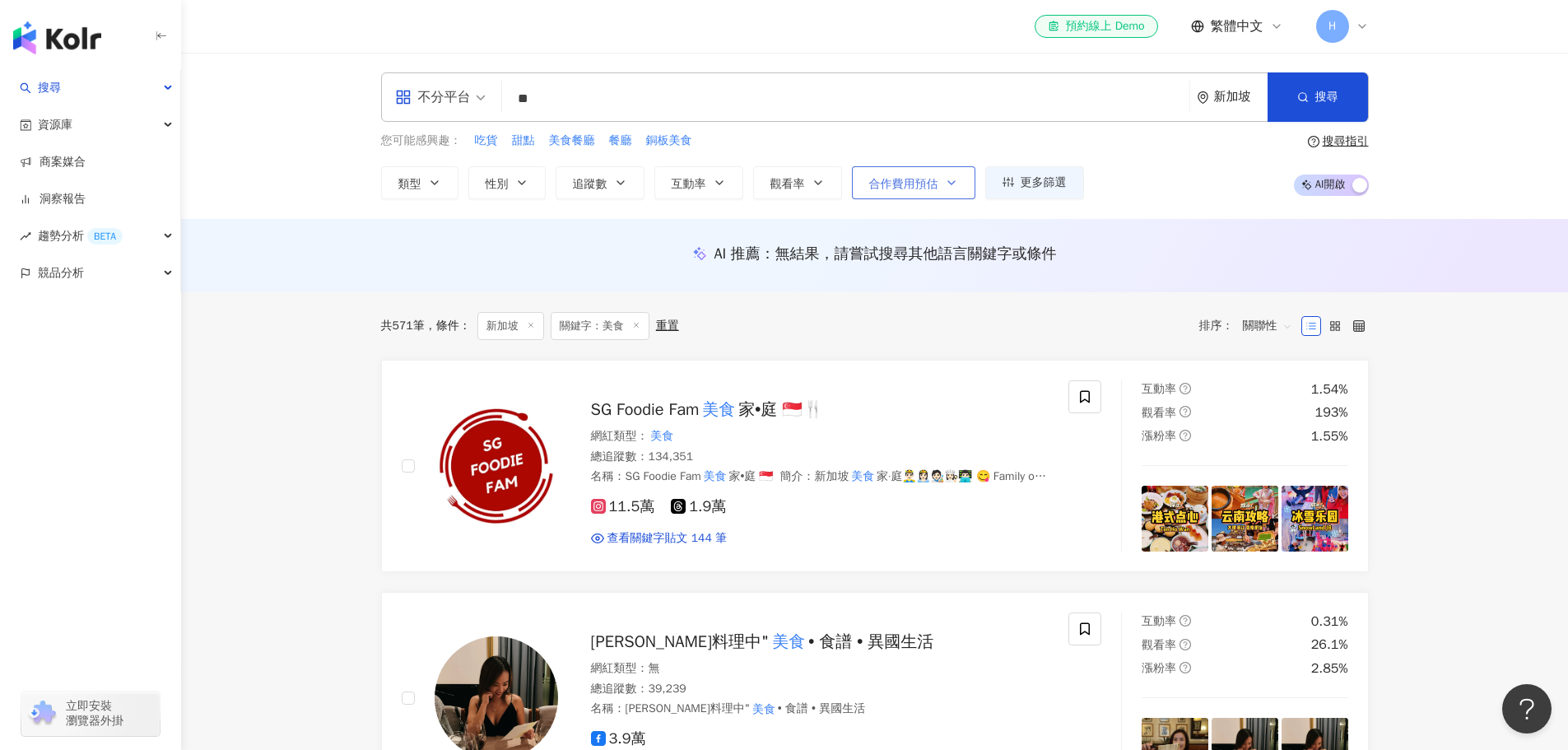 click 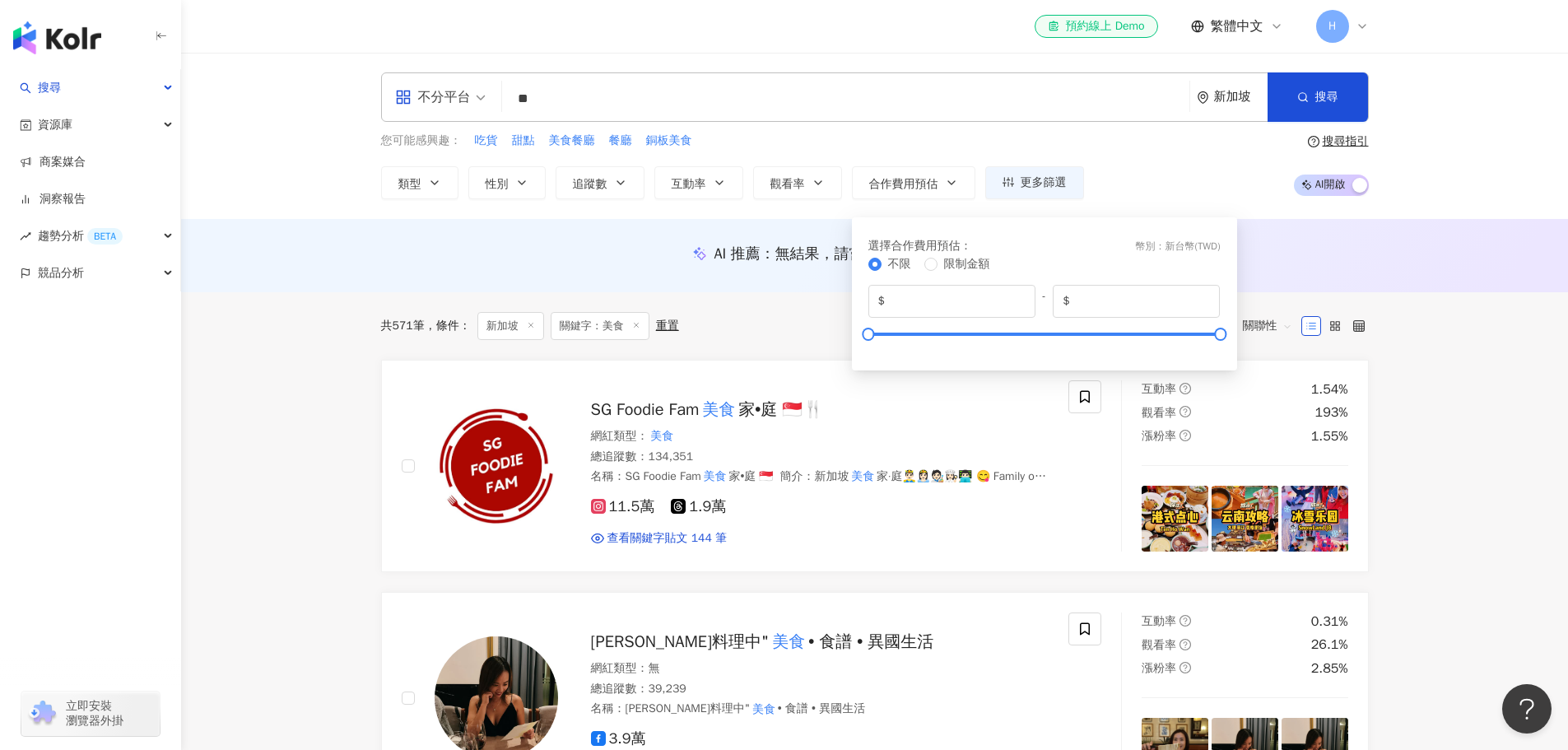 click on "幣別 ： 新台幣 ( TWD )" at bounding box center (1178, 246) 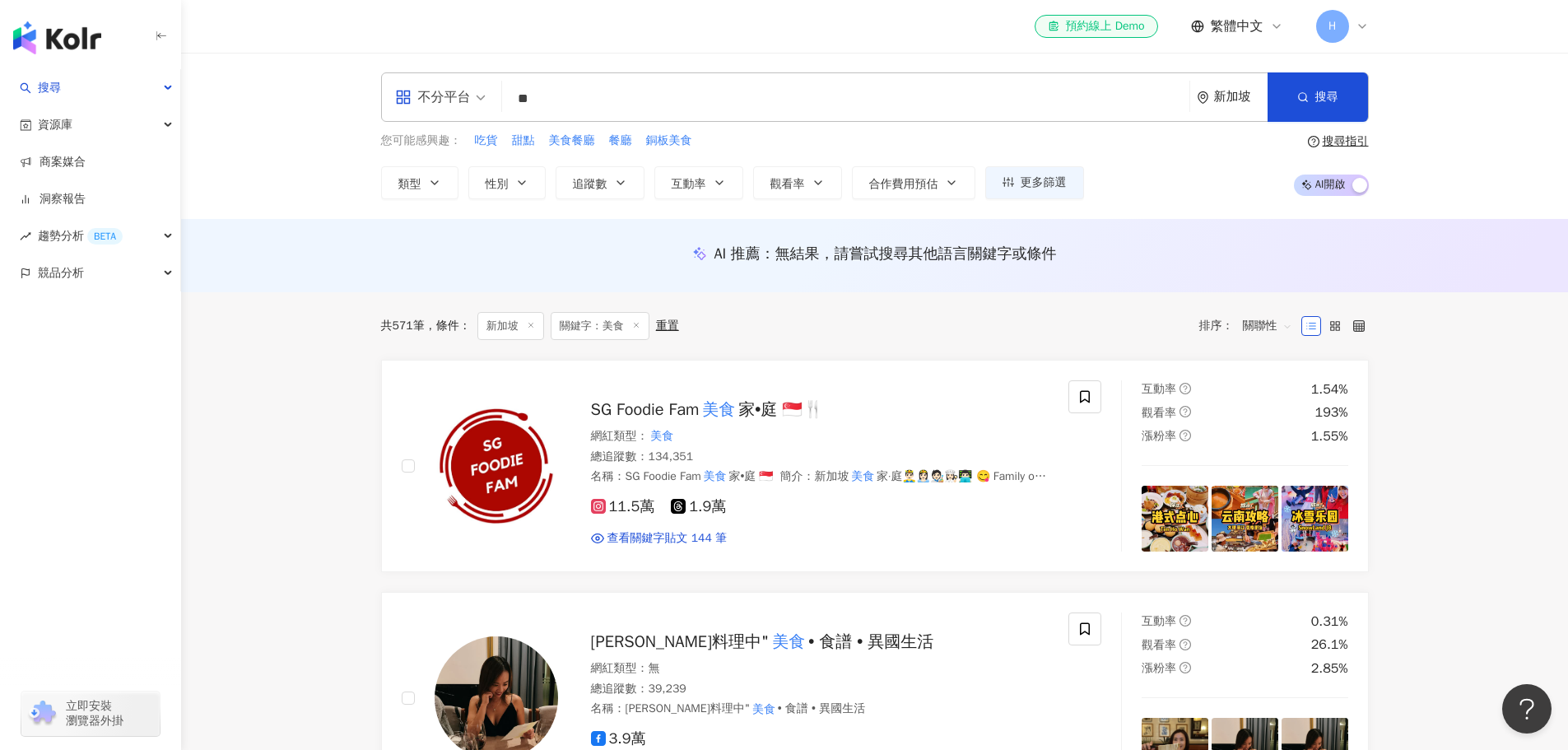 click on "您可能感興趣： 吃貨  甜點  美食餐廳  餐廳  銅板美食  類型 性別 追蹤數 互動率 觀看率 合作費用預估  更多篩選 %  -  % 不限 10% 以下 10%~50% 50%~200% 200% 以上 選擇合作費用預估  ： 幣別 ： 新台幣 ( TWD ) 不限 限制金額 $ *  -  $ ******* 搜尋指引 AI  開啟 AI  關閉" at bounding box center (875, 165) 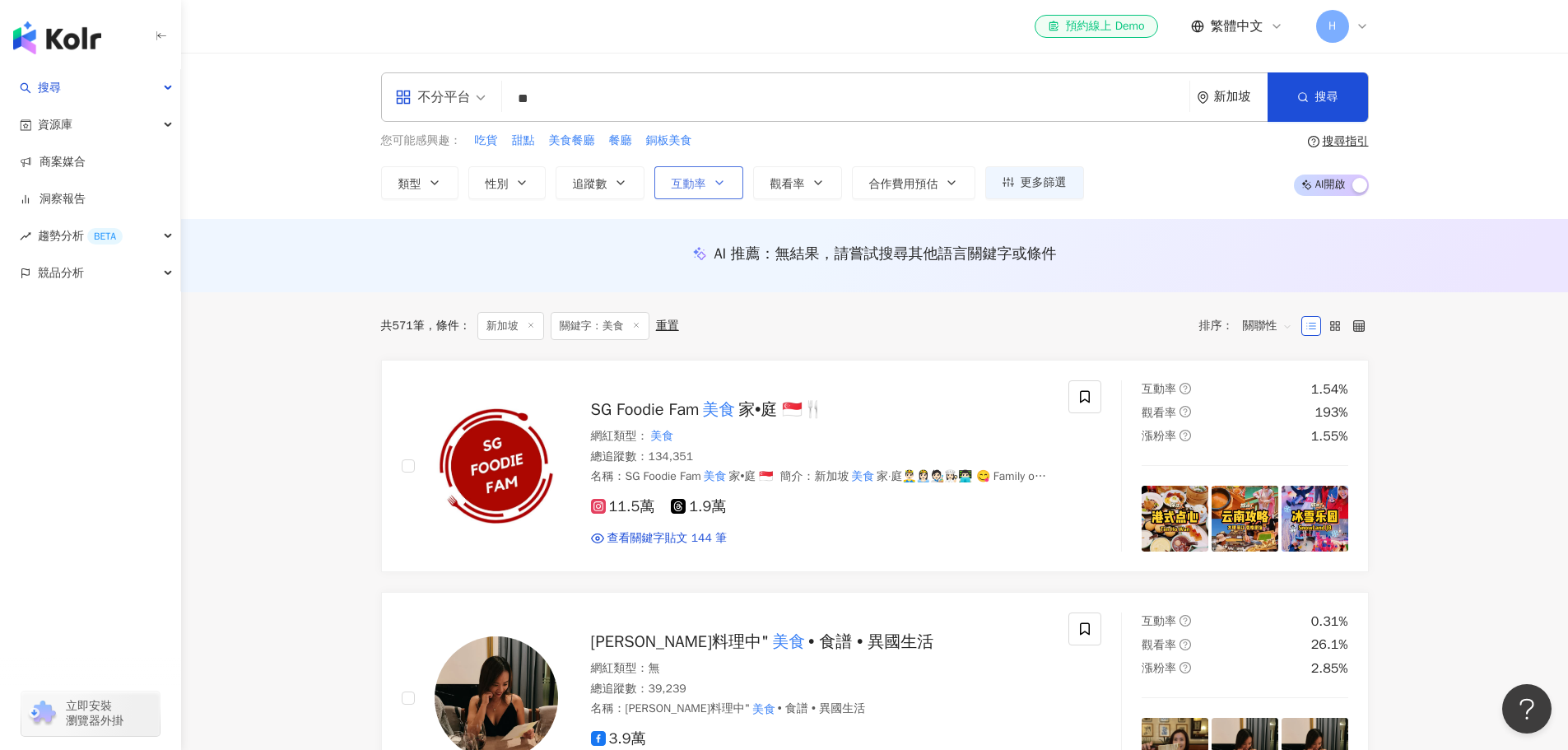 click 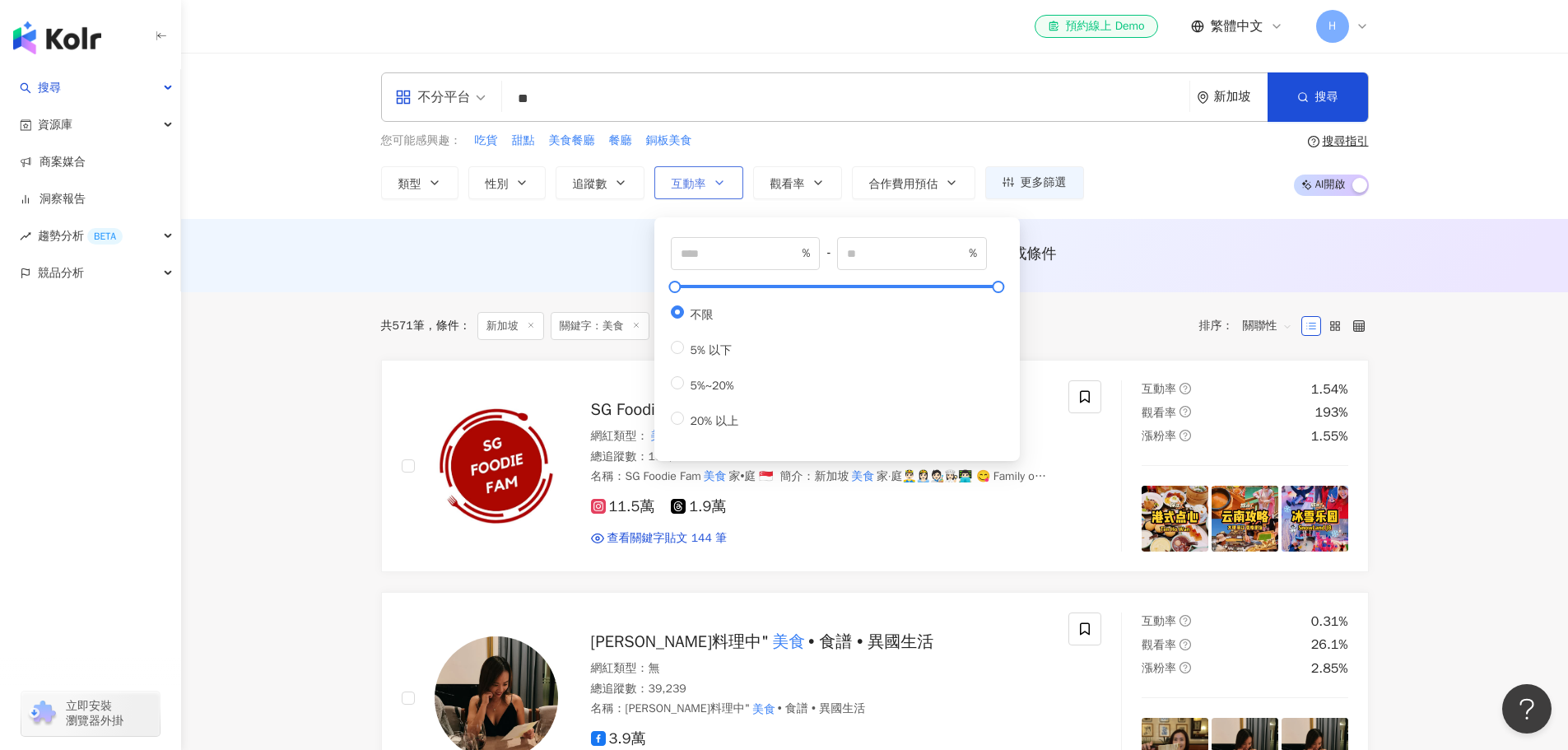 click 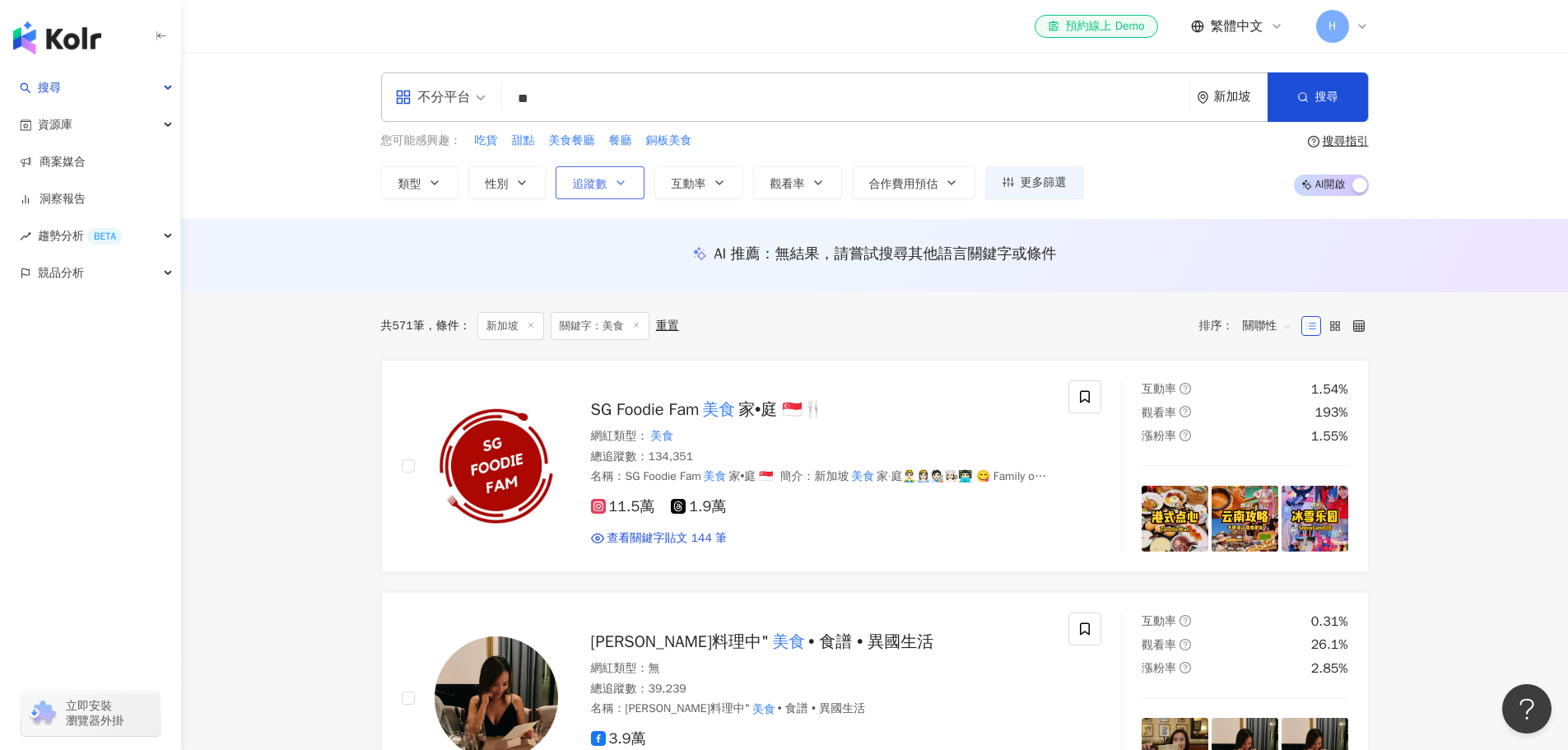 click on "追蹤數" at bounding box center [600, 183] 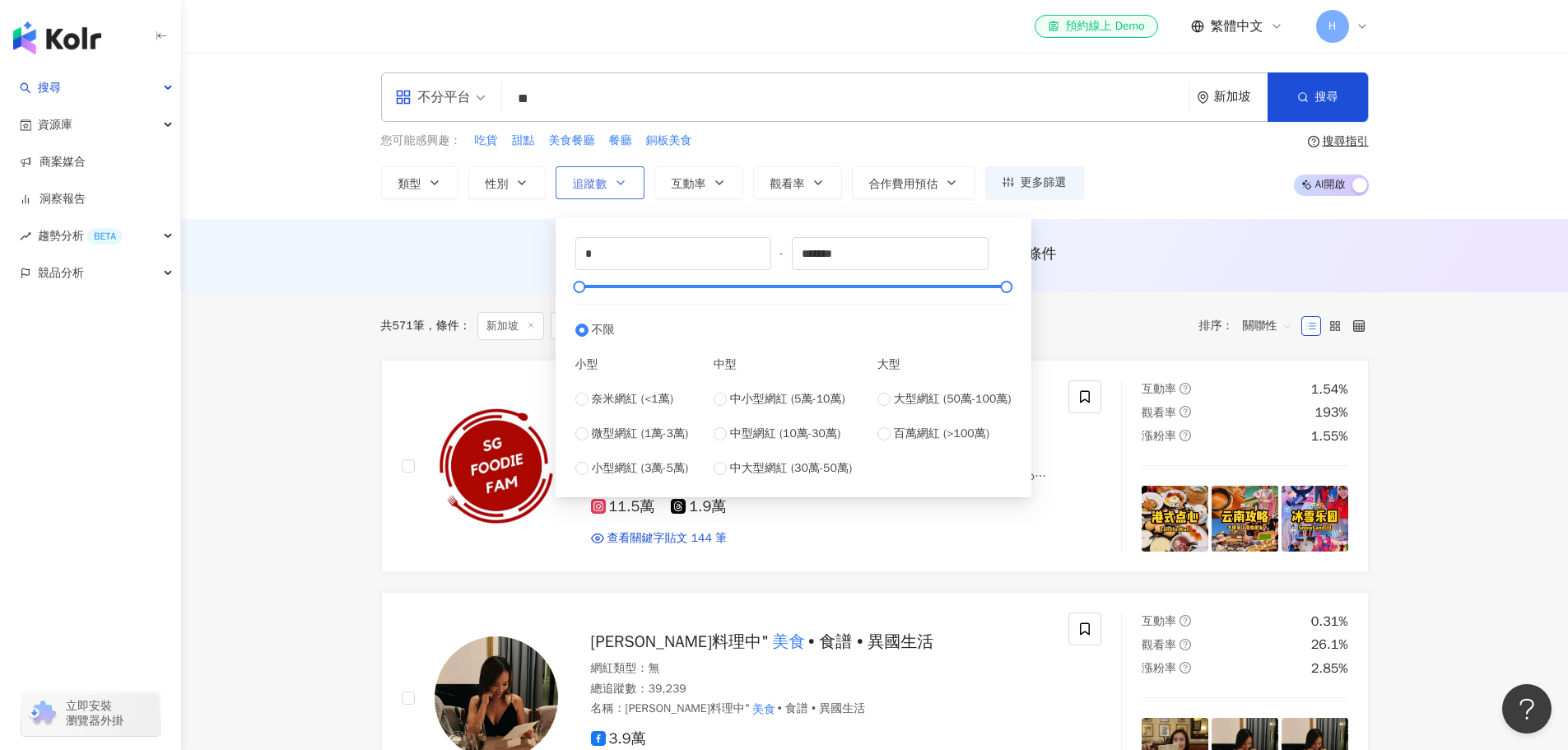click on "追蹤數" at bounding box center (600, 183) 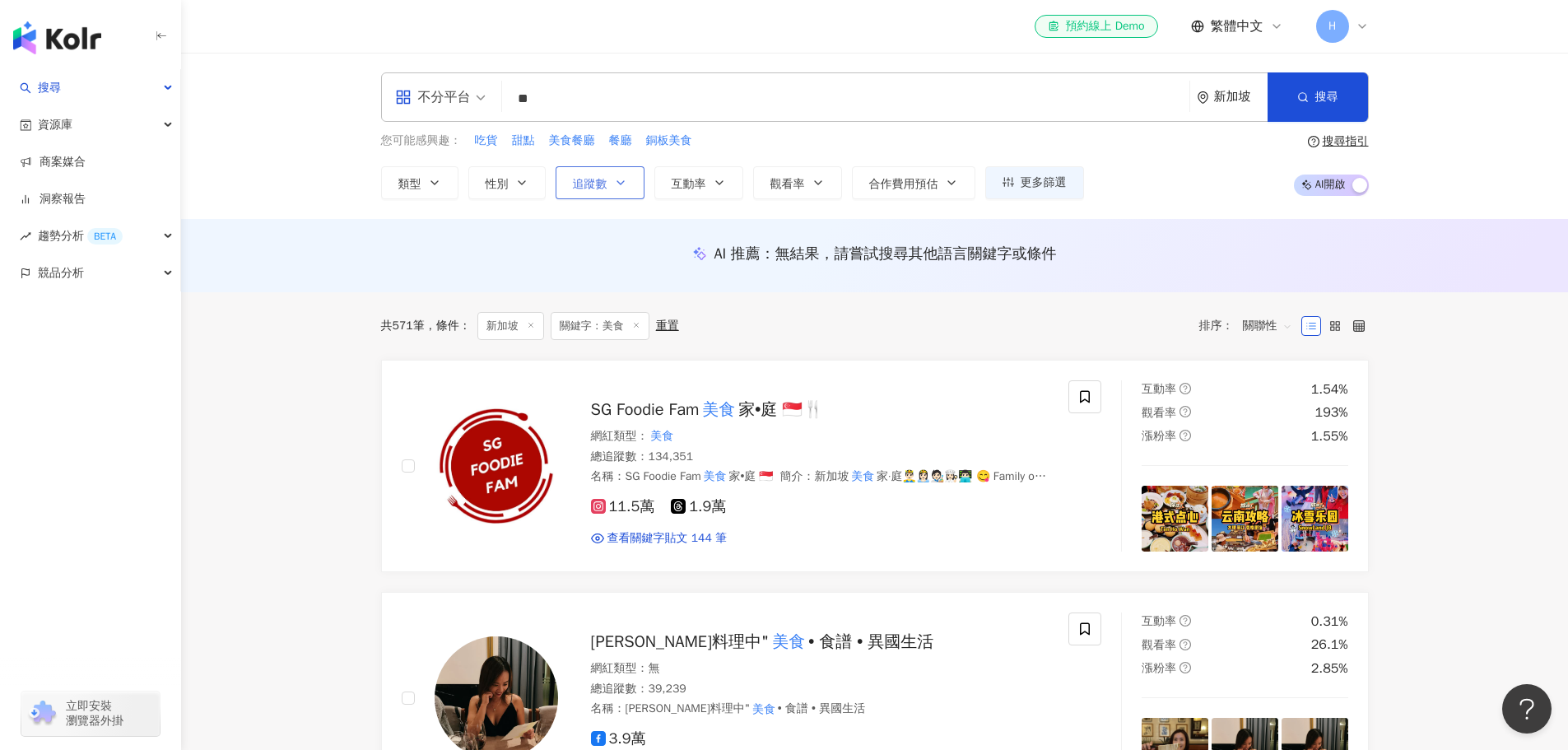 click on "追蹤數" at bounding box center (600, 183) 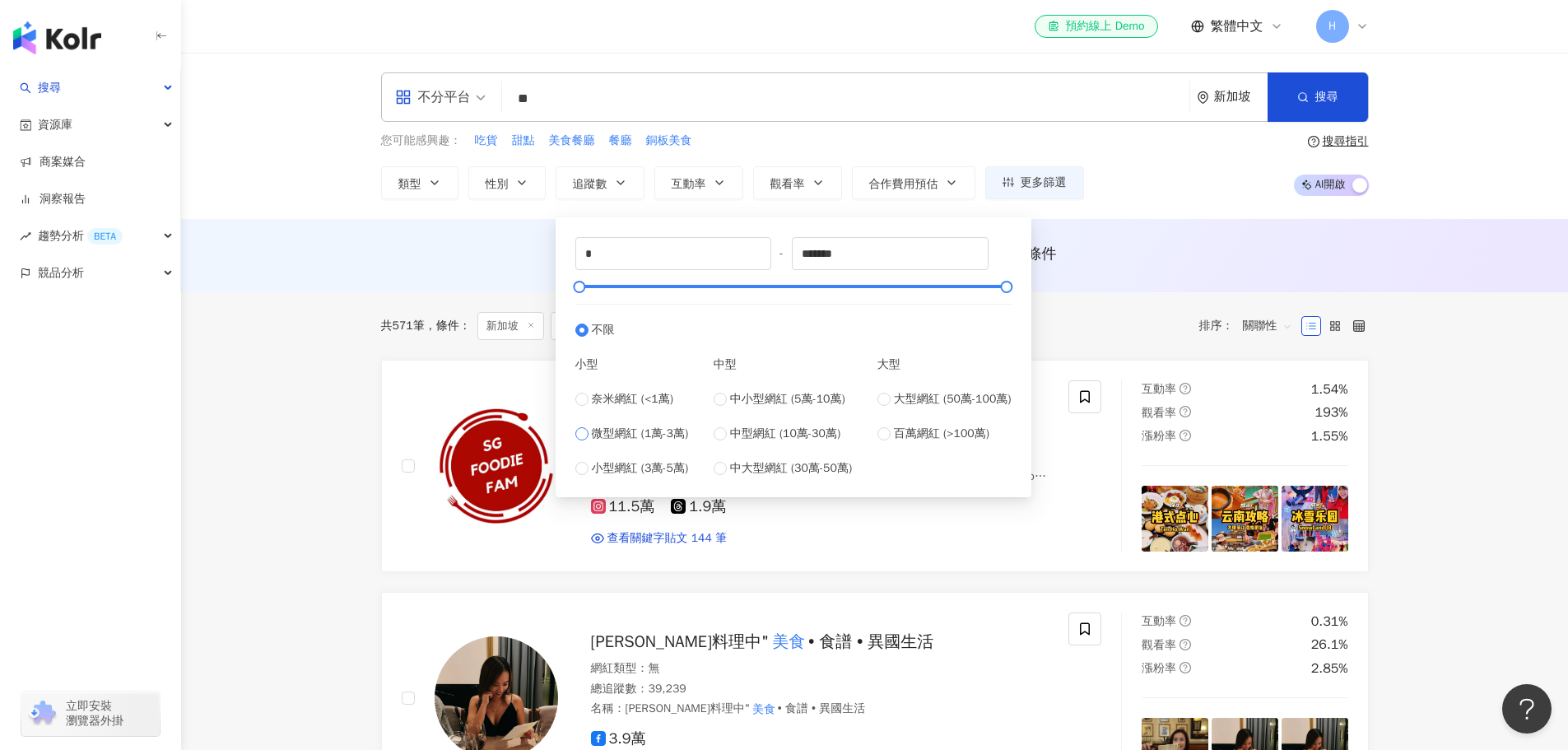 click on "微型網紅 (1萬-3萬)" at bounding box center (640, 434) 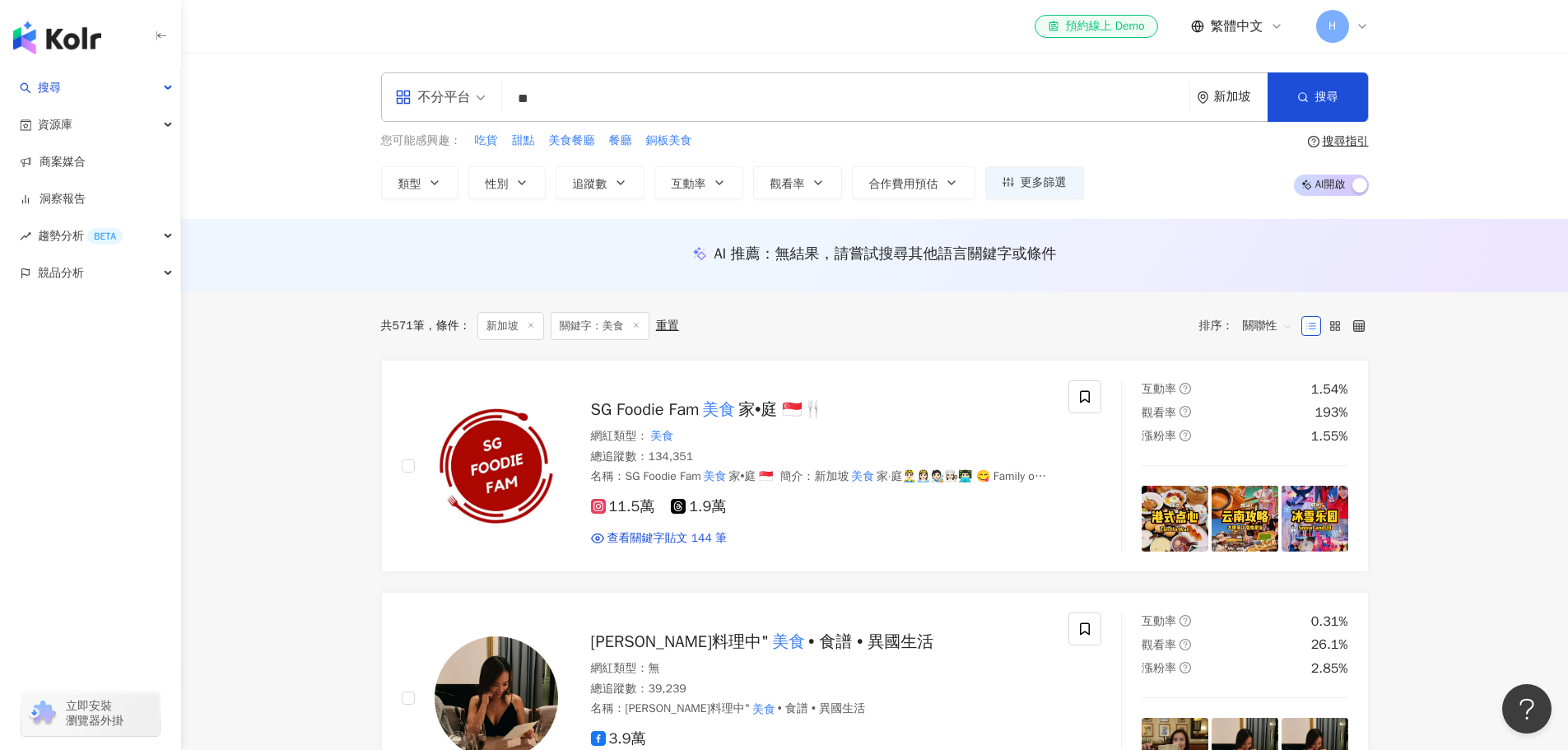 click on "您可能感興趣： 吃貨  甜點  美食餐廳  餐廳  銅板美食  類型 性別 追蹤數 互動率 觀看率 合作費用預估  更多篩選 %  -  % 不限 10% 以下 10%~50% 50%~200% 200% 以上 選擇合作費用預估  ： 幣別 ： 新台幣 ( TWD ) 不限 限制金額 $ *  -  $ ******* %  -  % 不限 5% 以下 5%~20% 20% 以上 *****  -  ***** 不限 小型 奈米網紅 (<1萬) 微型網紅 (1萬-3萬) 小型網紅 (3萬-5萬) 中型 中小型網紅 (5萬-10萬) 中型網紅 (10萬-30萬) 中大型網紅 (30萬-50萬) 大型 大型網紅 (50萬-100萬) 百萬網紅 (>100萬) 搜尋指引 AI  開啟 AI  關閉" at bounding box center [875, 165] 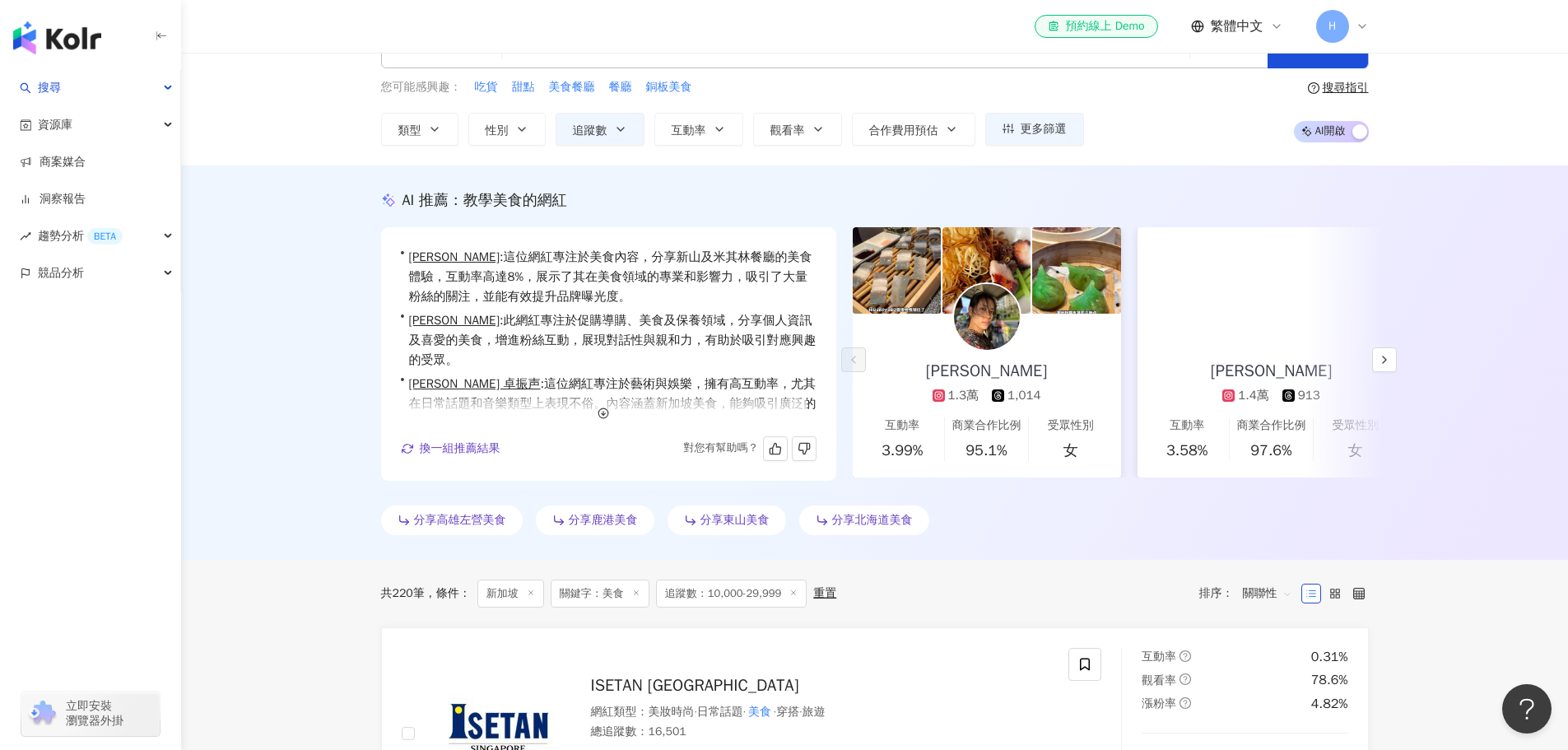 scroll, scrollTop: 82, scrollLeft: 0, axis: vertical 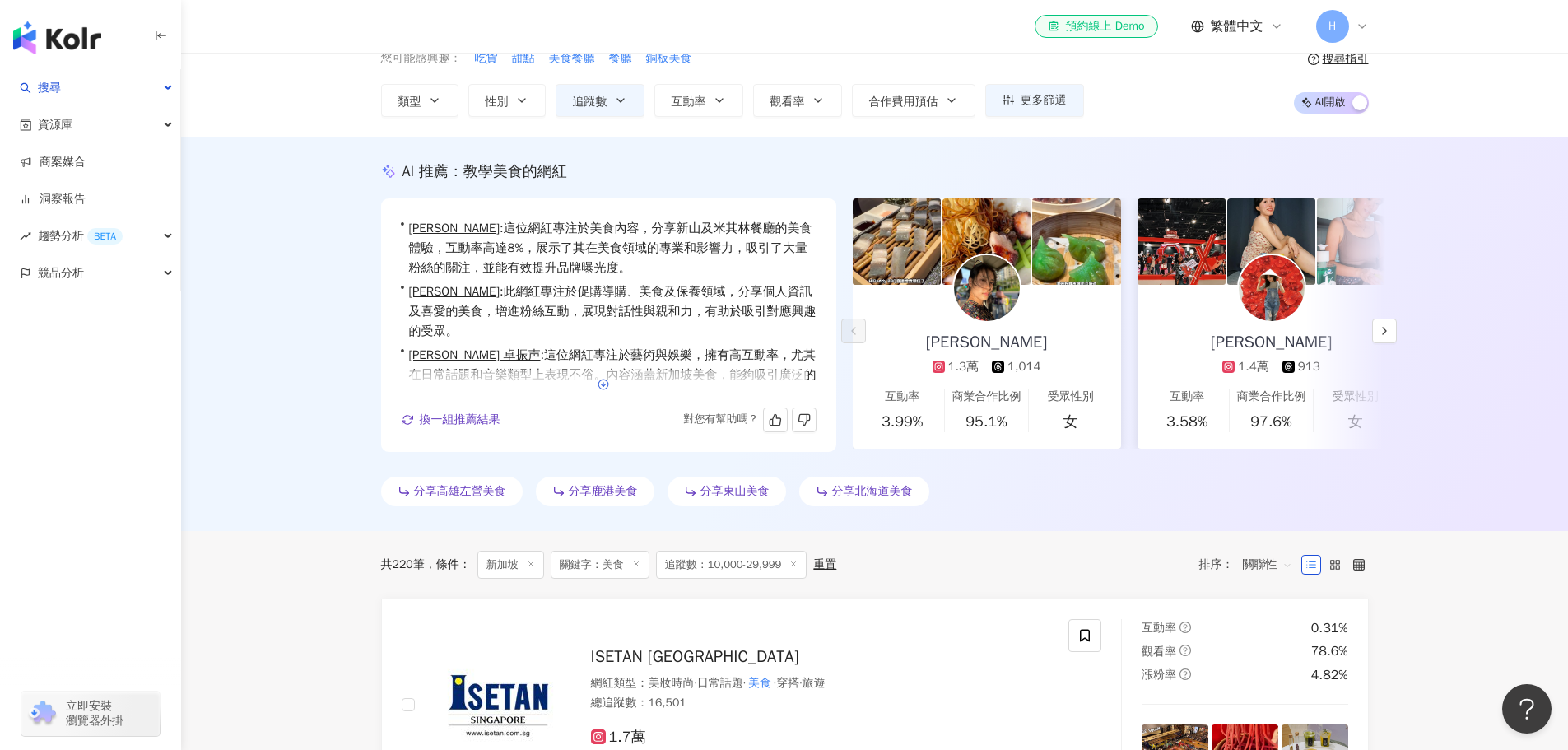 click 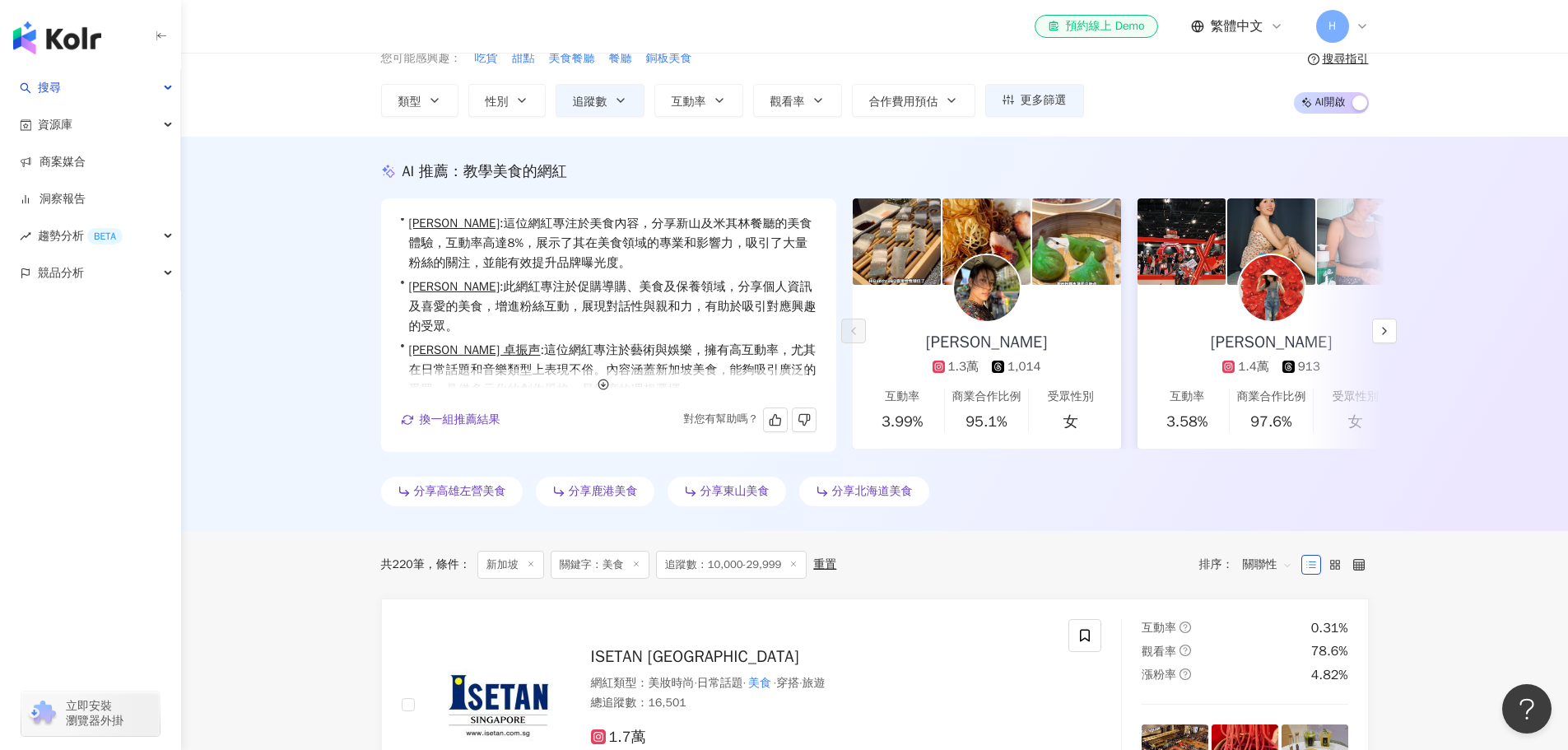 scroll, scrollTop: 0, scrollLeft: 0, axis: both 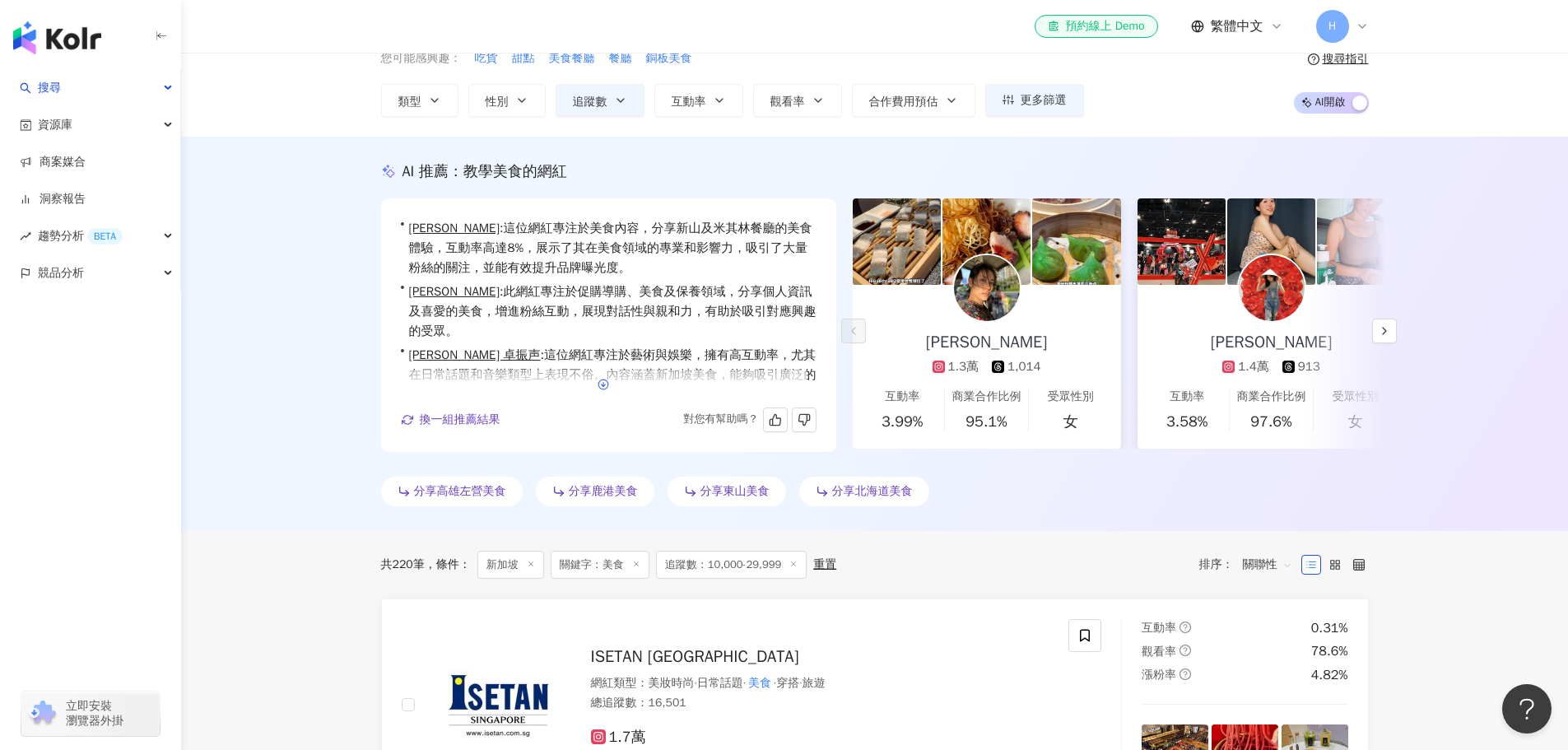 click at bounding box center (603, 384) 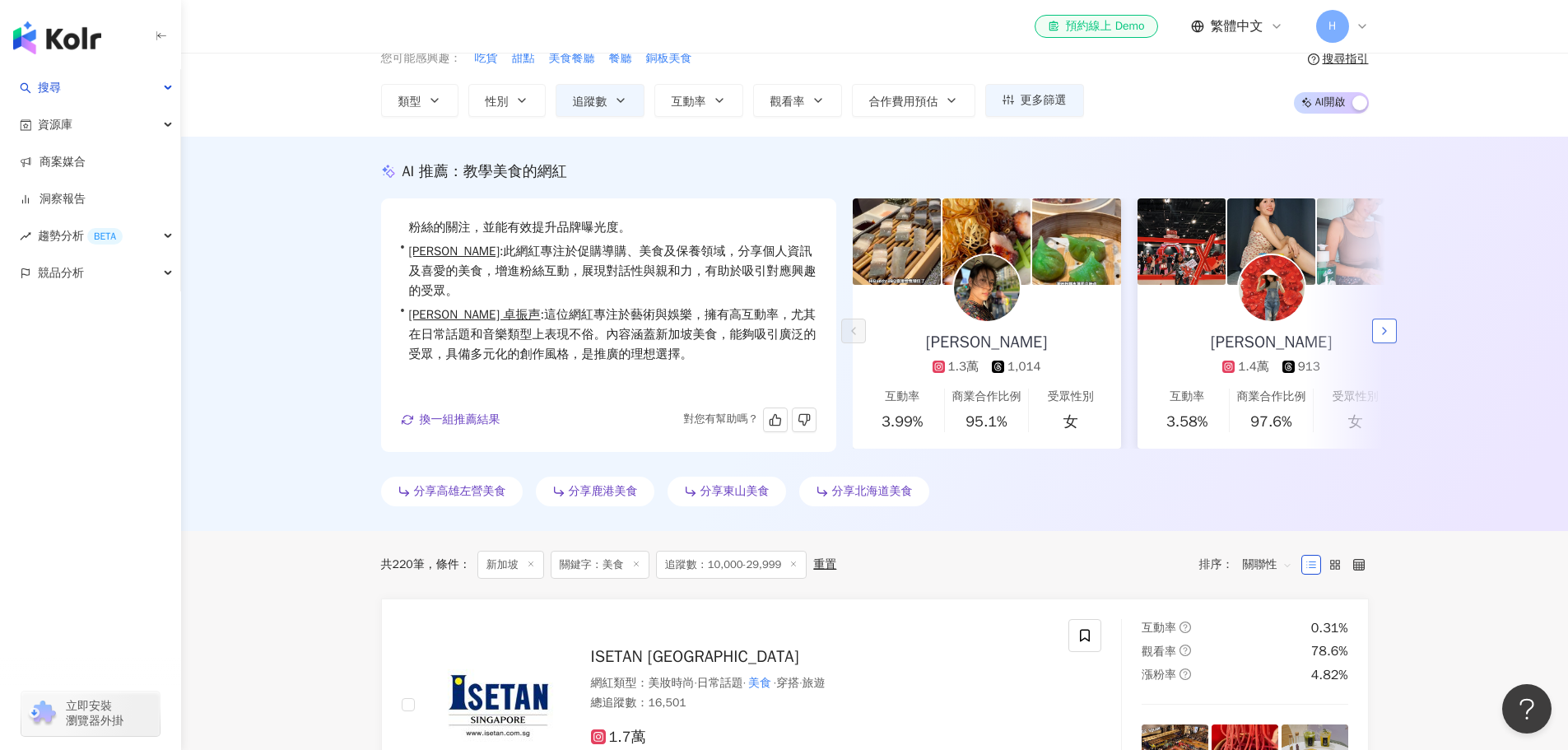 click 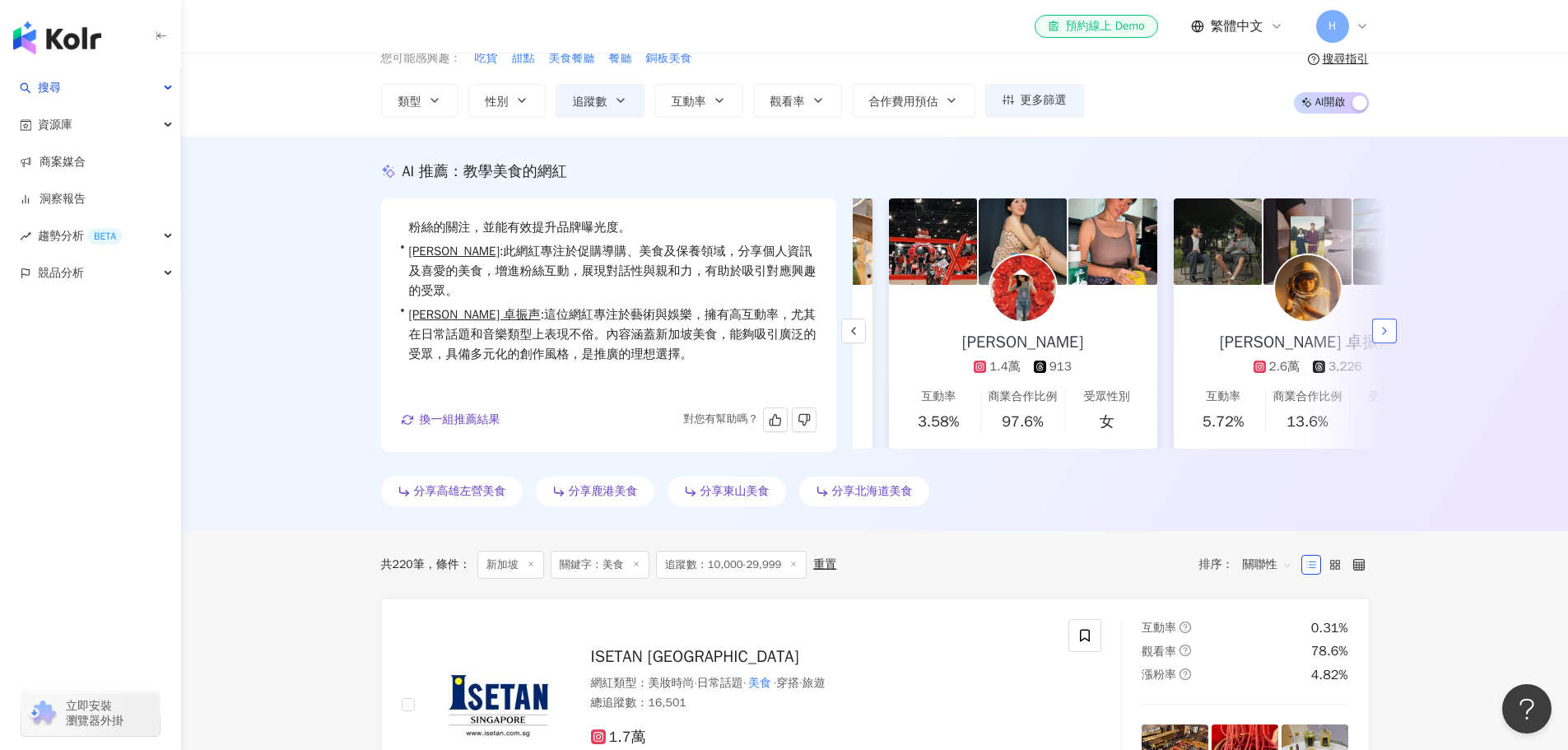 scroll, scrollTop: 0, scrollLeft: 285, axis: horizontal 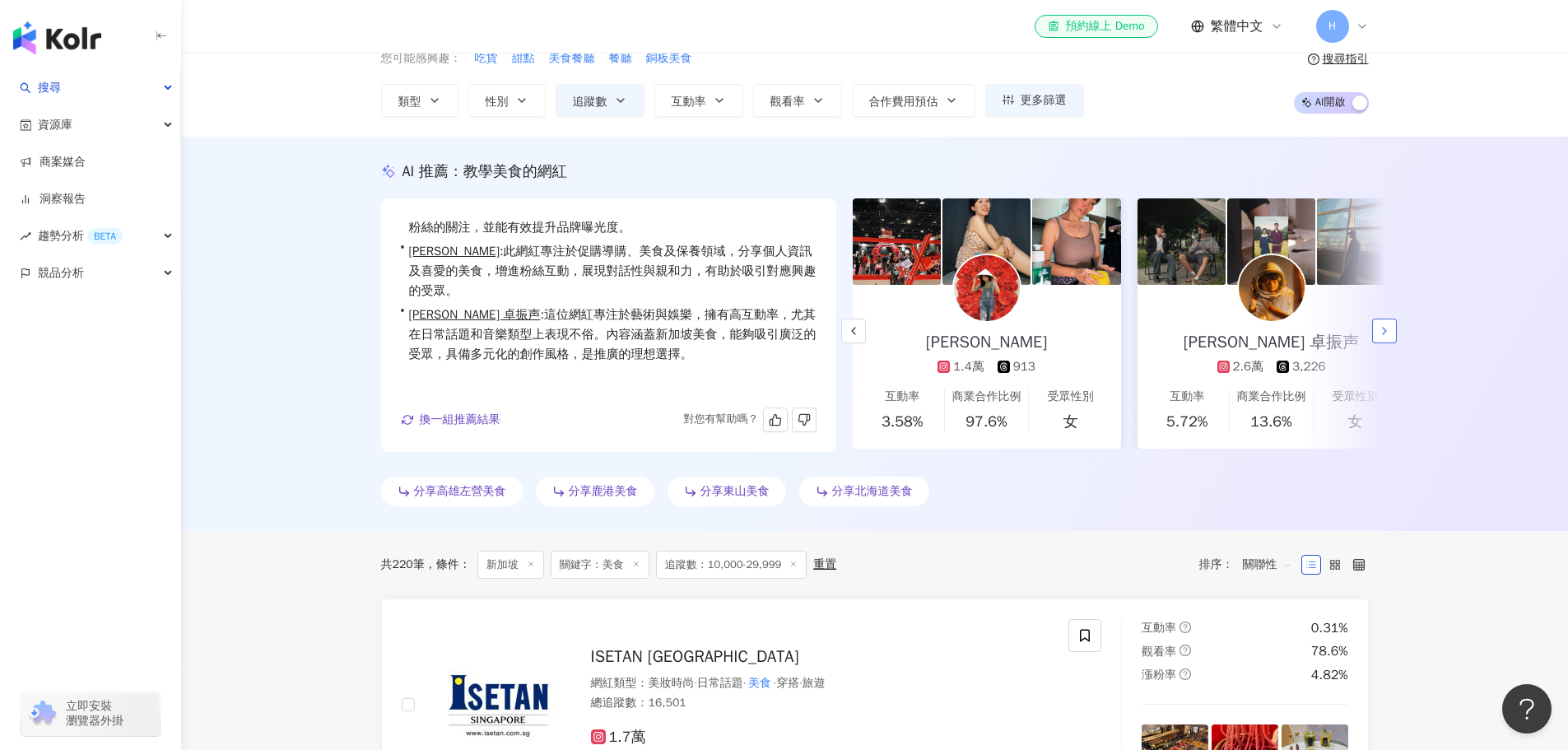 click 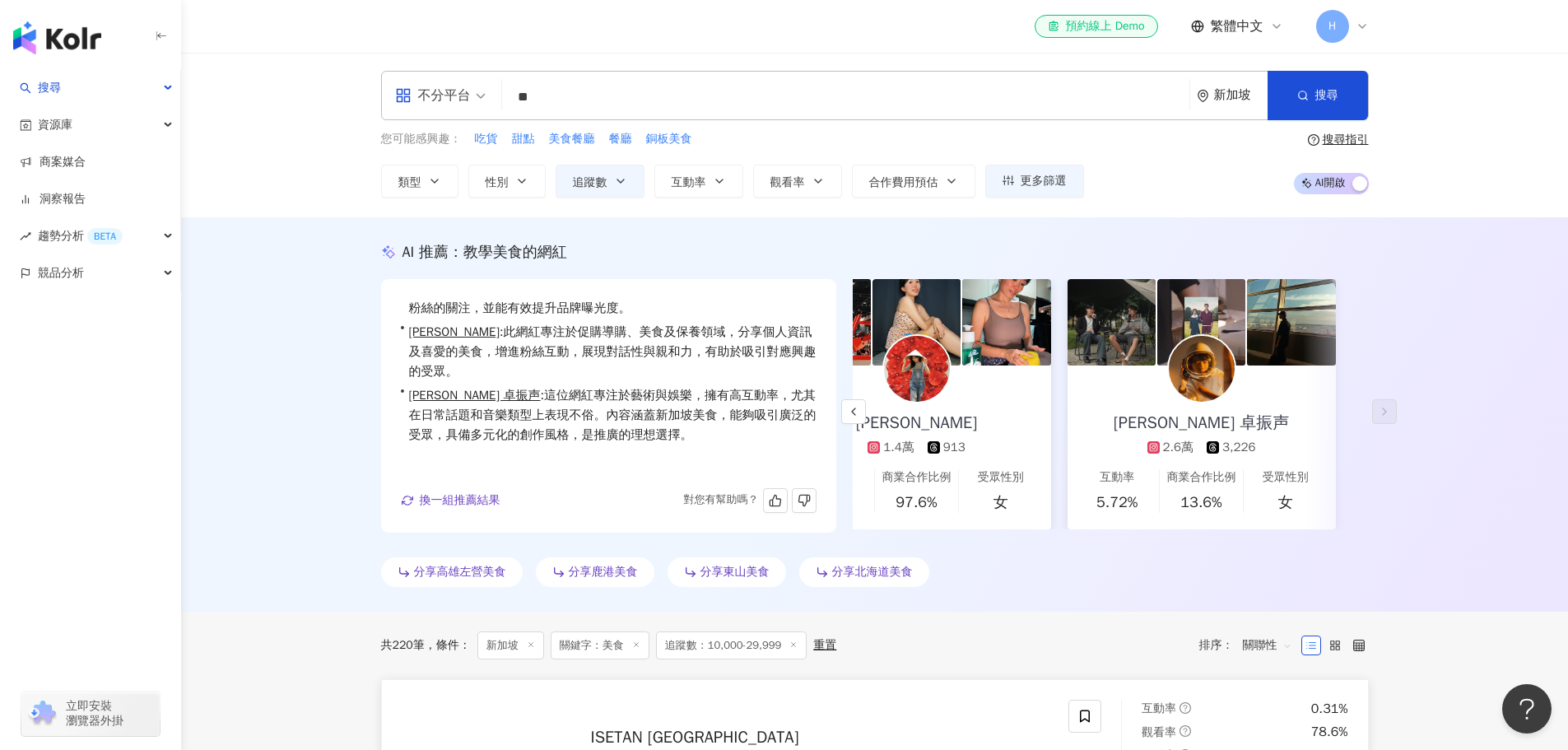 scroll, scrollTop: 0, scrollLeft: 0, axis: both 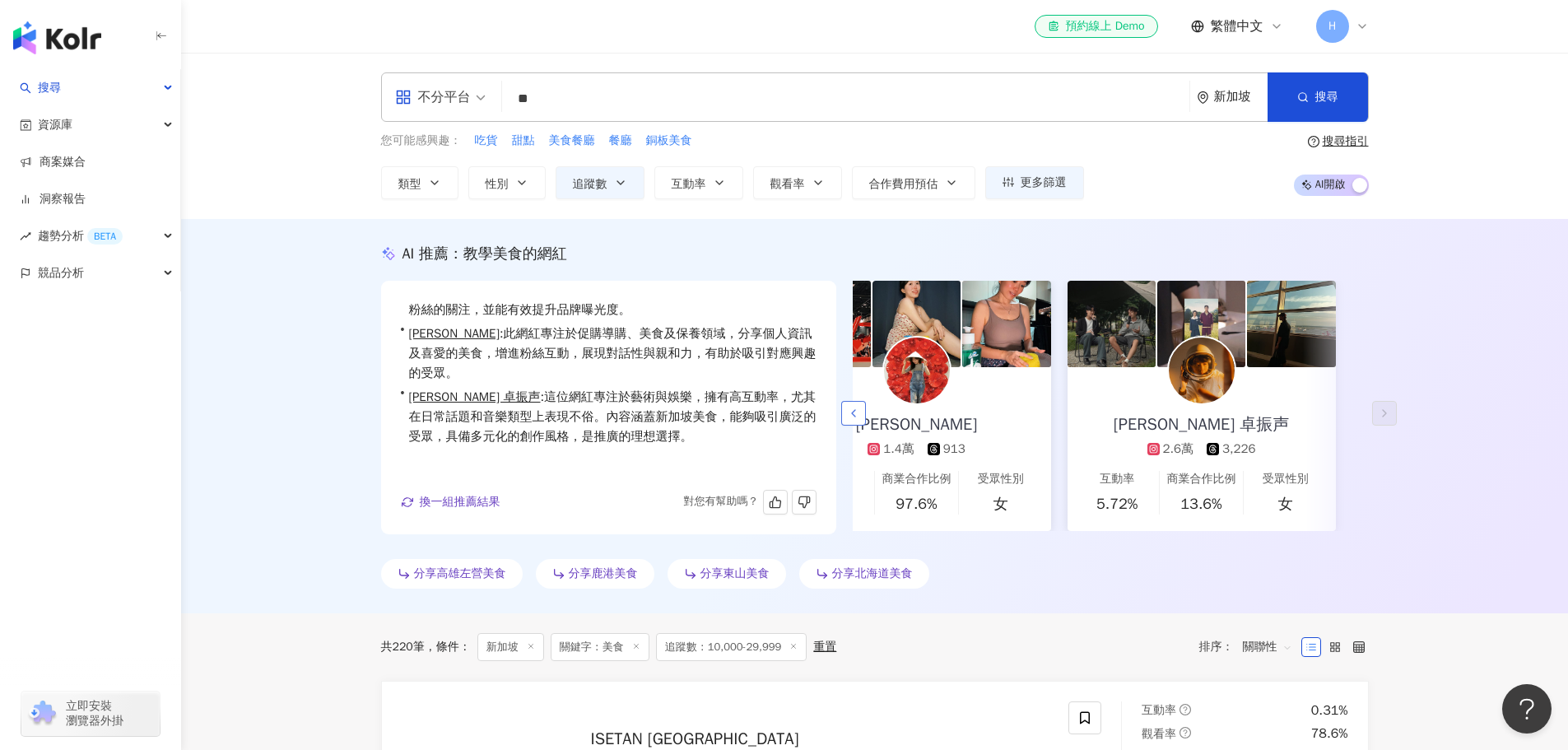 click 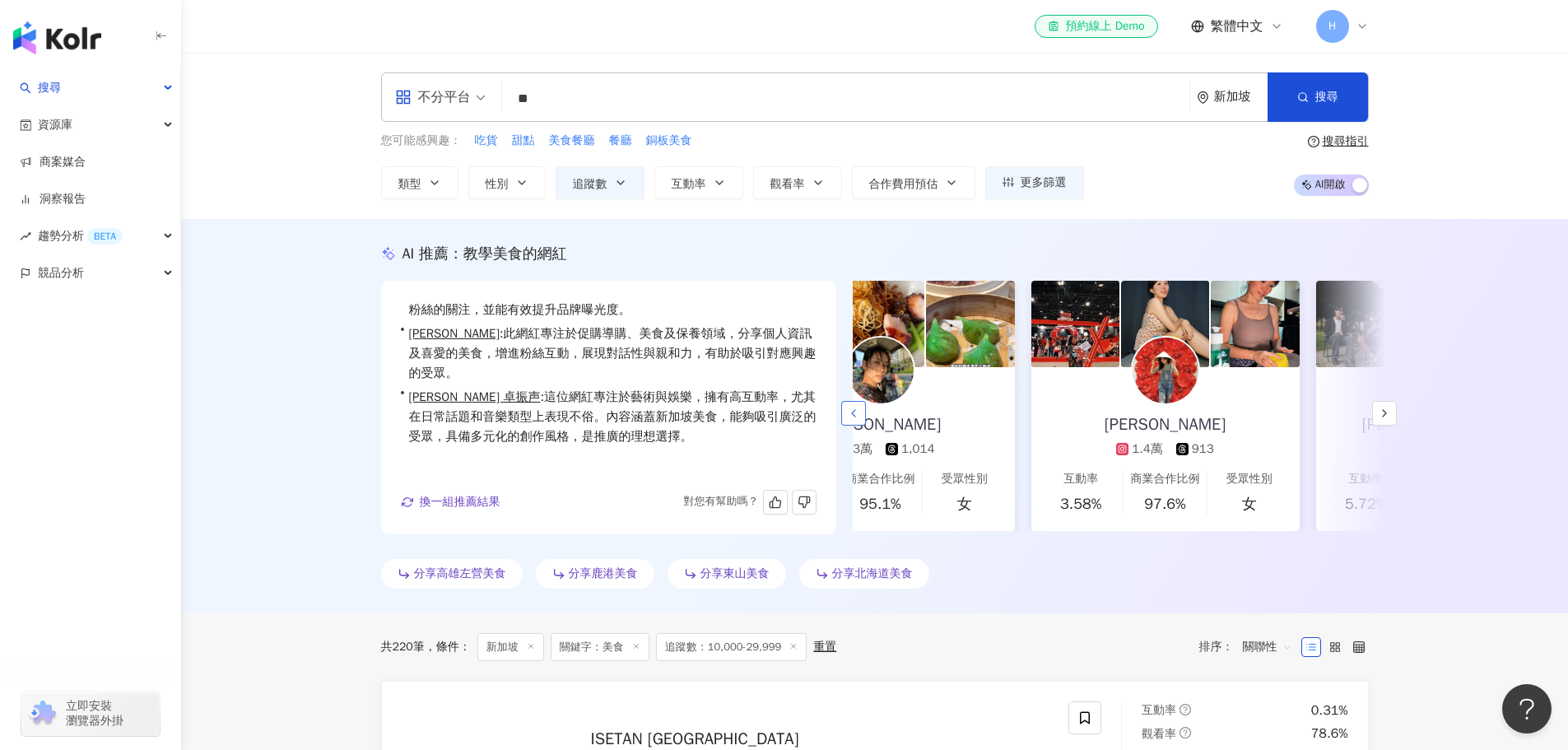 scroll, scrollTop: 0, scrollLeft: 70, axis: horizontal 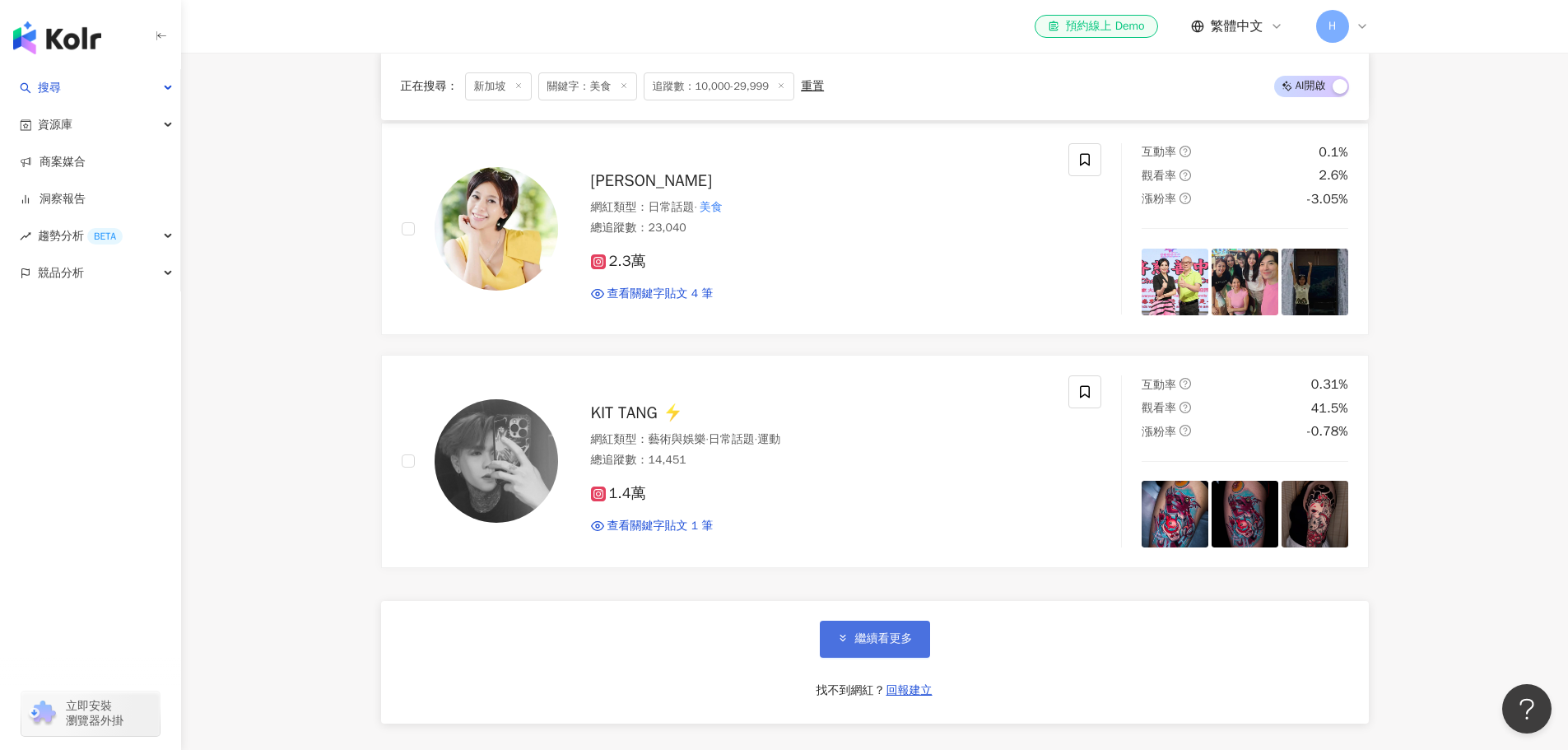 click on "繼續看更多" at bounding box center (875, 639) 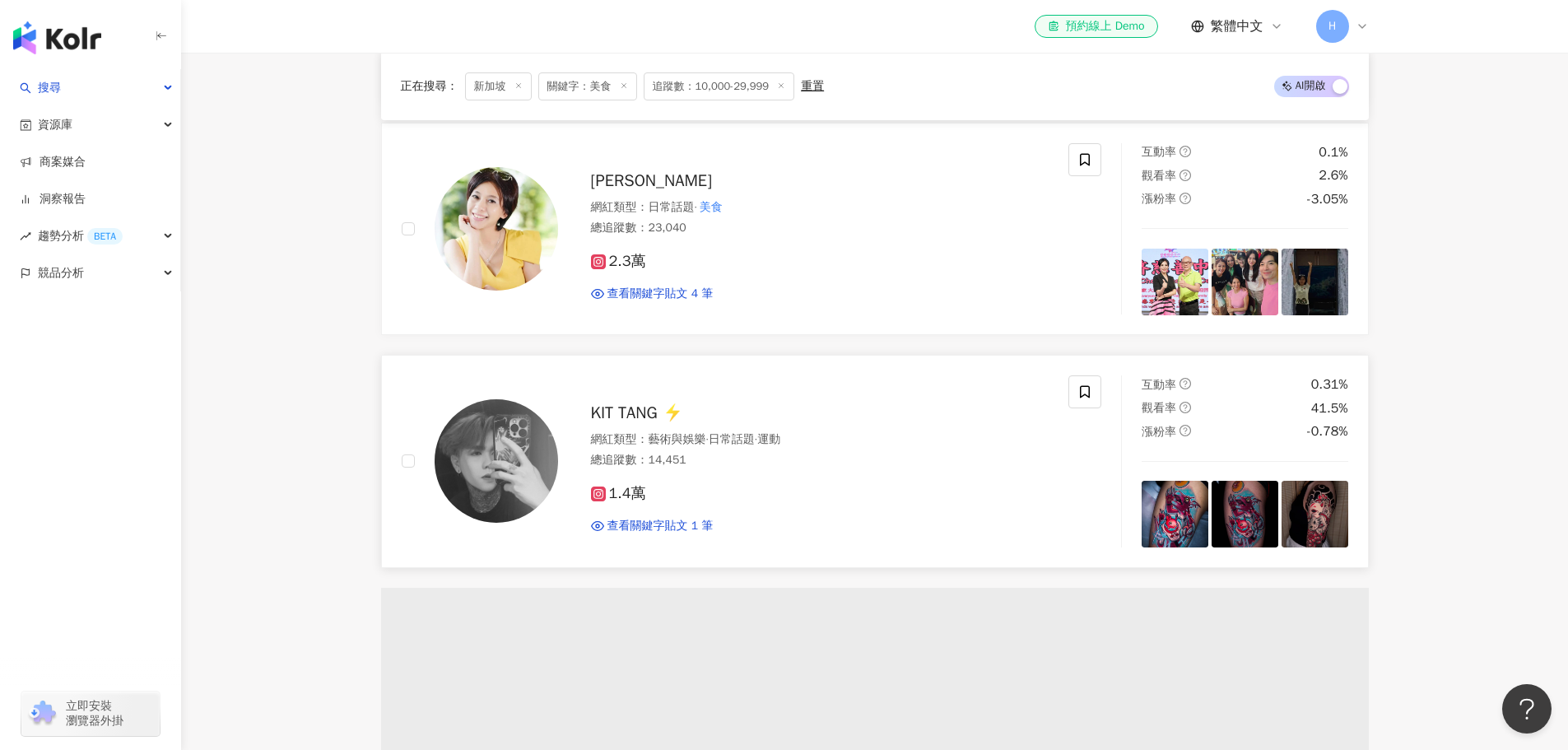scroll, scrollTop: 0, scrollLeft: 0, axis: both 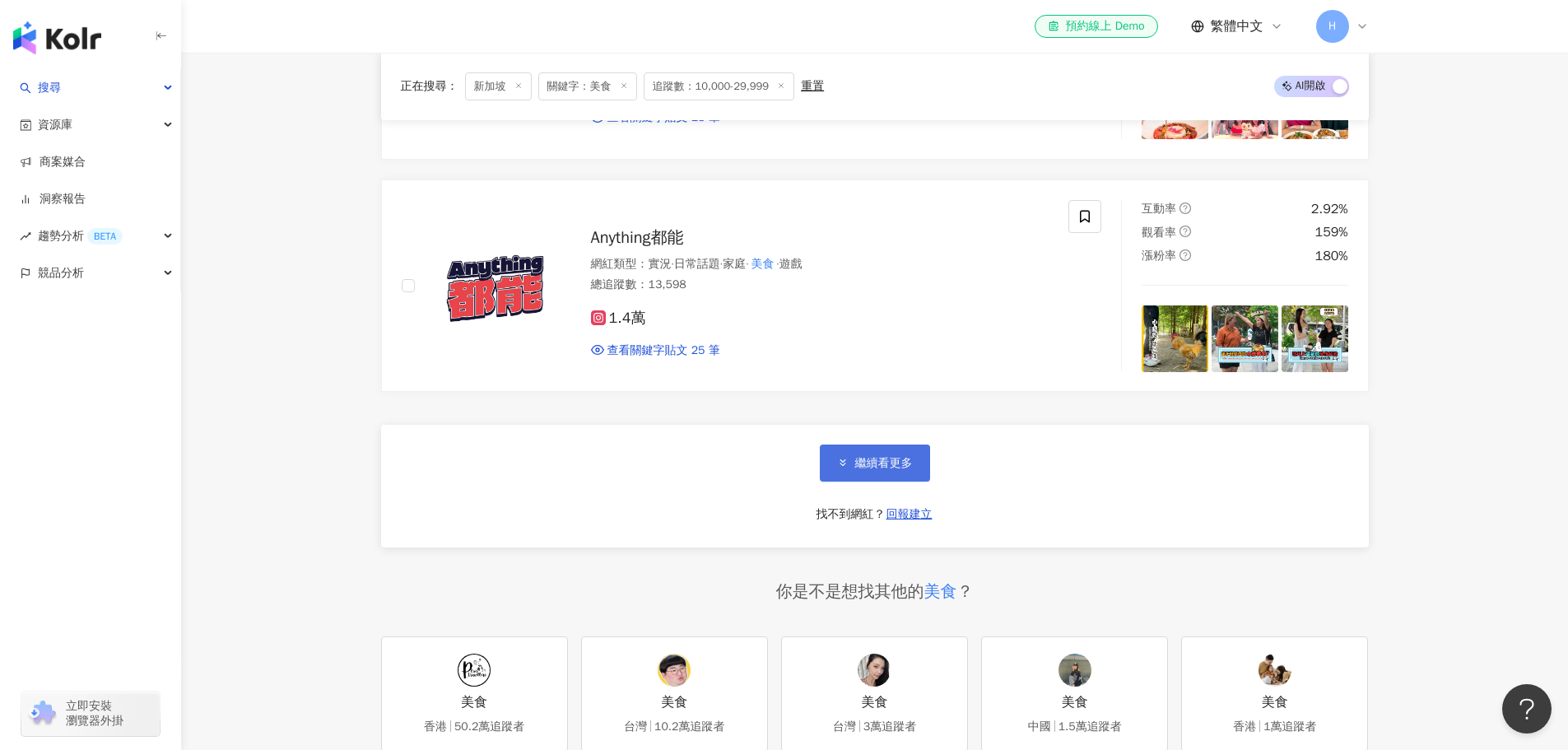 click on "繼續看更多" at bounding box center [875, 463] 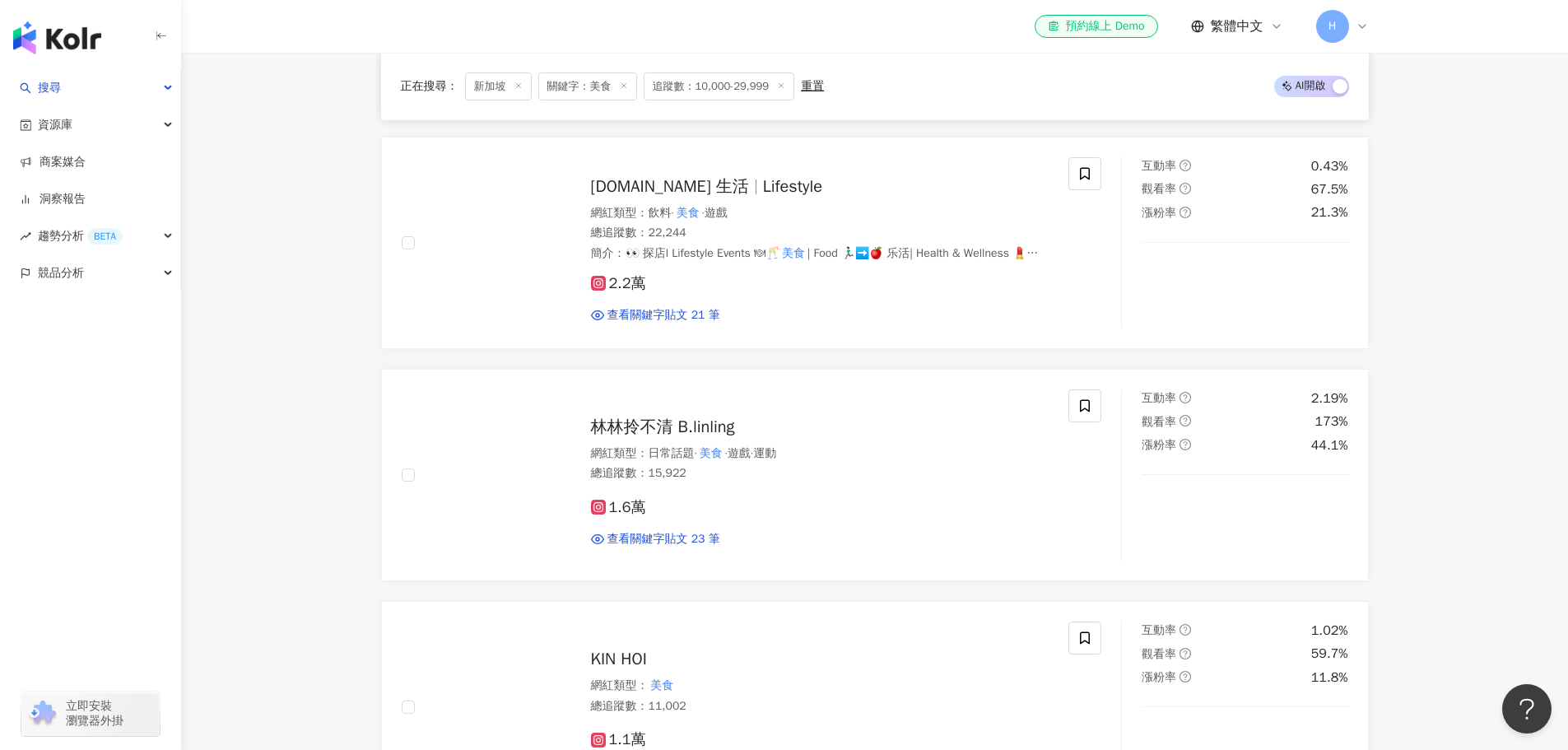 scroll, scrollTop: 6586, scrollLeft: 0, axis: vertical 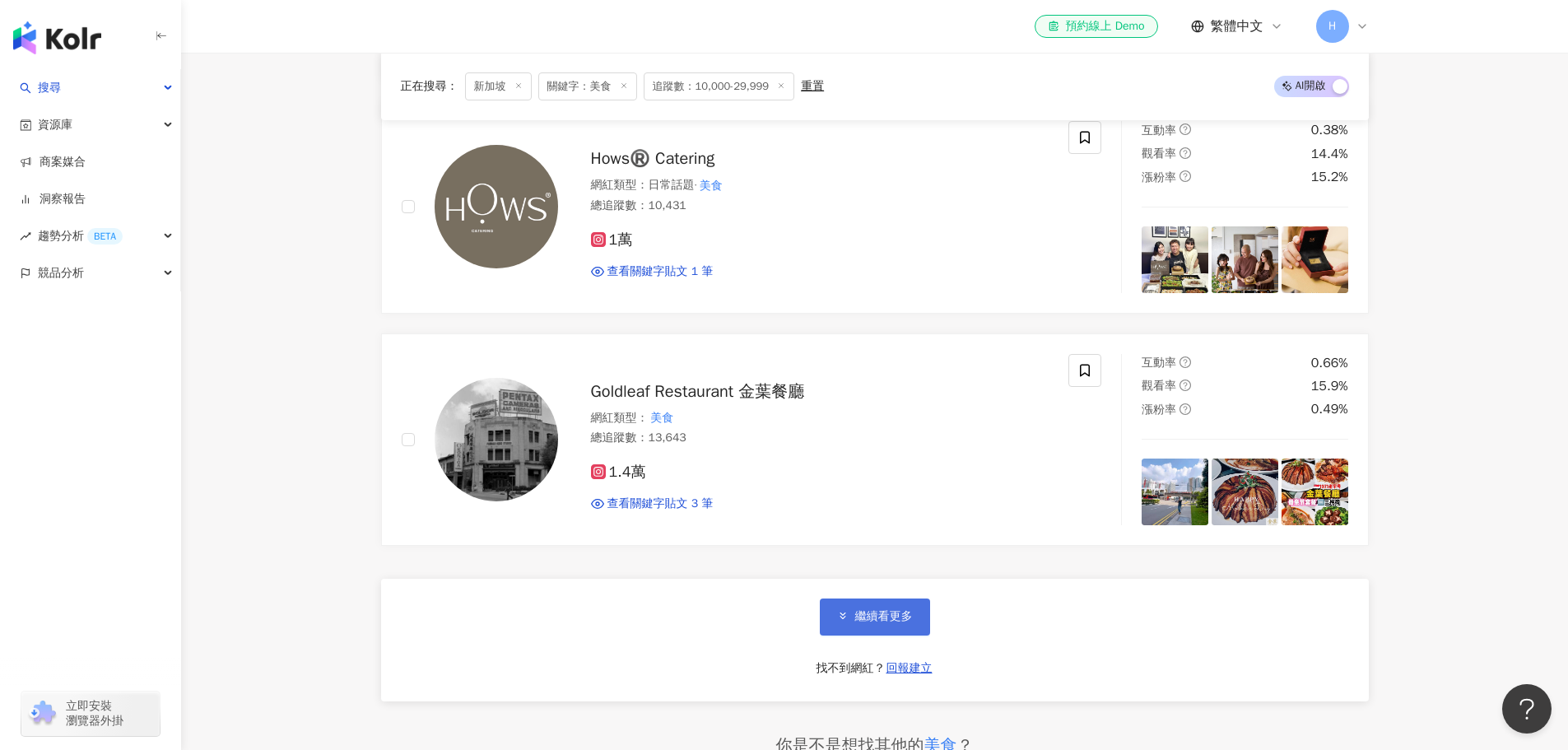 click on "繼續看更多" at bounding box center [875, 617] 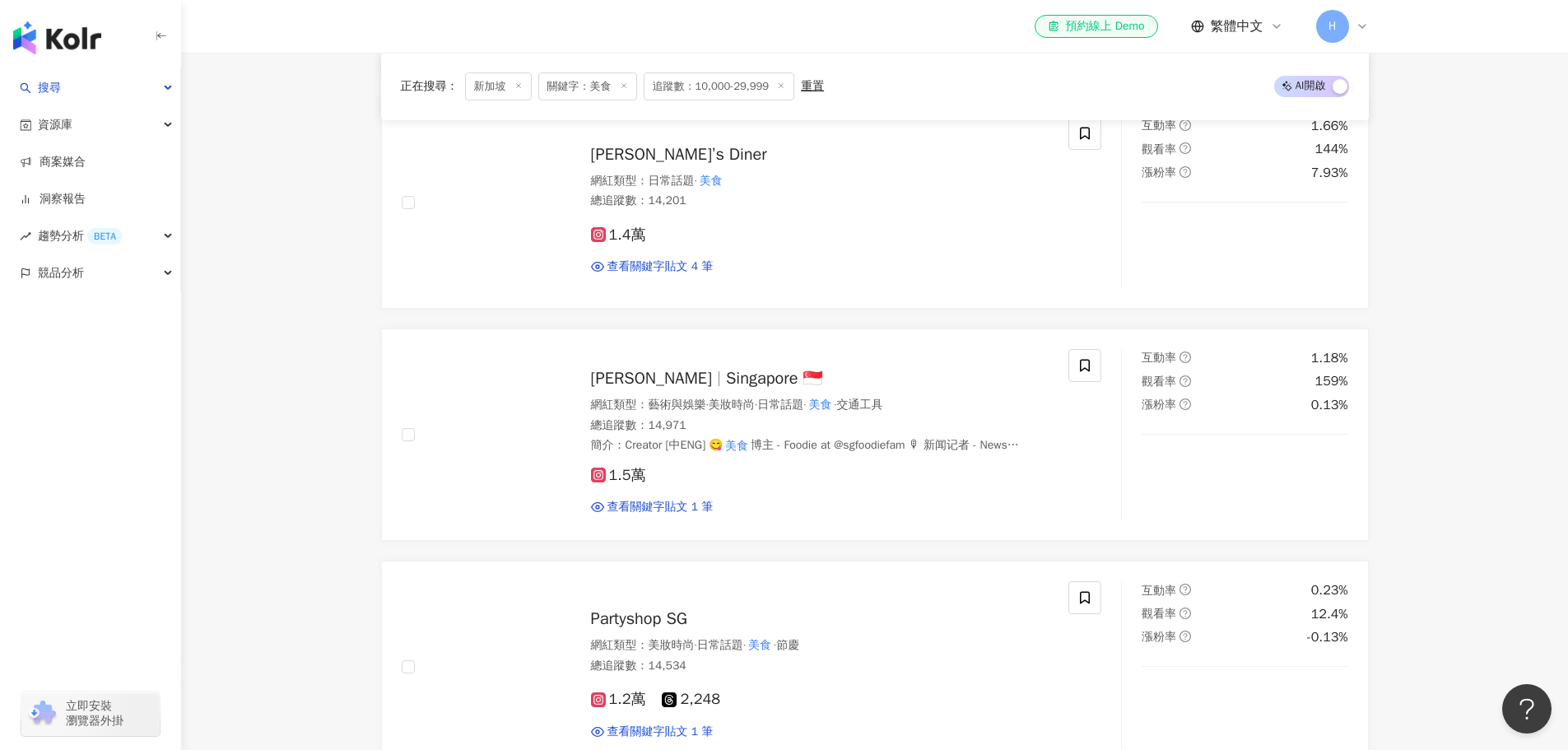 scroll, scrollTop: 11443, scrollLeft: 0, axis: vertical 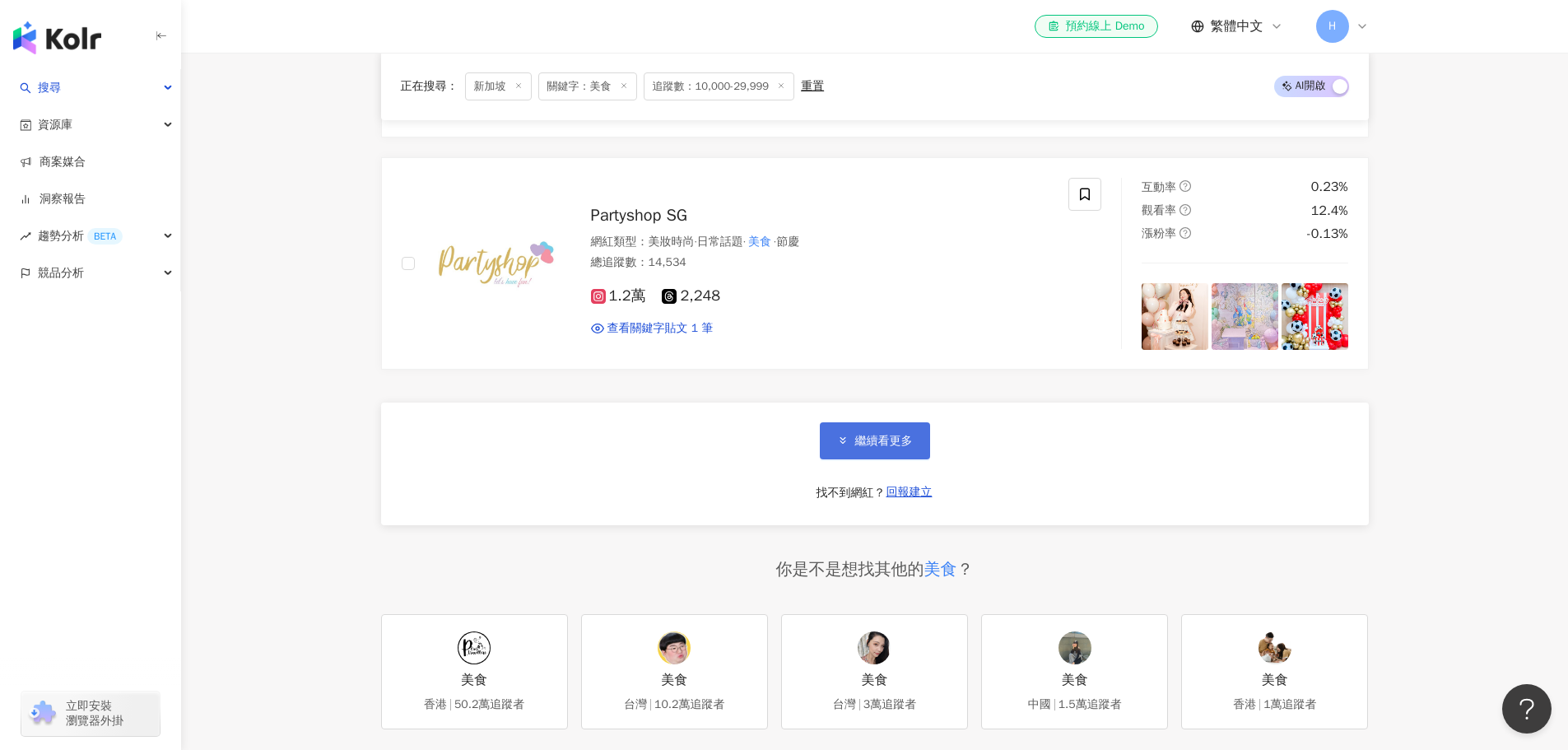 click on "繼續看更多" at bounding box center (884, 441) 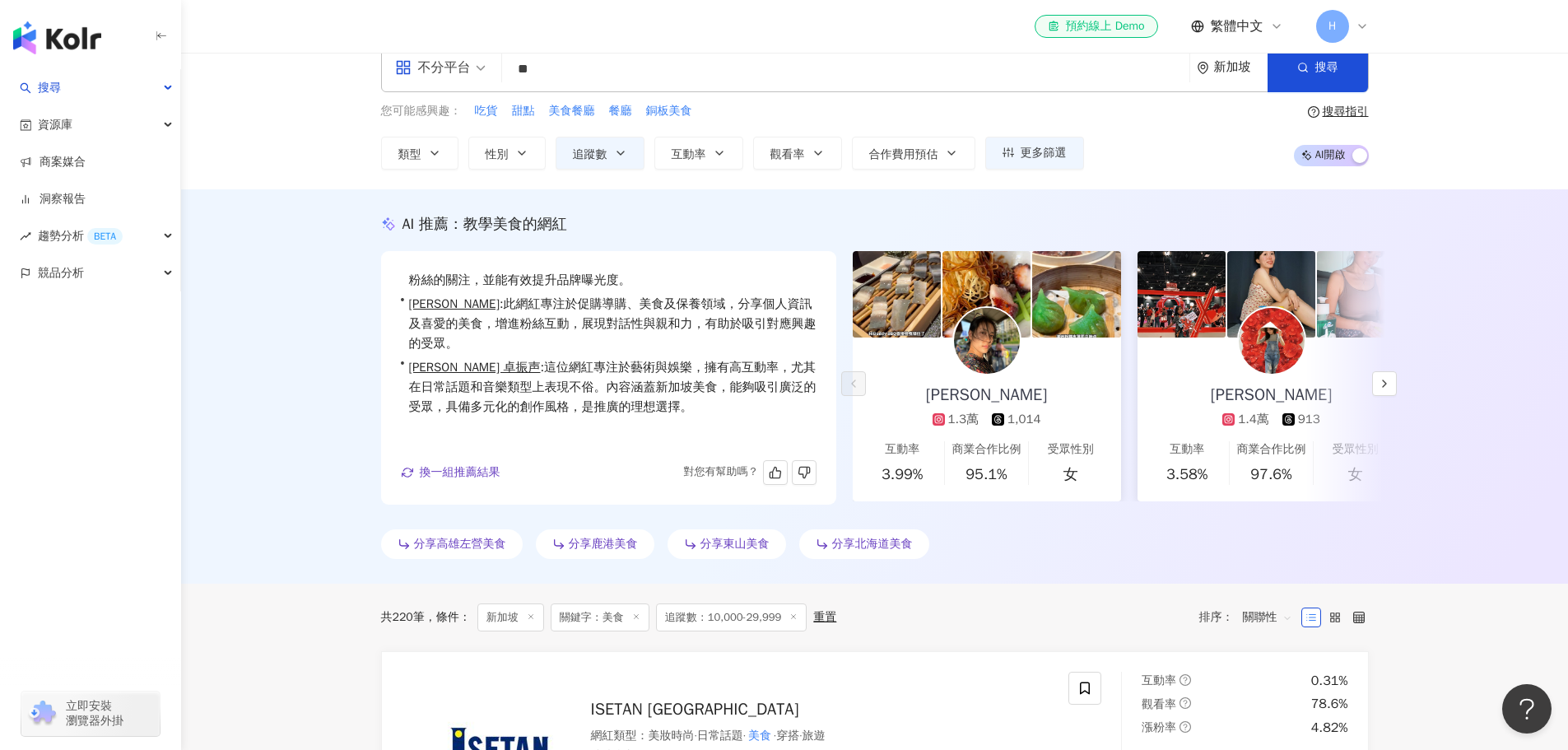 scroll, scrollTop: 0, scrollLeft: 0, axis: both 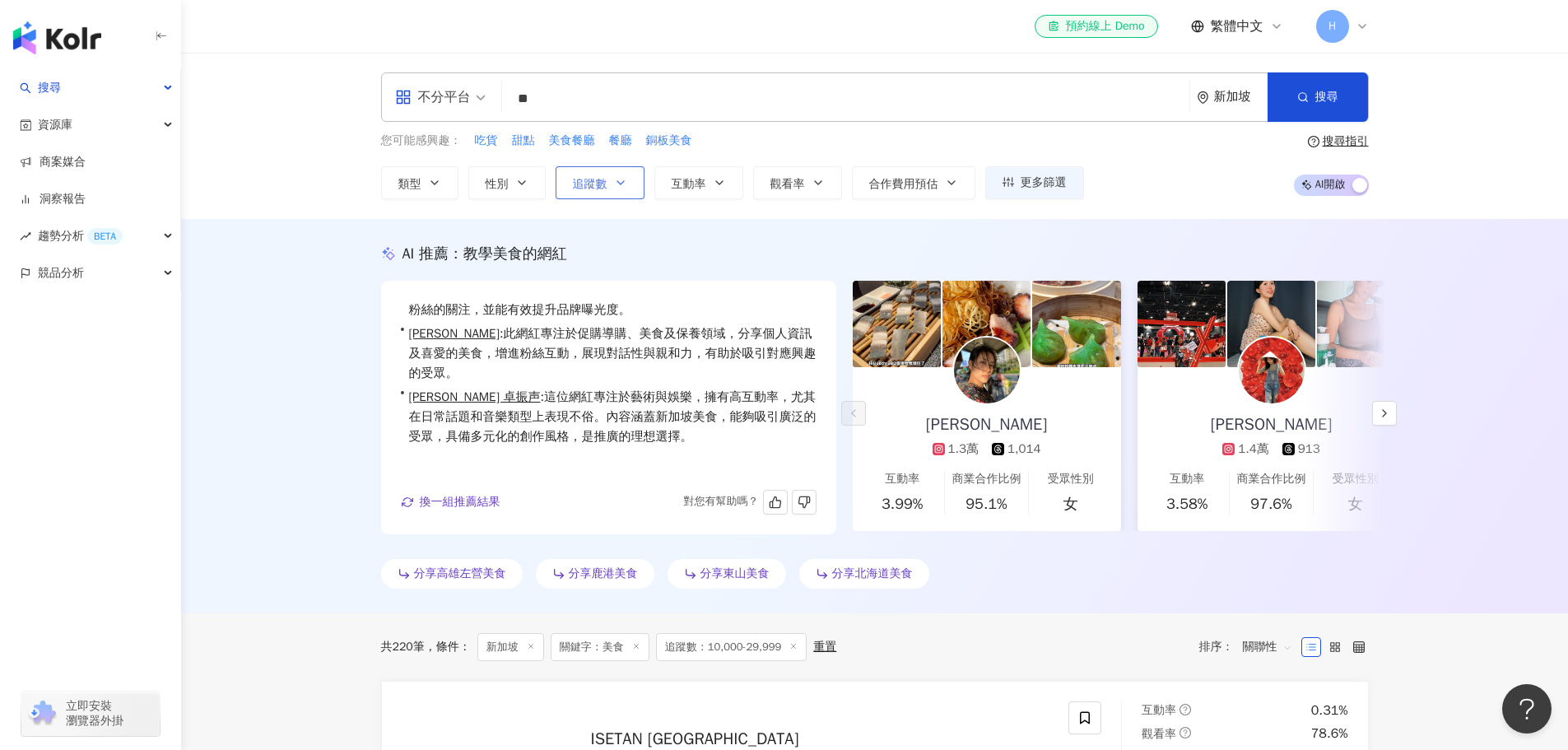 click 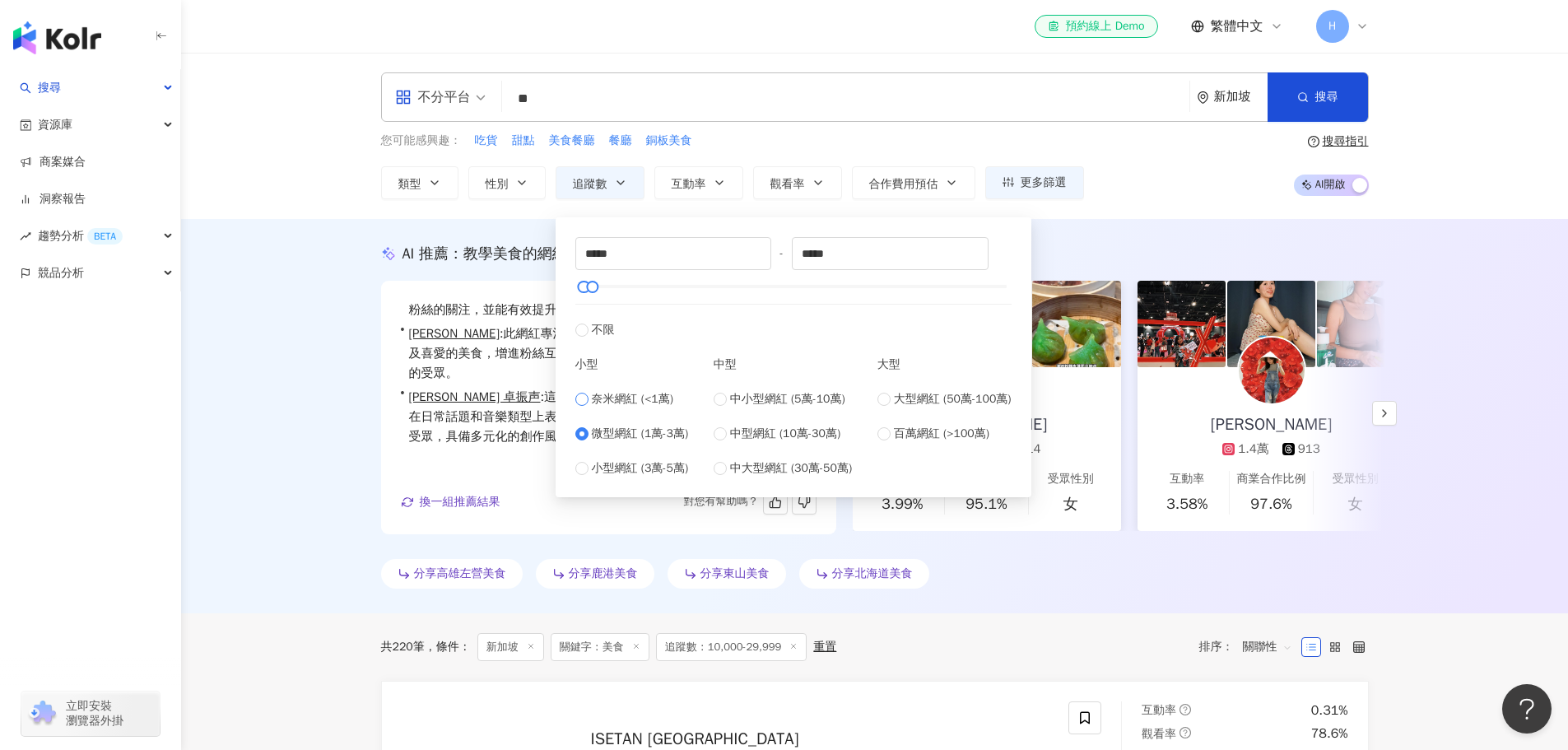 click on "奈米網紅 (<1萬)" at bounding box center [632, 399] 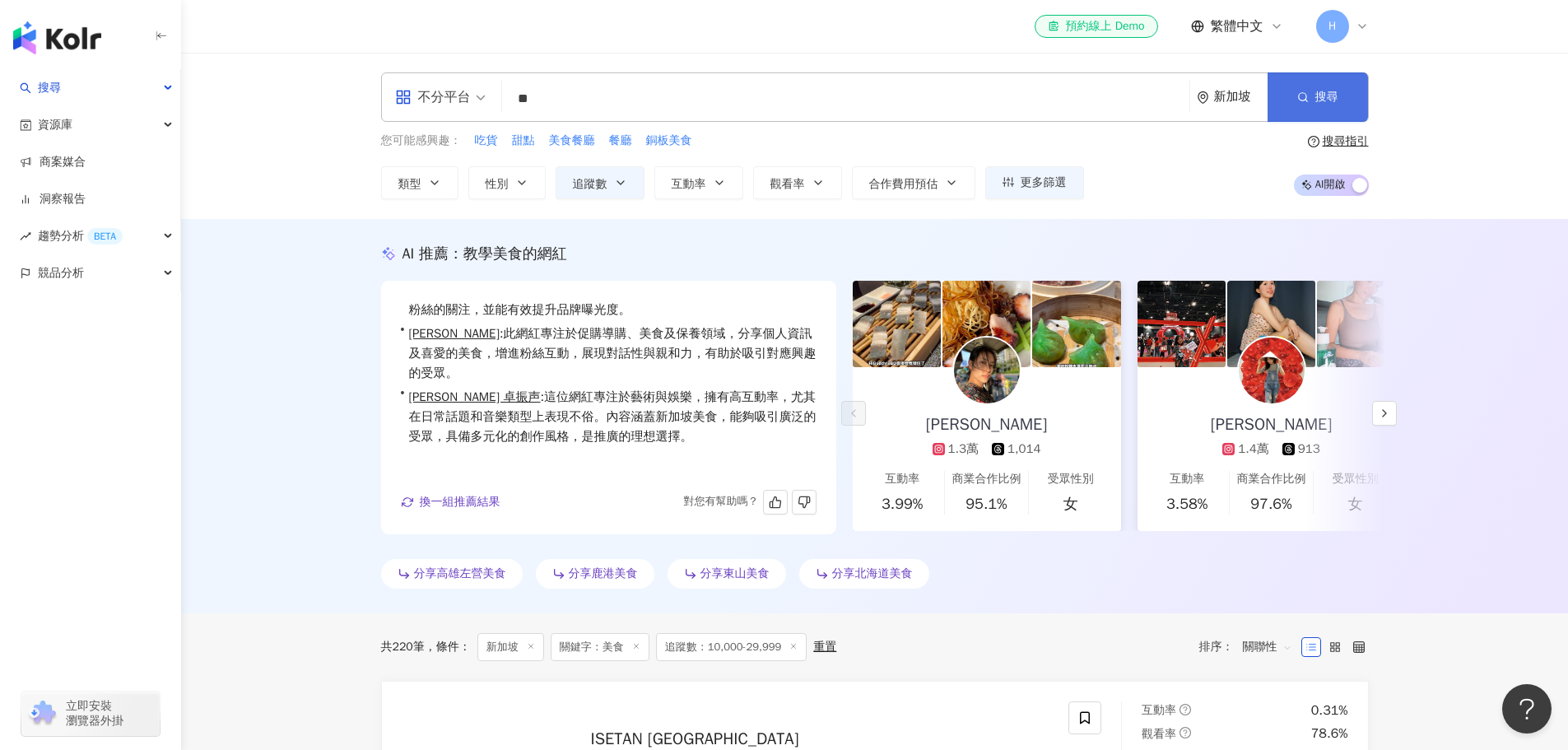 click on "搜尋" at bounding box center [1318, 97] 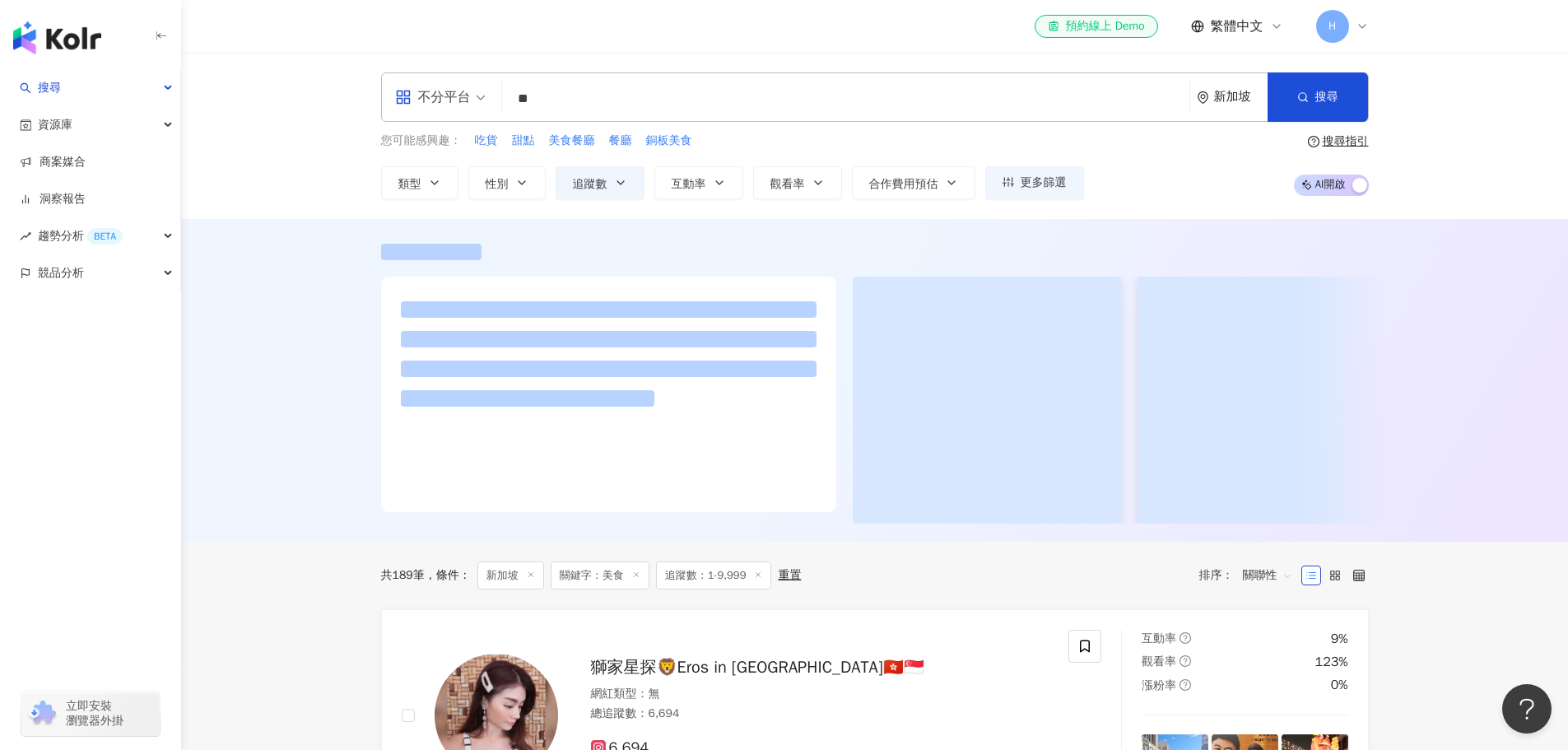 click on "不分平台" at bounding box center (440, 97) 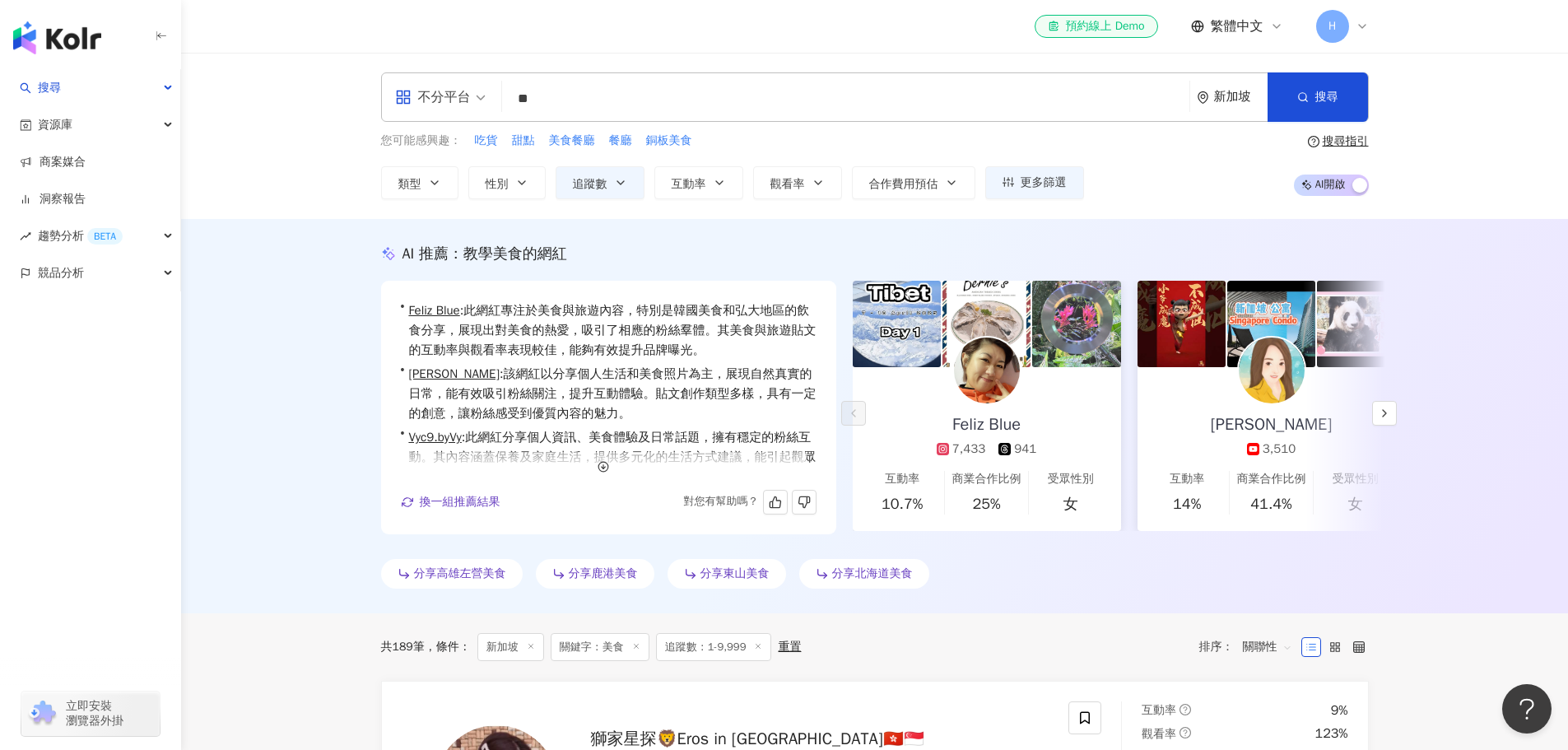 click on "AI 推薦 ： 教學美食的網紅 • Feliz Blue  :  此網紅專注於美食與旅遊內容，特別是韓國美食和弘大地區的飲食分享，展現出對美食的熱愛，吸引了相應的粉絲羣體。其美食與旅遊貼文的互動率與觀看率表現較佳，能夠有效提升品牌曝光。 • Lea小爱  :  該網紅以分享個人生活和美食照片為主，展現自然真實的日常，能有效吸引粉絲關注，提升互動體驗。貼文創作類型多樣，具有一定的創意，讓粉絲感受到優質內容的魅力。 • Vyc9.byVy  :  此網紅分享個人資訊、美食體驗及日常話題，擁有穩定的粉絲互動。其內容涵蓋保養及家庭生活，提供多元化的生活方式建議，能引起觀眾共鳴，適合品牌合作及推廣。 換一組推薦結果 對您有幫助嗎？ Feliz Blue 7,433 941 互動率 10.7% 商業合作比例 25% 受眾性別 女 Lea小爱 3,510 互動率 14% 商業合作比例 41.4% 受眾性別 女 Vyc9.byVy 5,828 630 互動率" at bounding box center [874, 416] 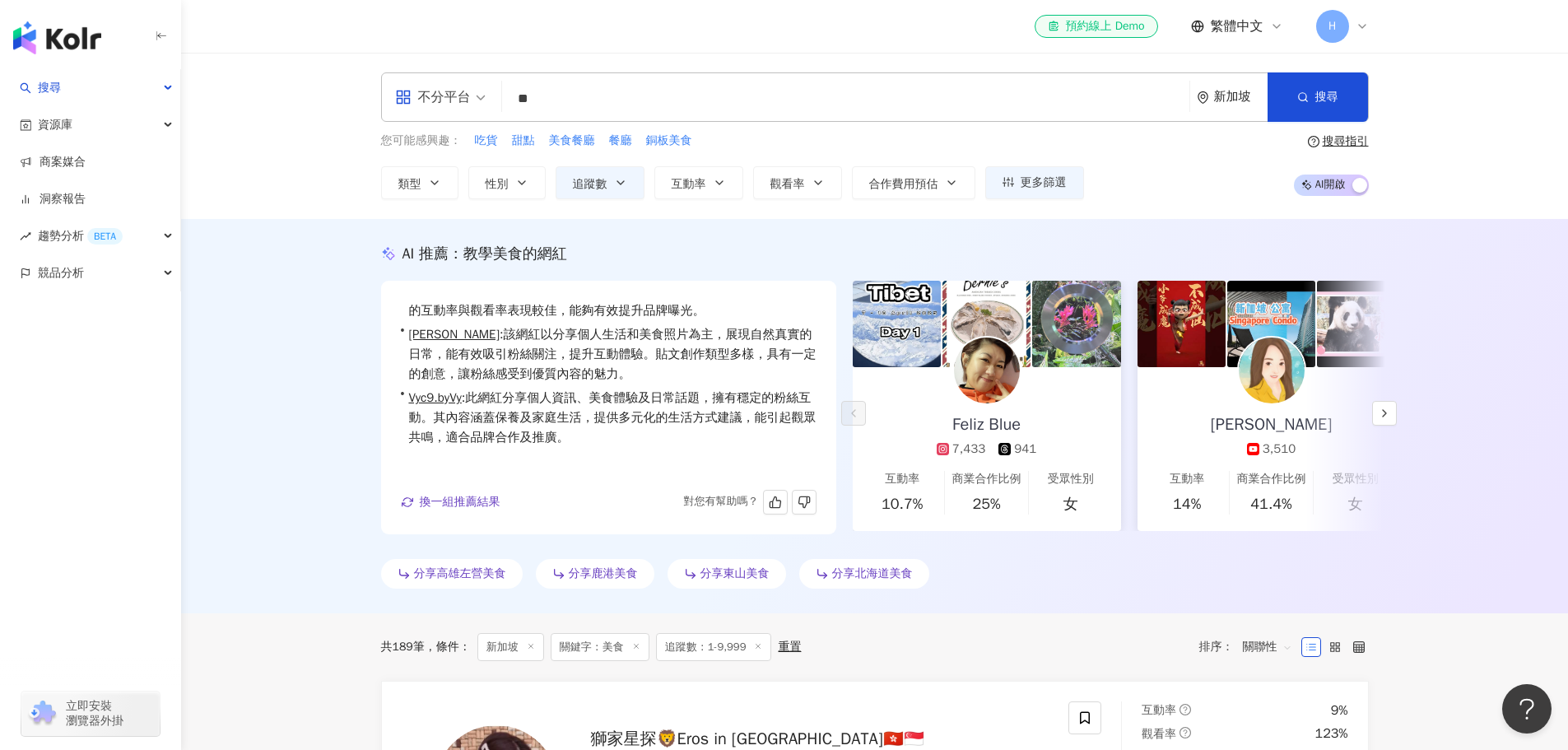 scroll, scrollTop: 40, scrollLeft: 0, axis: vertical 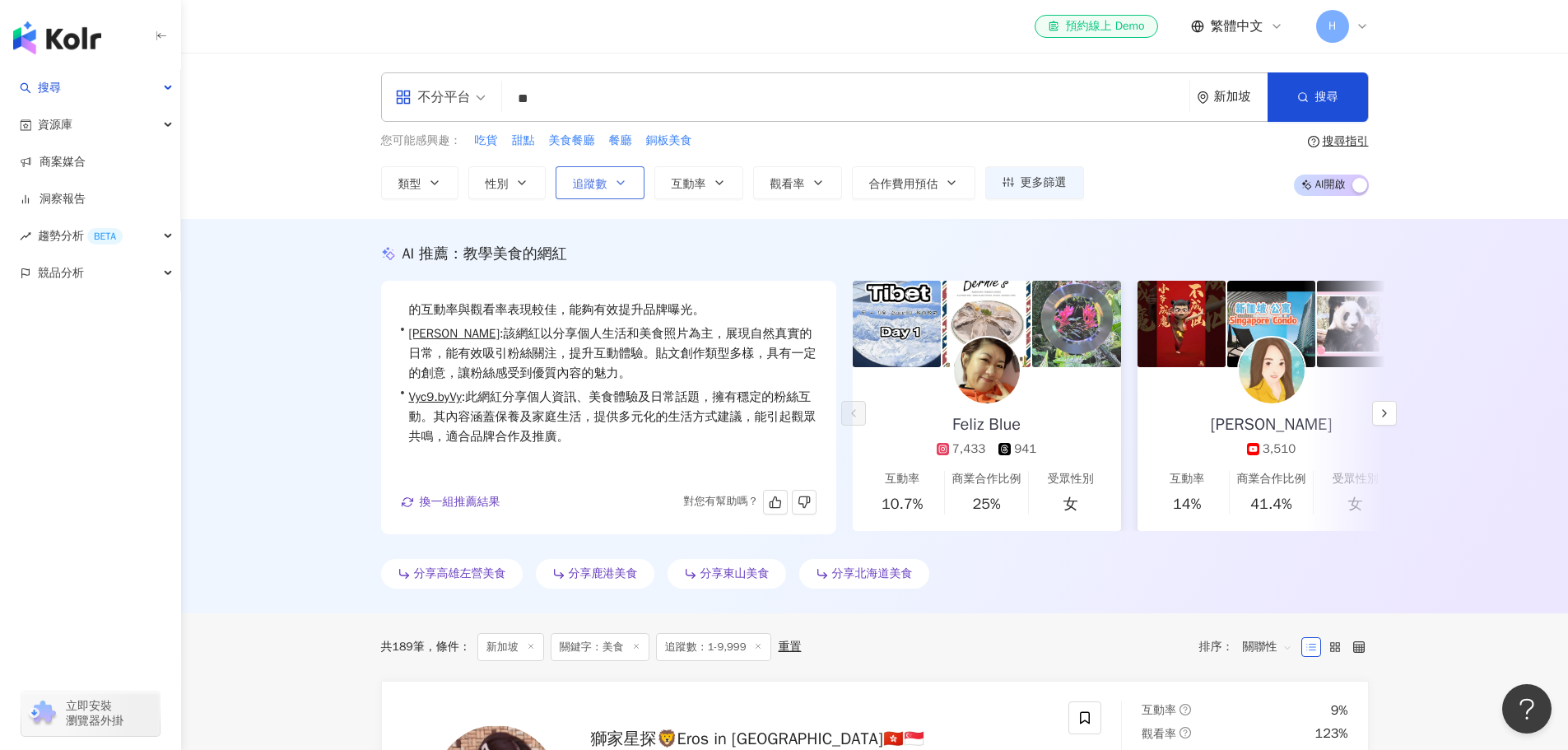 click 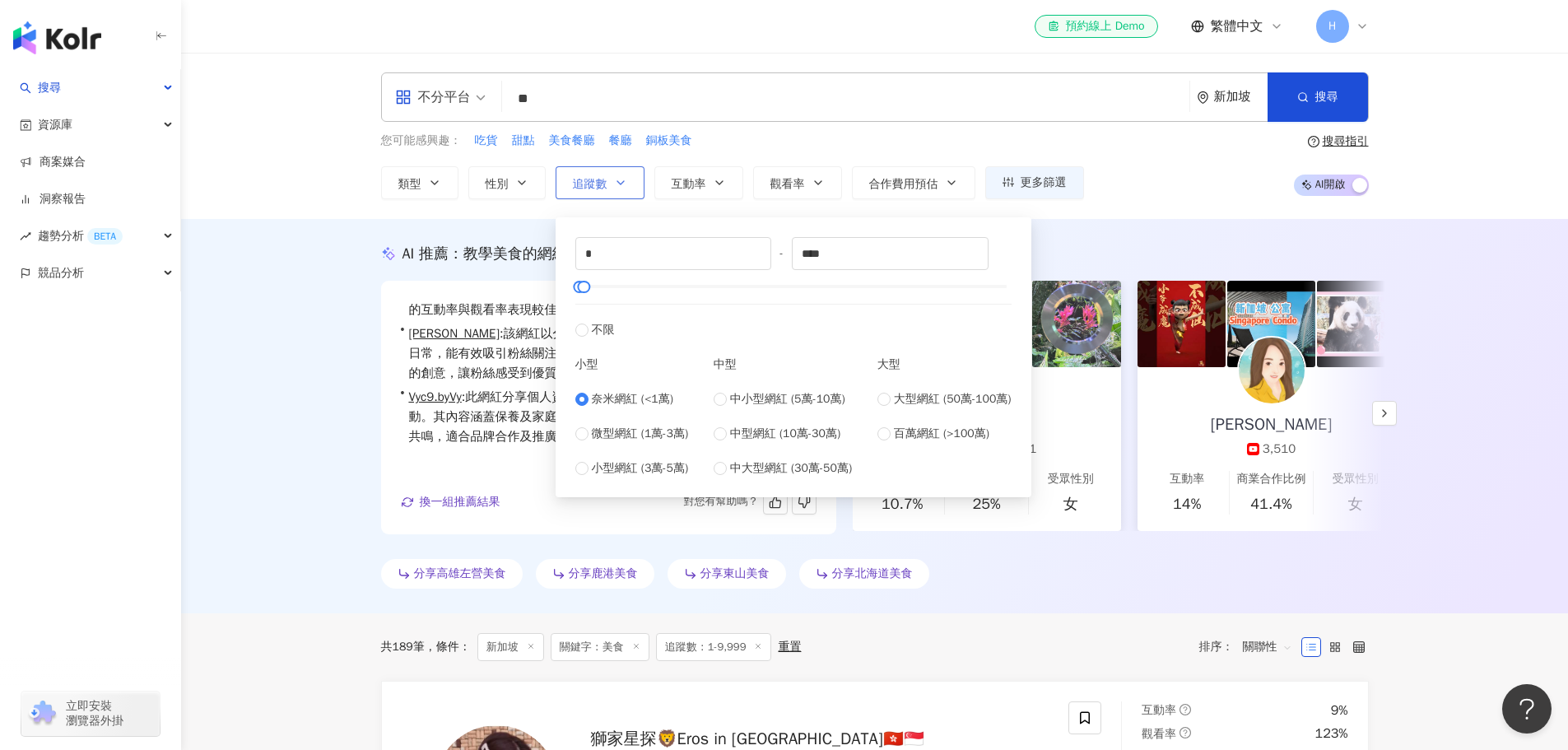 click 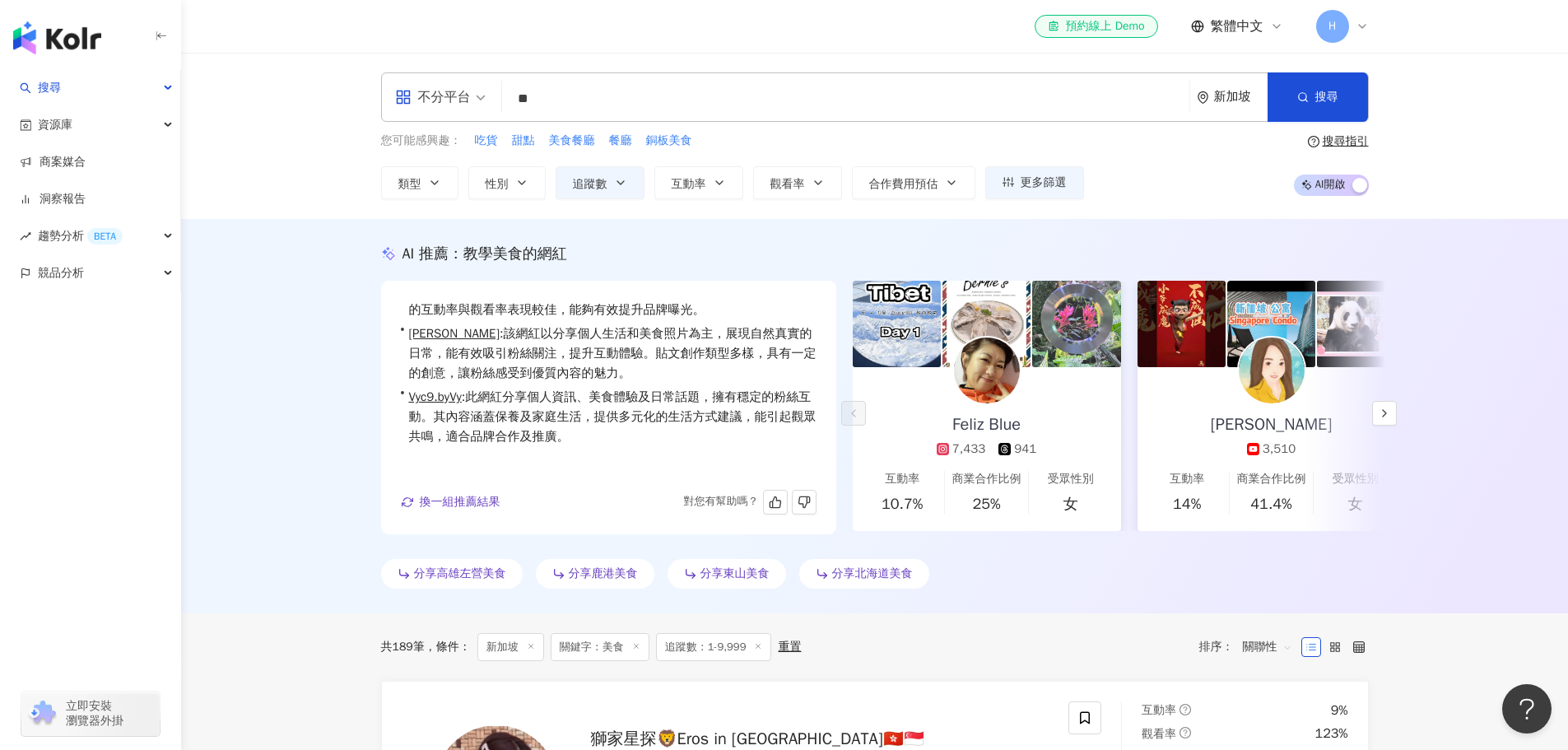 click on "AI 推薦 ： 教學美食的網紅 • Feliz Blue  :  此網紅專注於美食與旅遊內容，特別是韓國美食和弘大地區的飲食分享，展現出對美食的熱愛，吸引了相應的粉絲羣體。其美食與旅遊貼文的互動率與觀看率表現較佳，能夠有效提升品牌曝光。 • Lea小爱  :  該網紅以分享個人生活和美食照片為主，展現自然真實的日常，能有效吸引粉絲關注，提升互動體驗。貼文創作類型多樣，具有一定的創意，讓粉絲感受到優質內容的魅力。 • Vyc9.byVy  :  此網紅分享個人資訊、美食體驗及日常話題，擁有穩定的粉絲互動。其內容涵蓋保養及家庭生活，提供多元化的生活方式建議，能引起觀眾共鳴，適合品牌合作及推廣。 換一組推薦結果 對您有幫助嗎？ Feliz Blue 7,433 941 互動率 10.7% 商業合作比例 25% 受眾性別 女 Lea小爱 3,510 互動率 14% 商業合作比例 41.4% 受眾性別 女 Vyc9.byVy 5,828 630 互動率" at bounding box center (874, 416) 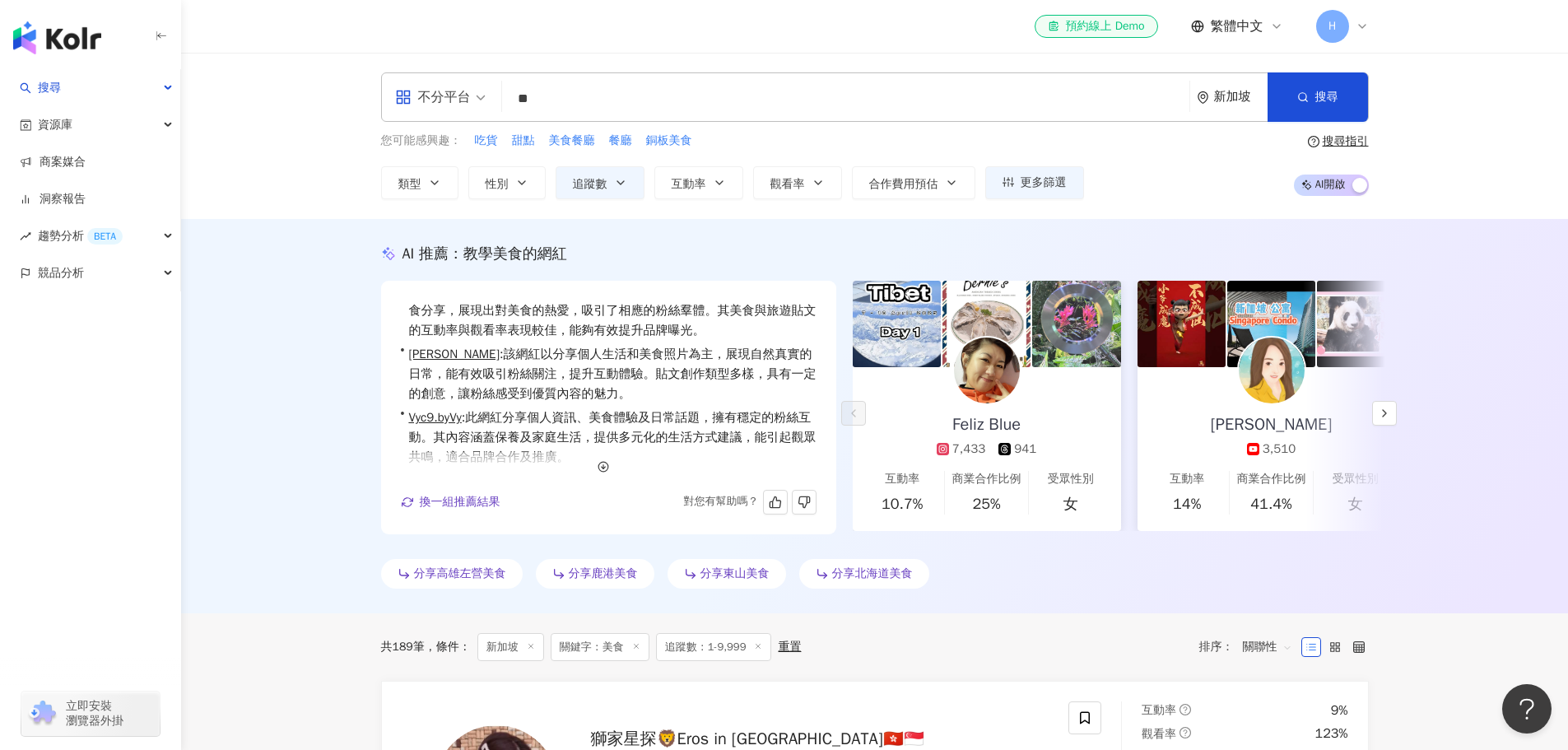 scroll, scrollTop: 0, scrollLeft: 0, axis: both 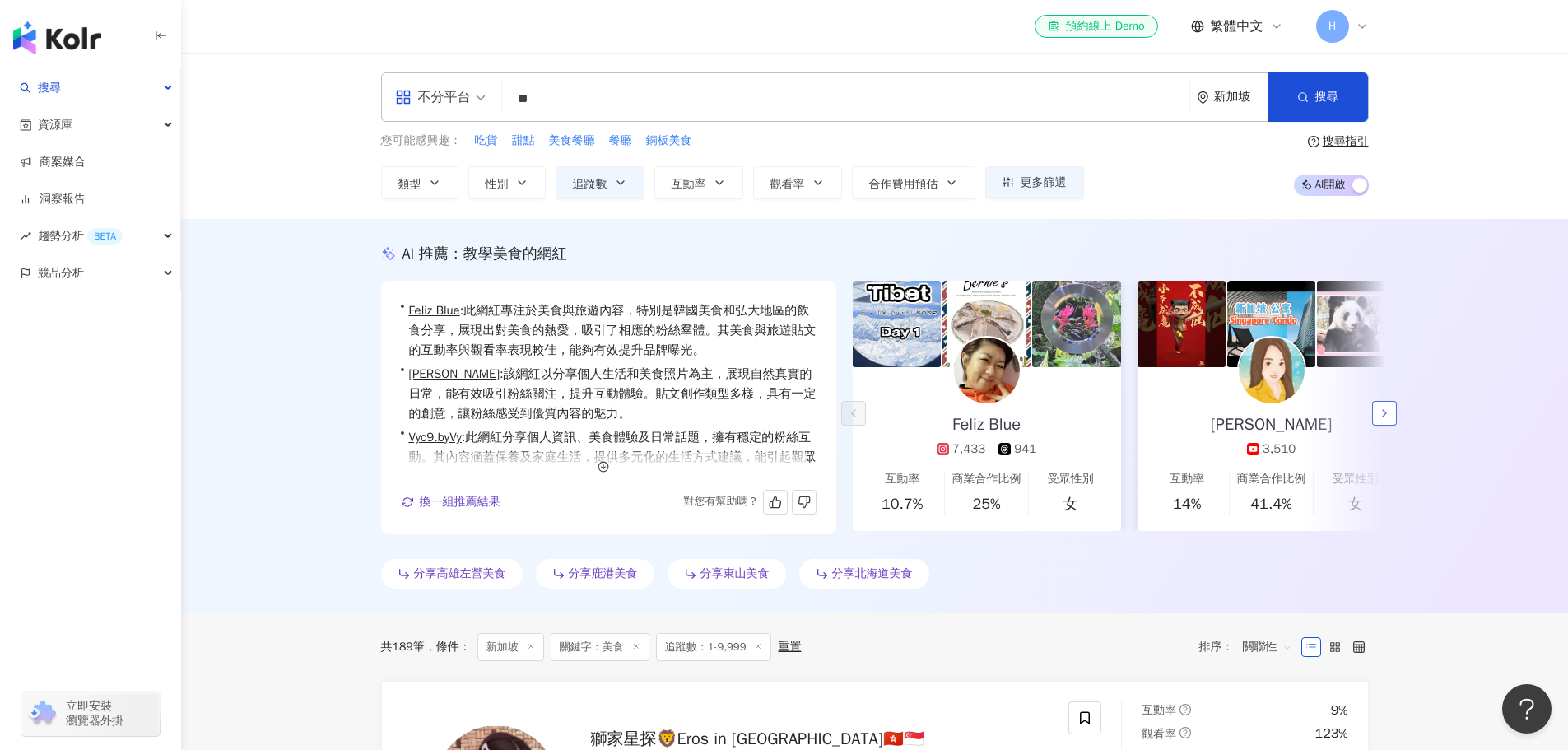 click 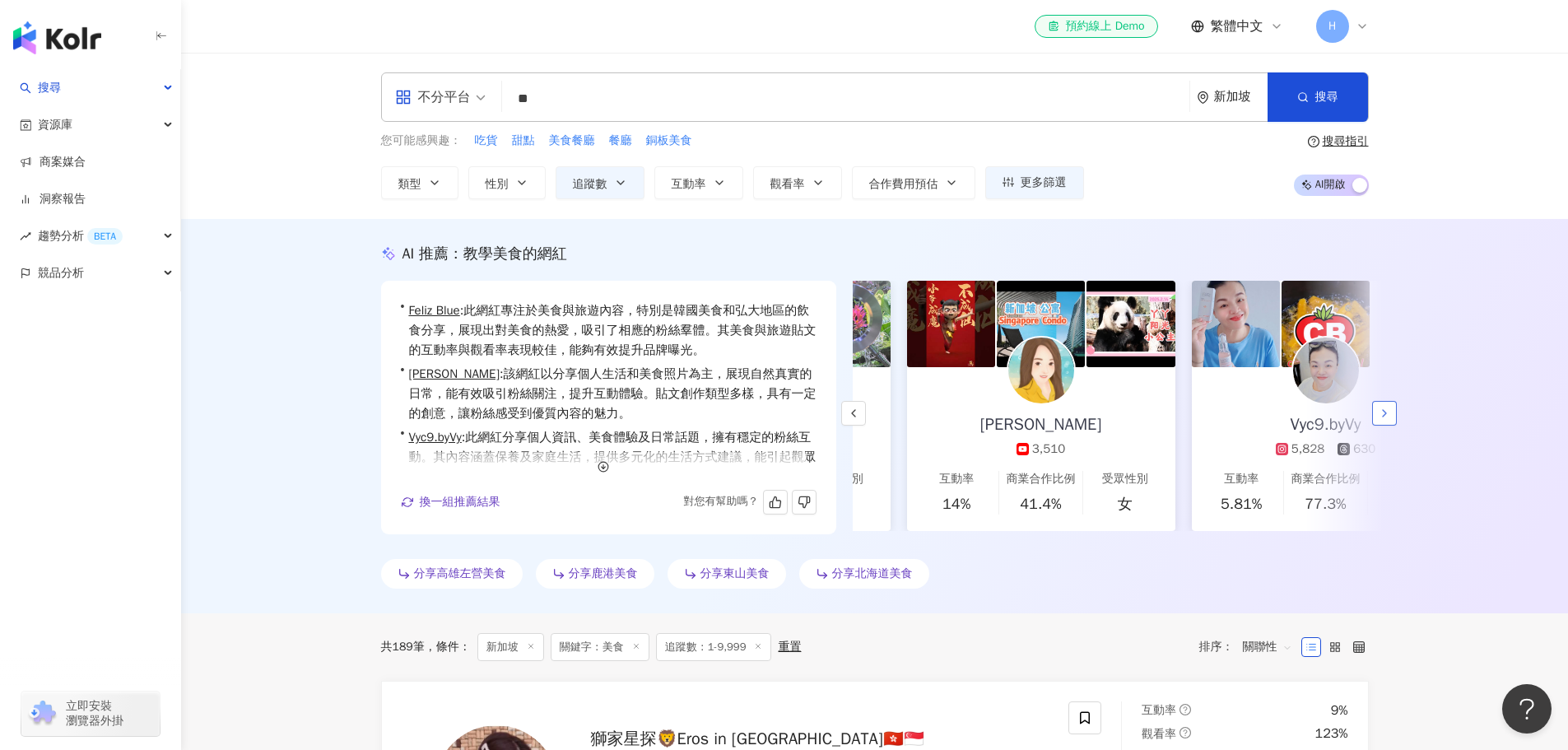 scroll, scrollTop: 0, scrollLeft: 285, axis: horizontal 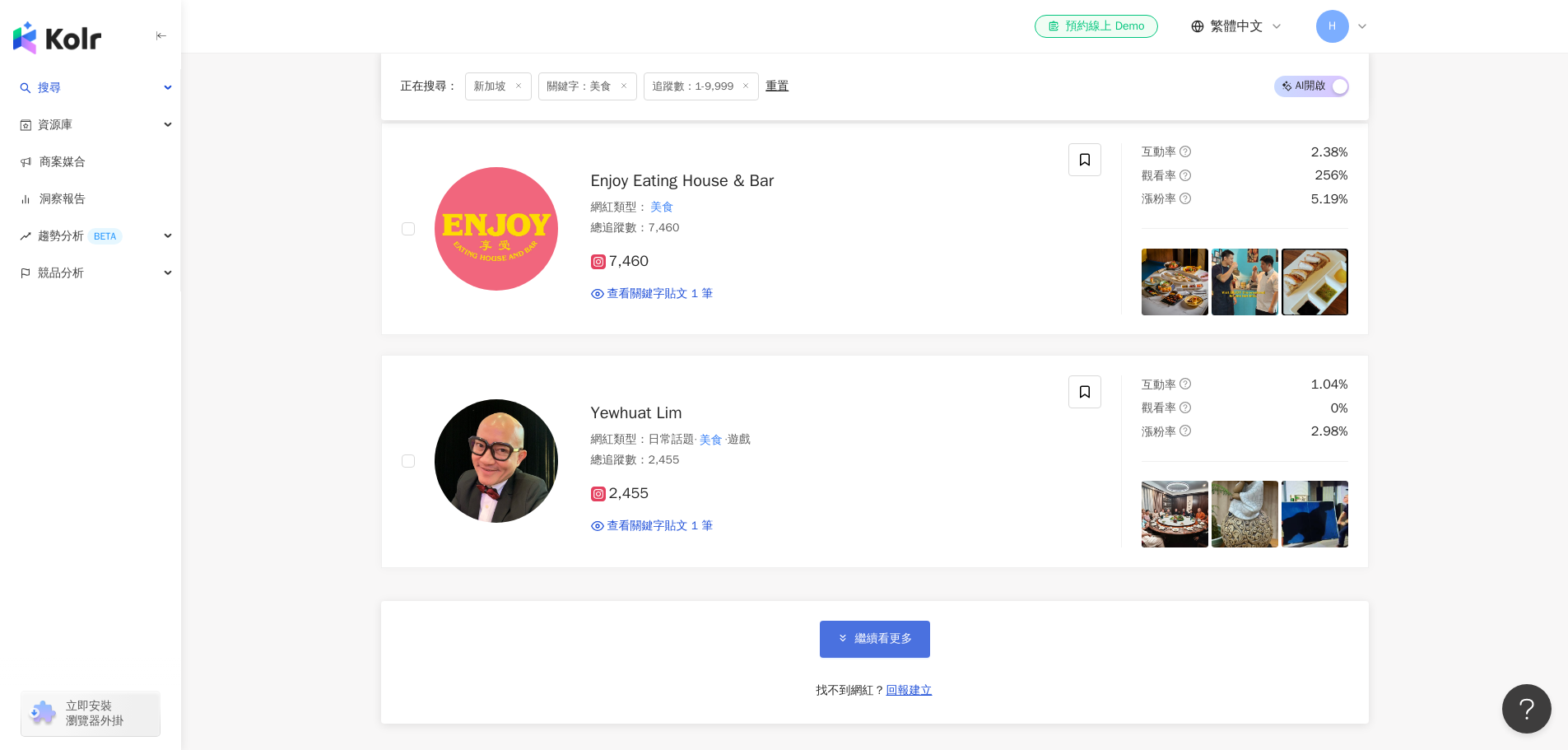 click on "繼續看更多" at bounding box center (884, 639) 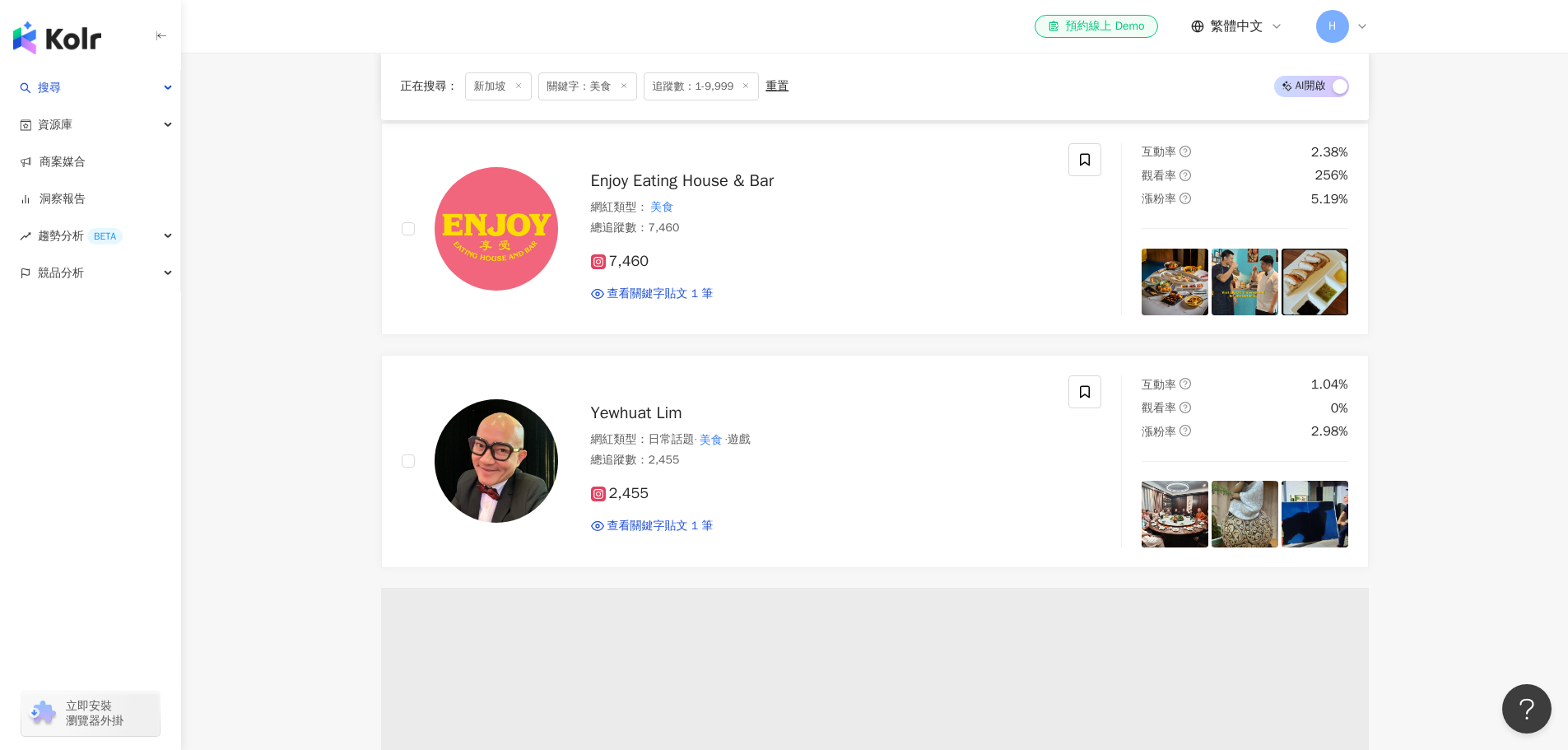 scroll, scrollTop: 0, scrollLeft: 0, axis: both 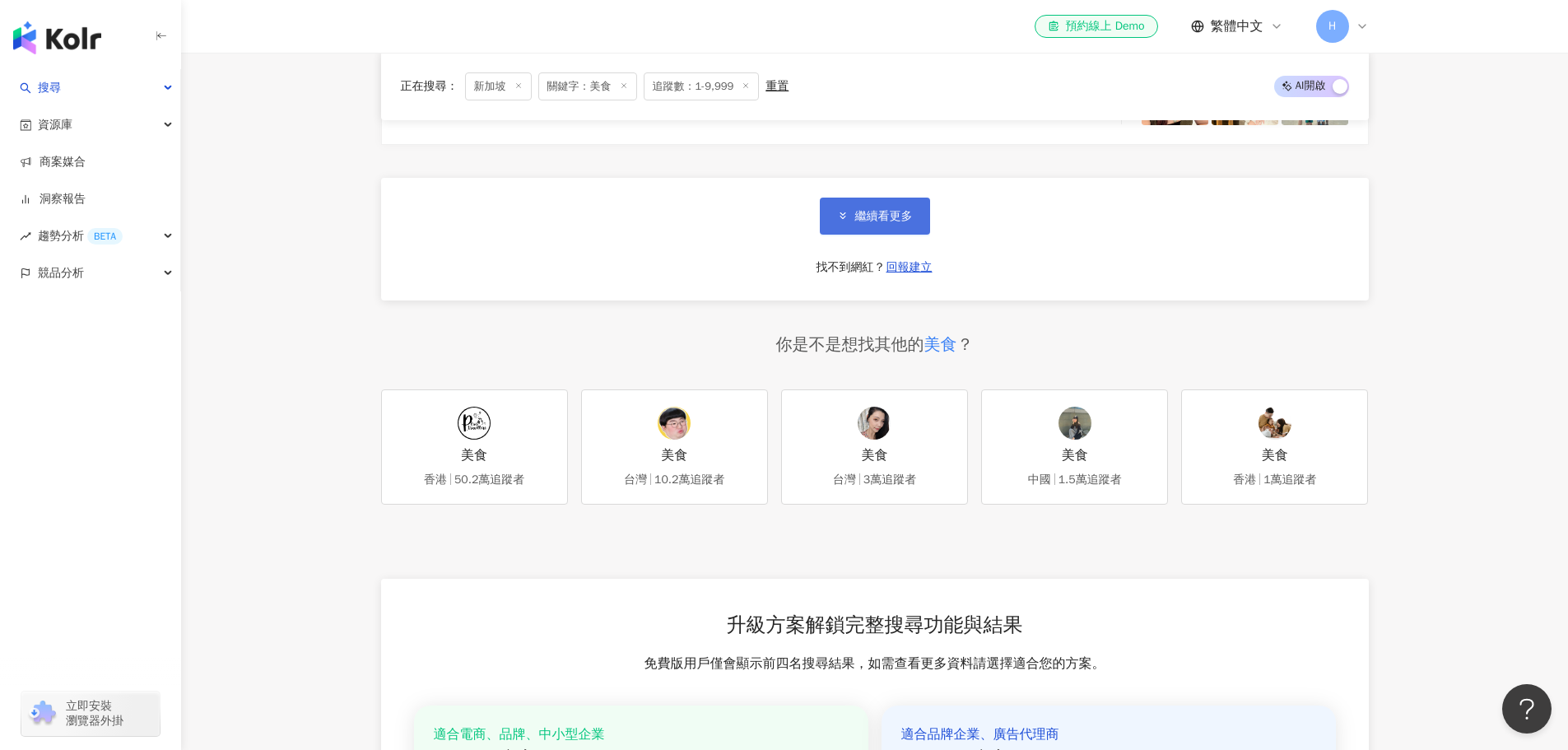 click on "繼續看更多" at bounding box center [884, 217] 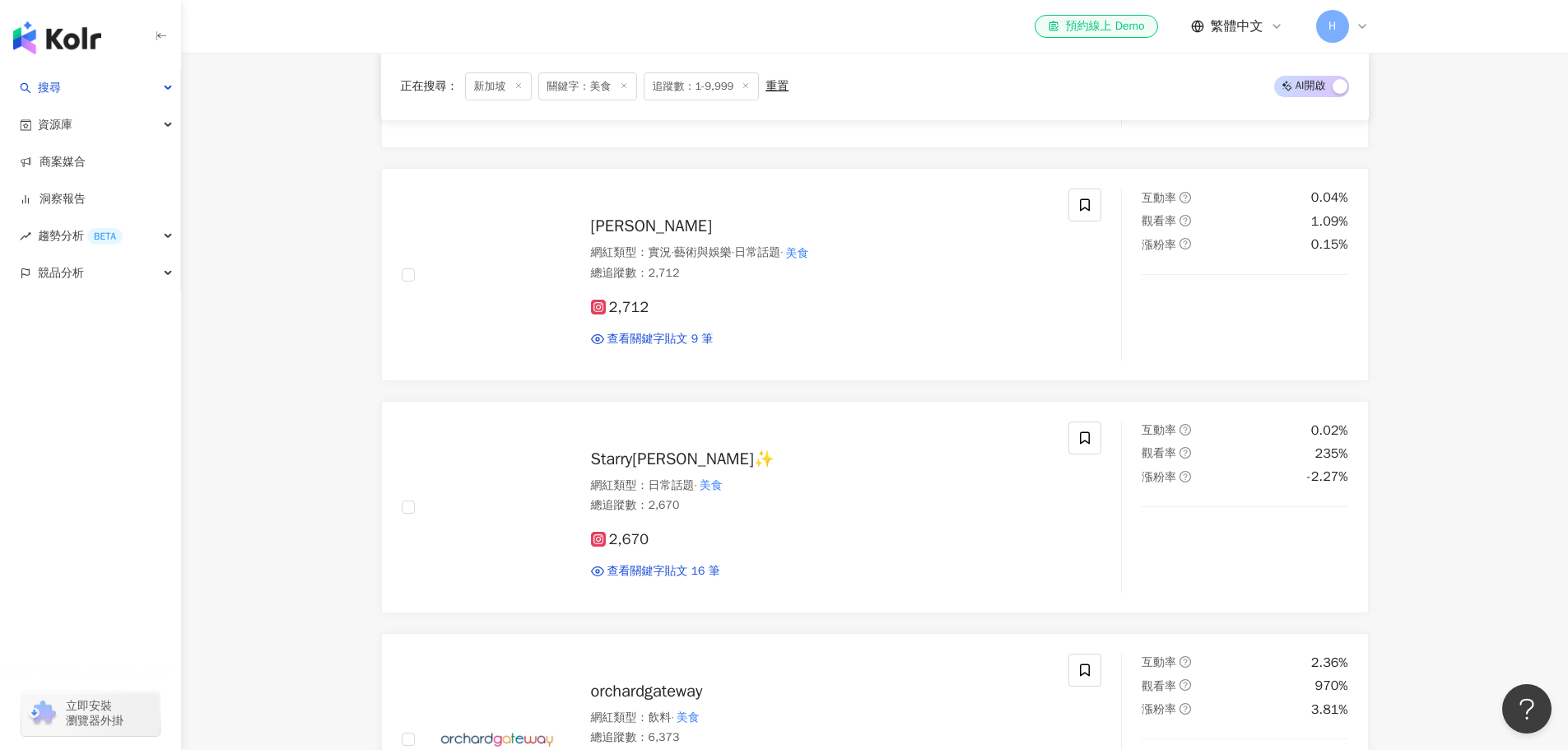 scroll, scrollTop: 7492, scrollLeft: 0, axis: vertical 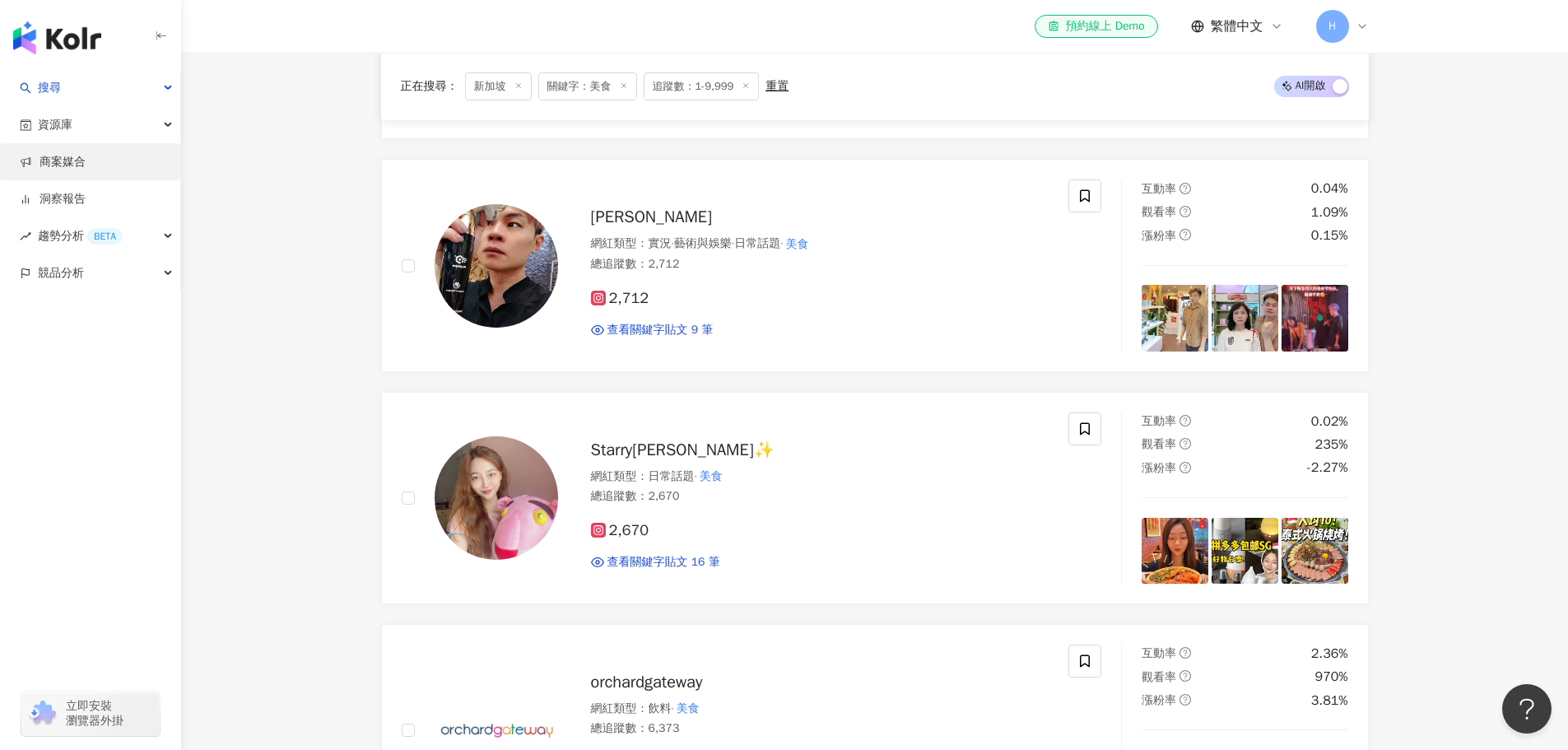 click on "商案媒合" at bounding box center [53, 162] 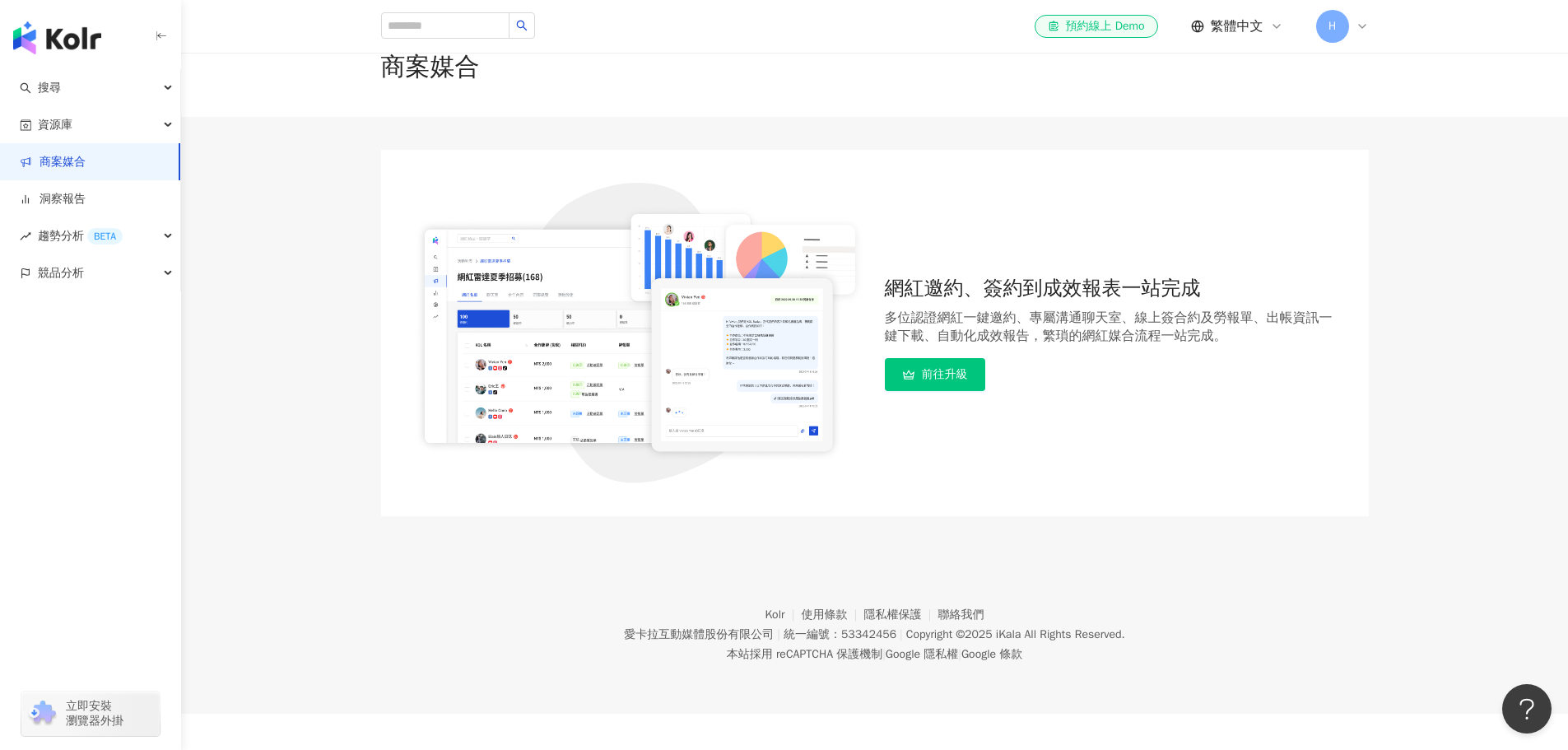 scroll, scrollTop: 0, scrollLeft: 0, axis: both 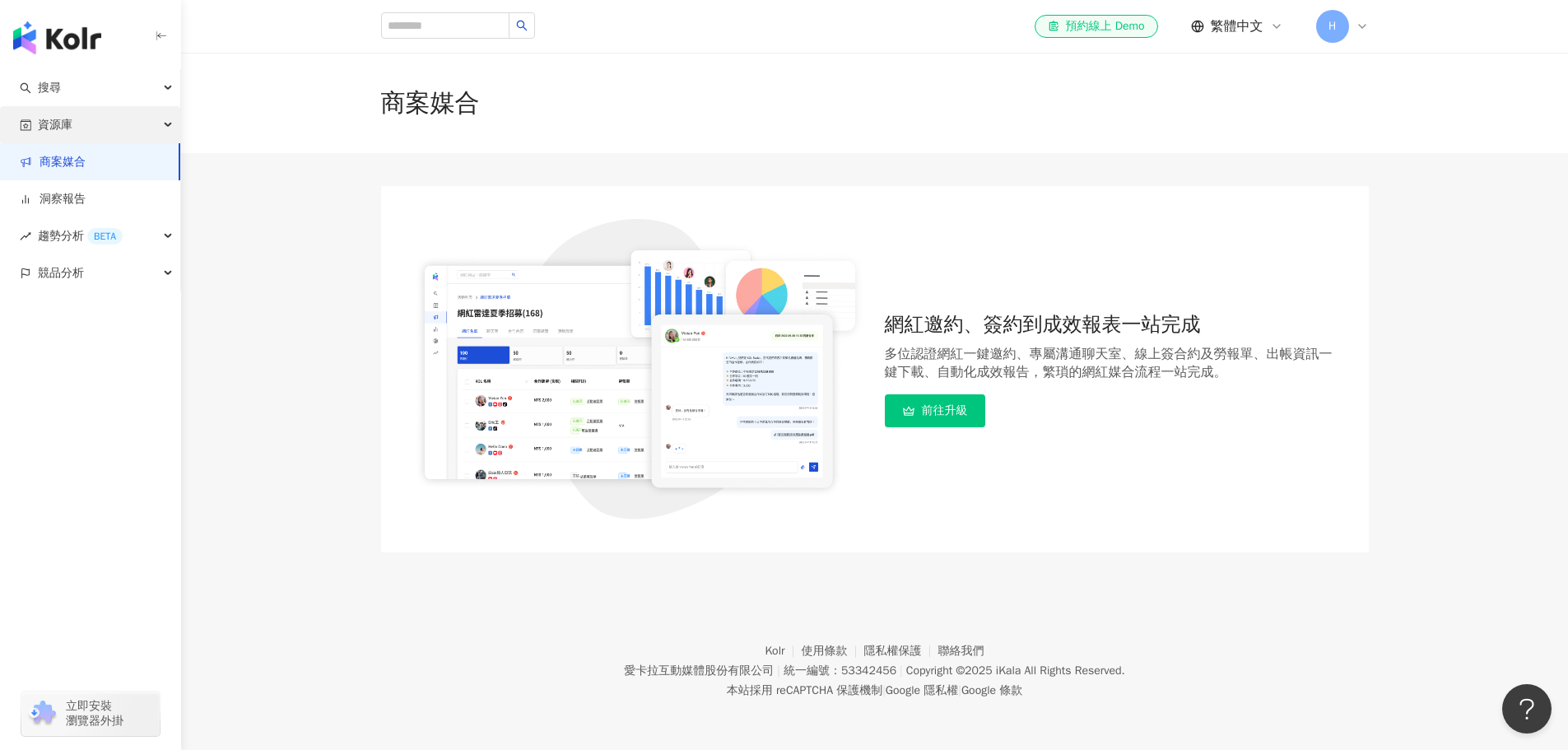click at bounding box center [170, 125] 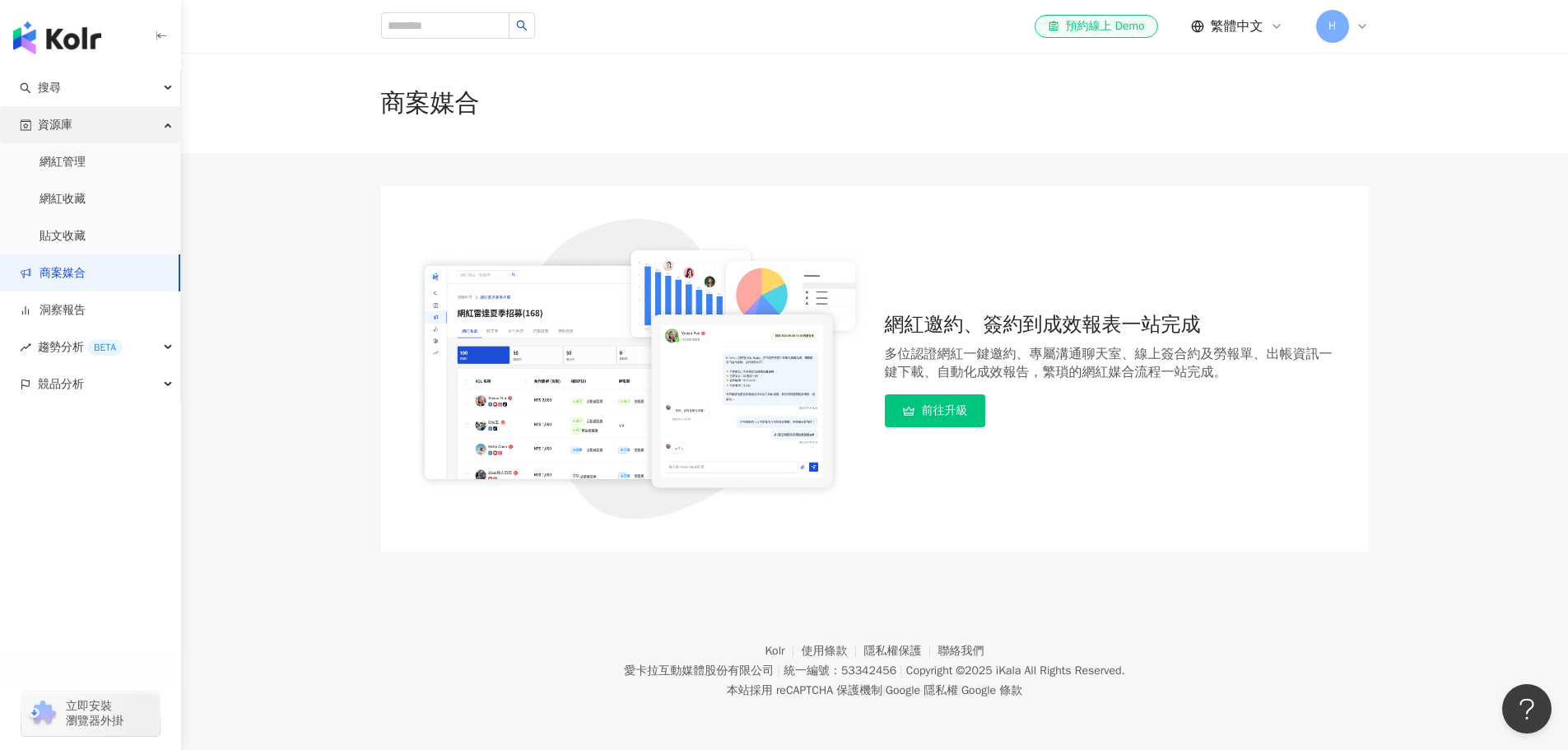 click on "資源庫" at bounding box center [55, 124] 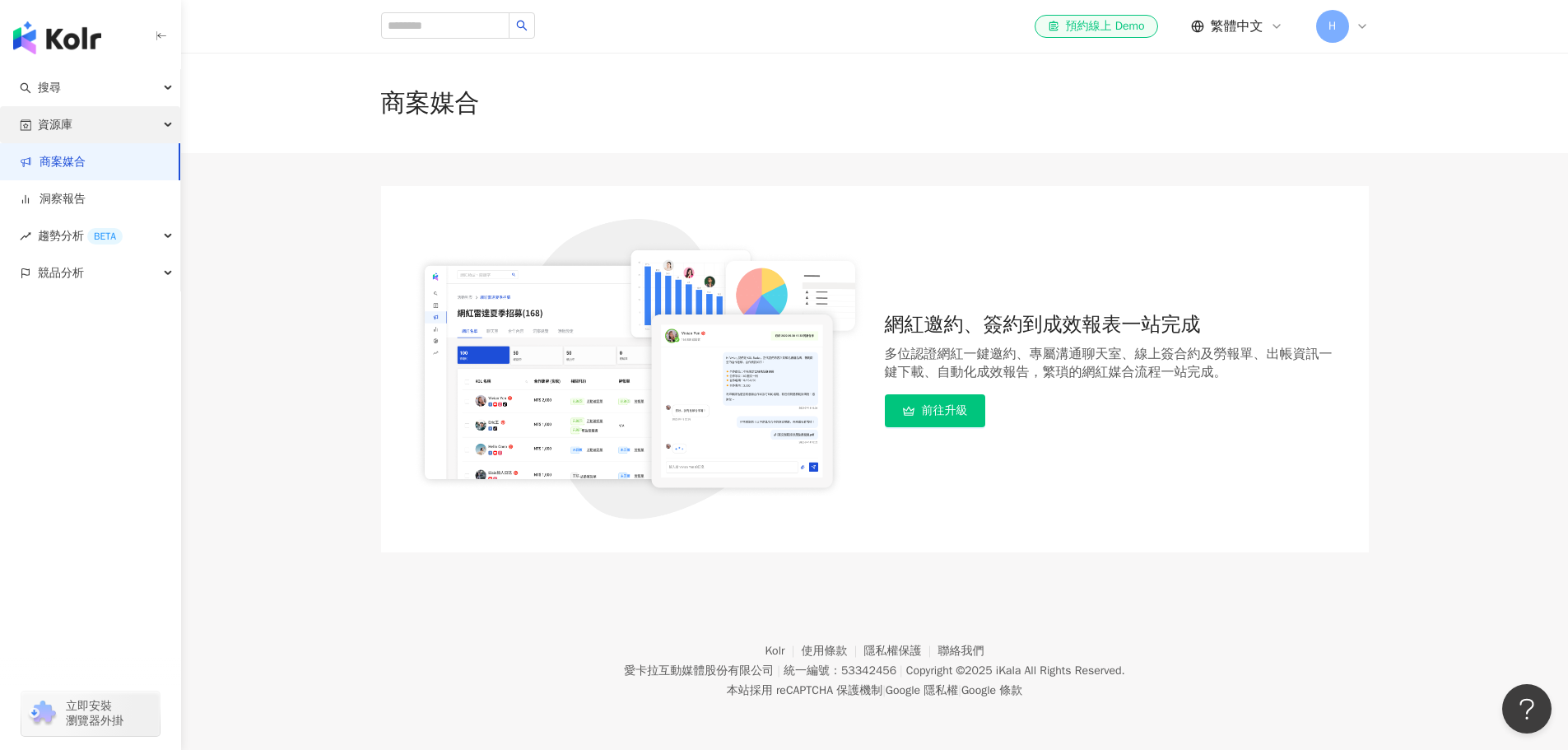 click on "資源庫" at bounding box center (55, 124) 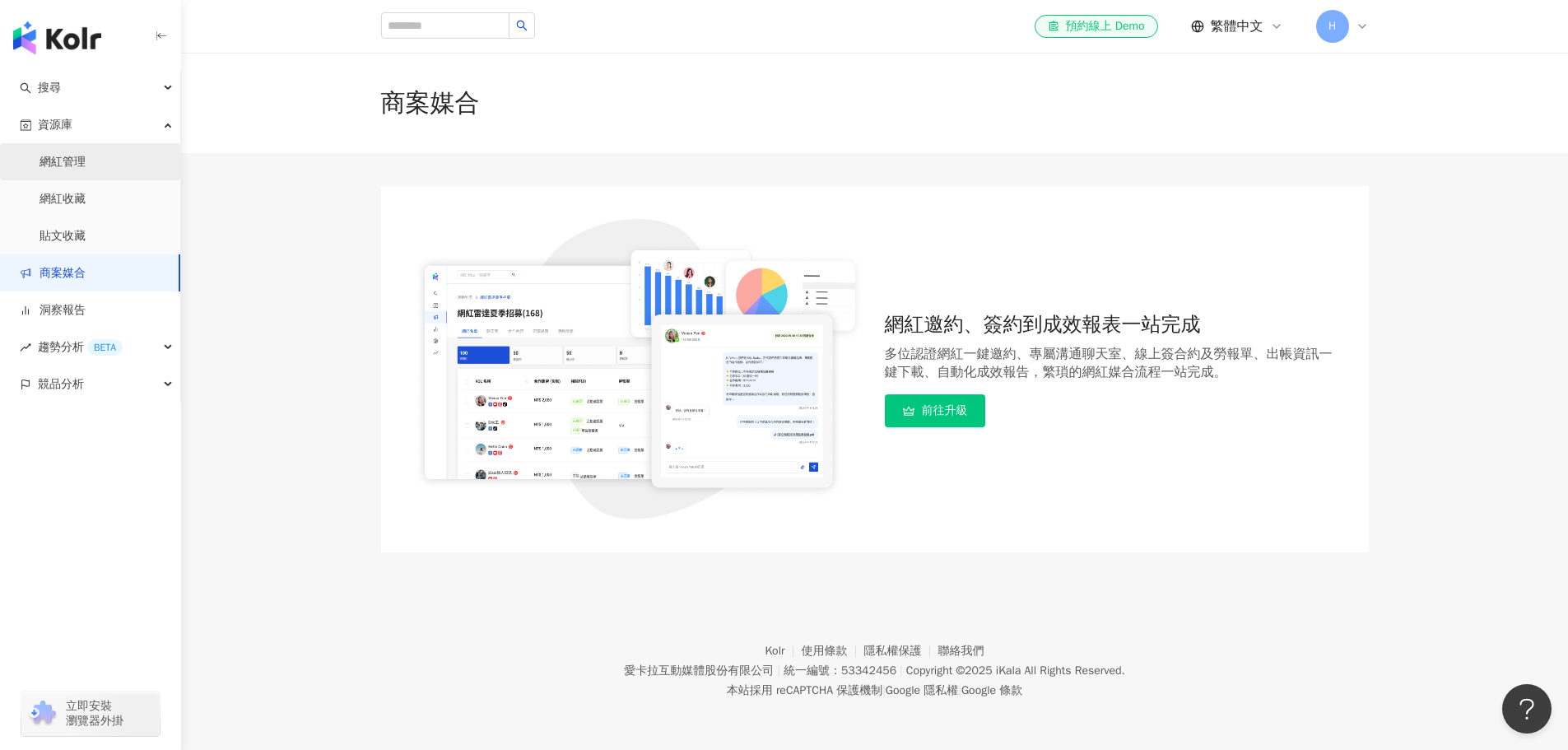 click on "網紅管理" at bounding box center [63, 162] 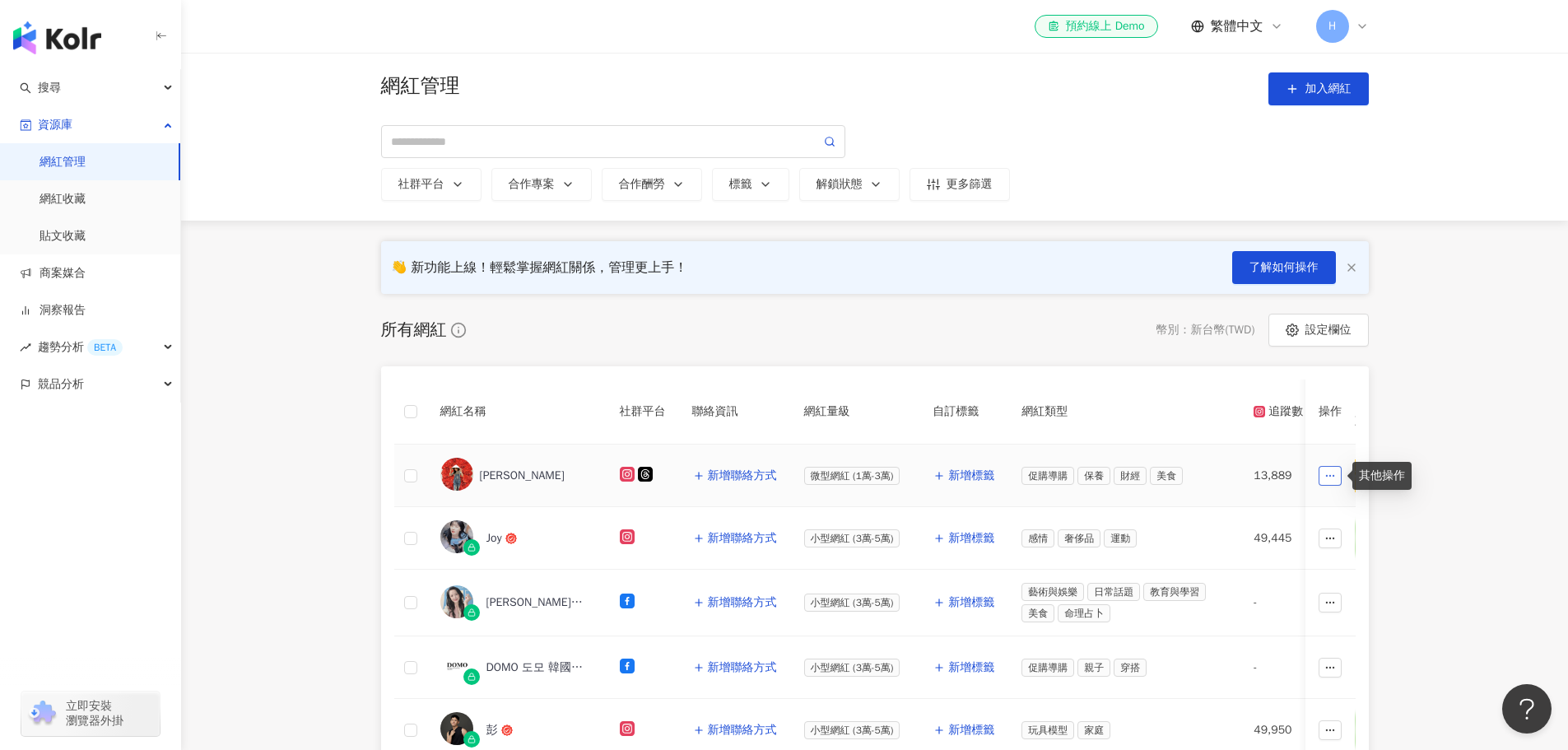 click 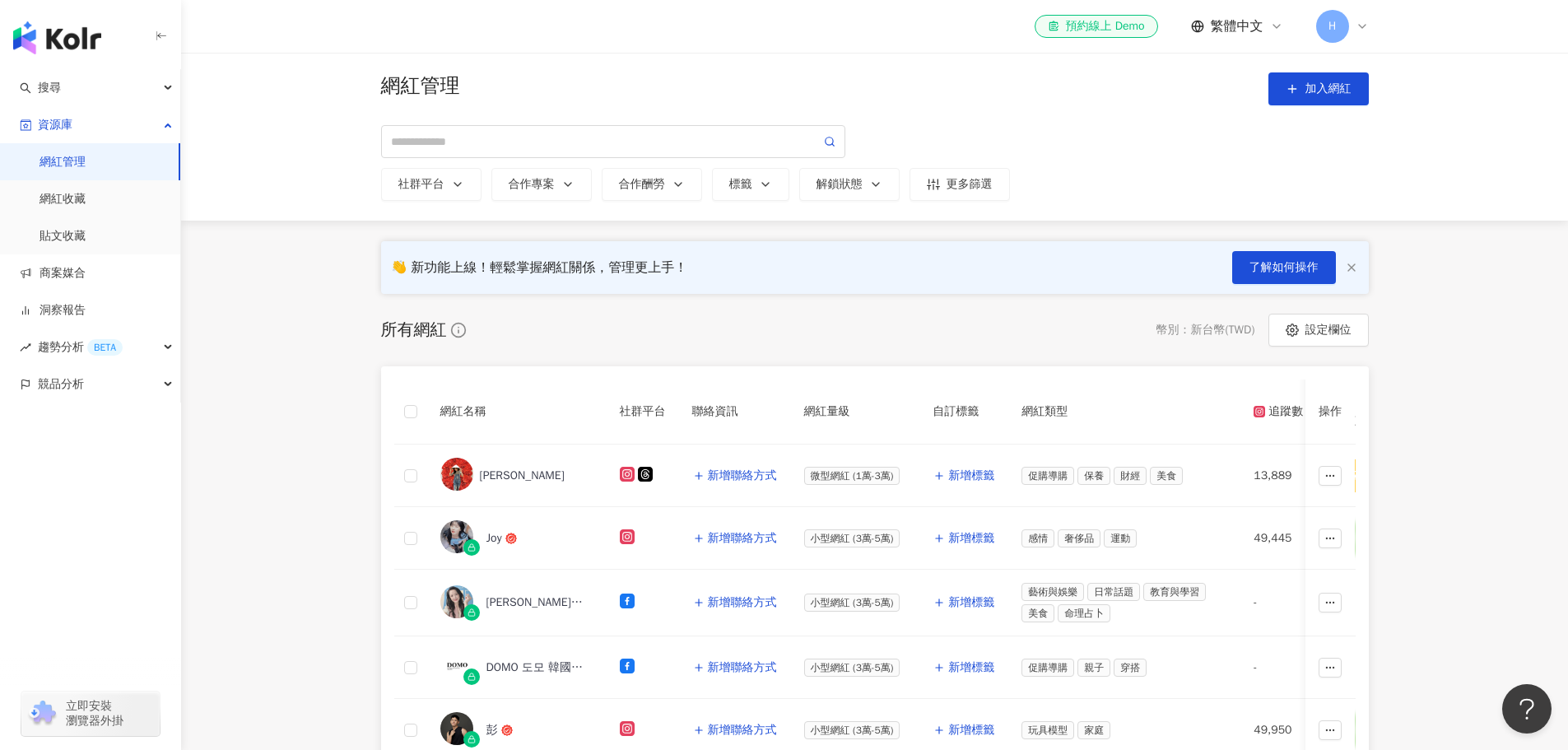 click on "網紅管理 加入網紅 社群平台 合作專案 合作酬勞 標籤 解鎖狀態 更多篩選 👋 新功能上線！輕鬆掌握網紅關係，管理更上手！ 了解如何操作 所有網紅 幣別 ： 新台幣 ( TWD ) 設定欄位 網紅名稱 社群平台 聯絡資訊 網紅量級 自訂標籤 網紅類型 追蹤數 K-Score 近三個月 受眾主要年齡 受眾主要性別 互動率 近三個月 Reels 互動率 近三個月 Reels 觀看率 近三個月 漲粉率 近三個月 已加入的收藏夾 已加入的商案媒合 已加入的洞察報告 最新足跡 操作                                         Siaw Wei 新增聯絡方式 微型網紅 (1萬-3萬) 新增標籤 促購導購 保養 財經 美食 13,889 73 25-34 歲 (56.4%) 女性 (75.9%) 3.58% 3.79% 19.2% -0.51% - - - 新增至網紅管理 Joy 新增聯絡方式 小型網紅 (3萬-5萬) 新增標籤 感情 奢侈品 運動 49,445 85 20-24 歲 (46.7%) 男性 (46.7%) 8.25% 0.02% 91.8% 50% 1 個 - - 新增至收藏夾  - -" at bounding box center [874, 453] 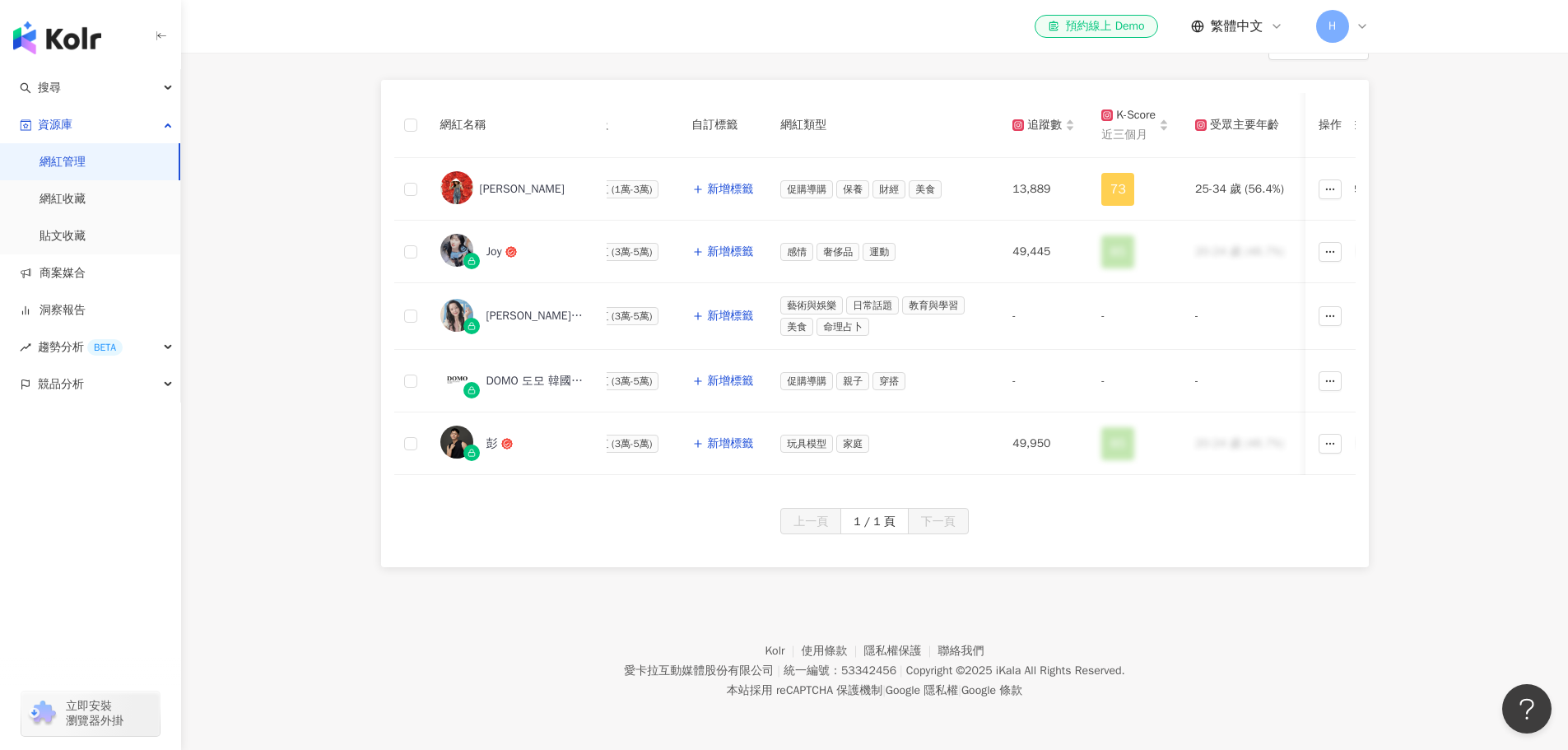scroll, scrollTop: 0, scrollLeft: 0, axis: both 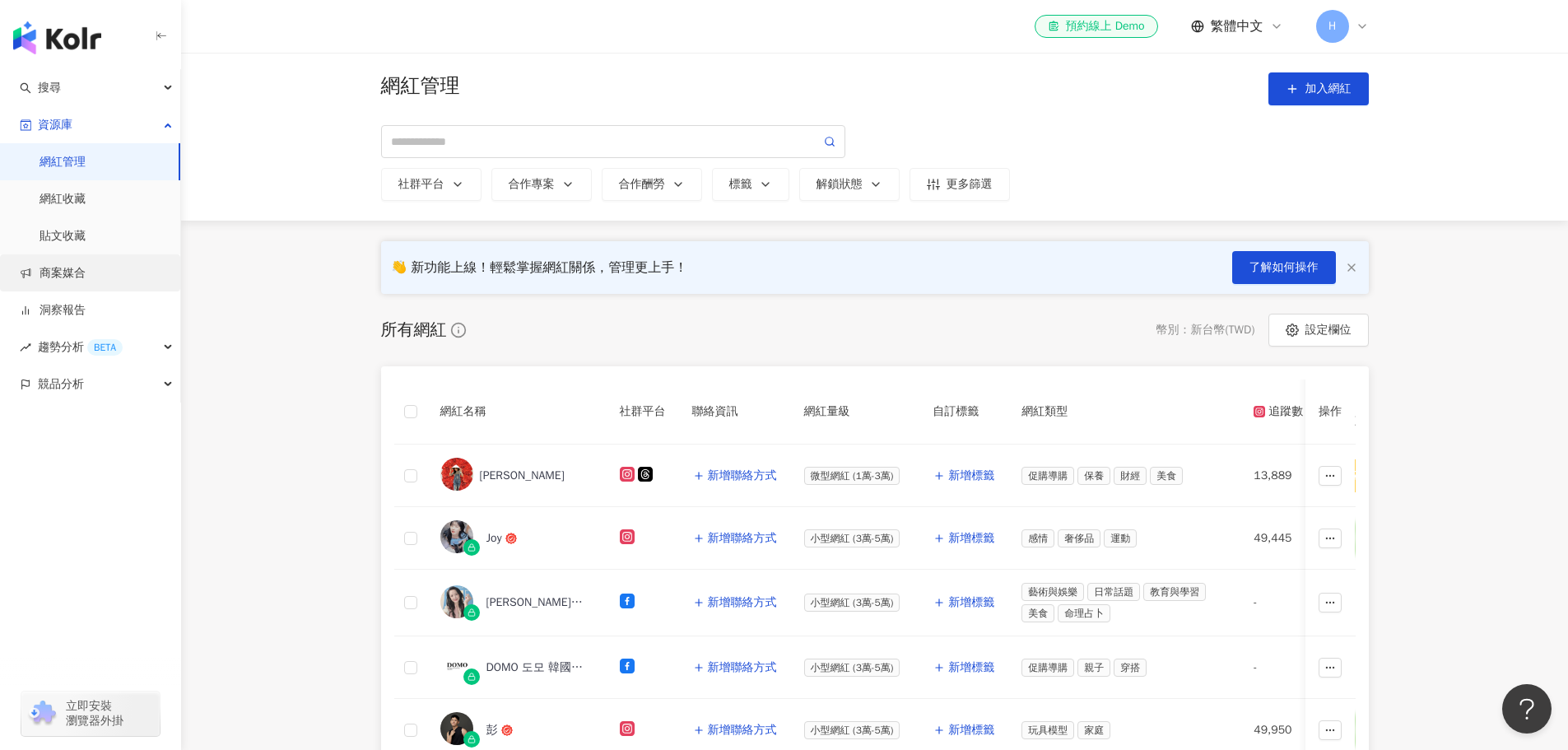 click on "商案媒合" at bounding box center (53, 273) 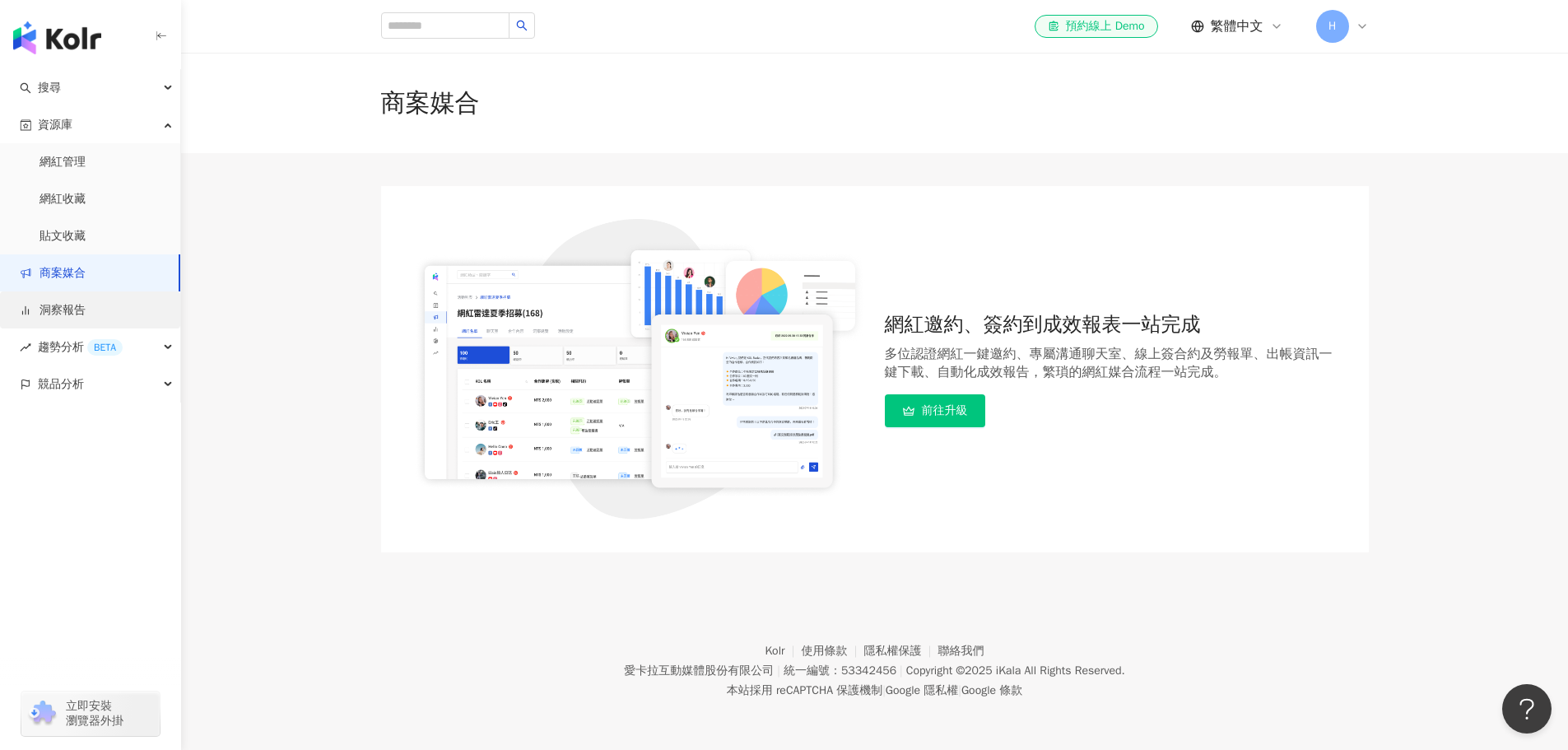 click on "洞察報告" at bounding box center (53, 310) 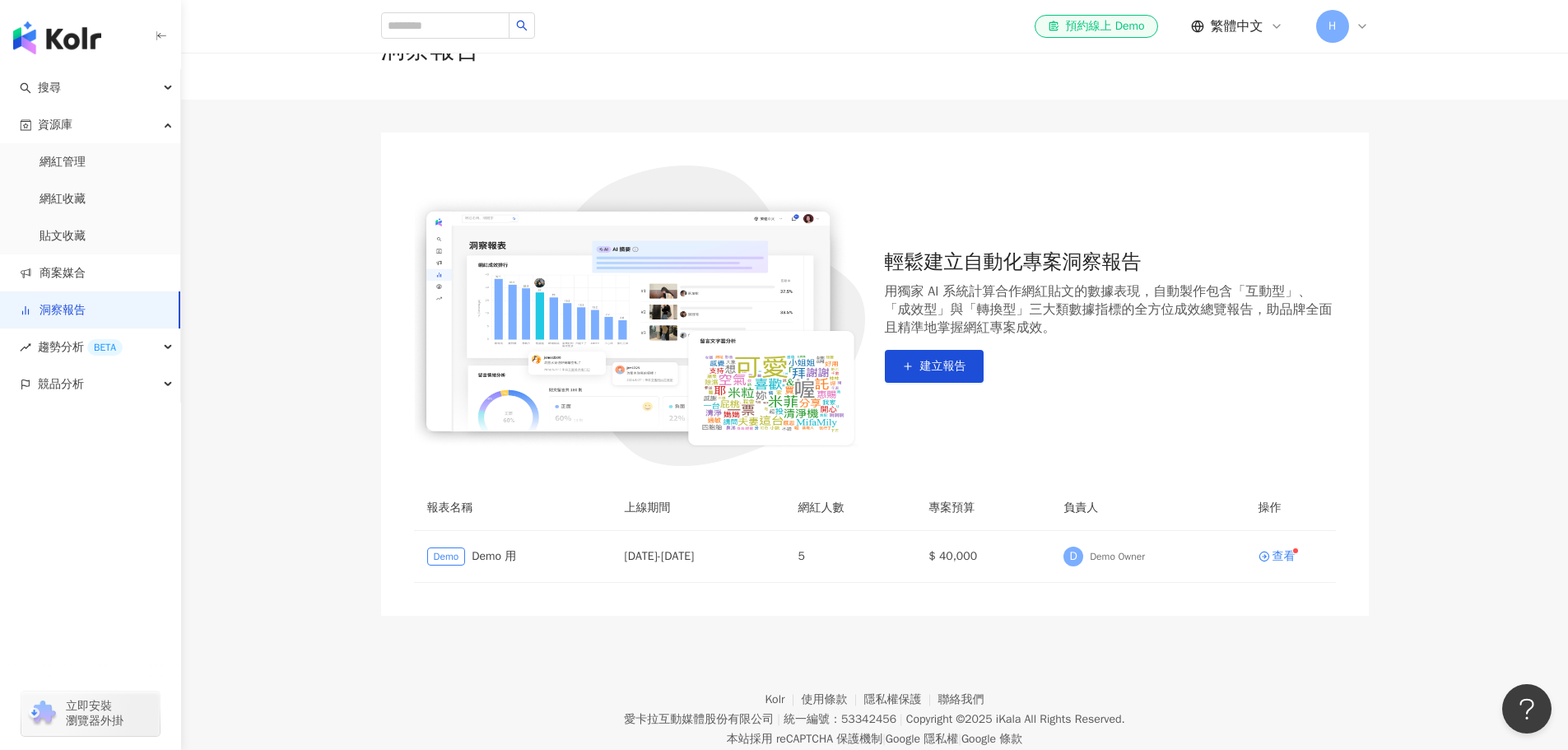 scroll, scrollTop: 82, scrollLeft: 0, axis: vertical 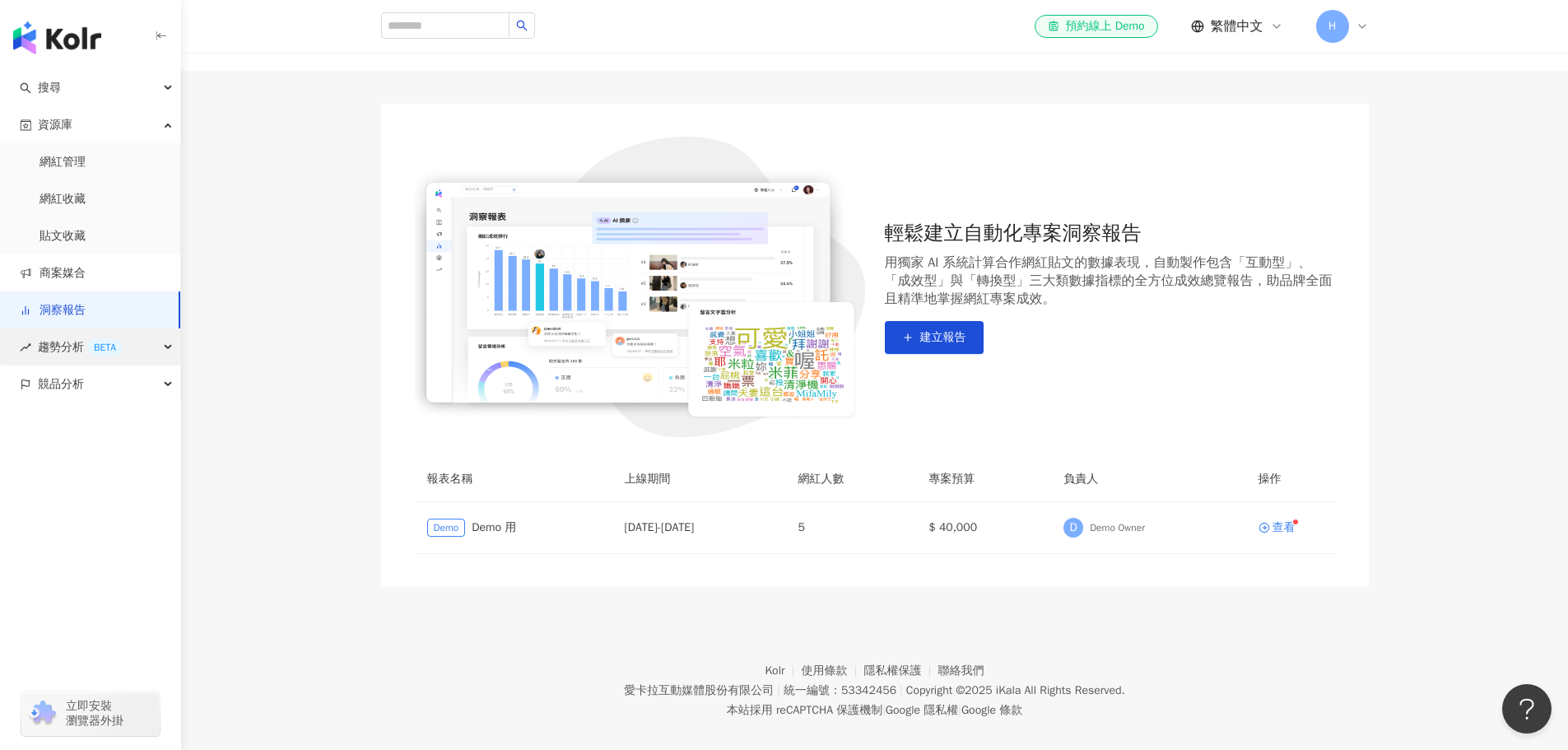 click on "趨勢分析 BETA" at bounding box center [80, 347] 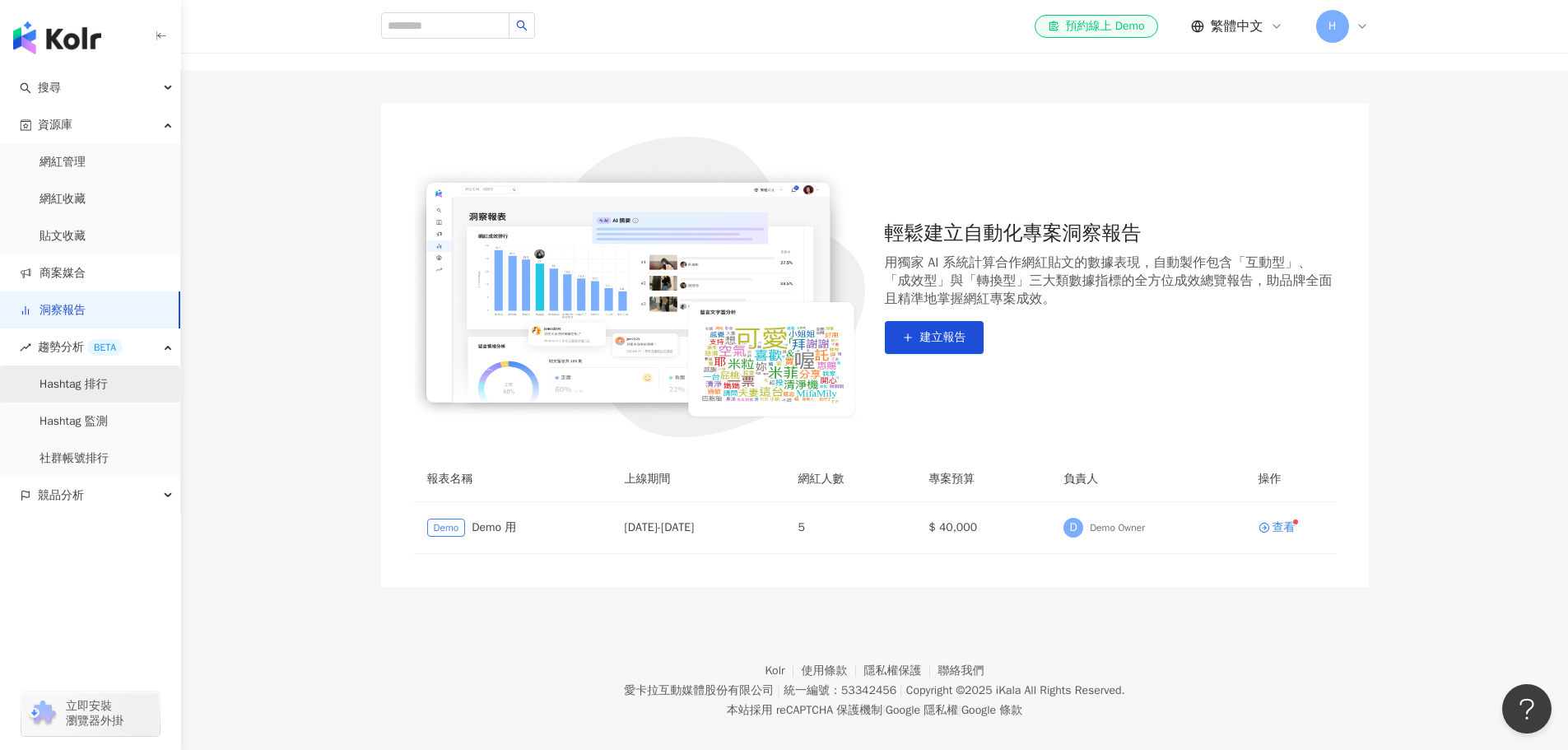 click on "Hashtag 排行" at bounding box center (73, 384) 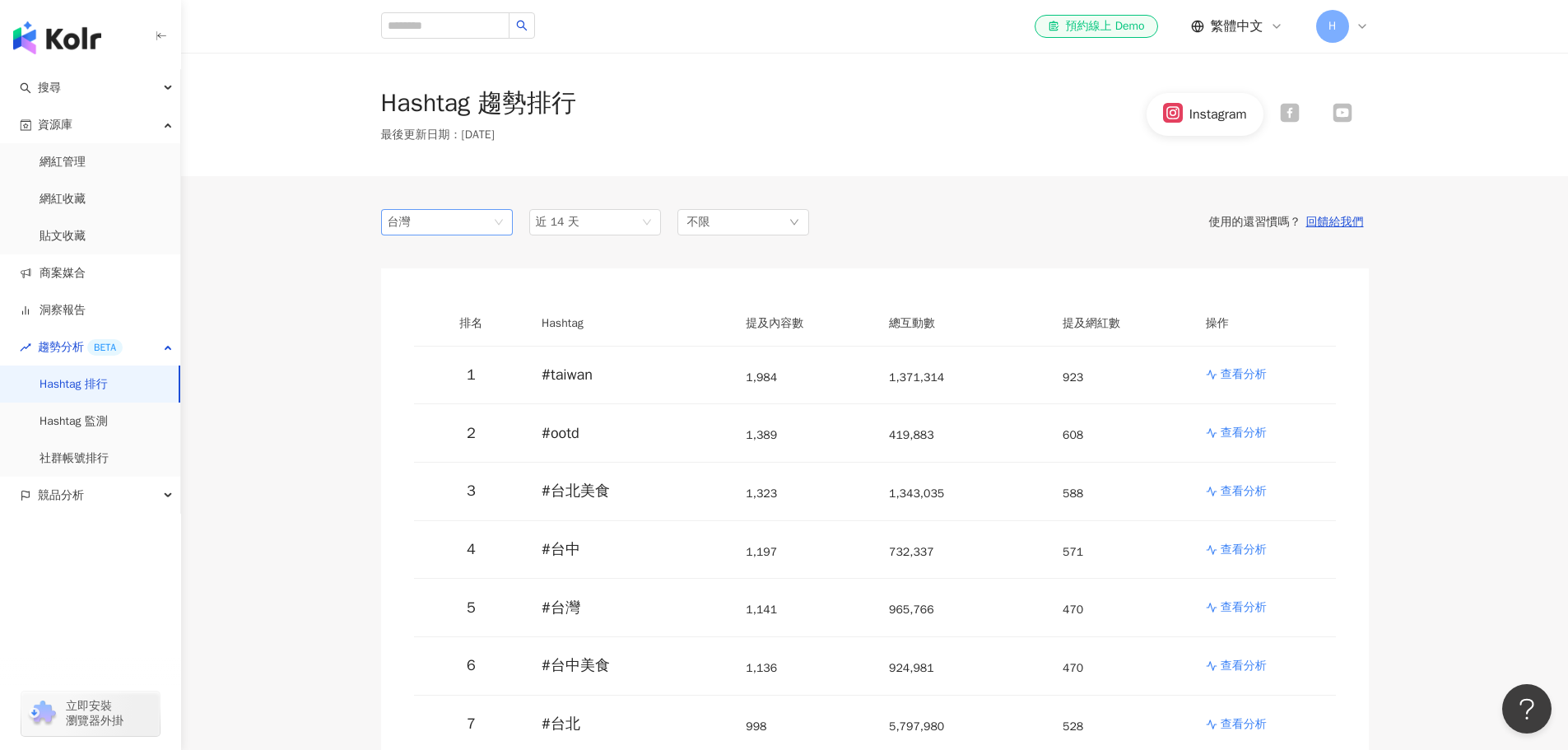click on "台灣" at bounding box center [447, 222] 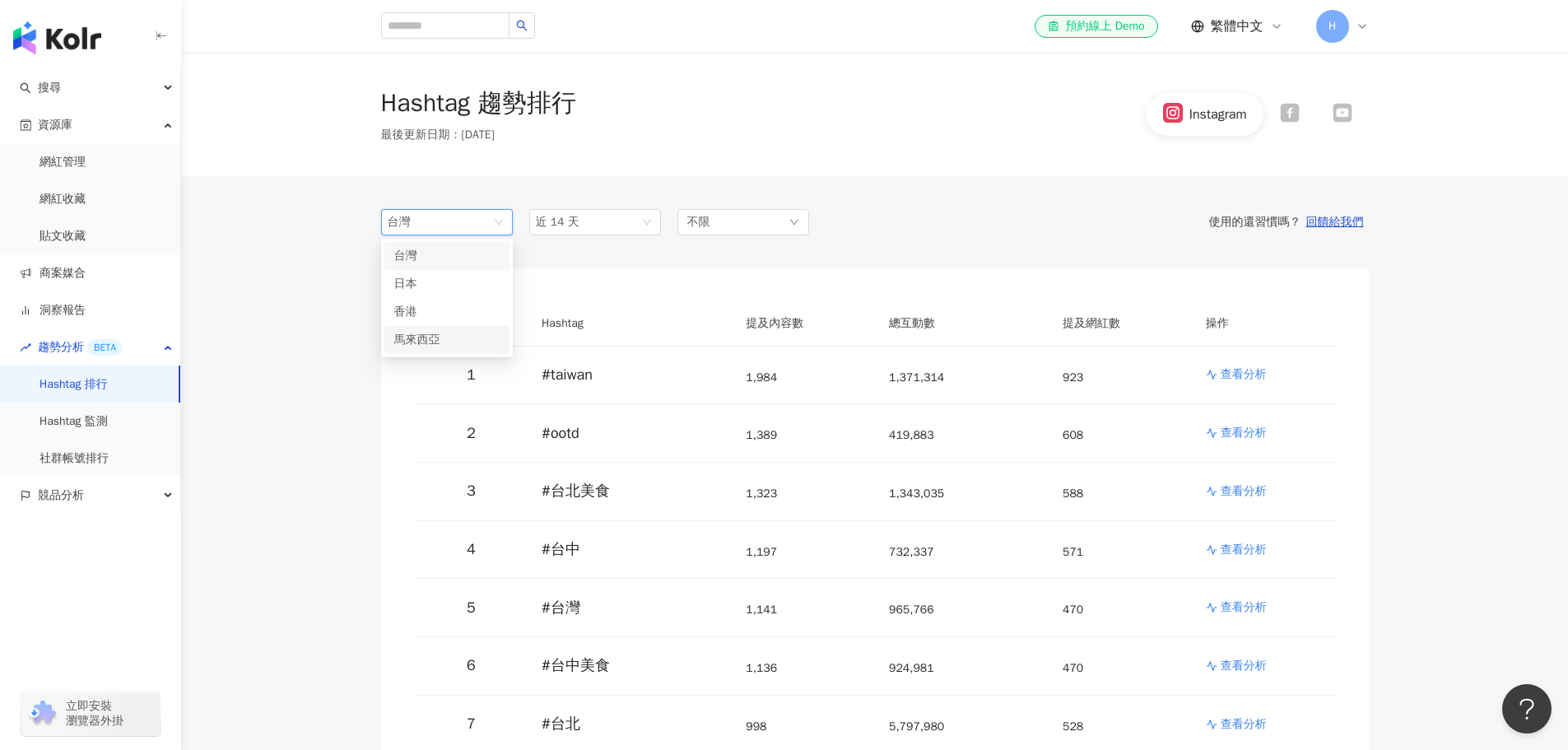 click on "馬來西亞" at bounding box center (421, 340) 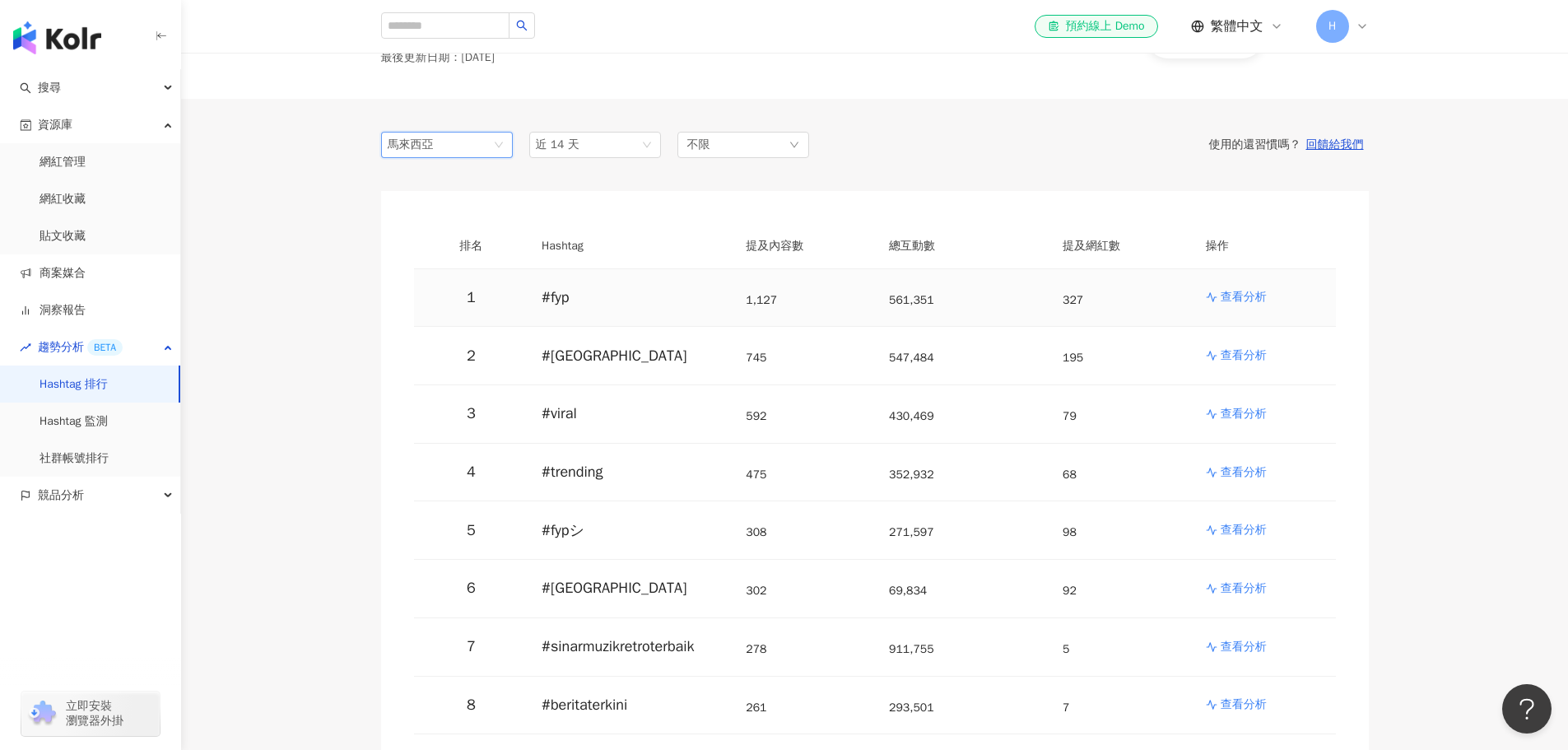scroll, scrollTop: 0, scrollLeft: 0, axis: both 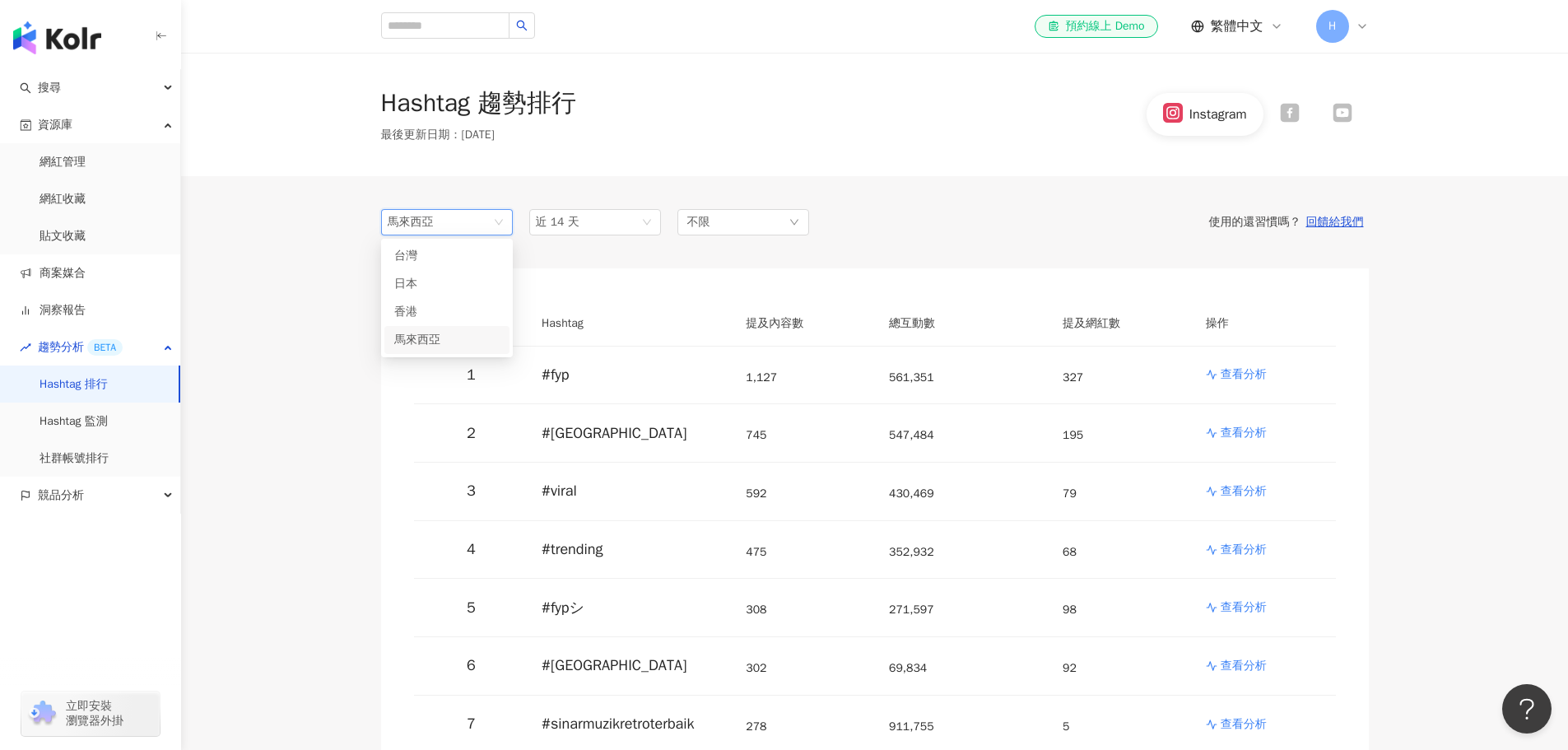 click on "馬來西亞" at bounding box center [447, 222] 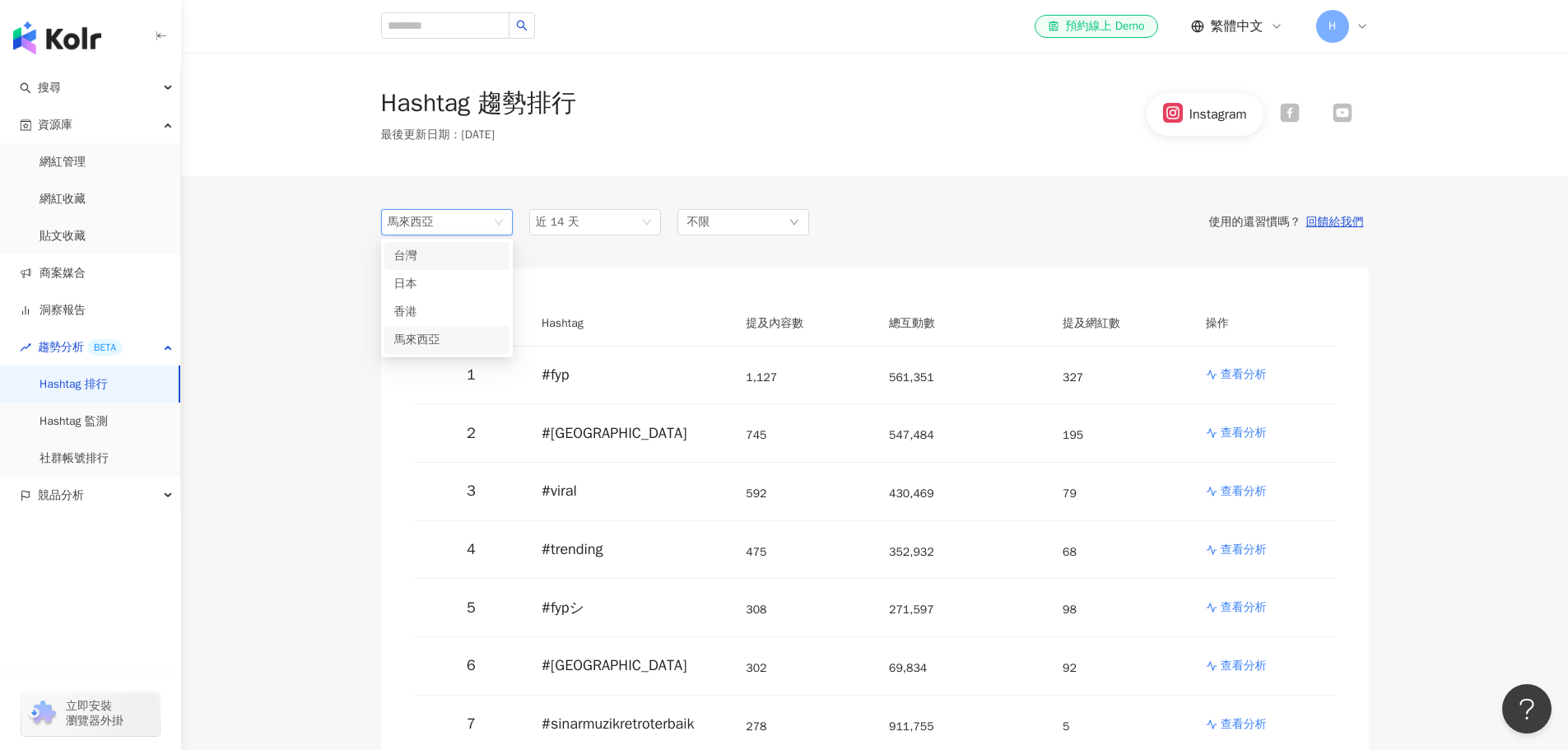 scroll, scrollTop: 82, scrollLeft: 0, axis: vertical 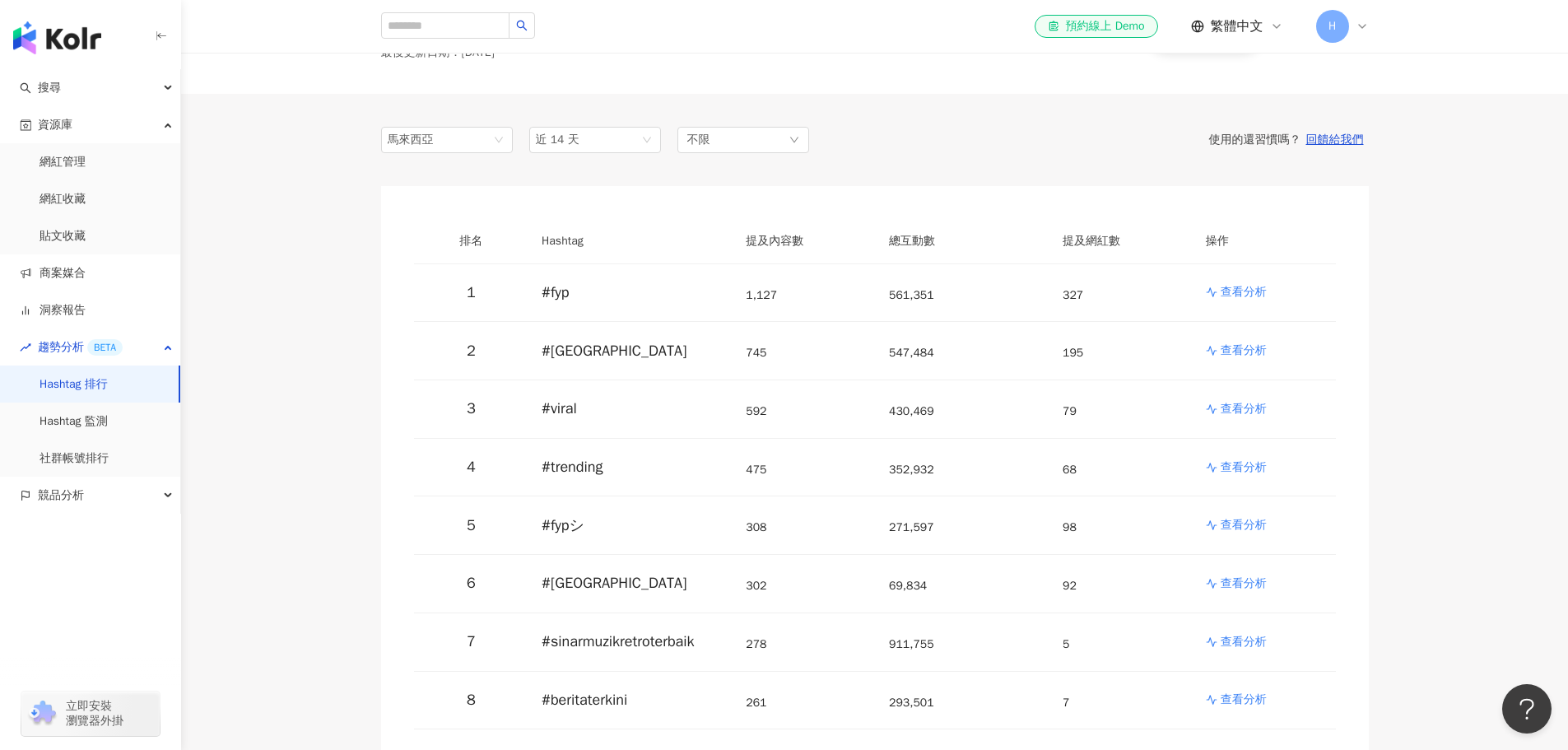 click on "Hashtag 趨勢排行 最後更新日期 ： 2025/7/23 Instagram 馬來西亞 hk my 台灣 日本 香港 馬來西亞 近 14 天 不限 使用的還習慣嗎？ 回饋給我們 排名 Hashtag 提及內容數 總互動數 提及網紅數 操作             1 # fyp 1,127 561,351 327 查看分析 2 # malaysia 745 547,484 195 查看分析 3 # viral 592 430,469 79 查看分析 4 # trending 475 352,932 68 查看分析 5 # fypシ 308 271,597 98 查看分析 6 # kualalumpur 302 69,834 92 查看分析 7 # sinarmuzikretroterbaik 278 911,755 5 查看分析 8 # beritaterkini 261 293,501 7 查看分析 9 # news 247 290,684 9 查看分析 10 # madanibekerja 243 61,806 17 查看分析 11 # malaysiamadani 241 58,177 34 查看分析 11 # selangor 241 11,554 36 查看分析 13 # reels 240 355,415 80 查看分析 14 # explore 234 145,635 36 查看分析 15 # watsonsmalaysia 231 20,359 13 查看分析 16 # astroone 213 901,270 39 查看分析 17 # rancakkanmadani 212 50,970 13 查看分析 18 # jomusha 204 602,140 33 19 # #" at bounding box center [874, 3096] 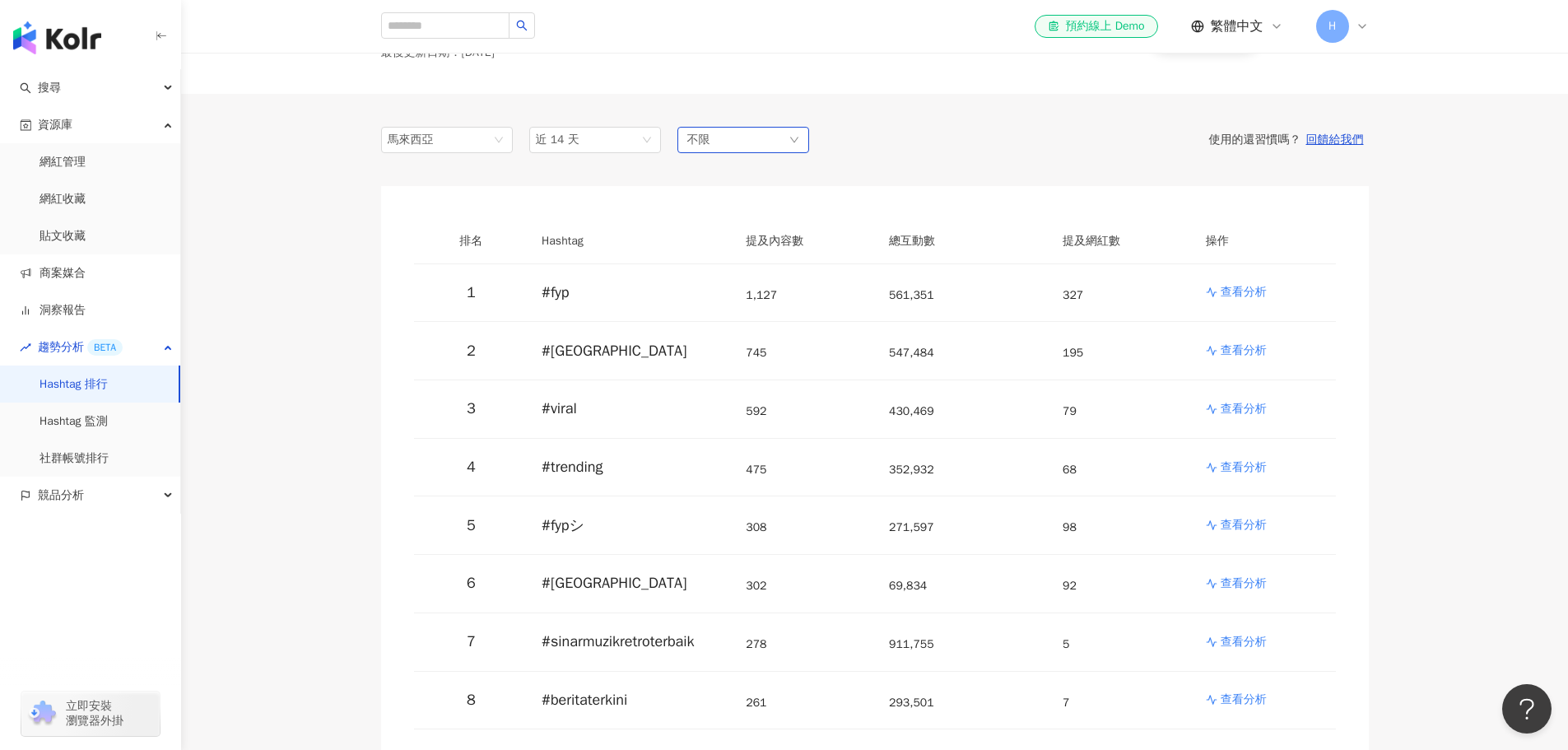 click on "不限" at bounding box center (743, 140) 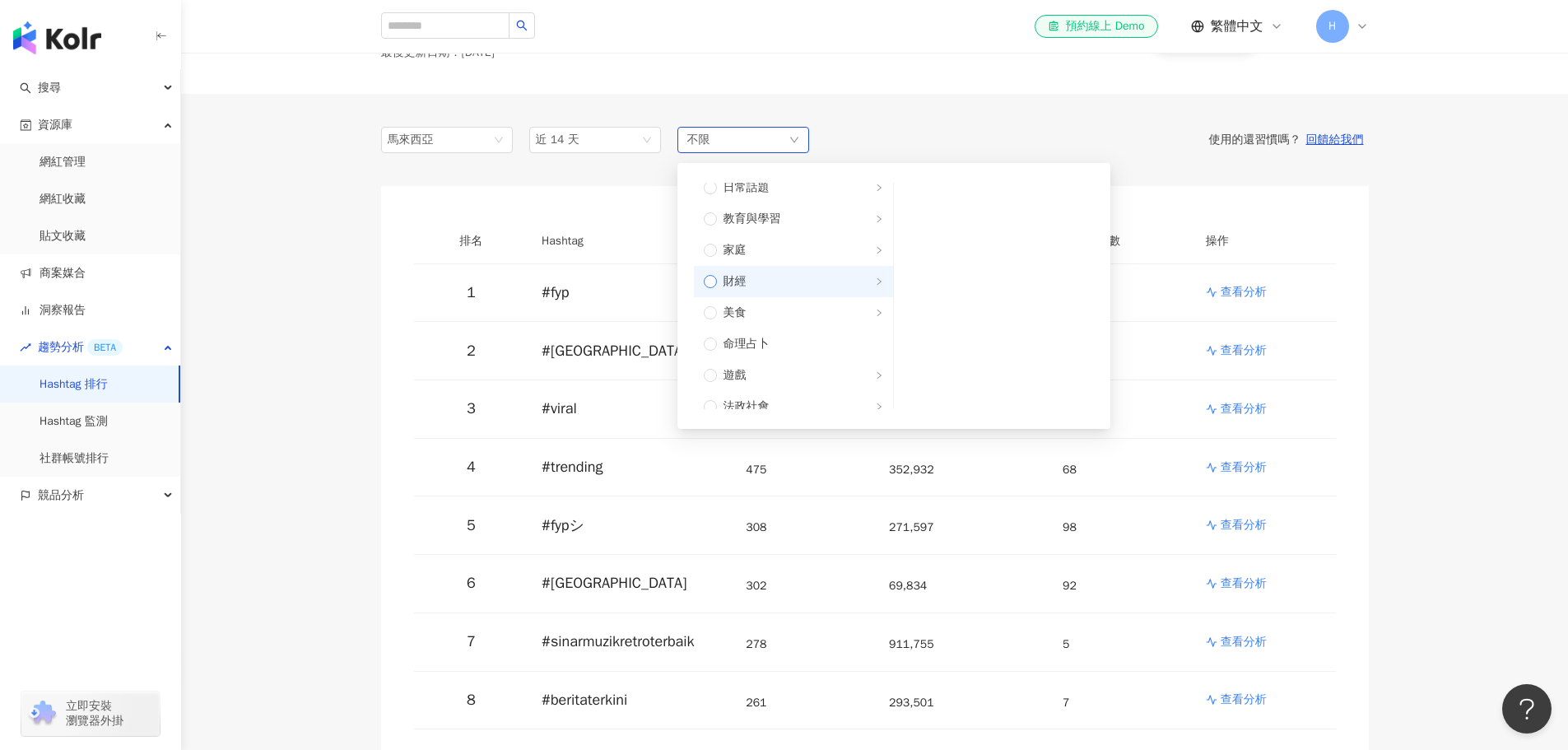 scroll, scrollTop: 165, scrollLeft: 0, axis: vertical 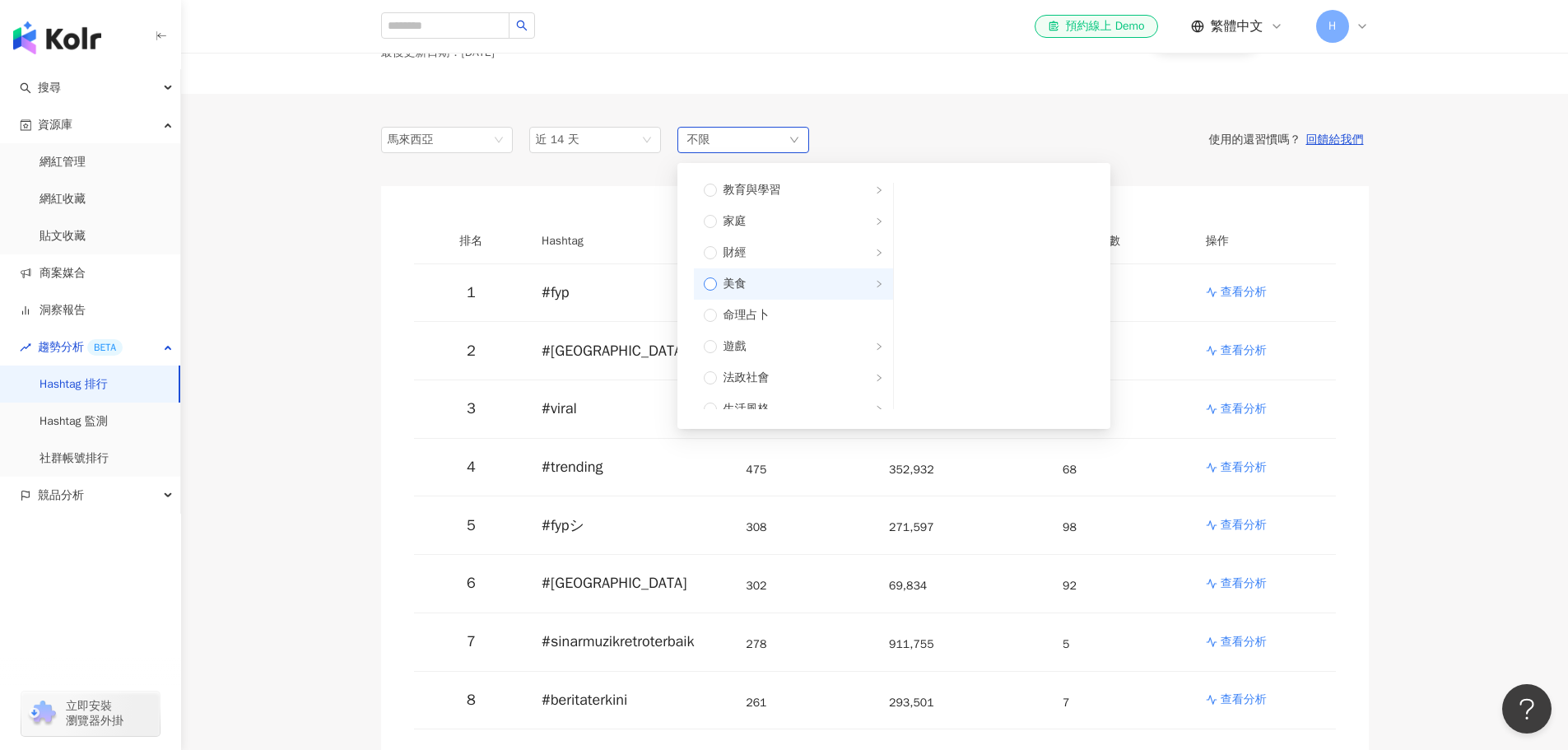 click on "美食" at bounding box center (735, 284) 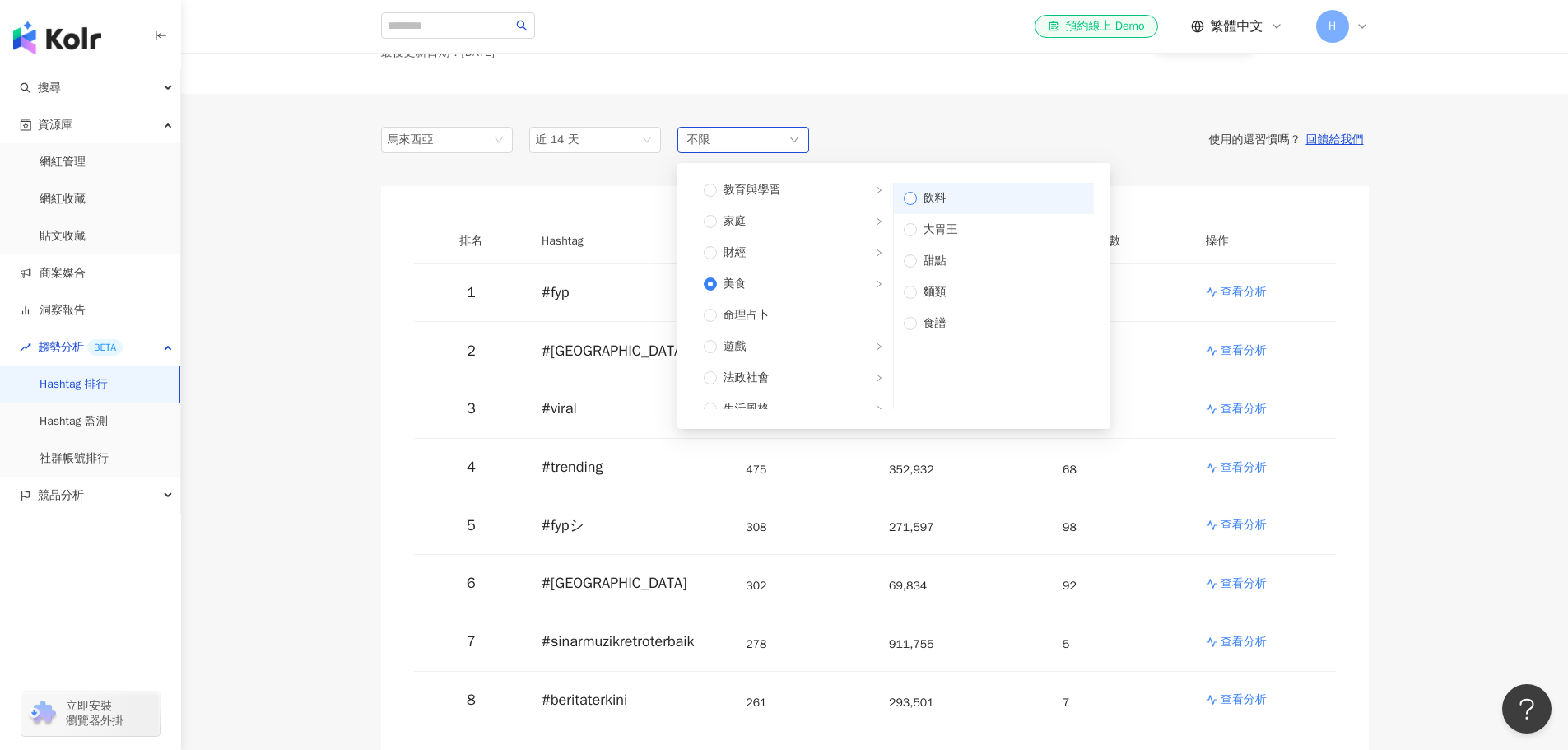click on "飲料" at bounding box center [1000, 198] 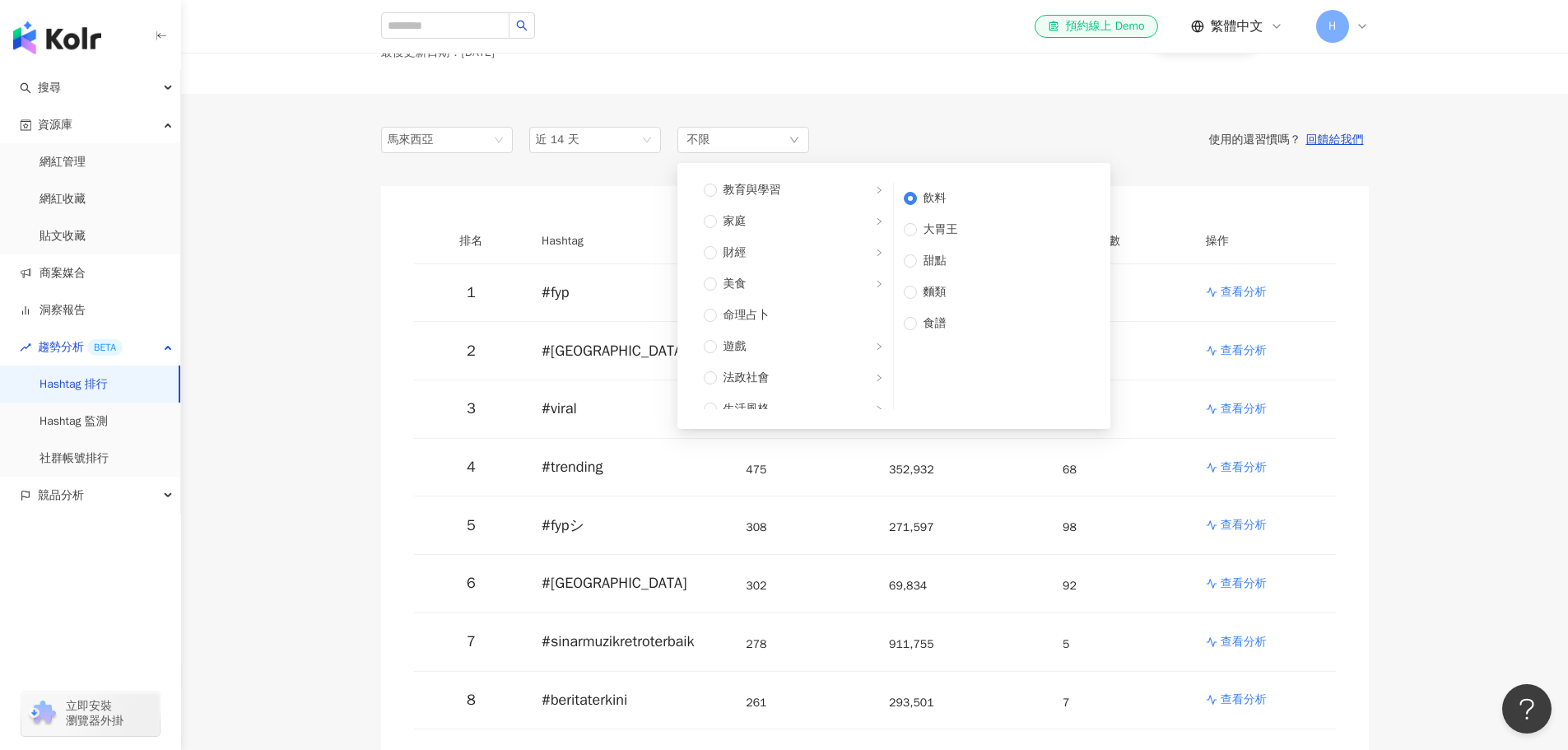 click on "使用的還習慣嗎？ 回饋給我們" at bounding box center [1089, 140] 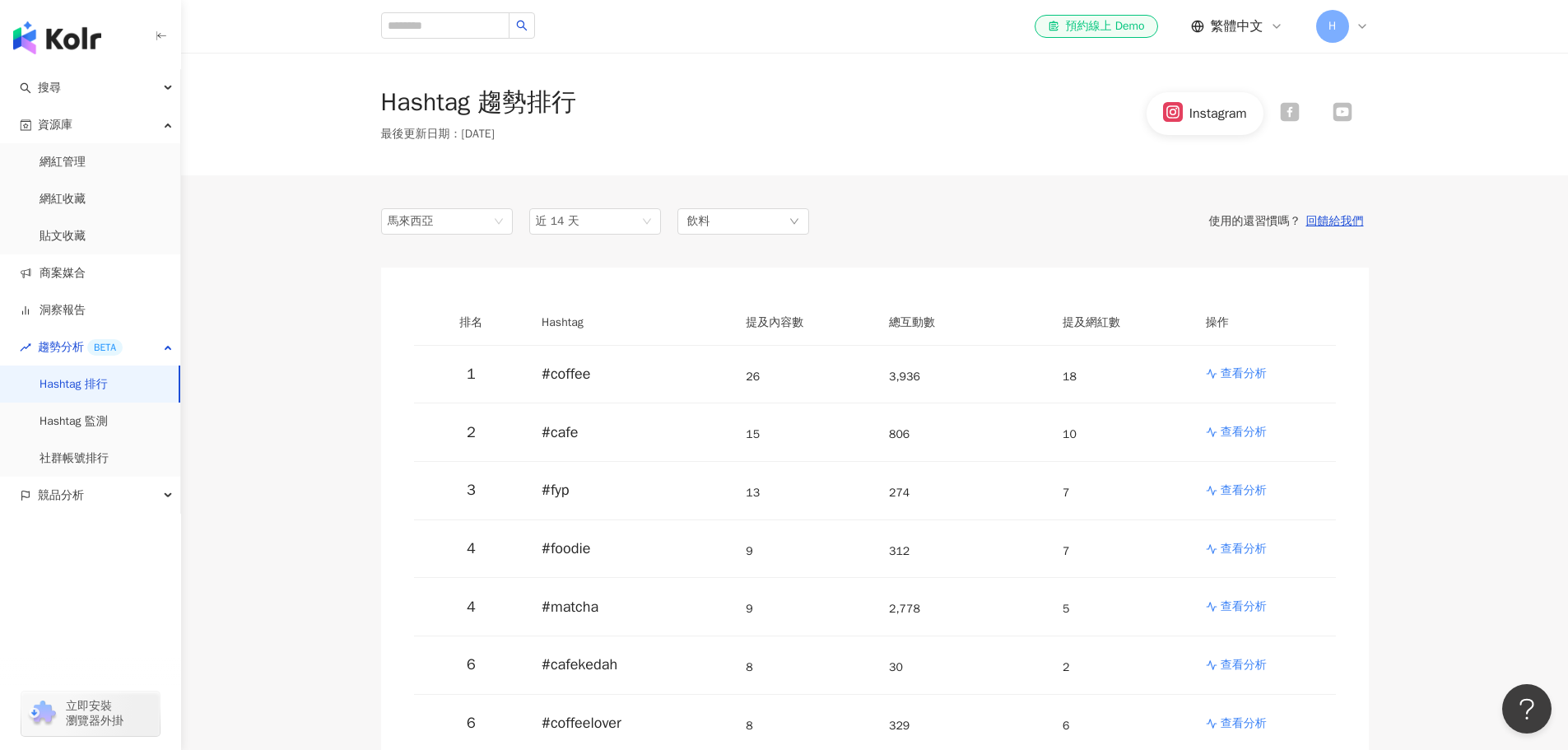 scroll, scrollTop: 0, scrollLeft: 0, axis: both 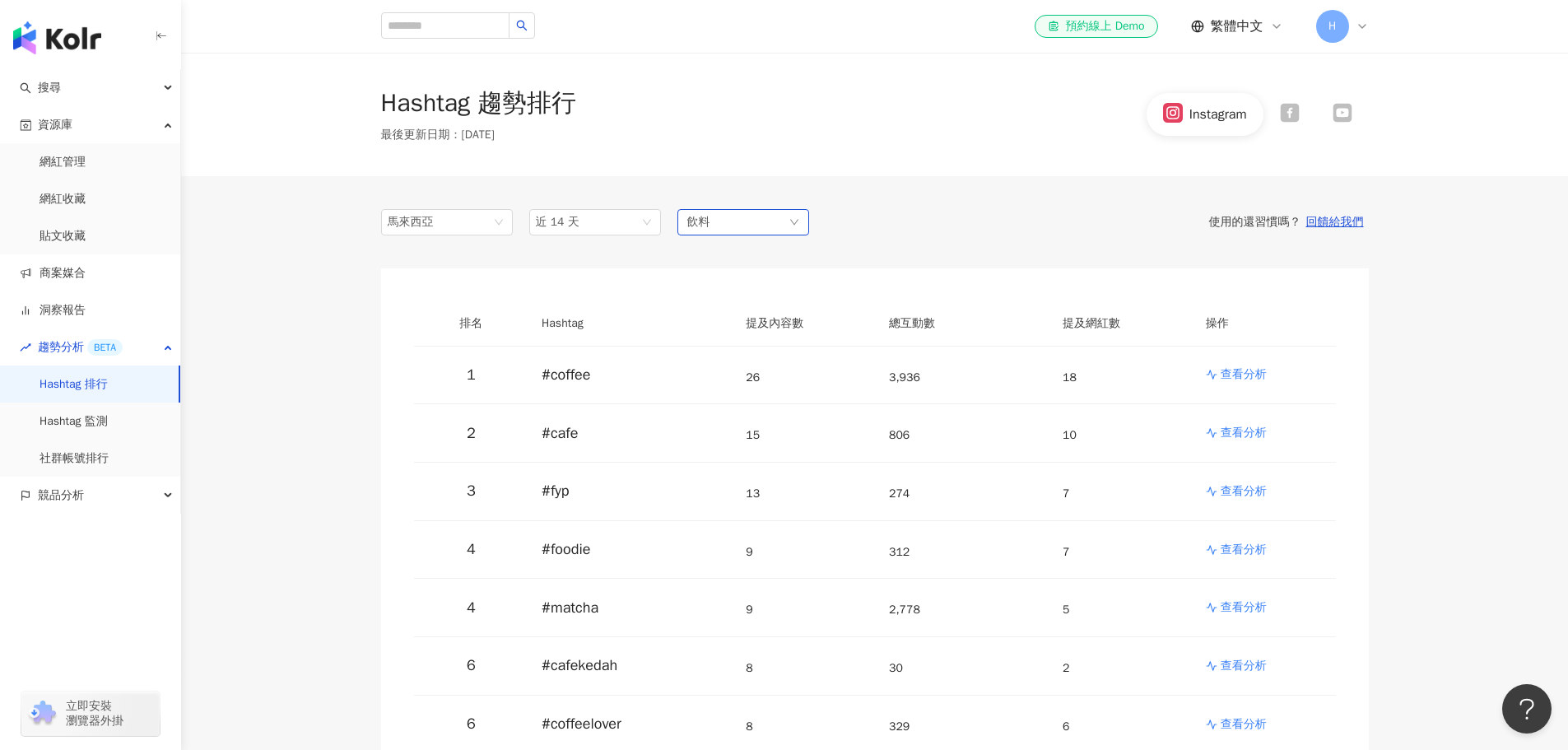 click on "飲料" at bounding box center [743, 222] 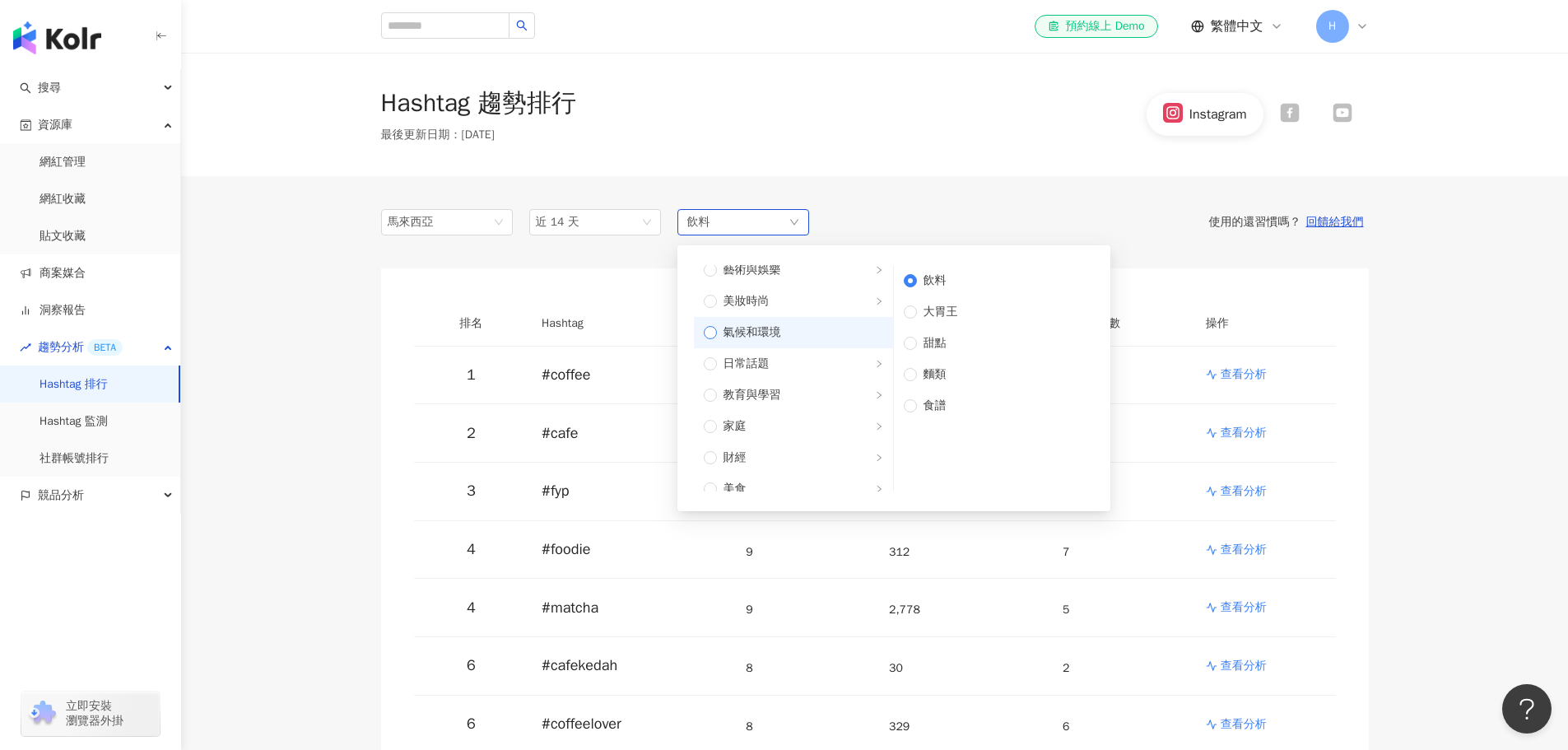 scroll, scrollTop: 82, scrollLeft: 0, axis: vertical 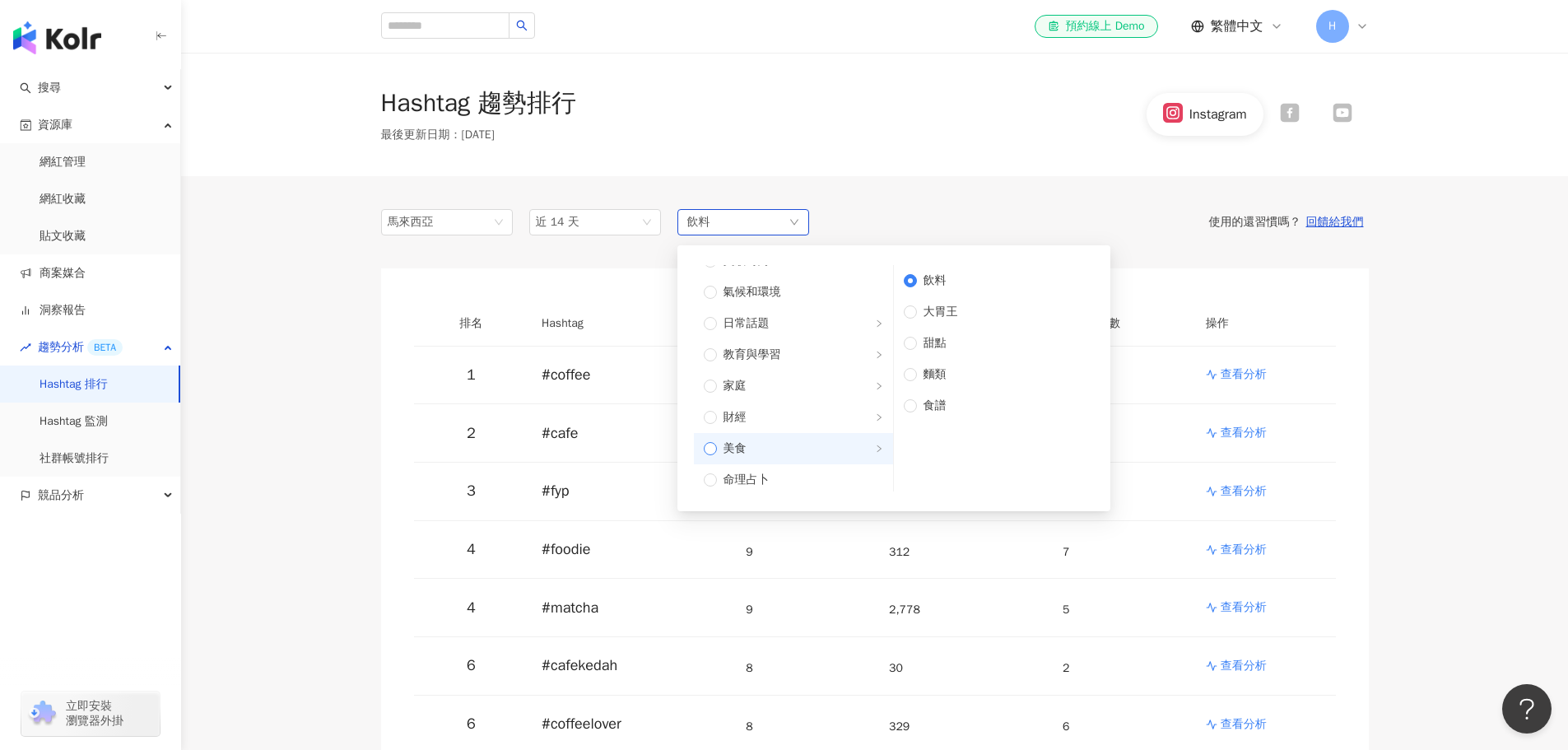 click on "美食" at bounding box center (735, 449) 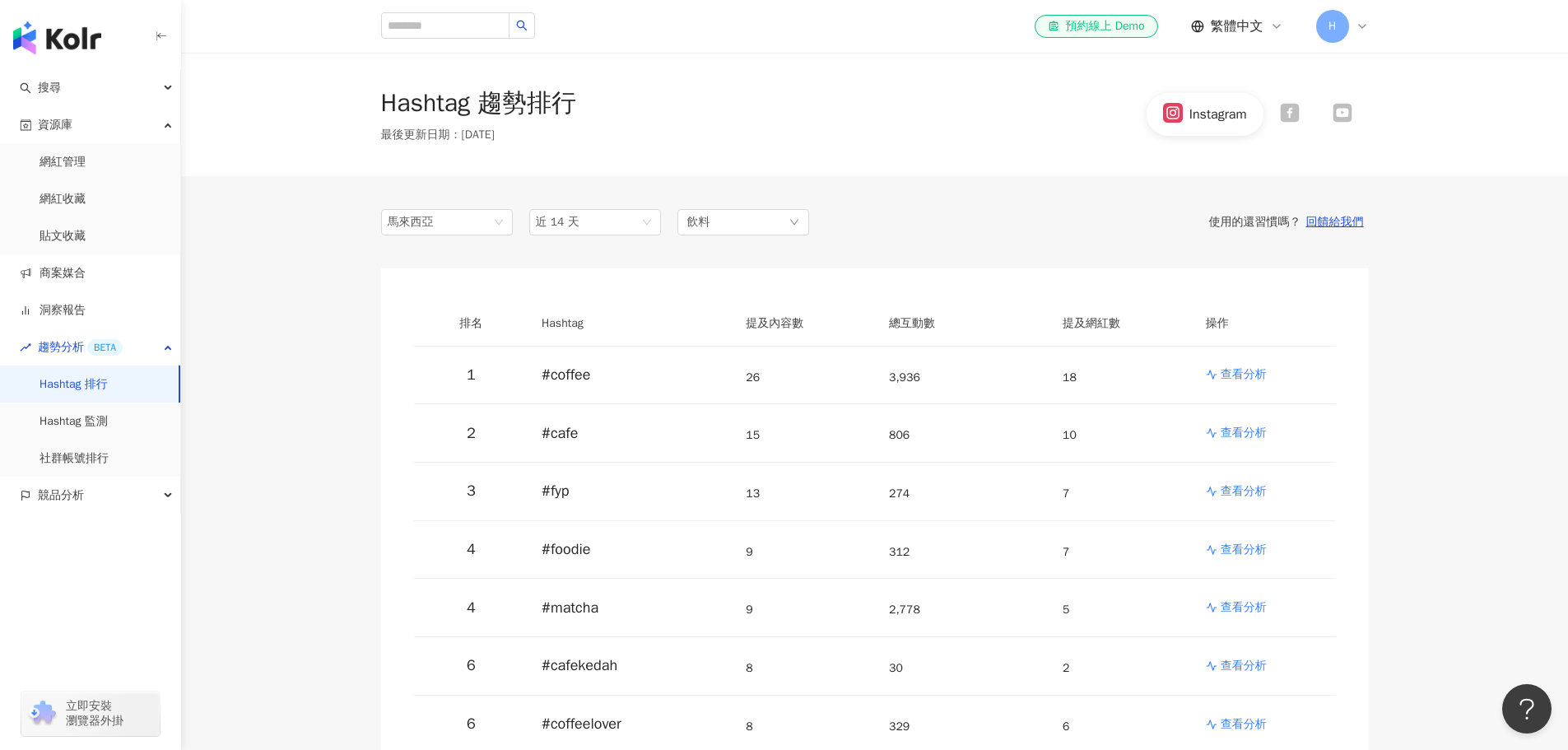 click on "馬來西亞 hk my 台灣 日本 香港 馬來西亞 近 14 天 飲料 不限 藝術與娛樂 美妝時尚 氣候和環境 日常話題 教育與學習 家庭 財經 美食 命理占卜 遊戲 法政社會 生活風格 影視娛樂 醫療與健康 寵物 攝影 感情 宗教 促購導購 運動 科技 交通工具 旅遊 成人 飲料 大胃王 甜點 麵類 食譜 使用的還習慣嗎？ 回饋給我們 排名 Hashtag 提及內容數 總互動數 提及網紅數 操作             1 # coffee 26 3,936 18 查看分析 2 # cafe 15 806 10 查看分析 3 # fyp 13 274 7 查看分析 4 # foodie 9 312 7 查看分析 4 # matcha 9 2,778 5 查看分析 6 # cafekedah 8 30 2 查看分析 6 # coffeelover 8 329 6 查看分析 8 # klfoodie 7 126 5 查看分析 9 # railcoffee 6 199 1 查看分析 9 # tourismjohor 6 199 1 查看分析 9 # visitjohor 6 199 1 查看分析 9 # visitjohor2026 6 199 1 查看分析 9 # johorfoodie 6 199 1 查看分析 9 # kluang 6 199 1 查看分析 9 # kluangrailcoffee 6 199 1 查看分析" at bounding box center (875, 3324) 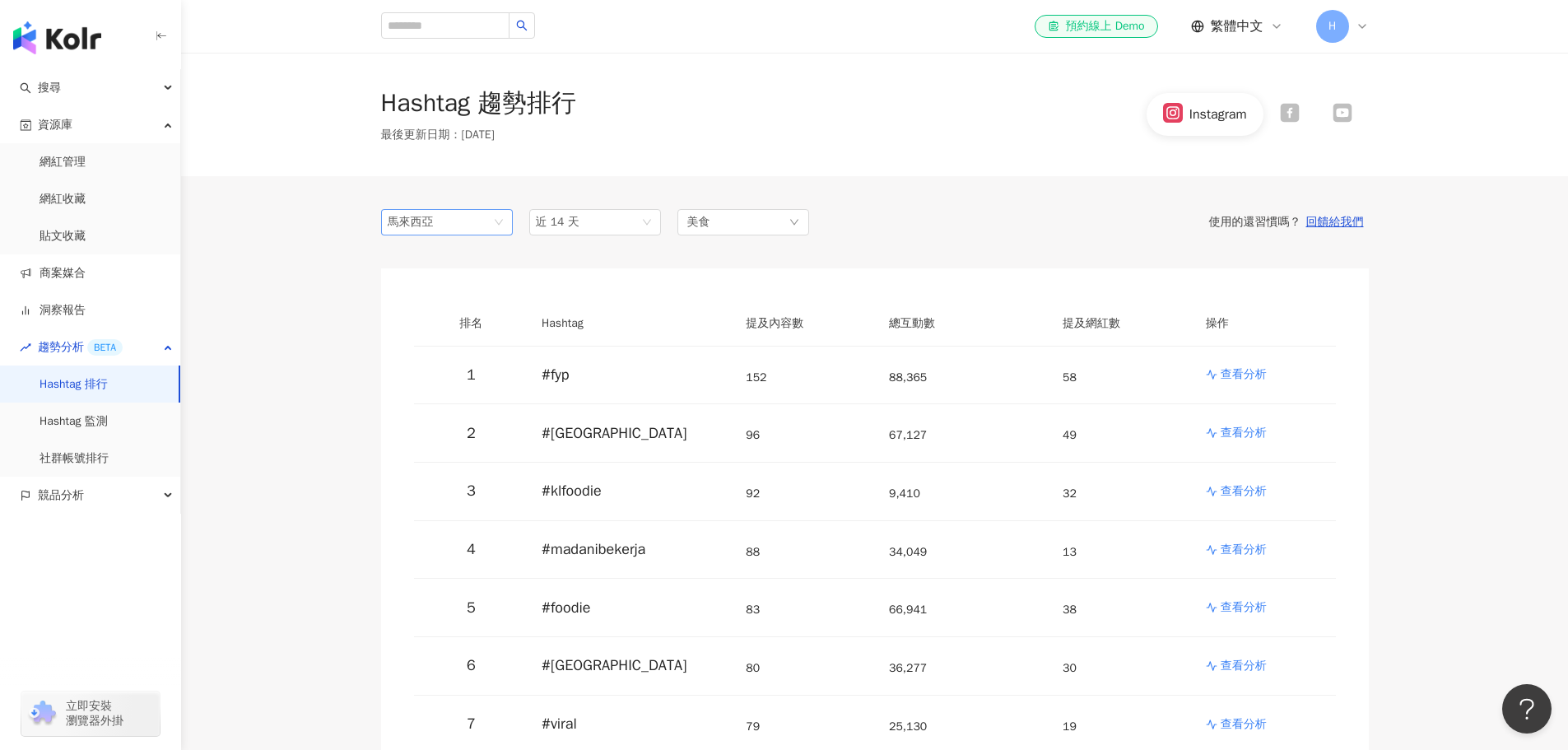 click on "馬來西亞" at bounding box center [447, 222] 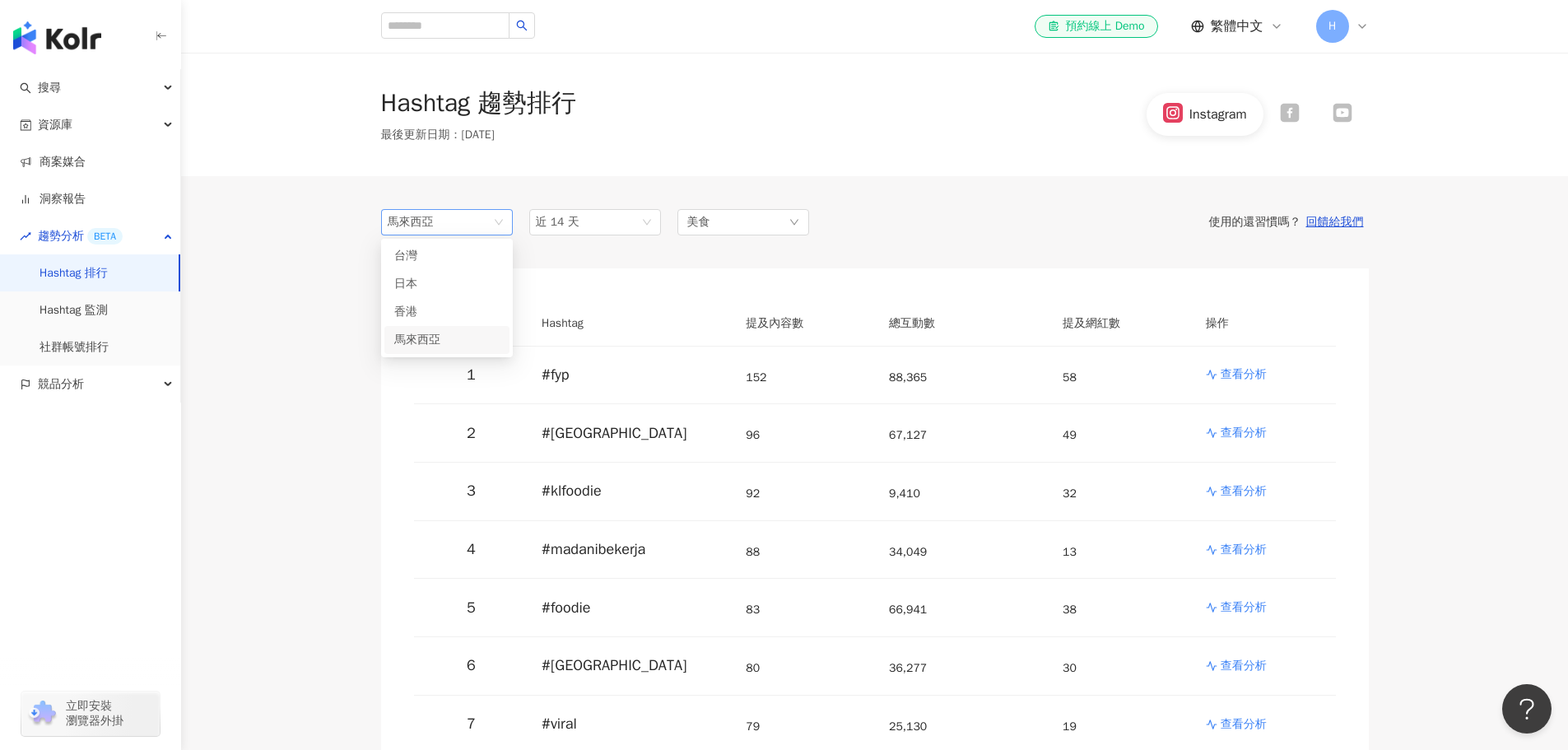 click on "馬來西亞" at bounding box center [447, 222] 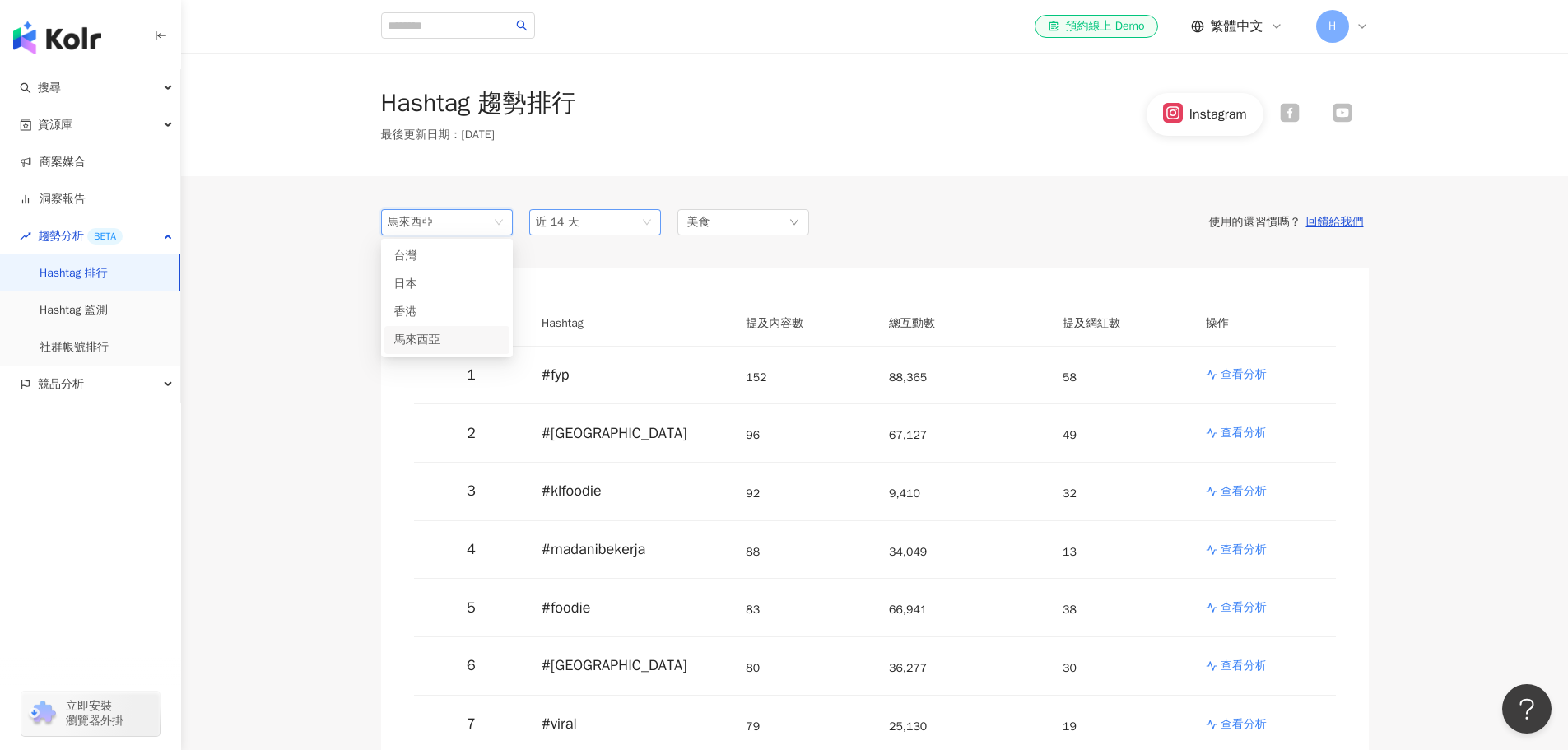 click on "近 14 天" at bounding box center [595, 222] 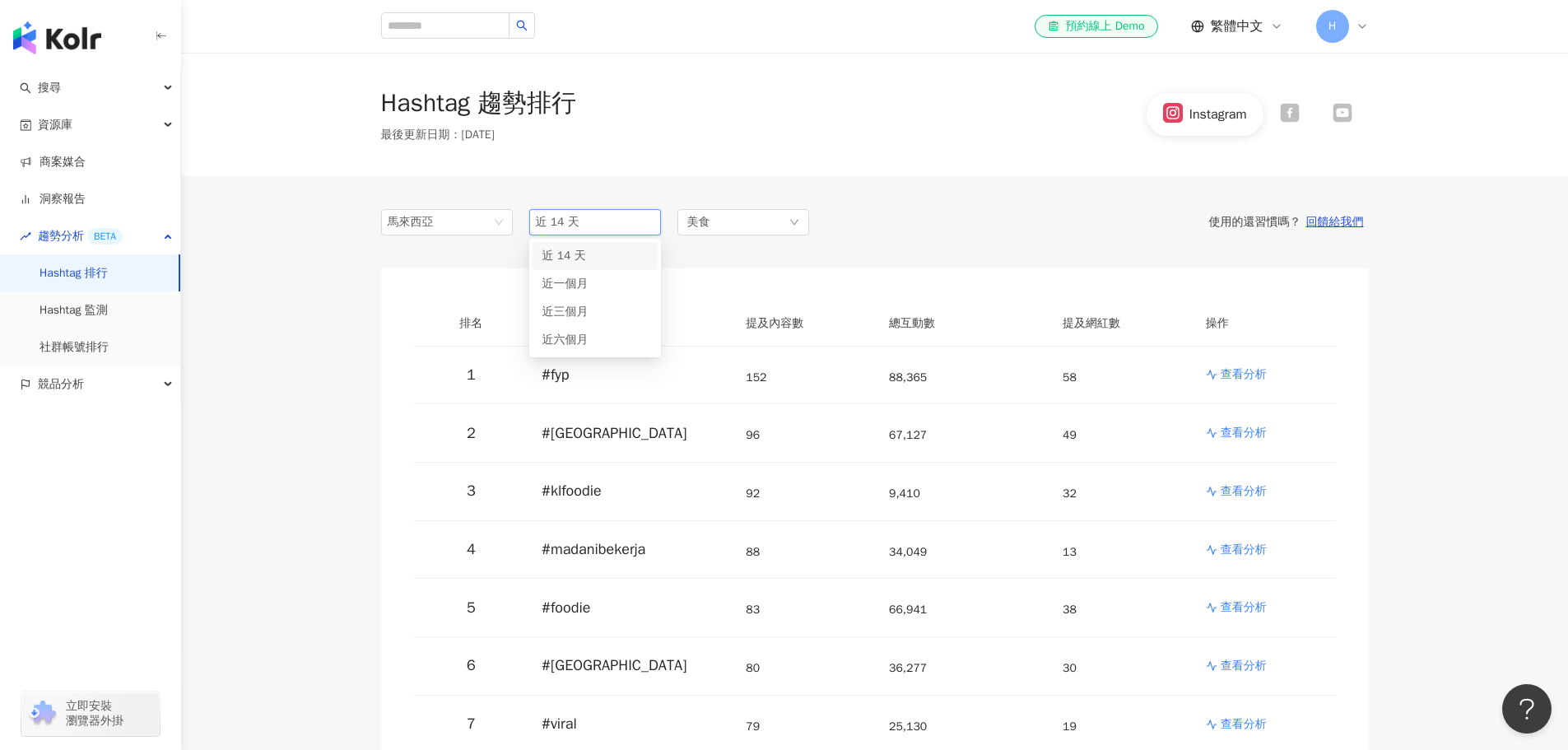 click on "近 14 天" at bounding box center [595, 222] 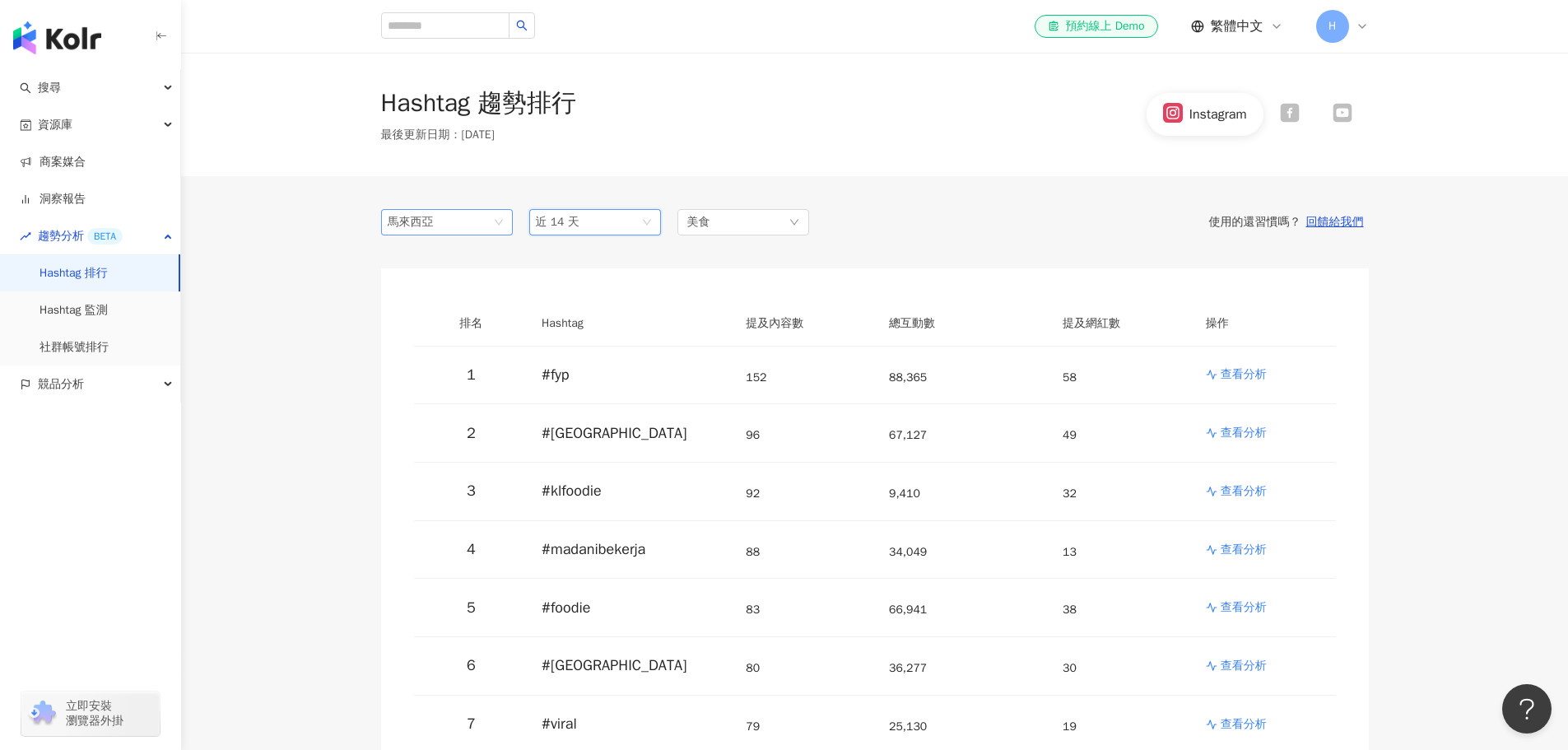 click on "馬來西亞" at bounding box center (447, 222) 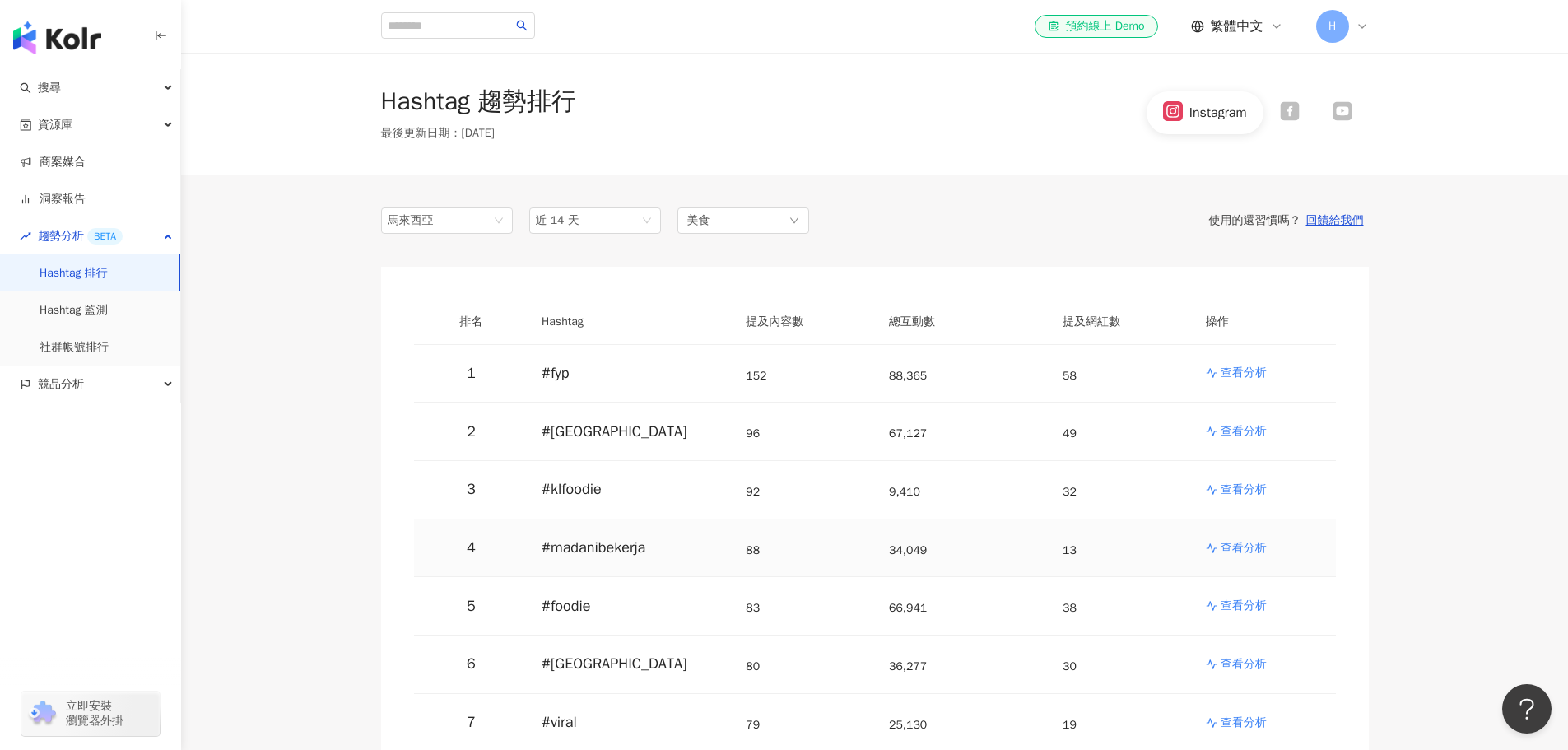 scroll, scrollTop: 0, scrollLeft: 0, axis: both 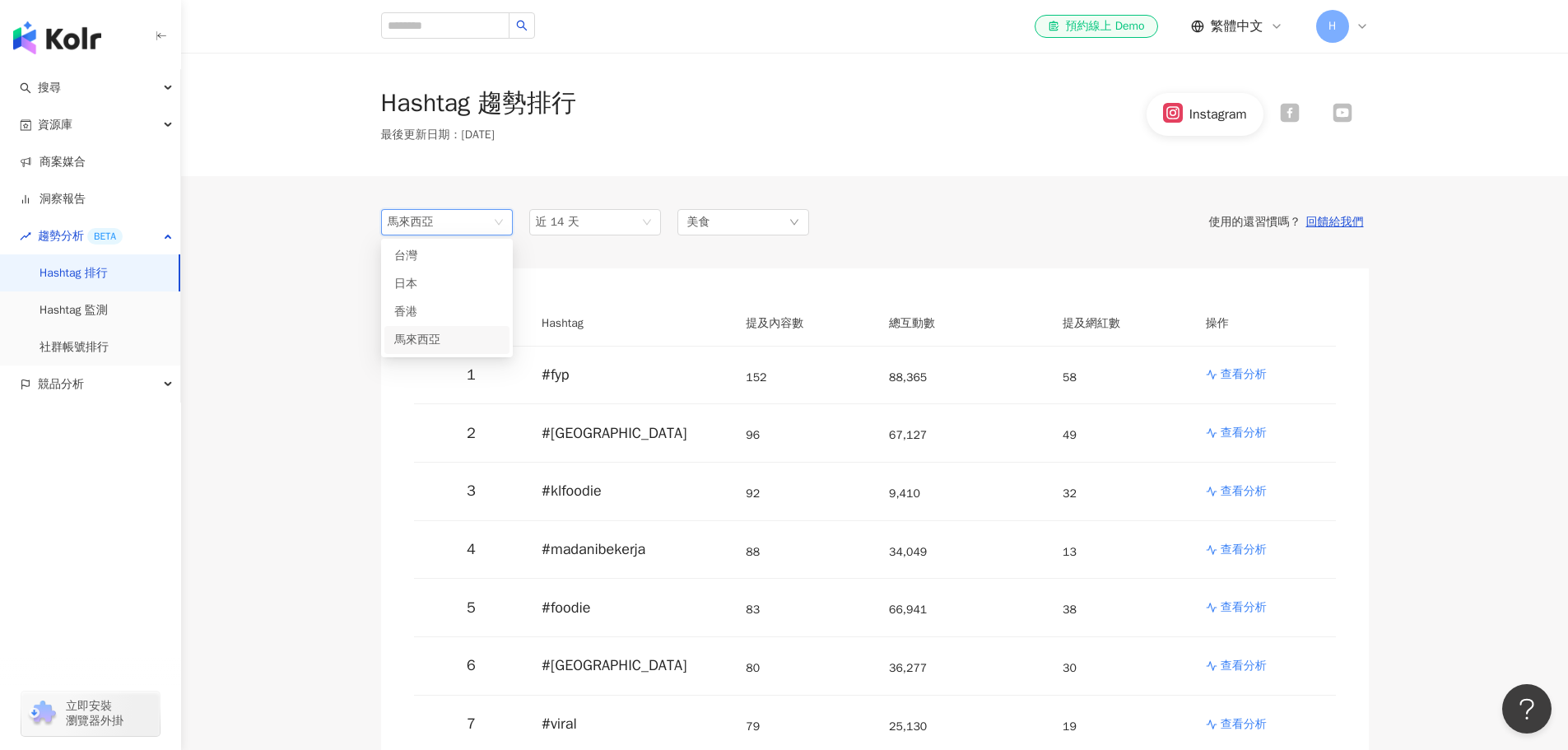 click on "馬來西亞" at bounding box center [447, 222] 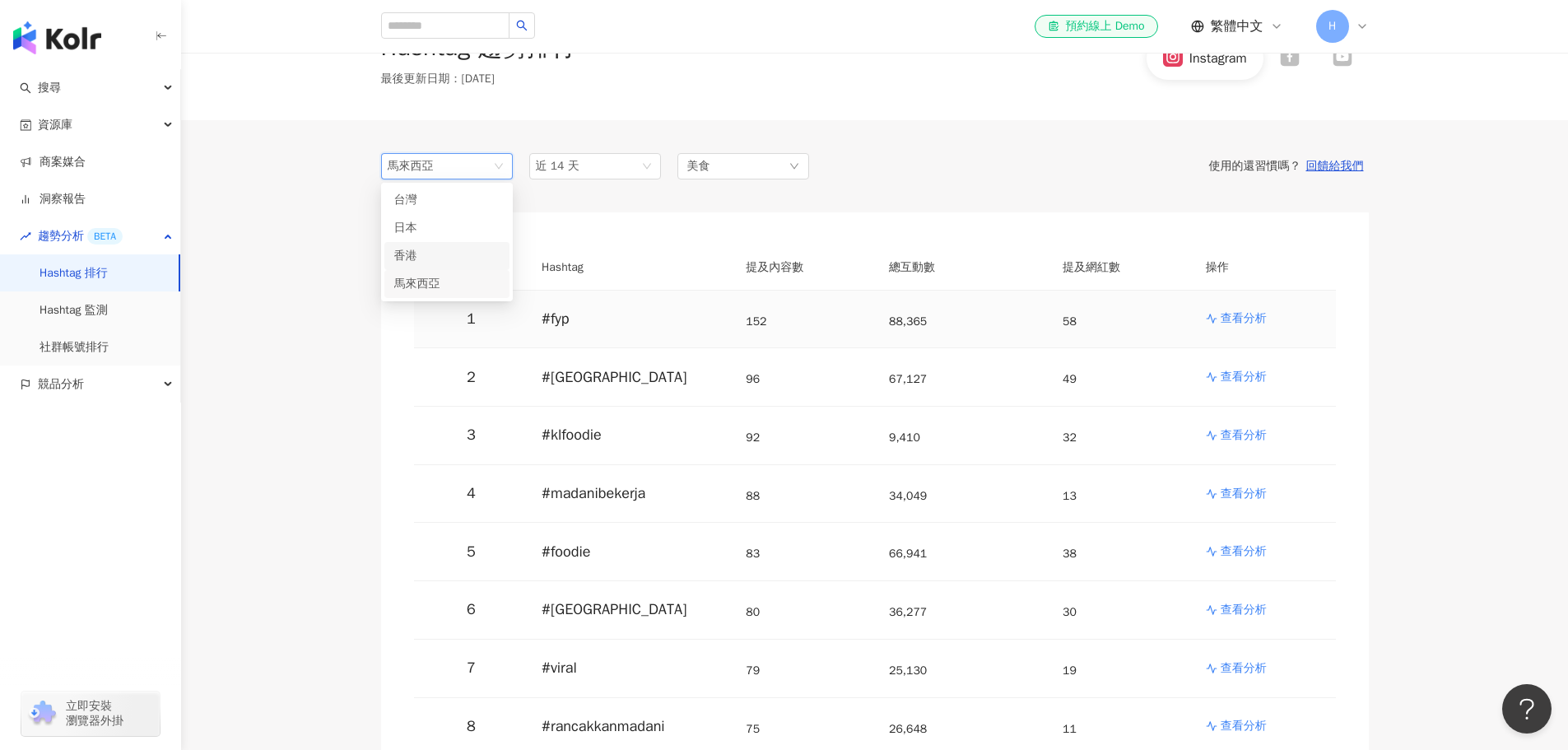 scroll, scrollTop: 82, scrollLeft: 0, axis: vertical 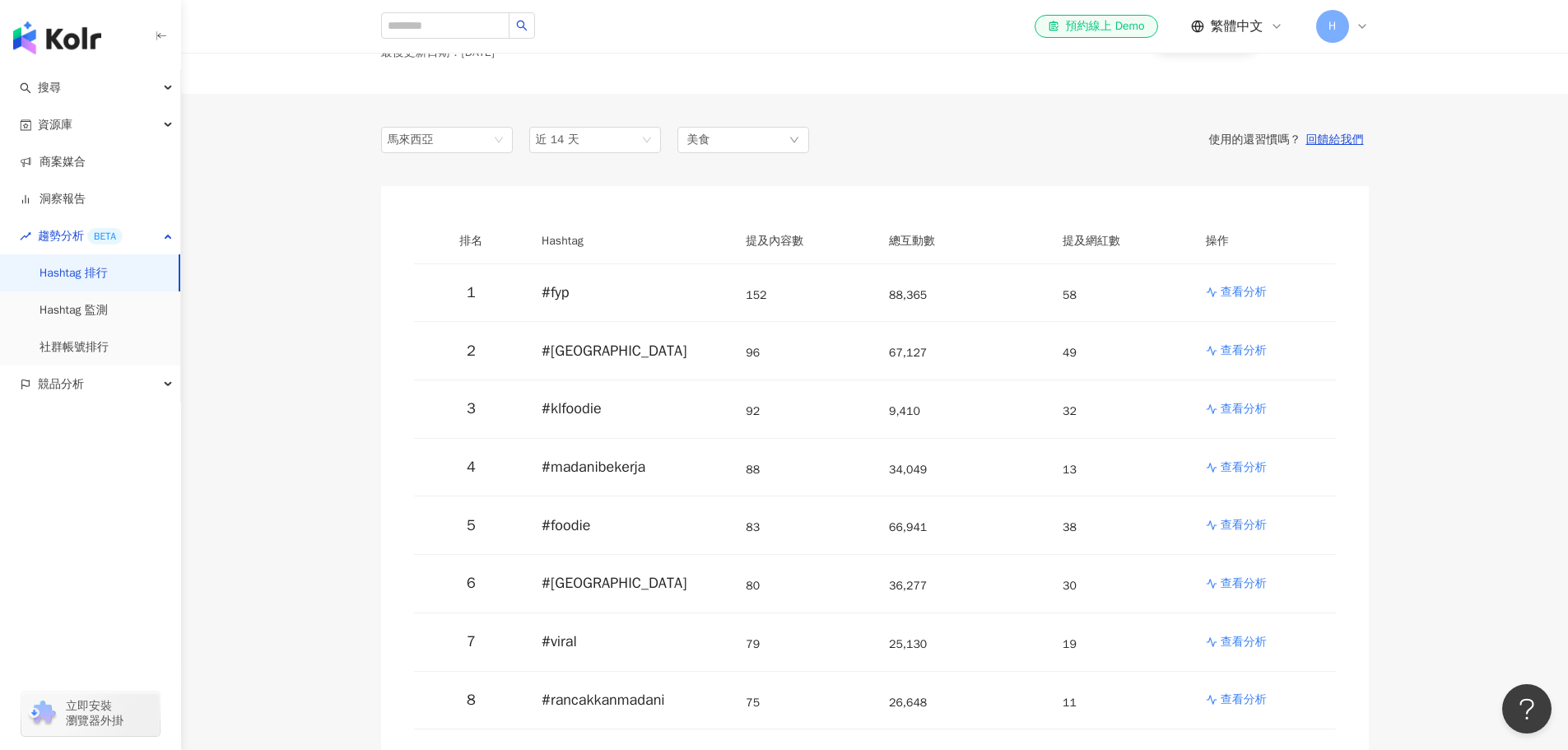 click on "排名 Hashtag 提及內容數 總互動數 提及網紅數 操作             1 # fyp 152 88,365 58 查看分析 2 # malaysia 96 67,127 49 查看分析 3 # klfoodie 92 9,410 32 查看分析 4 # madanibekerja 88 34,049 13 查看分析 5 # foodie 83 66,941 38 查看分析 6 # kualalumpur 80 36,277 30 查看分析 7 # viral 79 25,130 19 查看分析 8 # rancakkanmadani 75 26,648 11 查看分析 9 # selangor 64 5,207 12 查看分析 10 # dessert 63 17,600 17 查看分析 11 # birthdaycake 53 365 13 查看分析 12 # homemade 49 24,156 11 查看分析 13 # cake 44 7,698 9 查看分析 13 # food 44 61,550 24 查看分析 15 # malaysiamadani 43 28,930 19 查看分析 16 # kl 42 16,731 17 查看分析 17 # trending 40 51,280 12 查看分析 18 # instafood 37 35,954 15 查看分析 19 # bundlemalaysia 34 792 6 查看分析 19 # coffee 34 8,477 21 查看分析 19 # birthday 34 5,765 14 查看分析 22 # johorfoodie 32 7,589 5 查看分析 22 # sinarmuzikretroterbaik 32 316,243 2 查看分析 24 # kuih 31 5,239 5" at bounding box center (875, 3179) 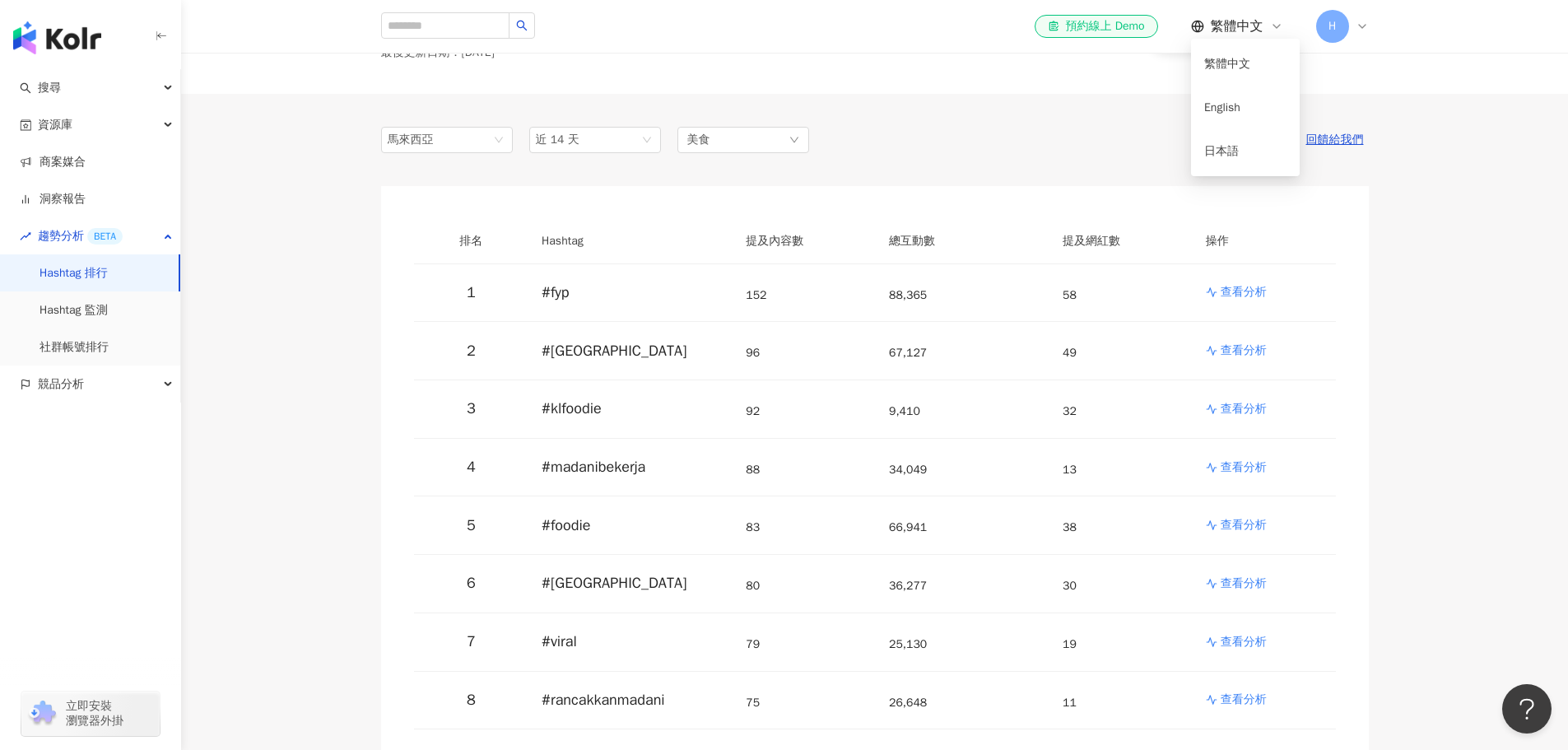 click on "繁體中文" at bounding box center (1237, 26) 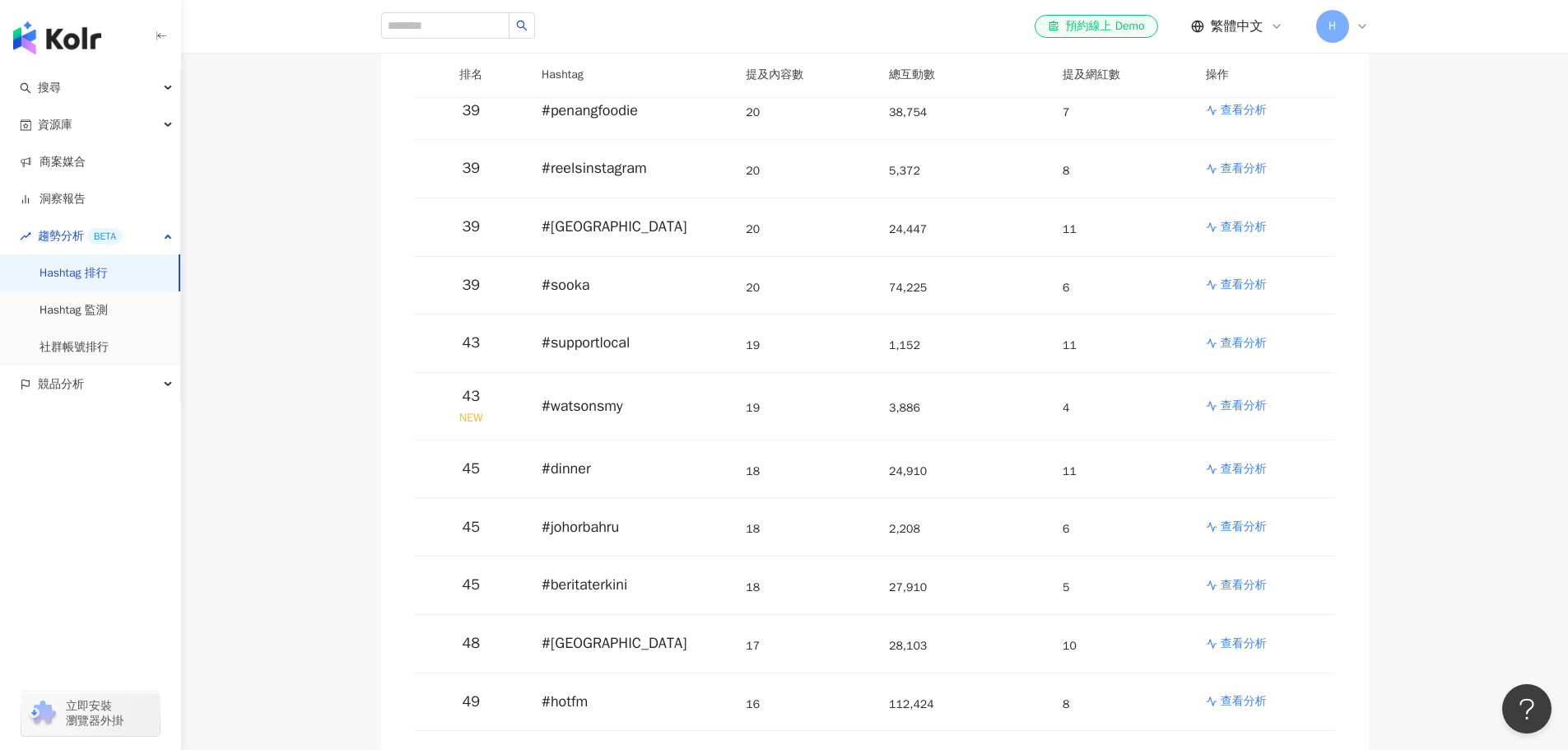 scroll, scrollTop: 2552, scrollLeft: 0, axis: vertical 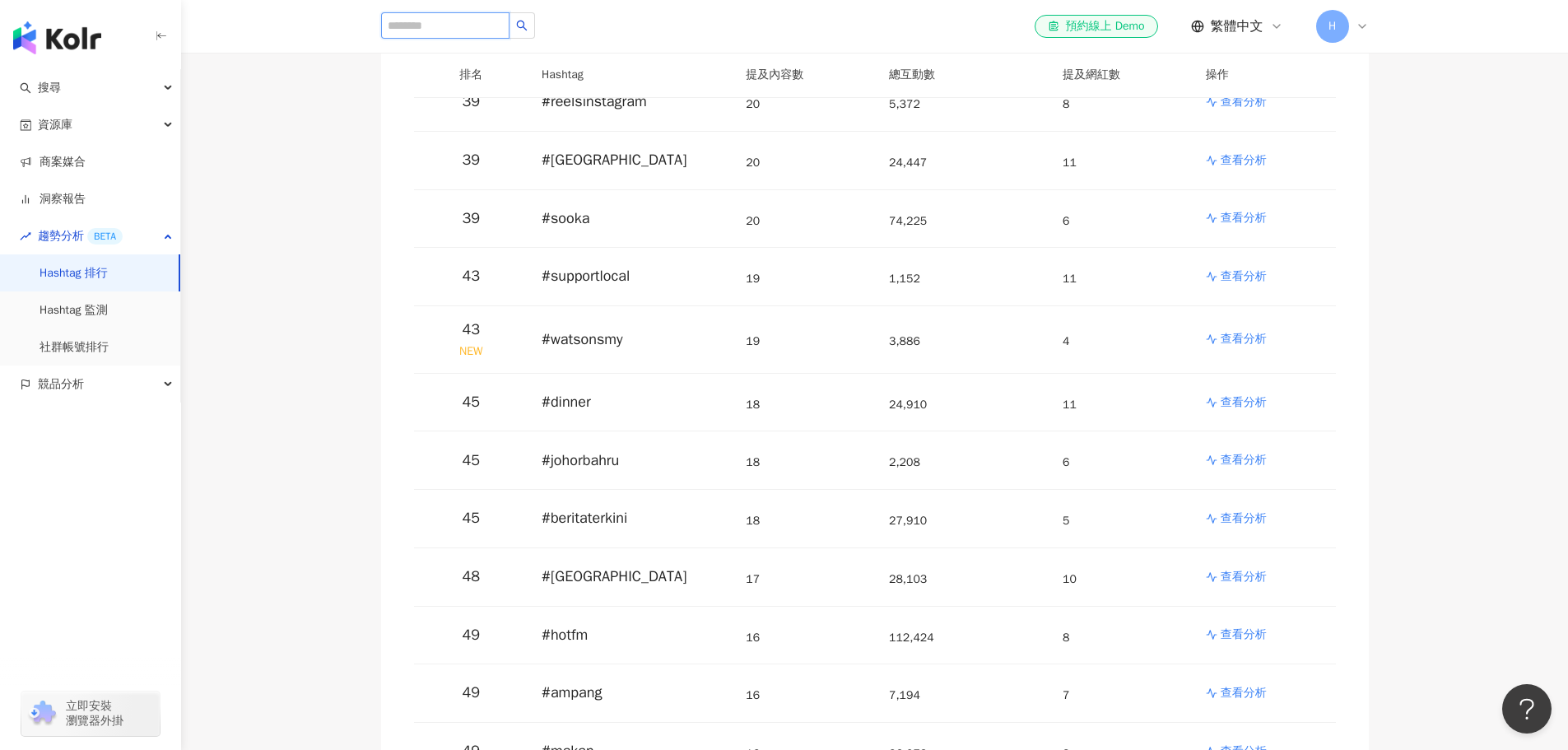 click at bounding box center [445, 26] 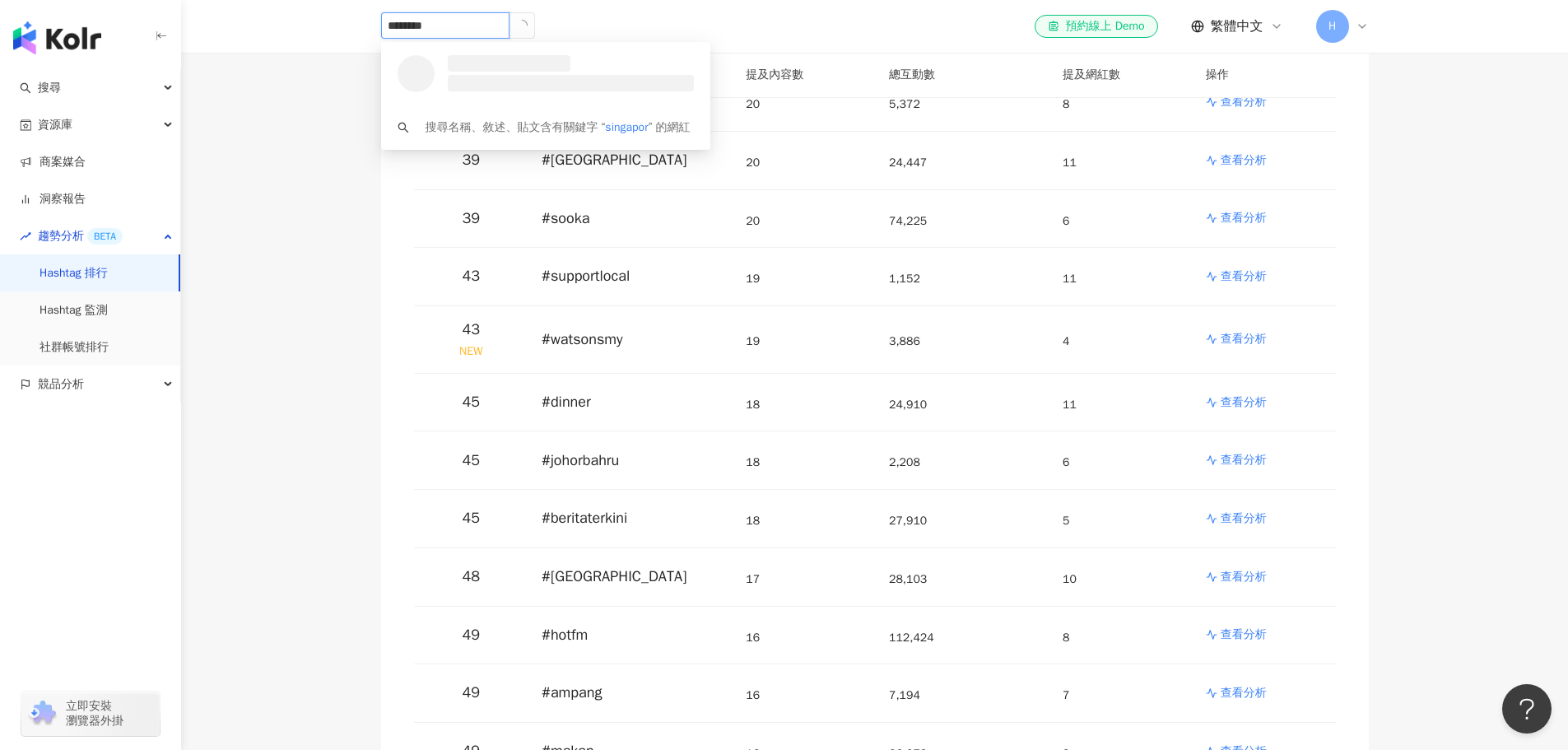 type on "*********" 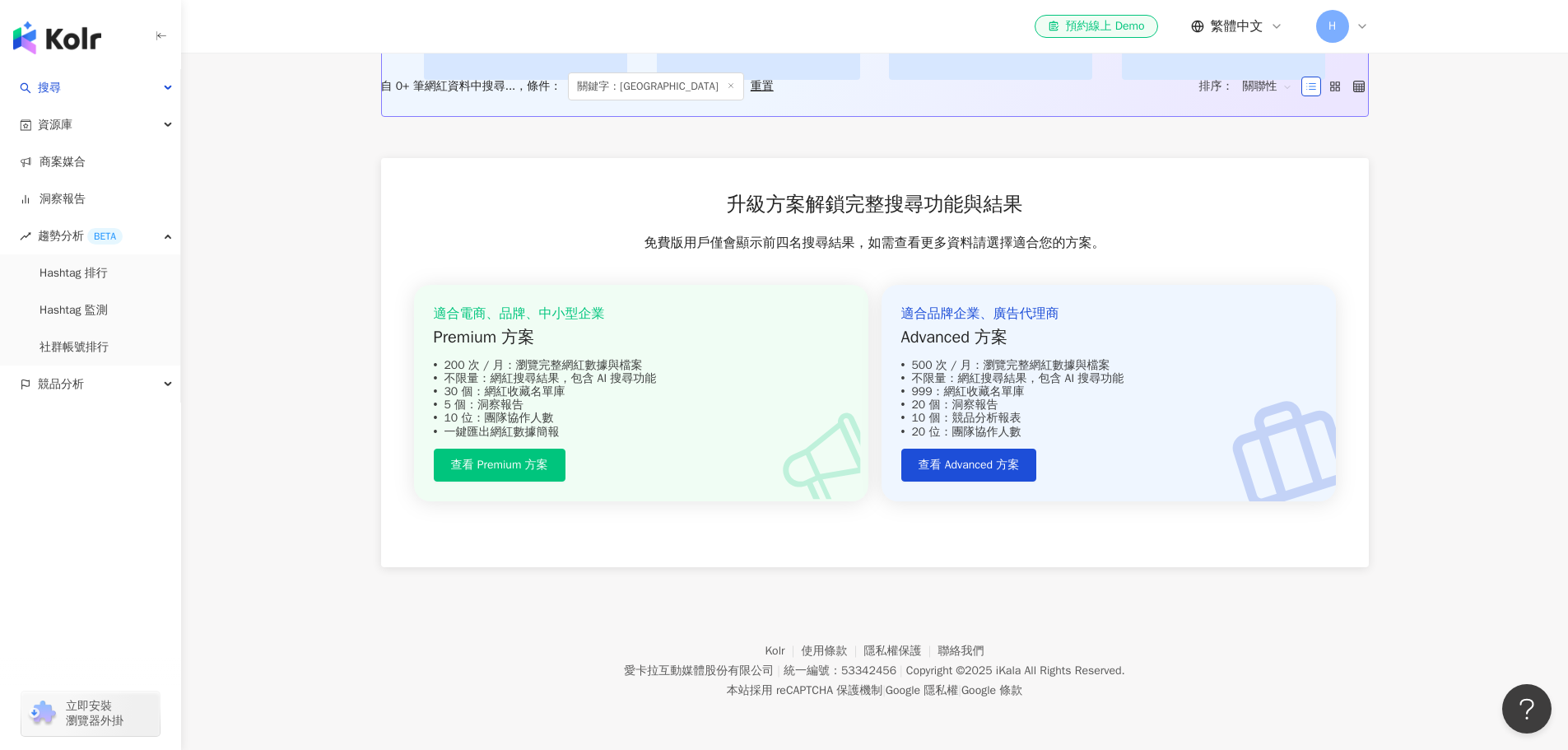 scroll, scrollTop: 165, scrollLeft: 0, axis: vertical 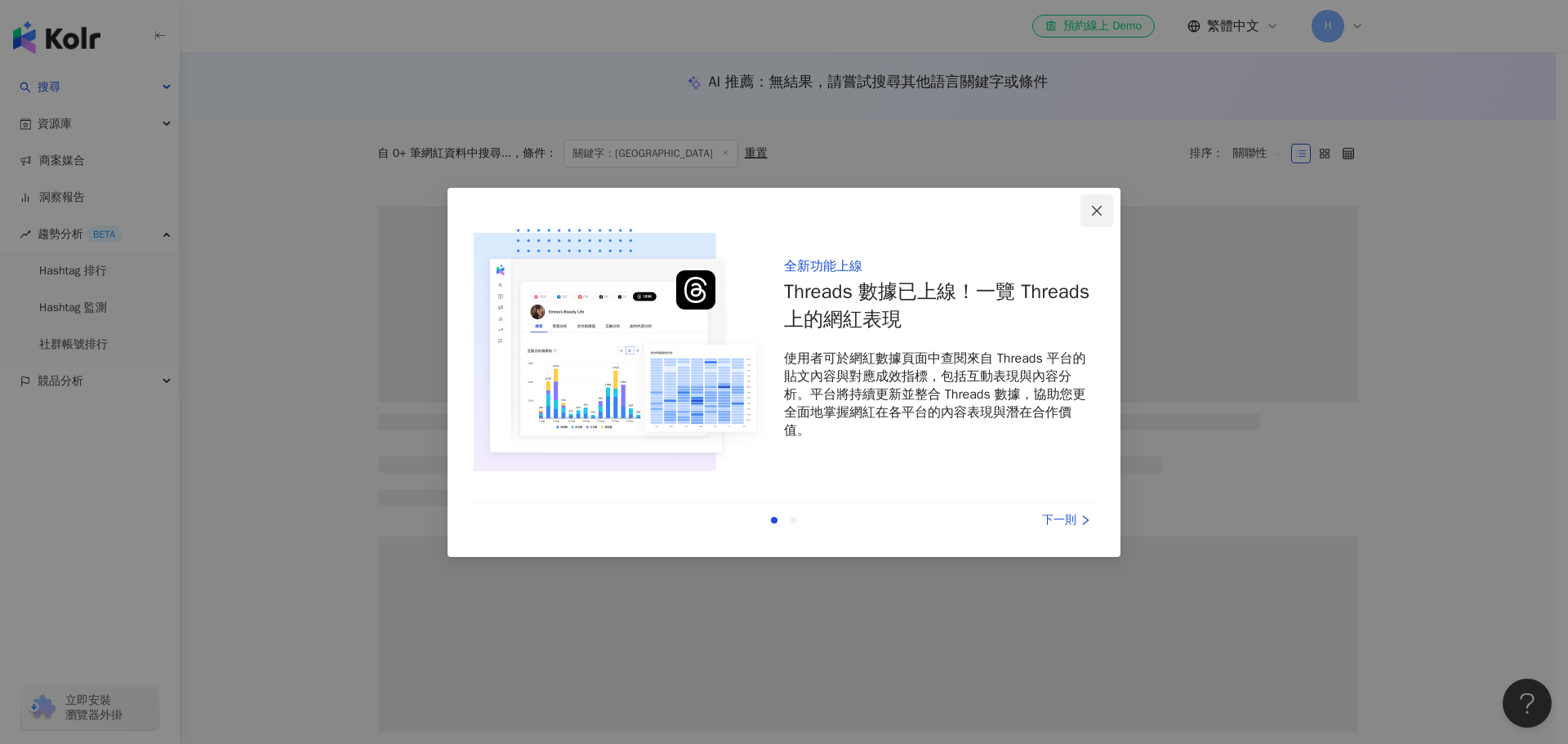 click 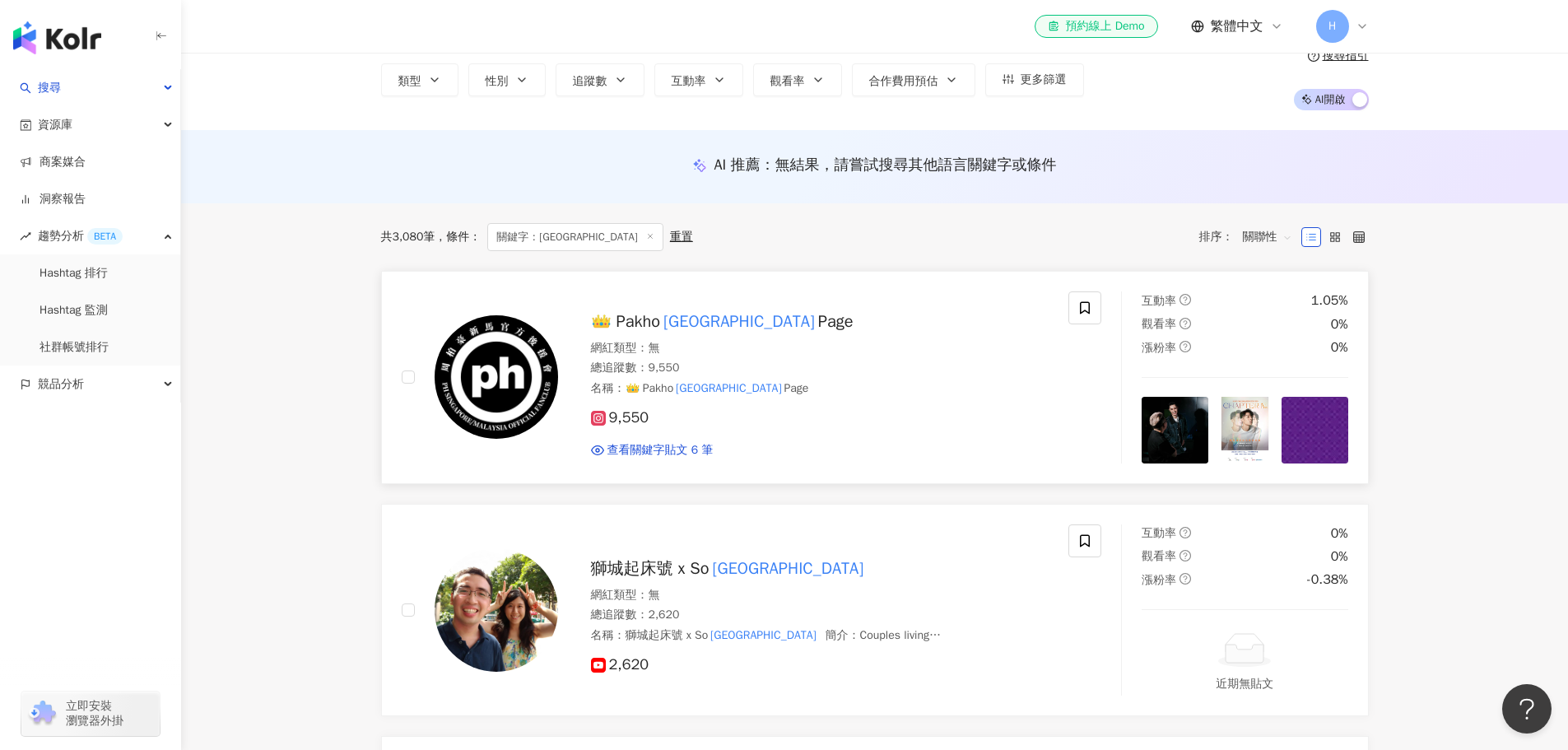 scroll, scrollTop: 0, scrollLeft: 0, axis: both 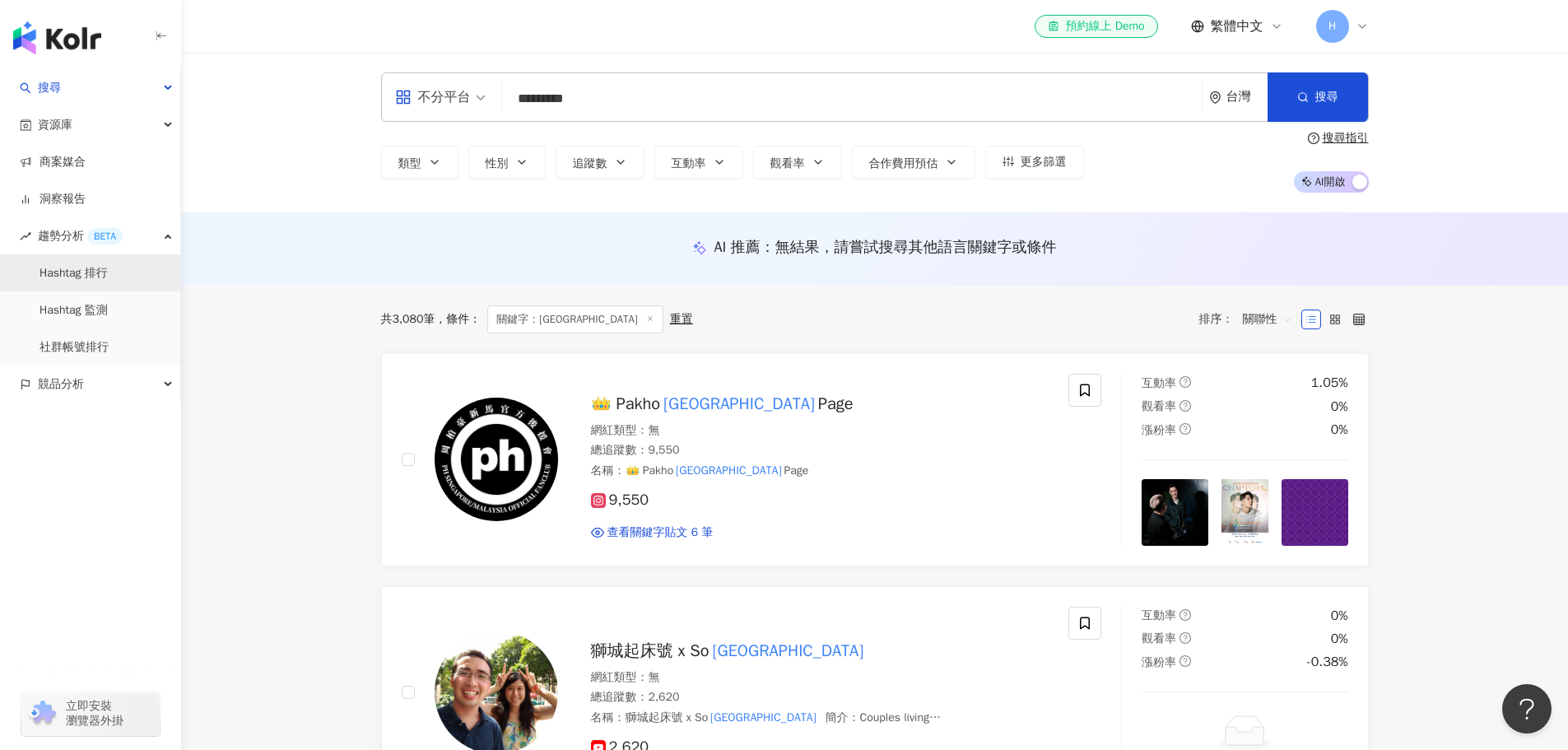 click on "Hashtag 排行" at bounding box center [73, 273] 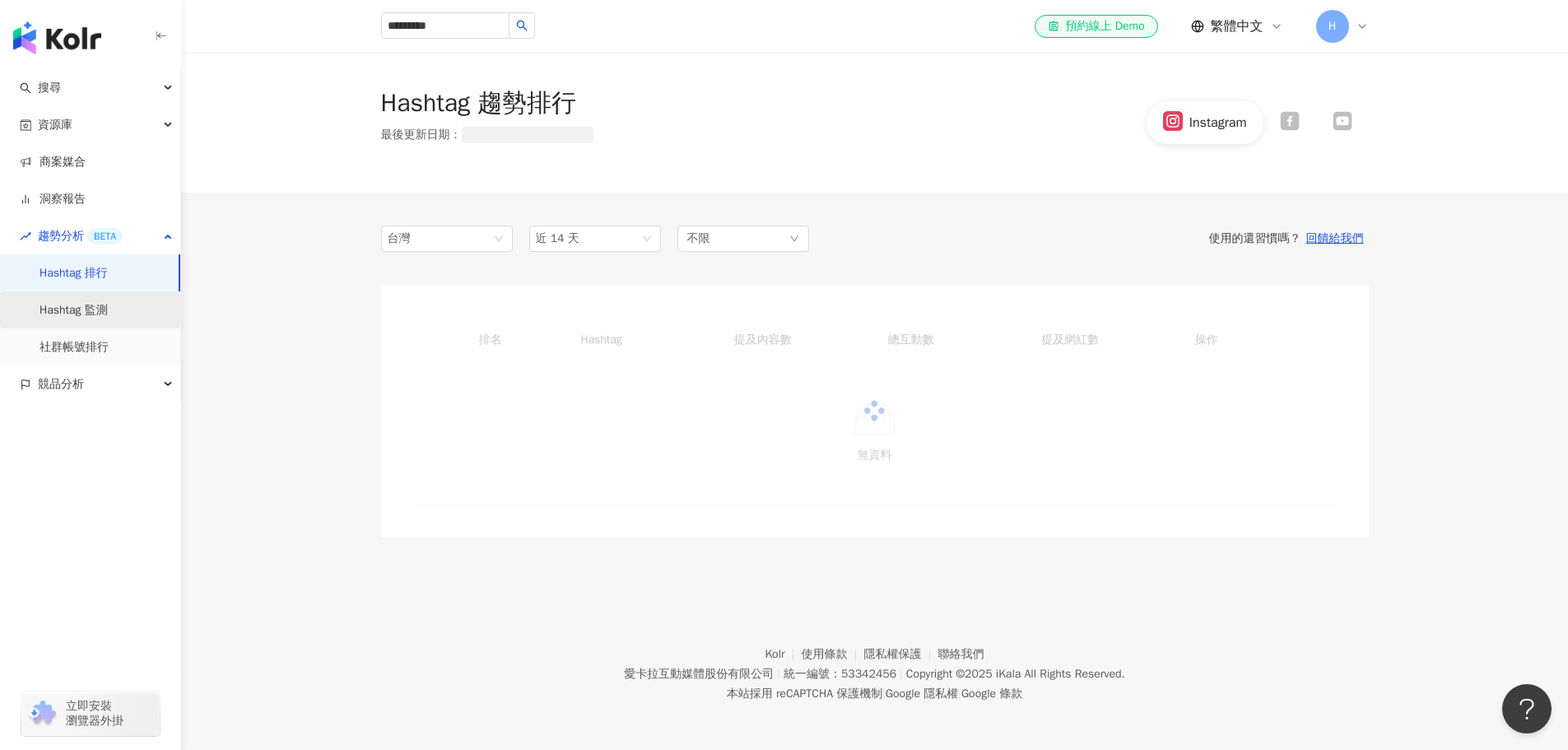 click on "Hashtag 監測" at bounding box center (73, 310) 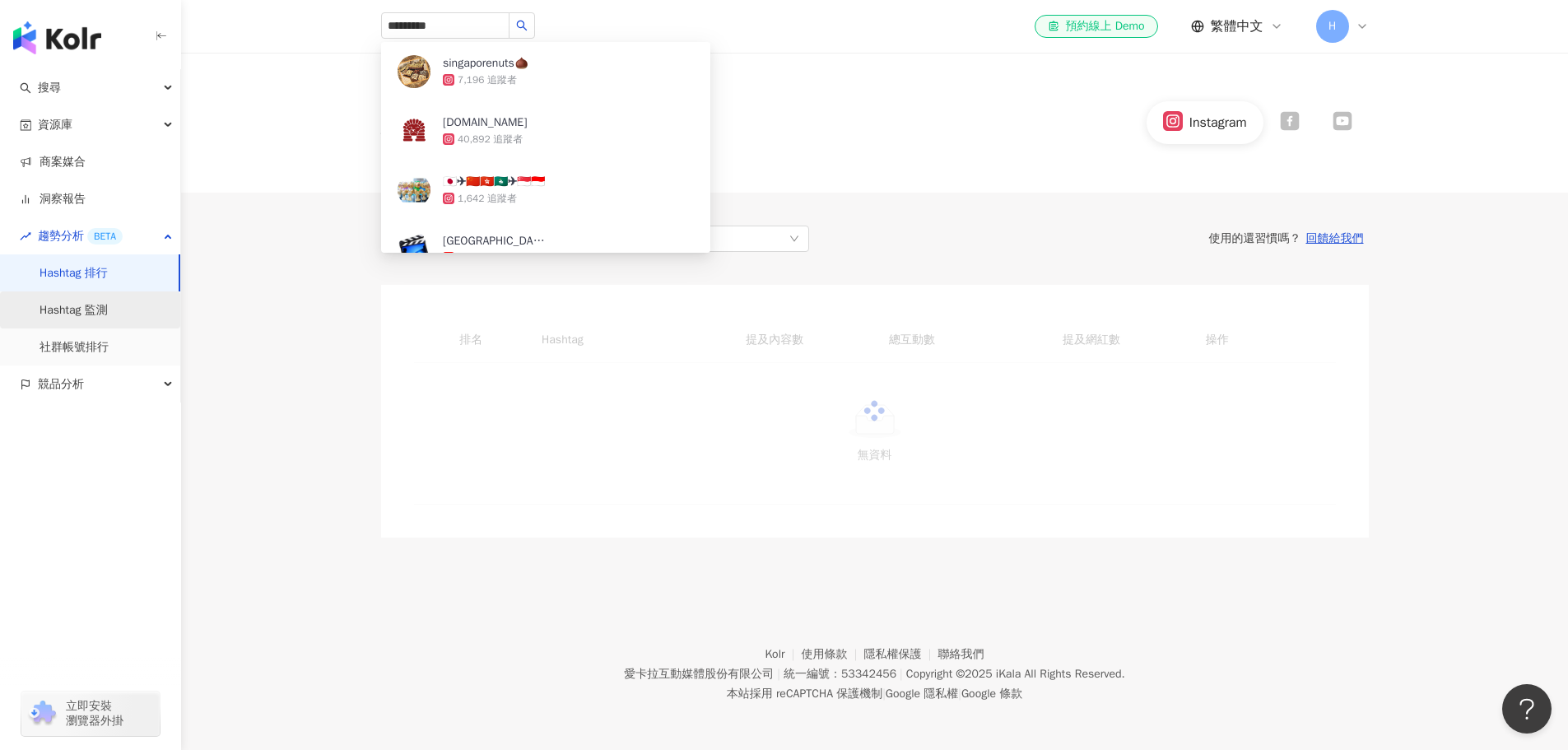 click on "Hashtag 監測" at bounding box center (73, 310) 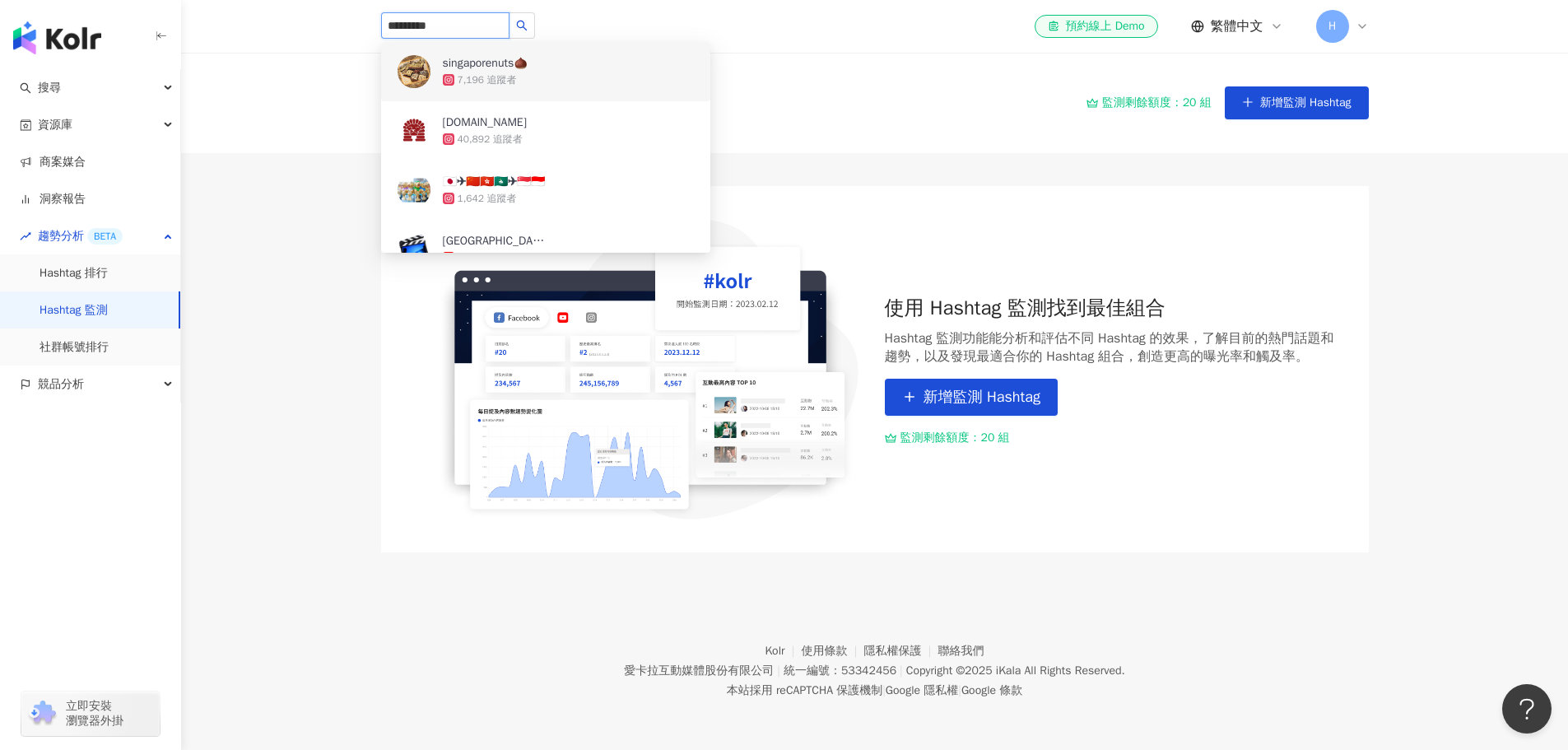 drag, startPoint x: 484, startPoint y: 24, endPoint x: 369, endPoint y: 27, distance: 115.03912 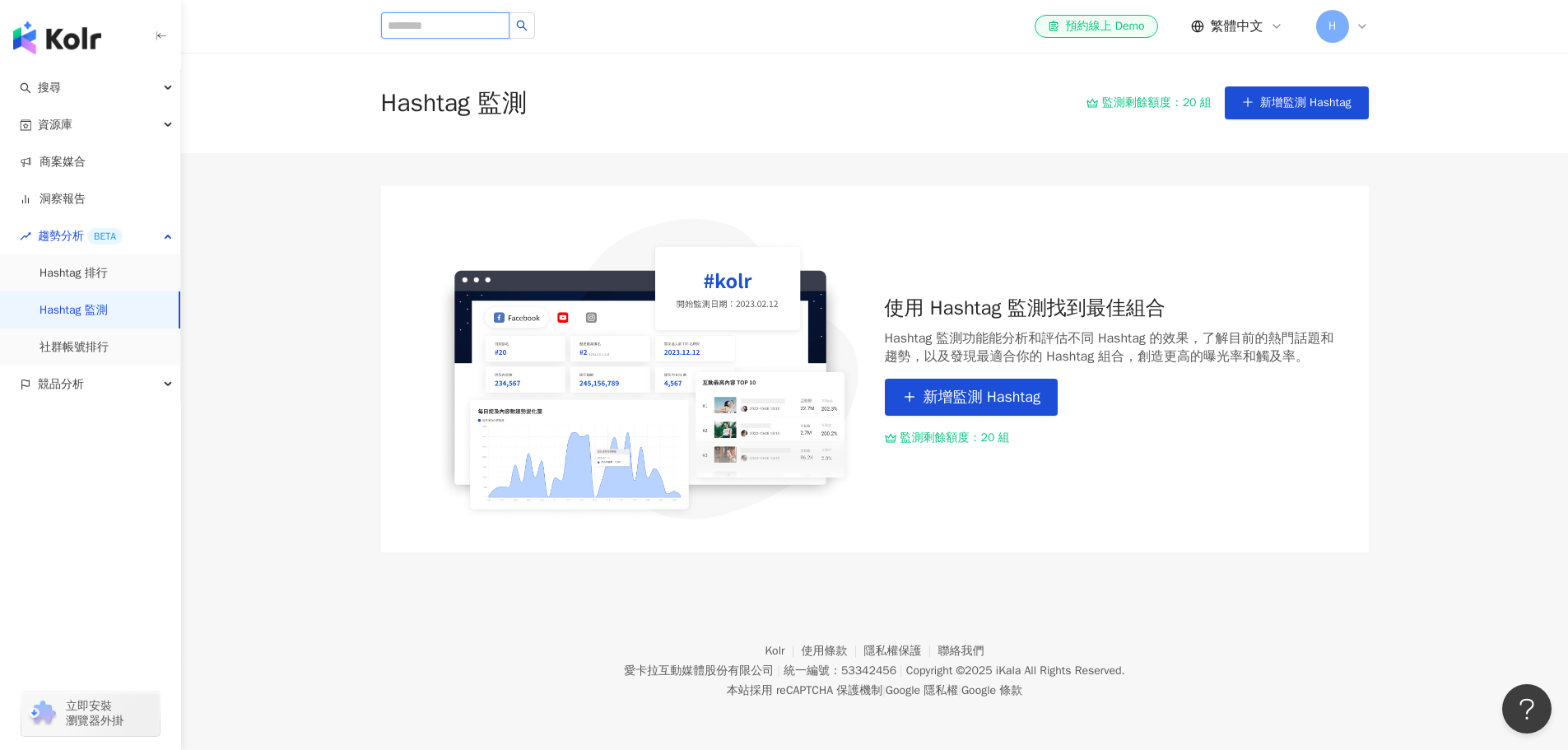 type 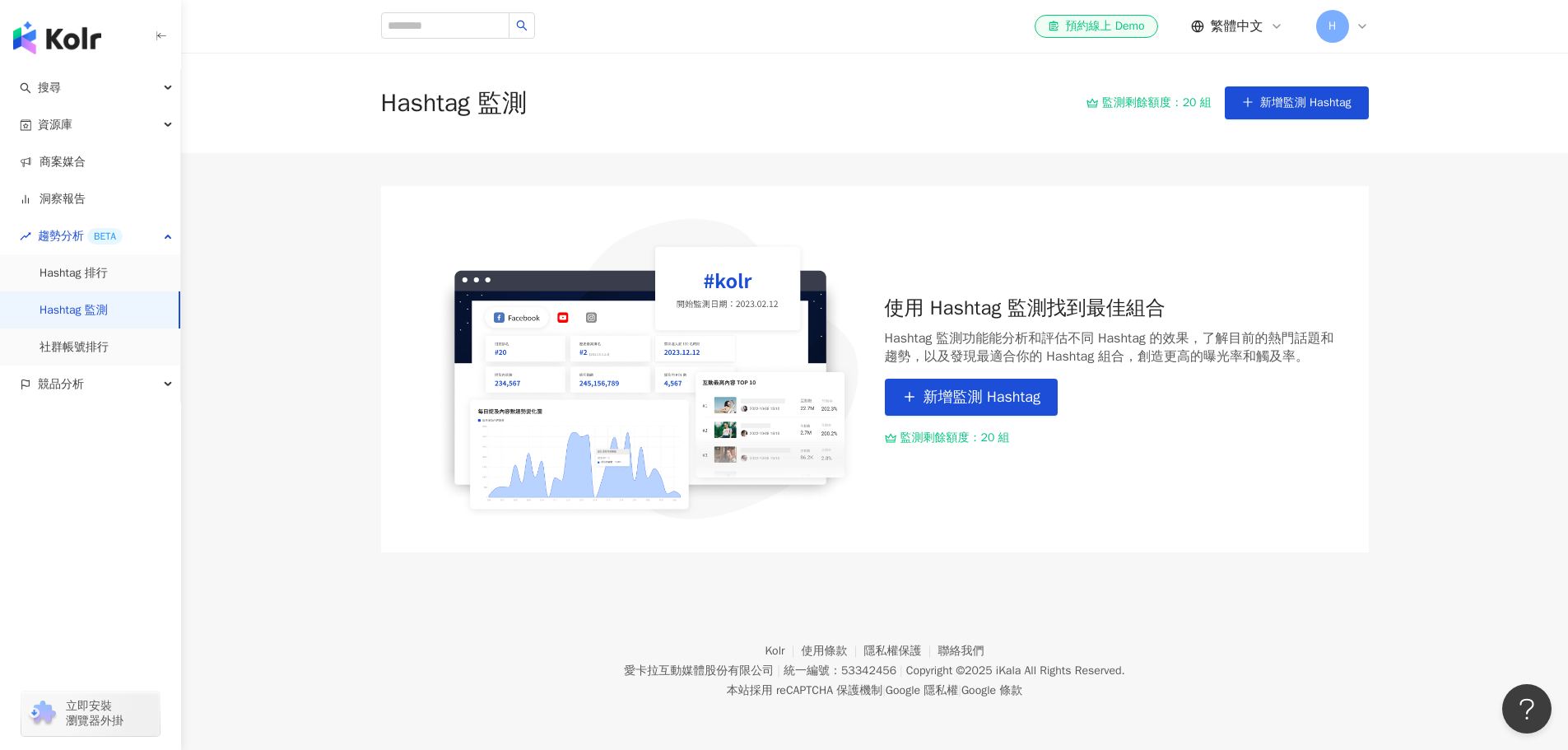 click on "Hashtag 監測 監測剩餘額度：20 組 新增監測 Hashtag 使用 Hashtag 監測找到最佳組合 Hashtag 監測功能能分析和評估不同 Hashtag 的效果，了解目前的熱門話題和趨勢，以及發現最適合你的 Hashtag 組合，創造更高的曝光率和觸及率。 新增監測 Hashtag 監測剩餘額度：20 組" at bounding box center [874, 302] 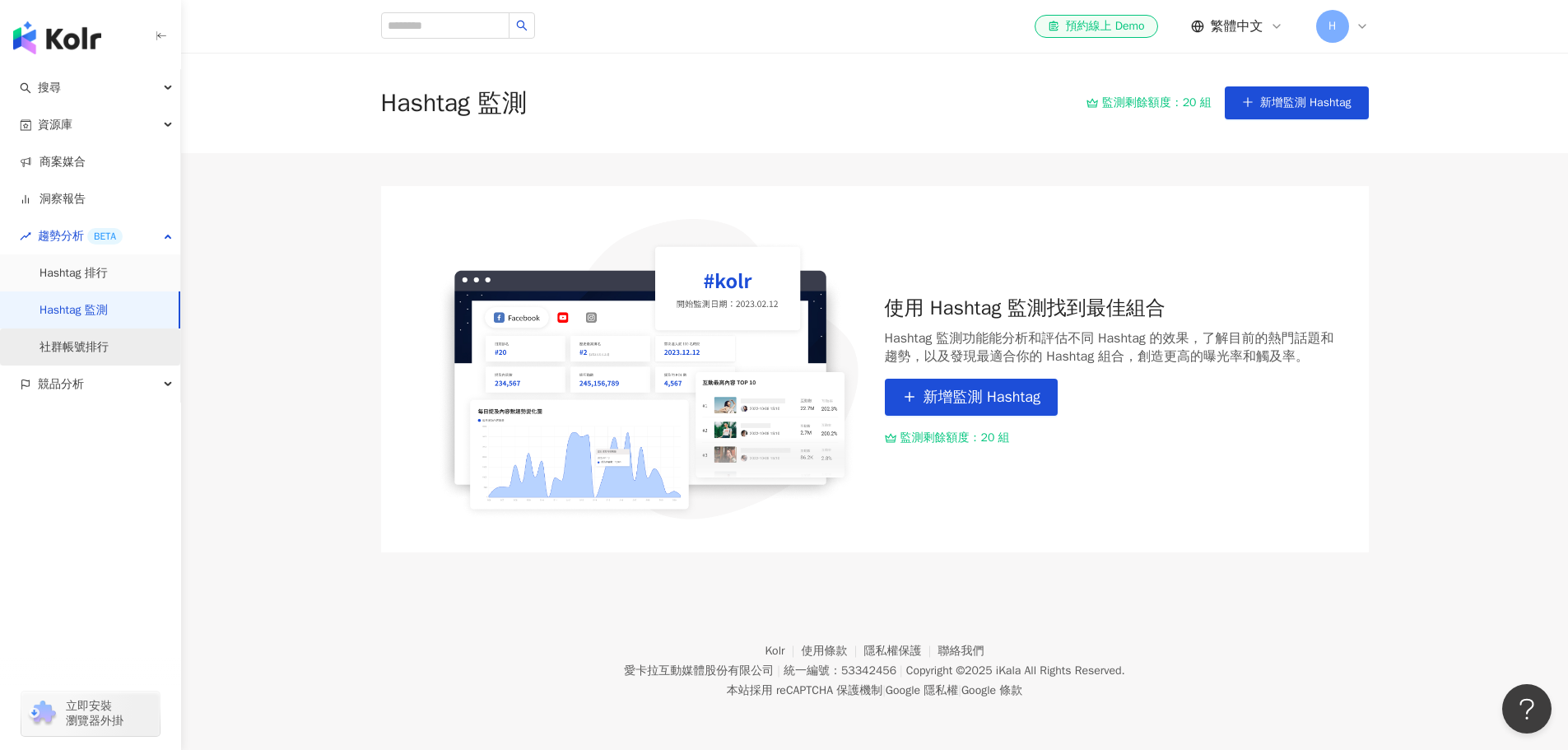 click on "社群帳號排行" at bounding box center (74, 347) 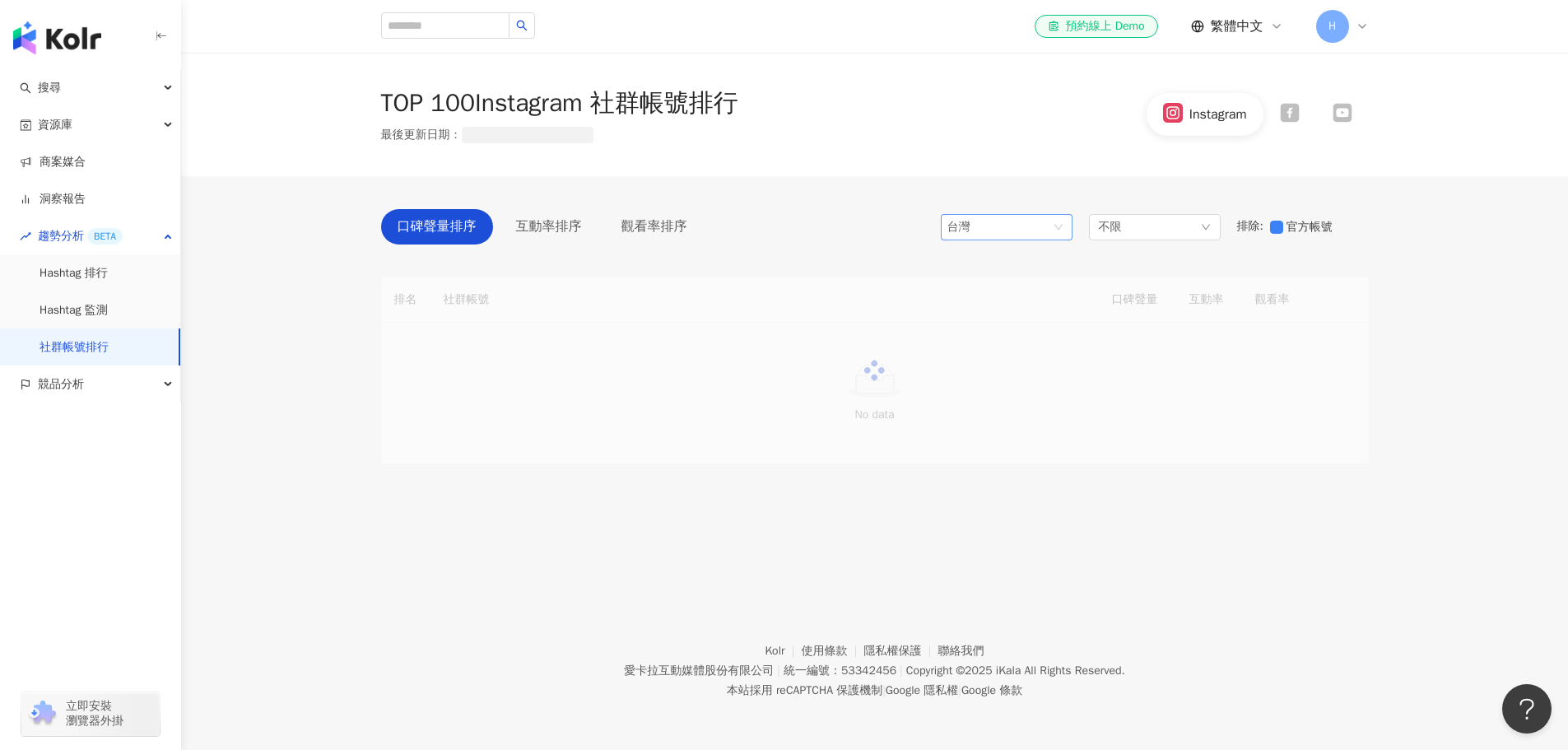 click on "台灣" at bounding box center [1007, 227] 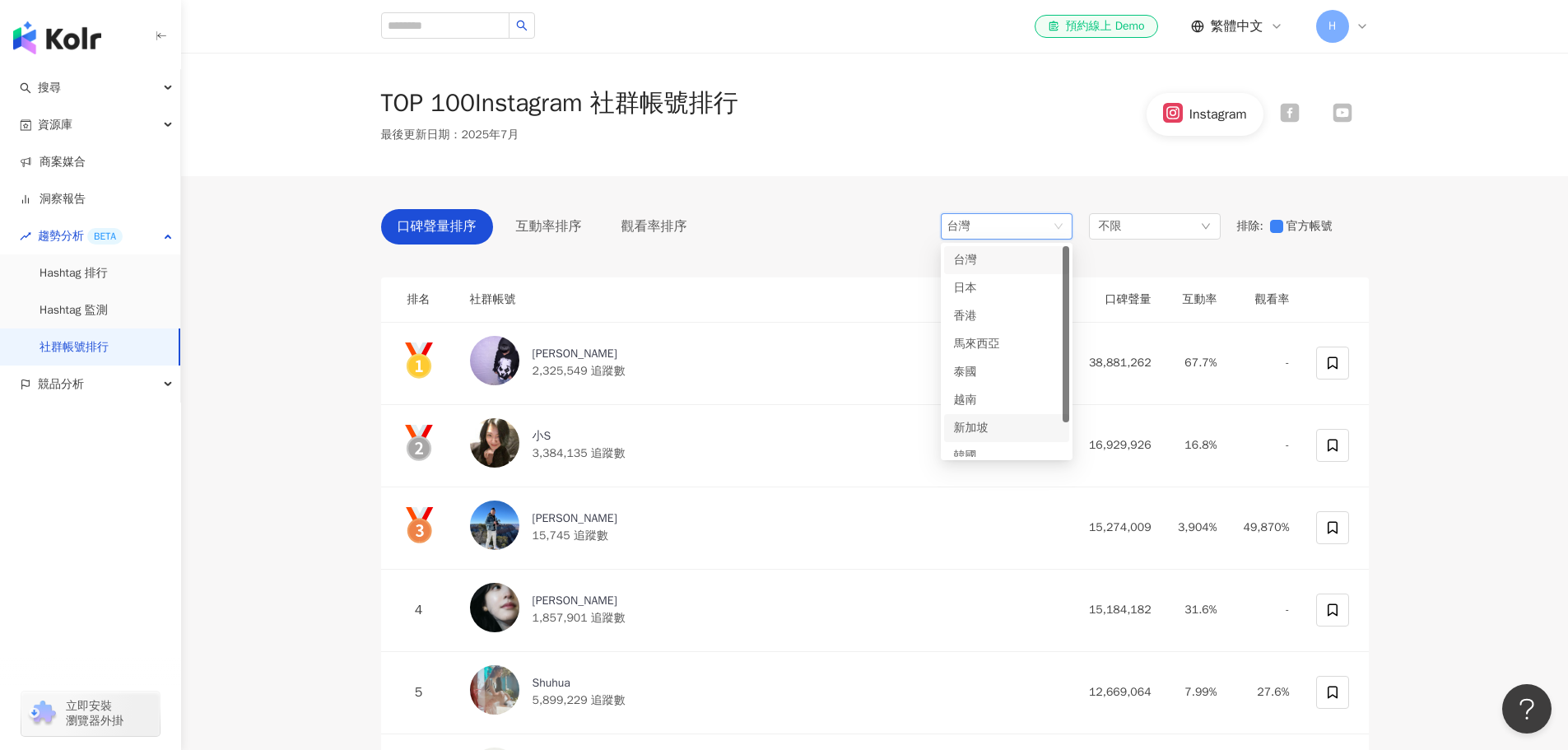 click on "新加坡" at bounding box center (980, 428) 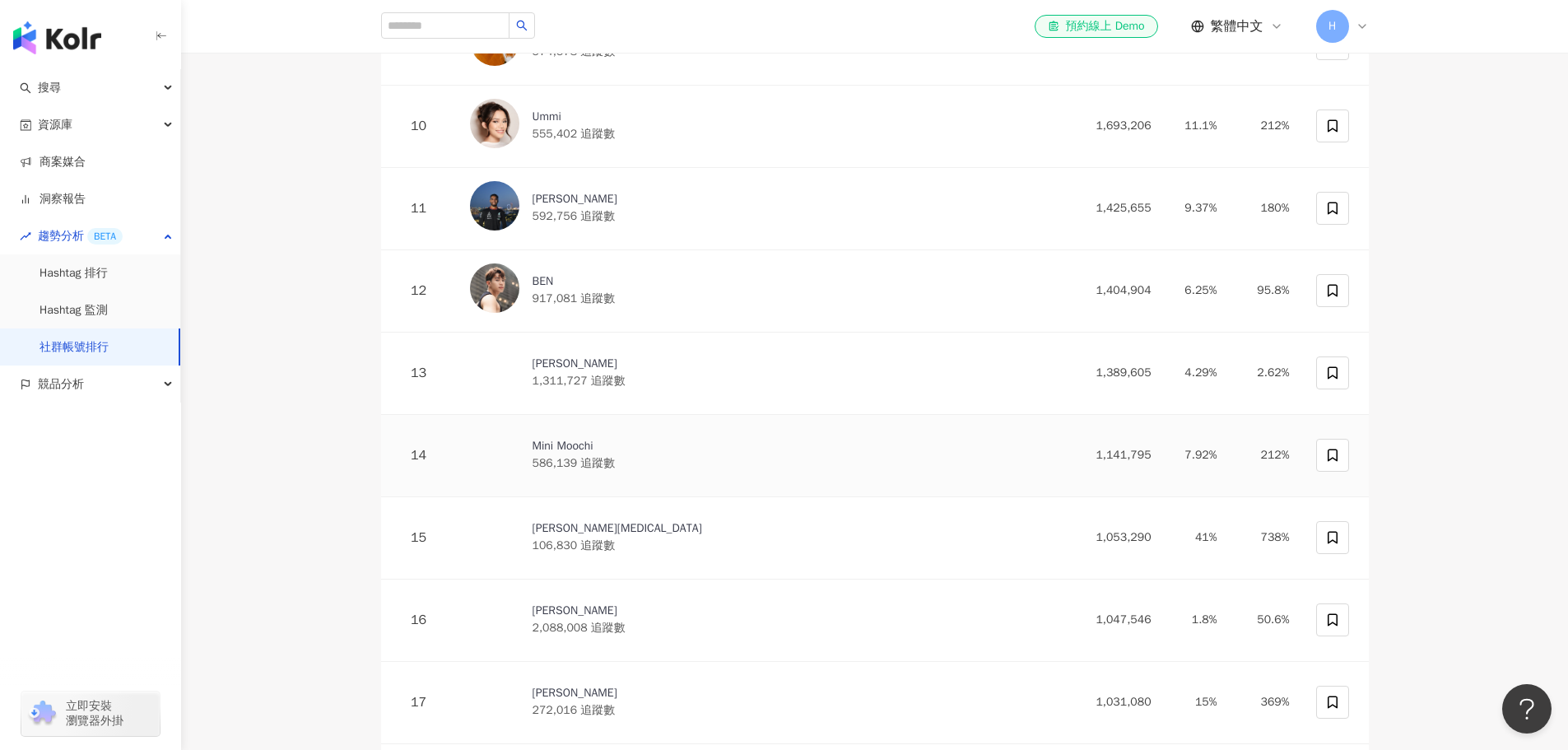 scroll, scrollTop: 988, scrollLeft: 0, axis: vertical 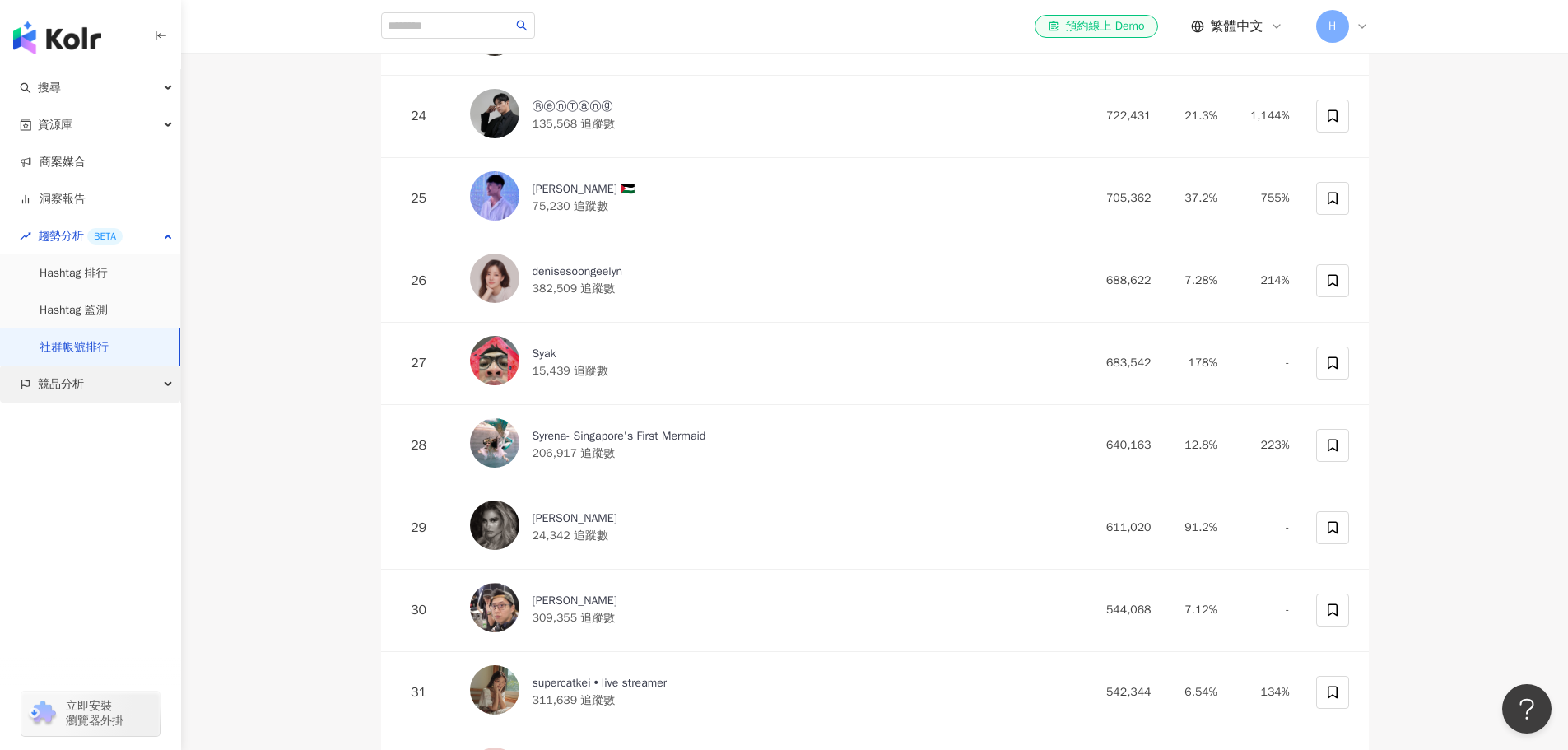 click on "競品分析" at bounding box center (90, 384) 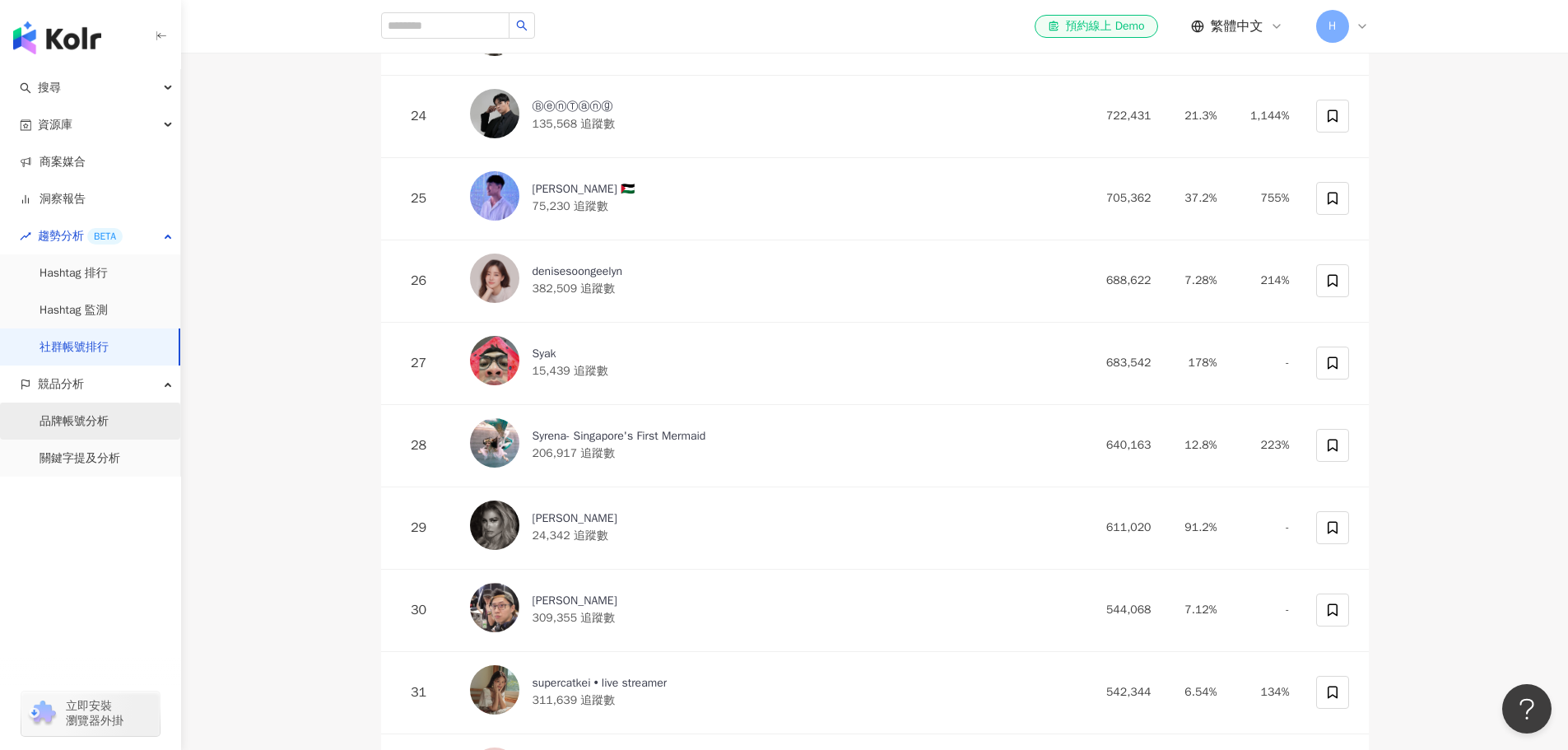 click on "品牌帳號分析" at bounding box center (74, 422) 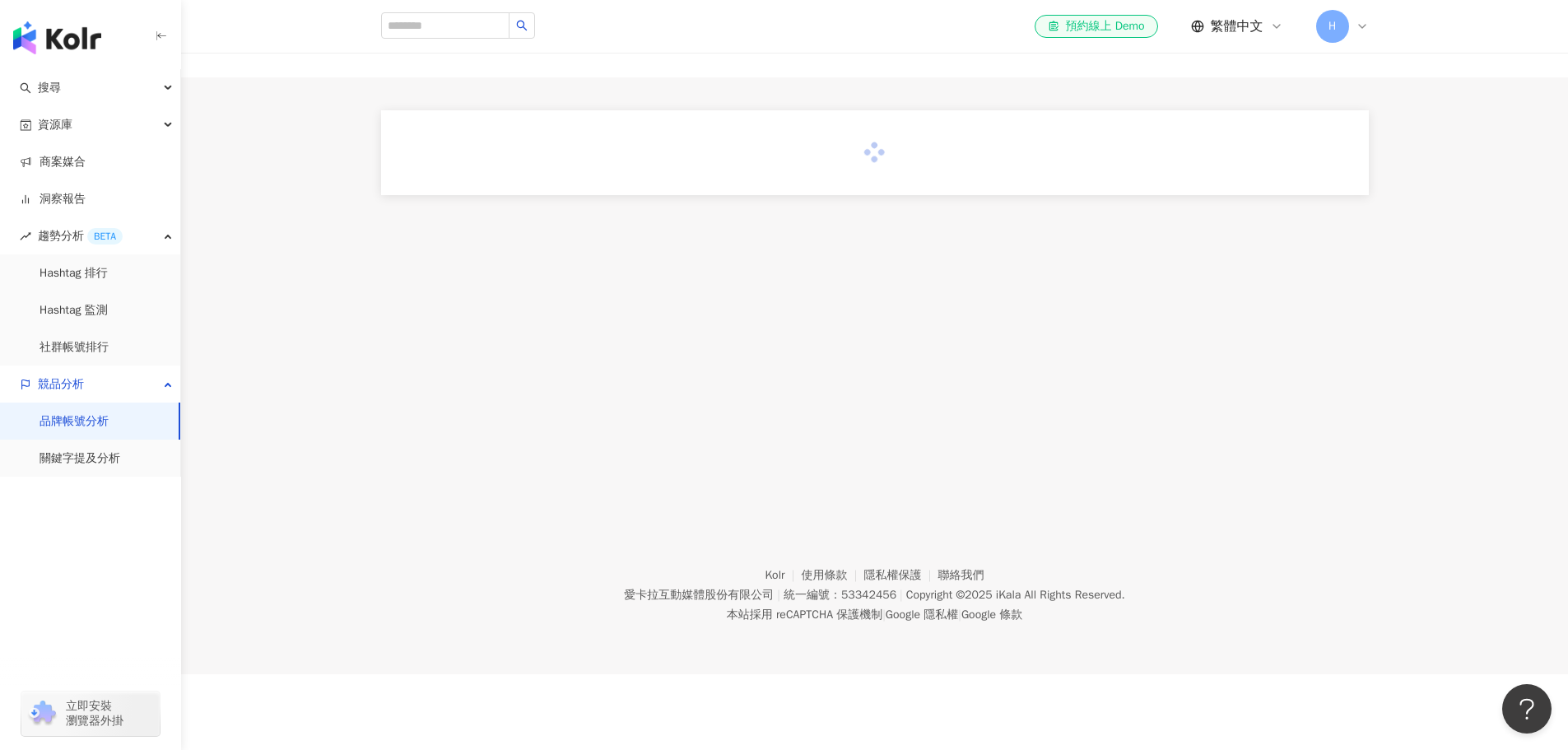 scroll, scrollTop: 0, scrollLeft: 0, axis: both 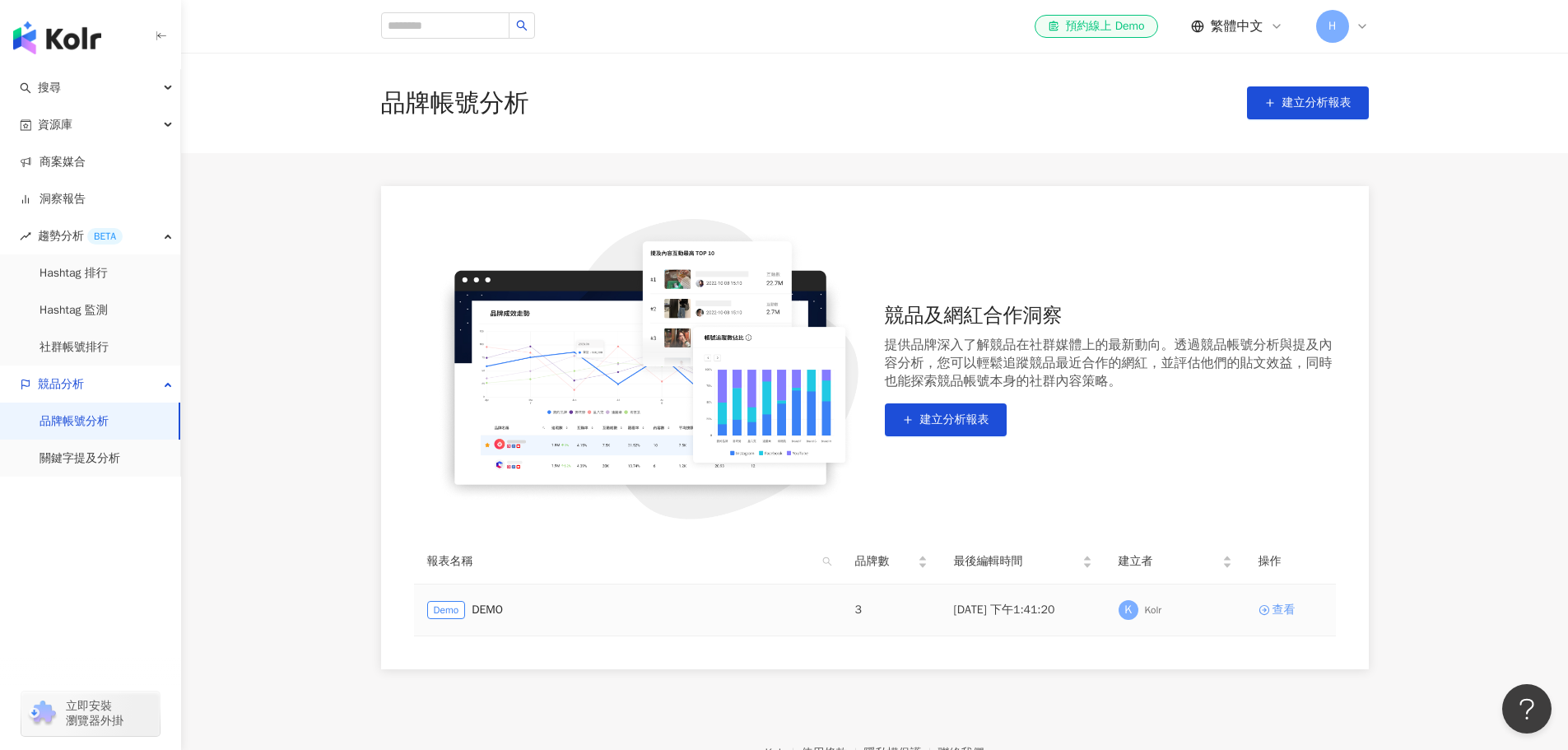click on "查看" at bounding box center [1291, 610] 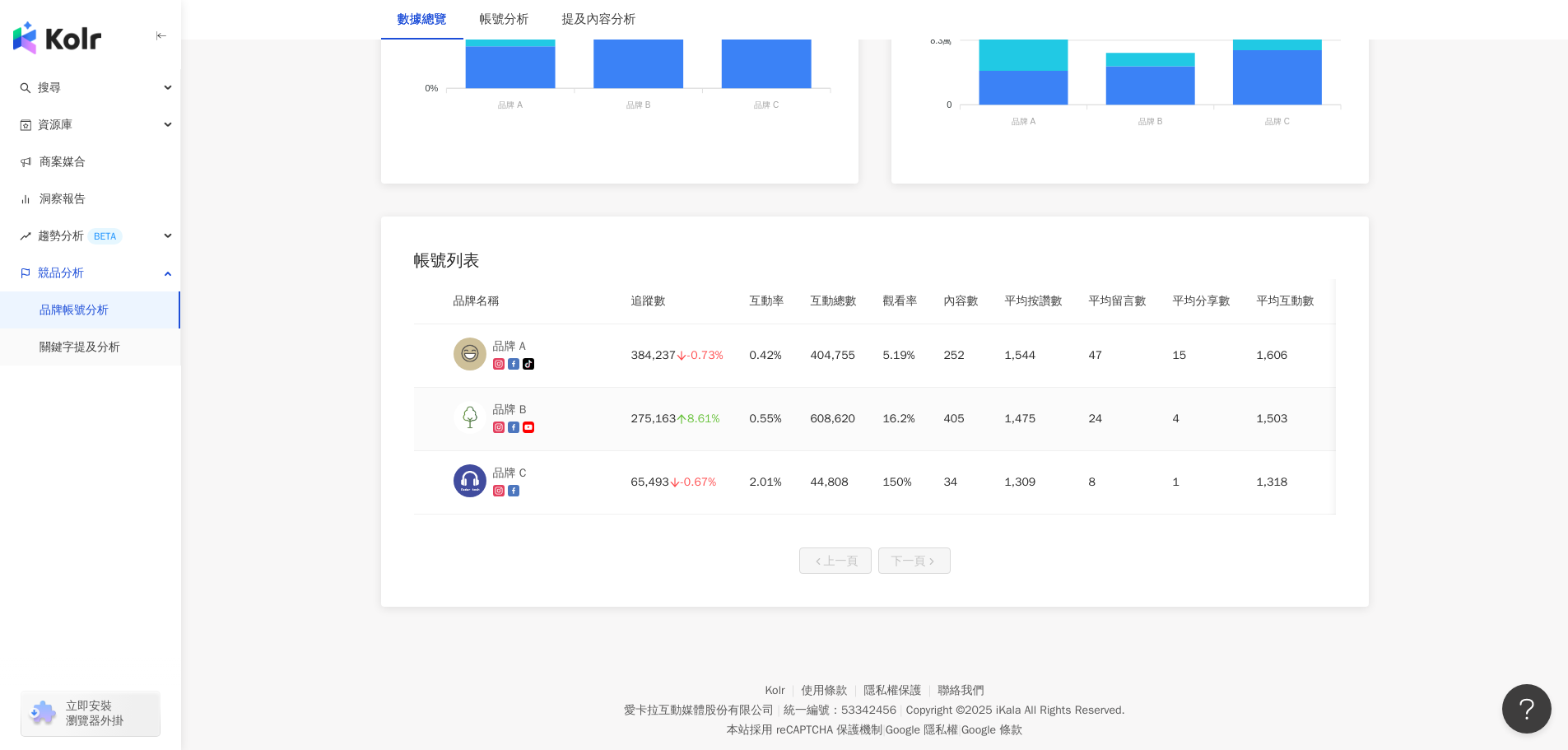 scroll, scrollTop: 659, scrollLeft: 0, axis: vertical 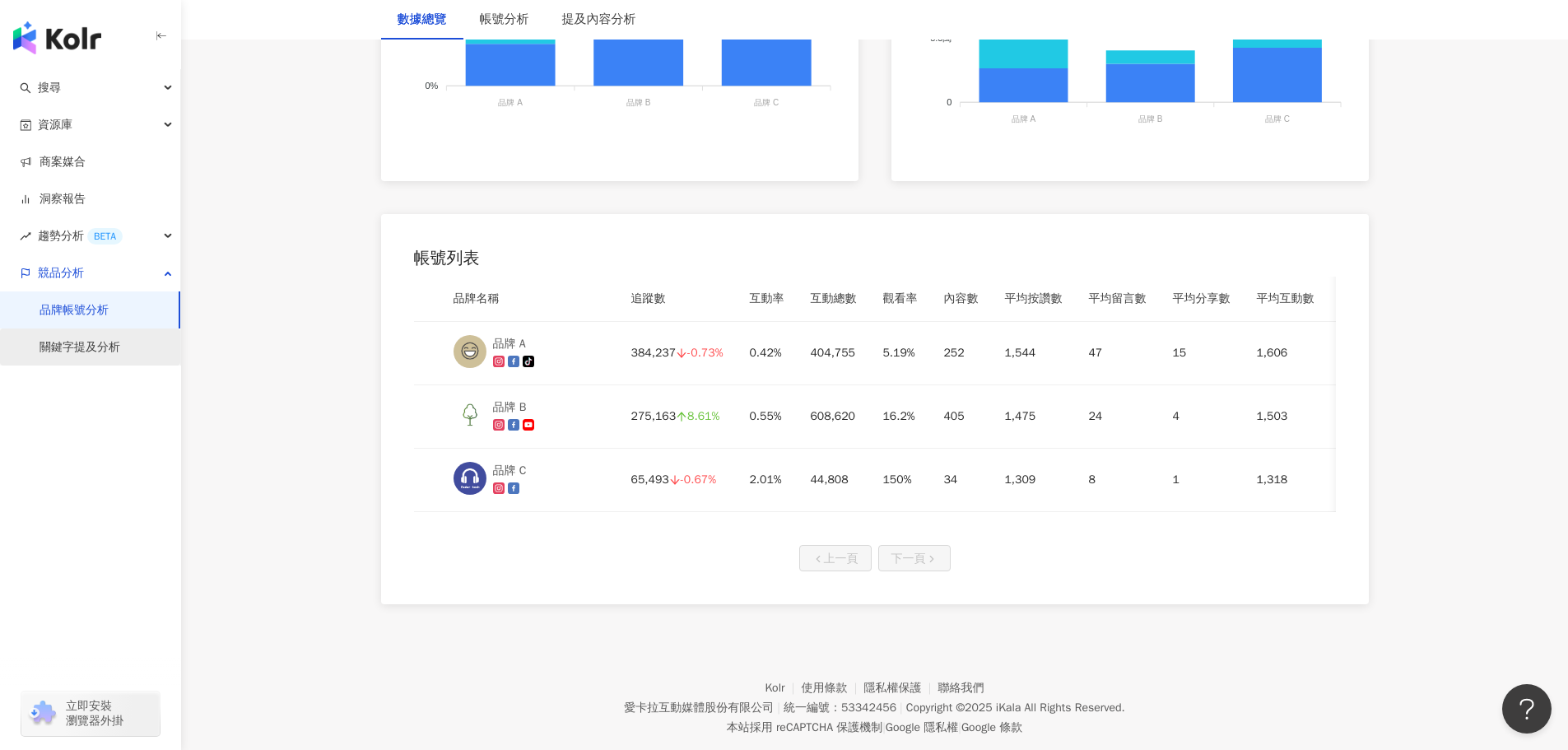 click on "關鍵字提及分析" at bounding box center [80, 347] 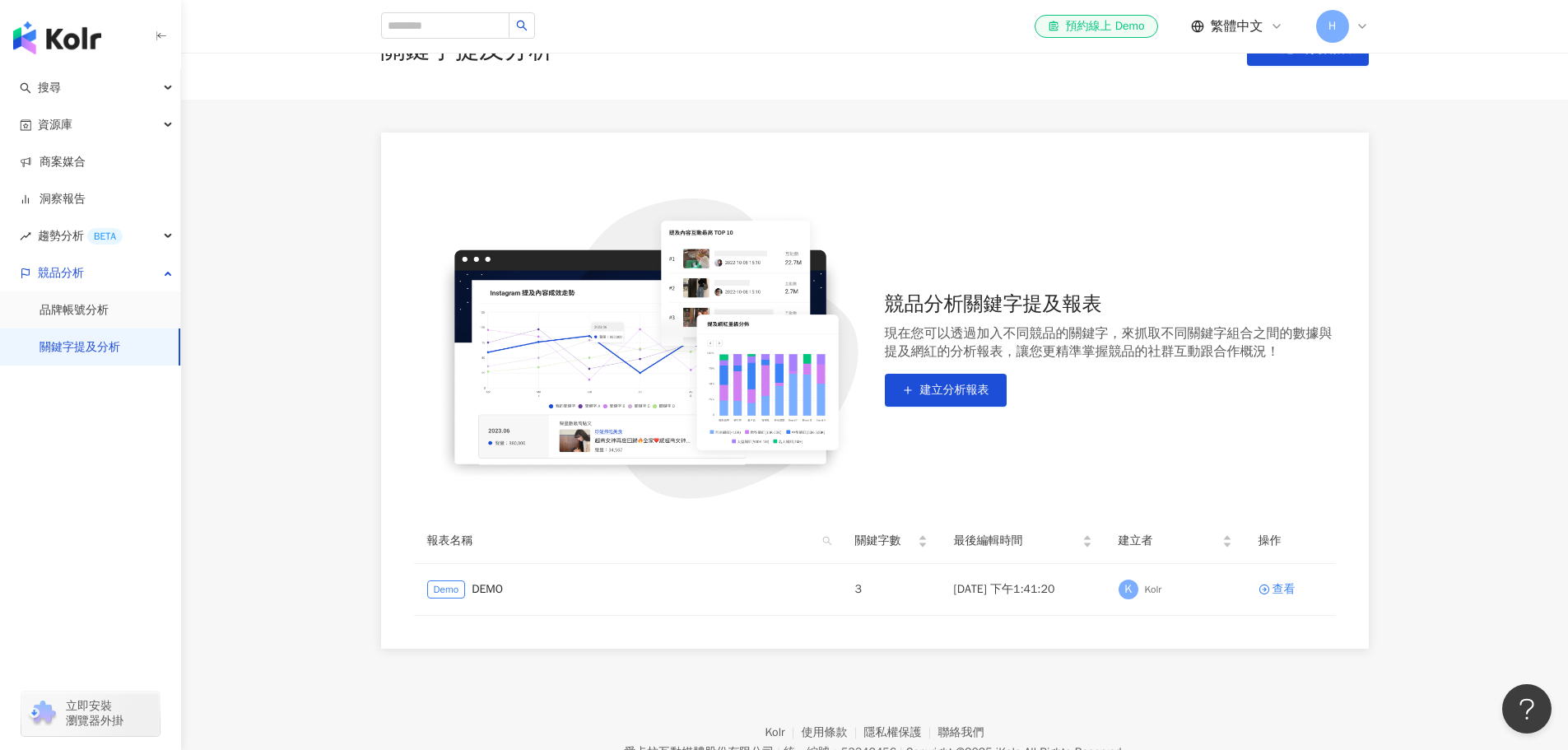 scroll, scrollTop: 82, scrollLeft: 0, axis: vertical 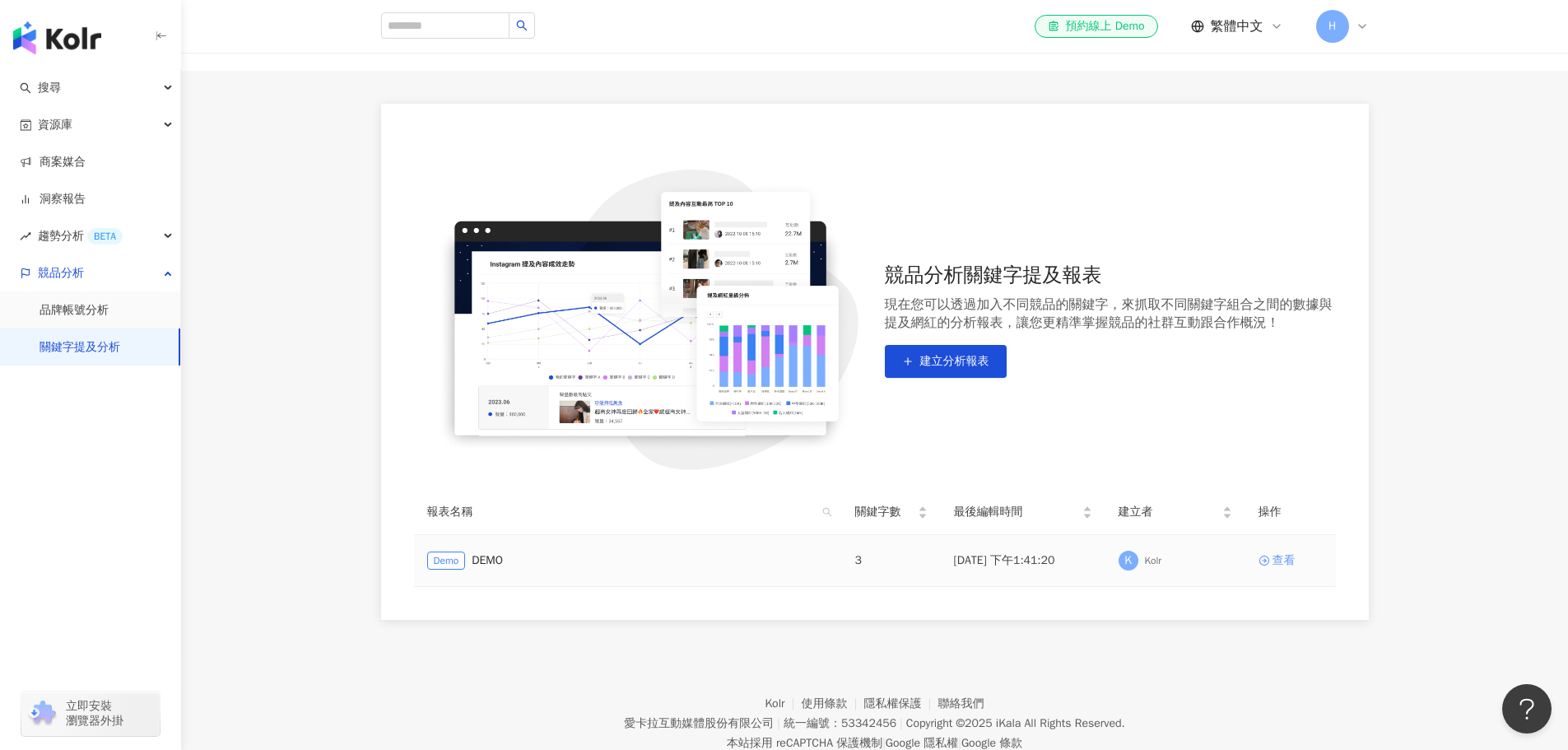 click on "查看" at bounding box center (1284, 561) 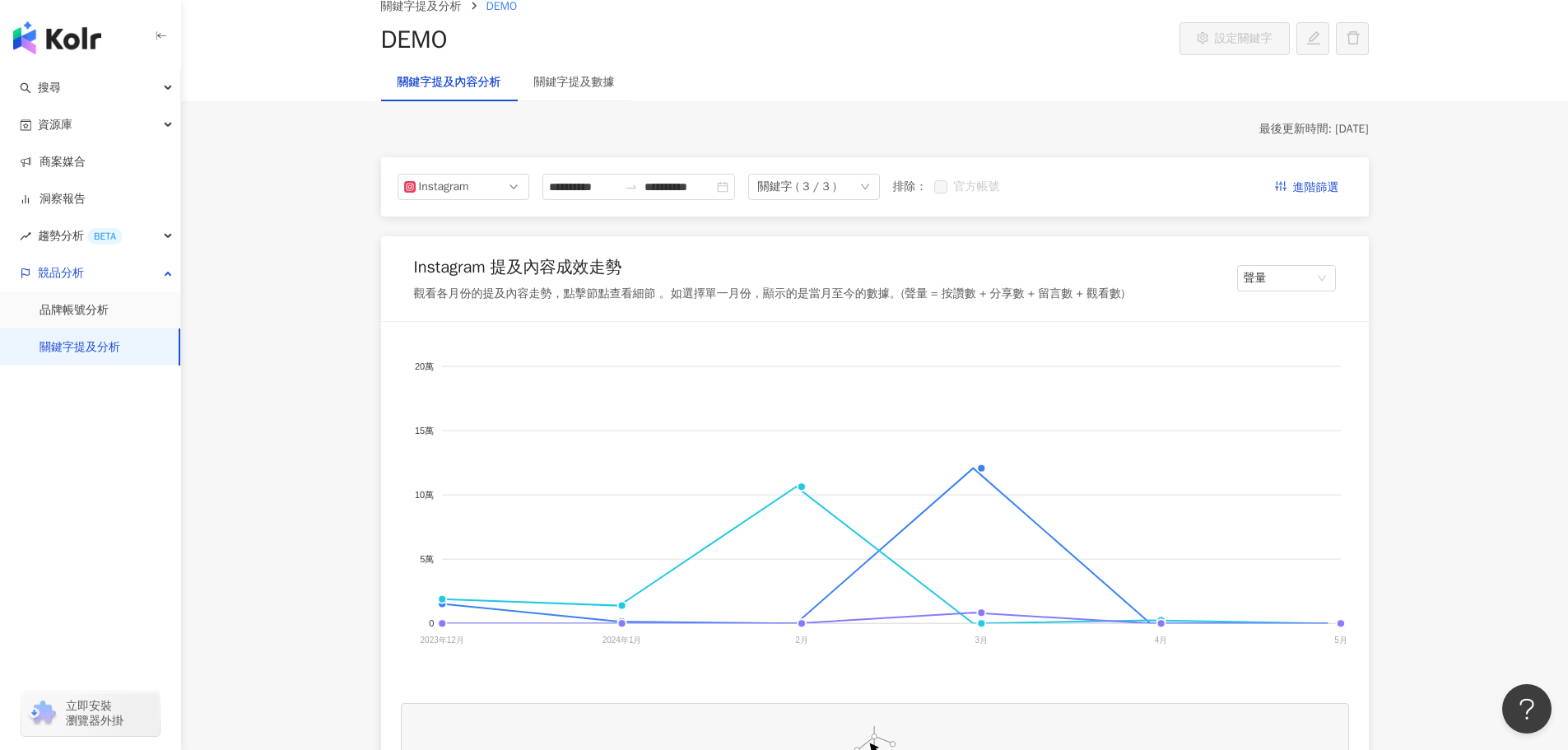 scroll, scrollTop: 165, scrollLeft: 0, axis: vertical 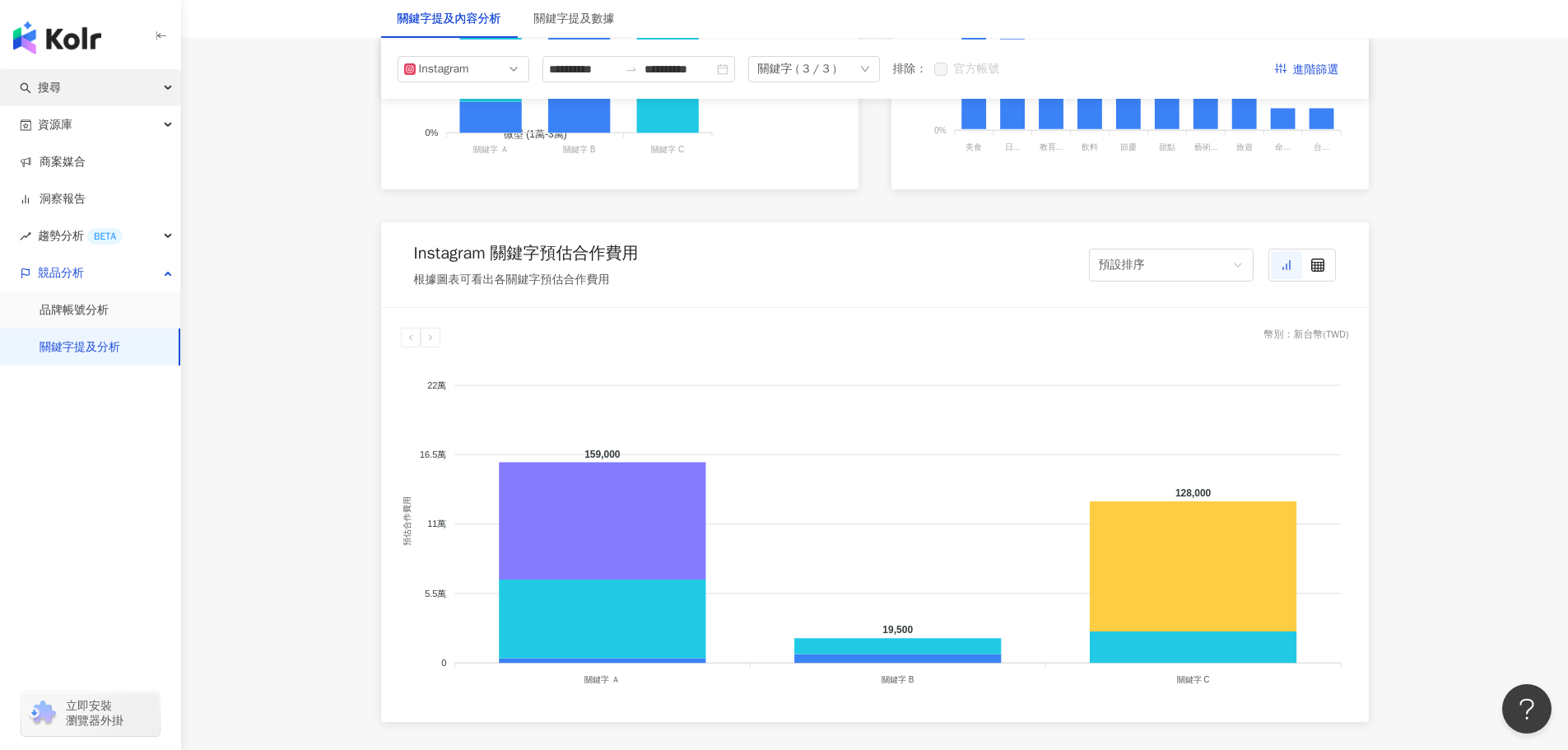 click on "搜尋" at bounding box center [90, 87] 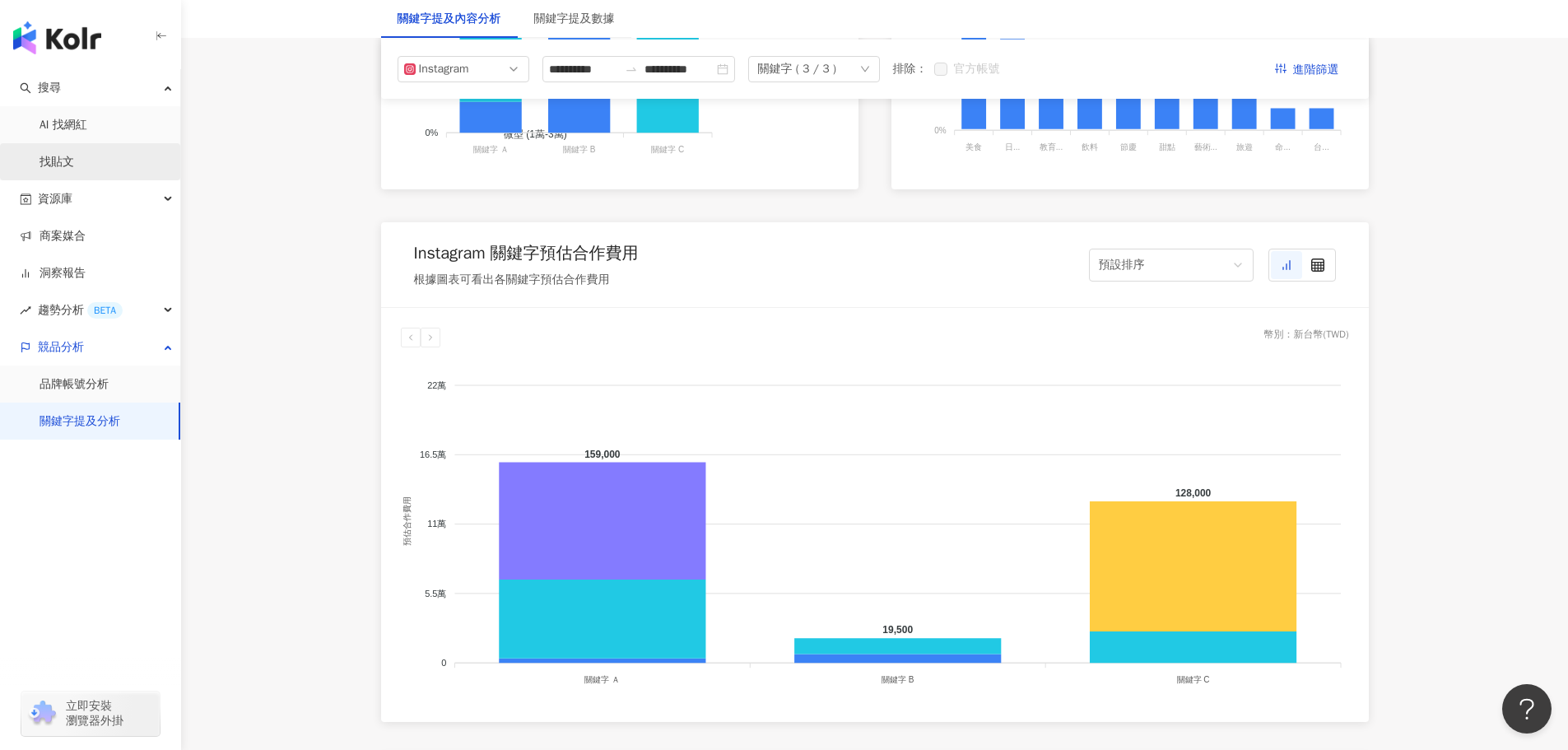 click on "找貼文" at bounding box center [57, 162] 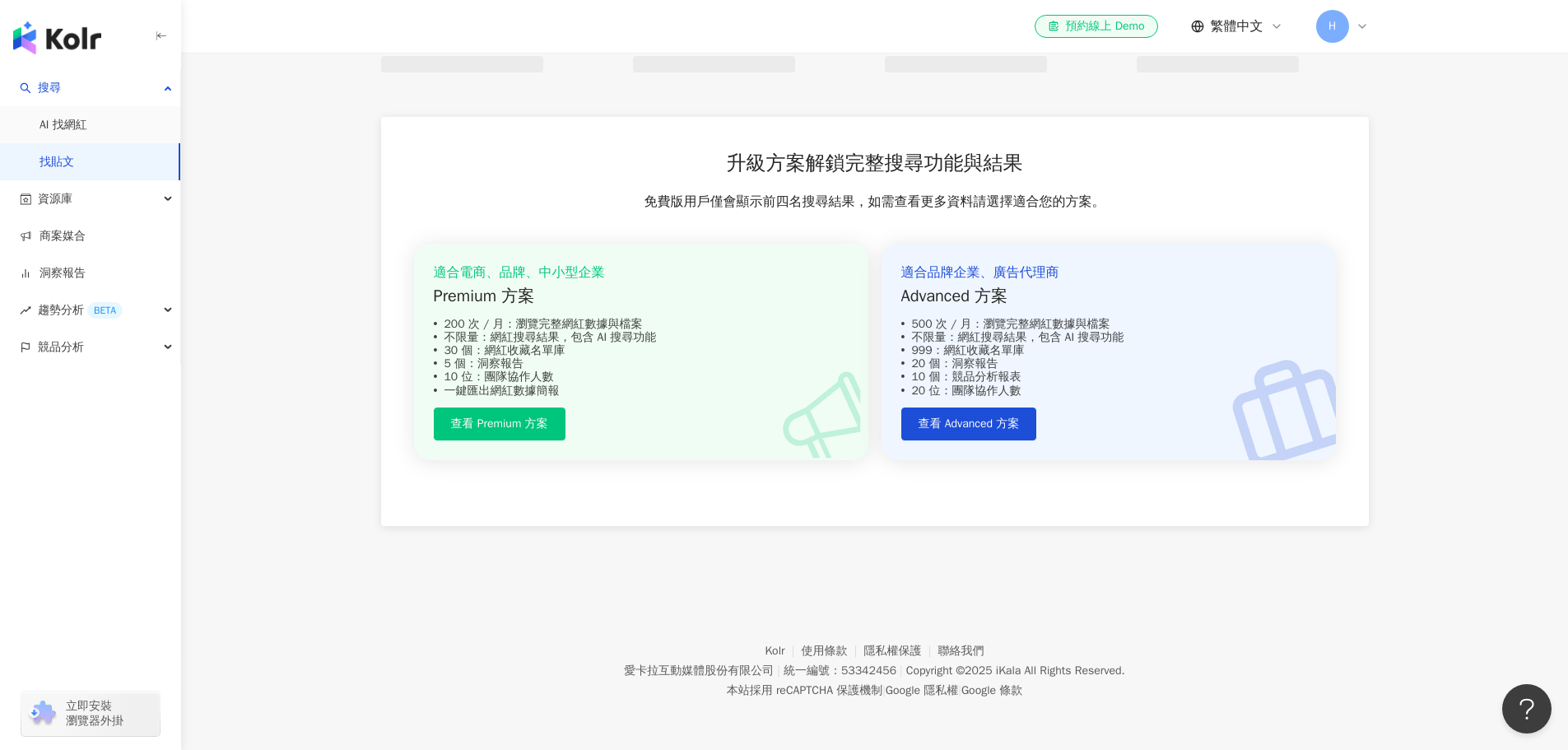 scroll, scrollTop: 0, scrollLeft: 0, axis: both 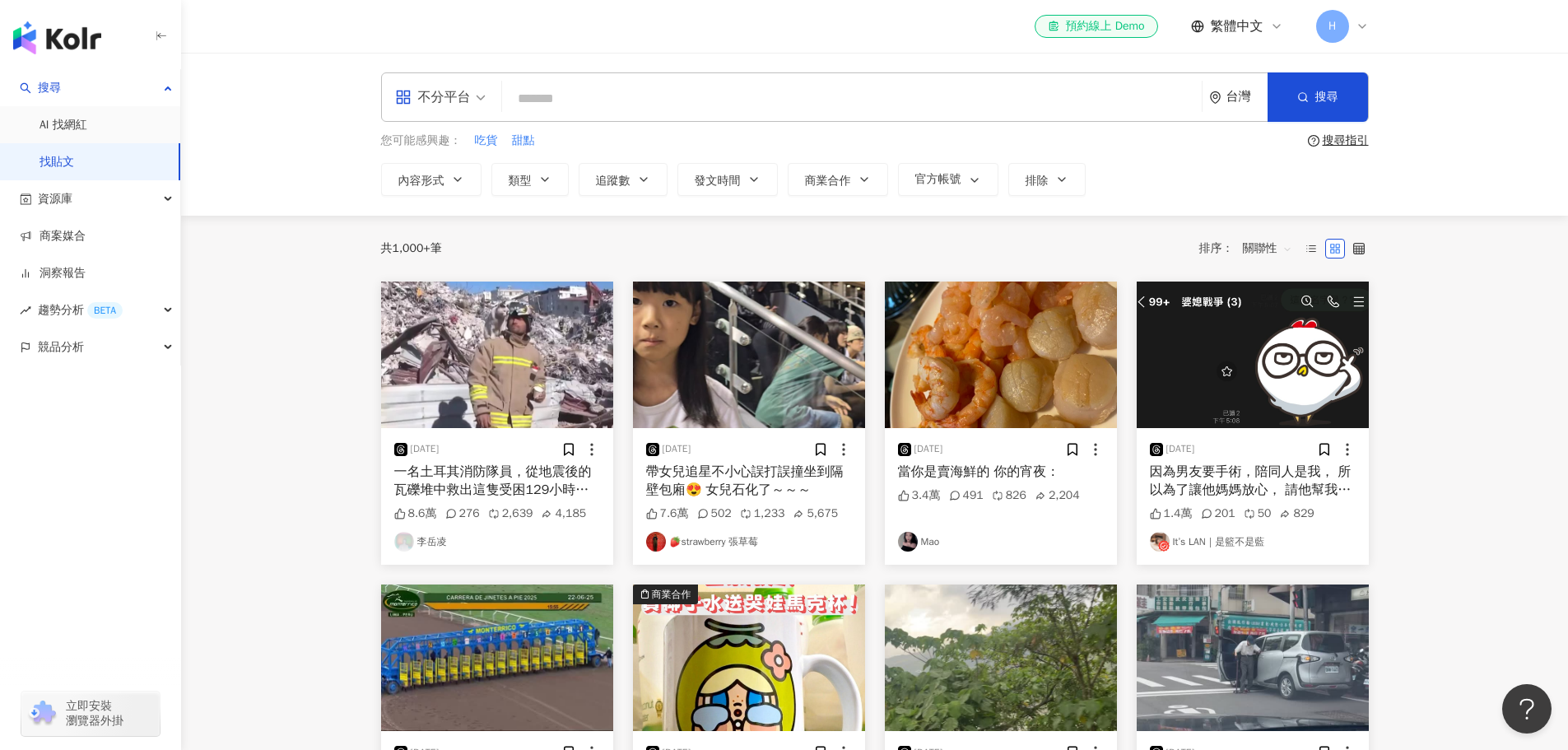 click on "台灣" at bounding box center (1247, 96) 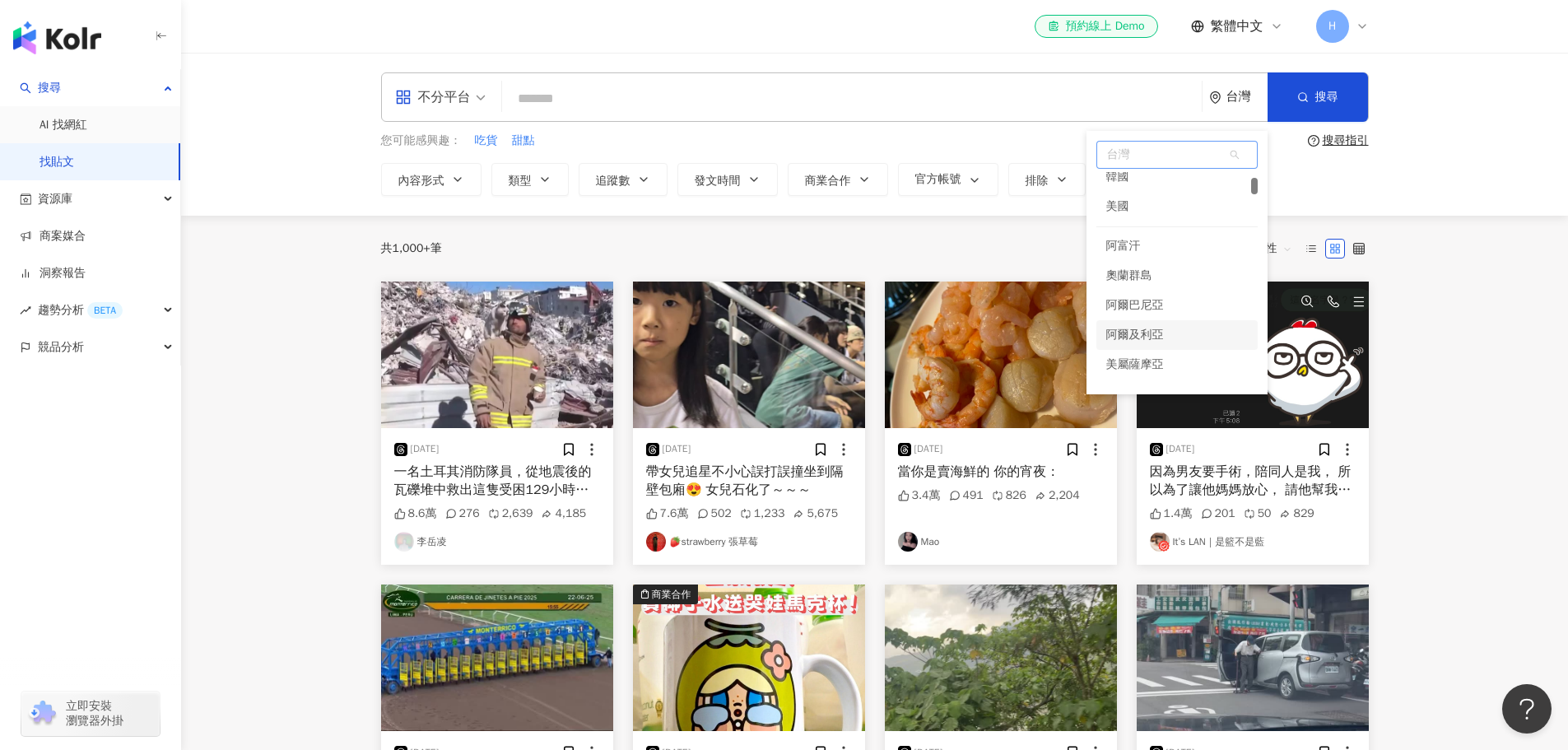 scroll, scrollTop: 165, scrollLeft: 0, axis: vertical 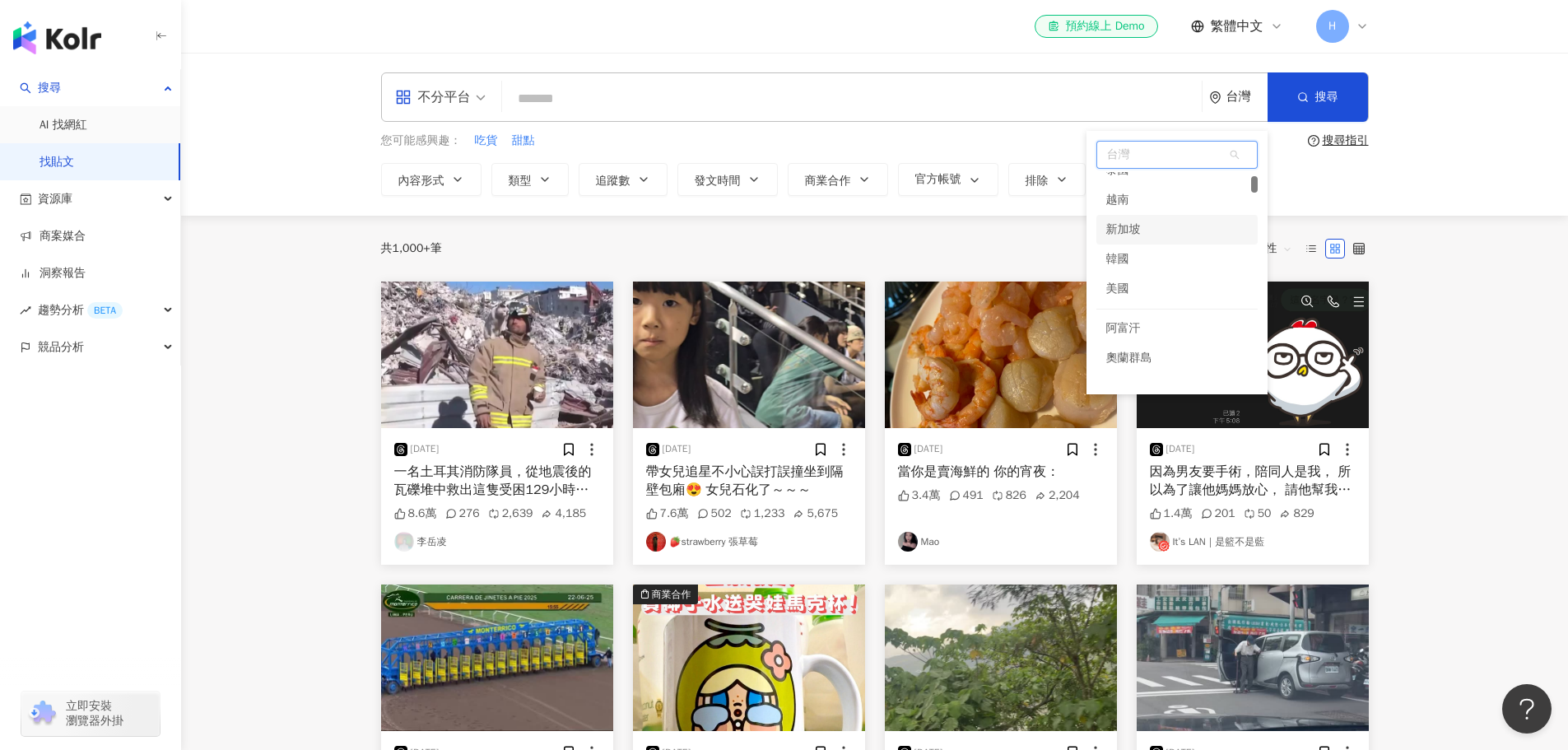 click on "新加坡" at bounding box center (1124, 230) 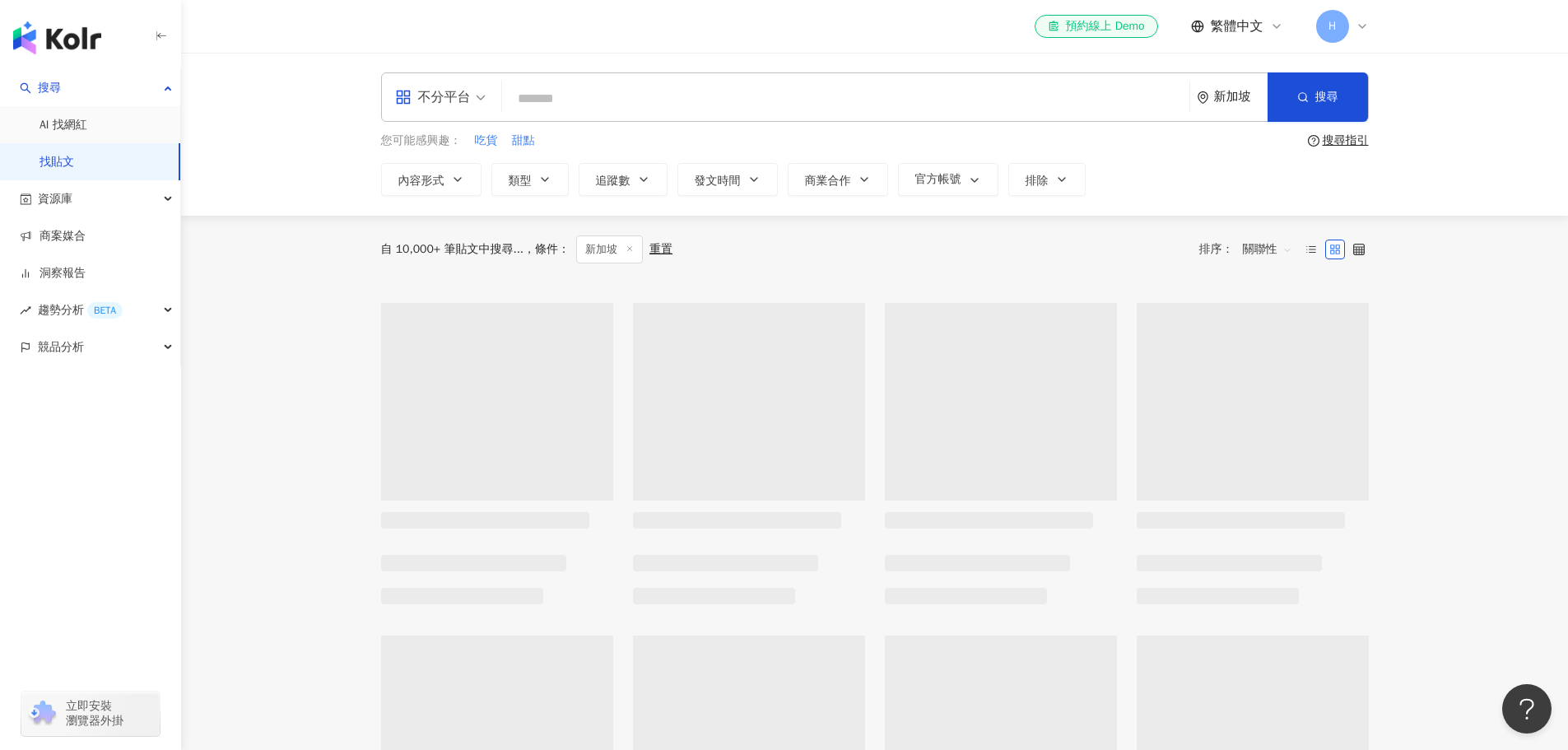 click at bounding box center [845, 98] 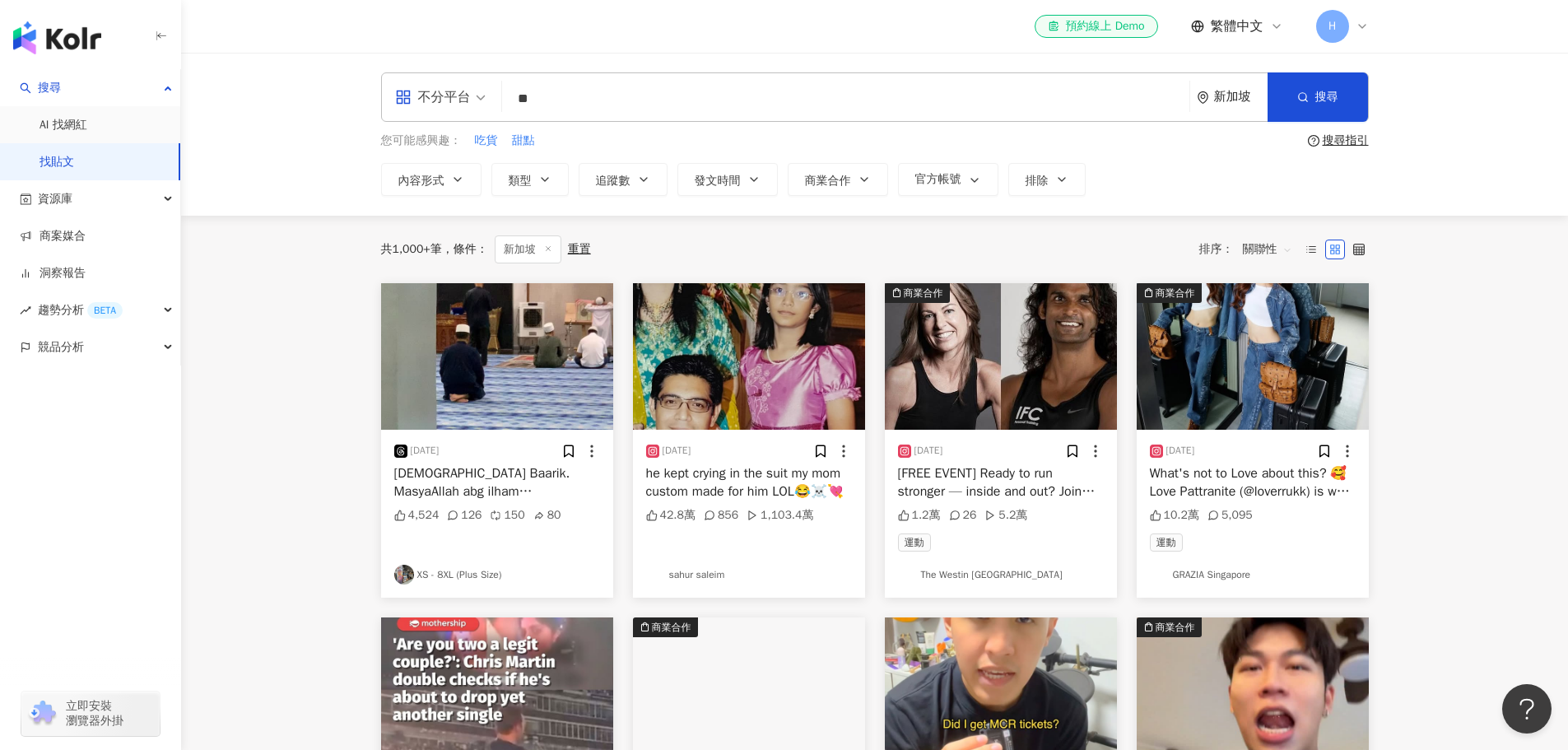 type on "*" 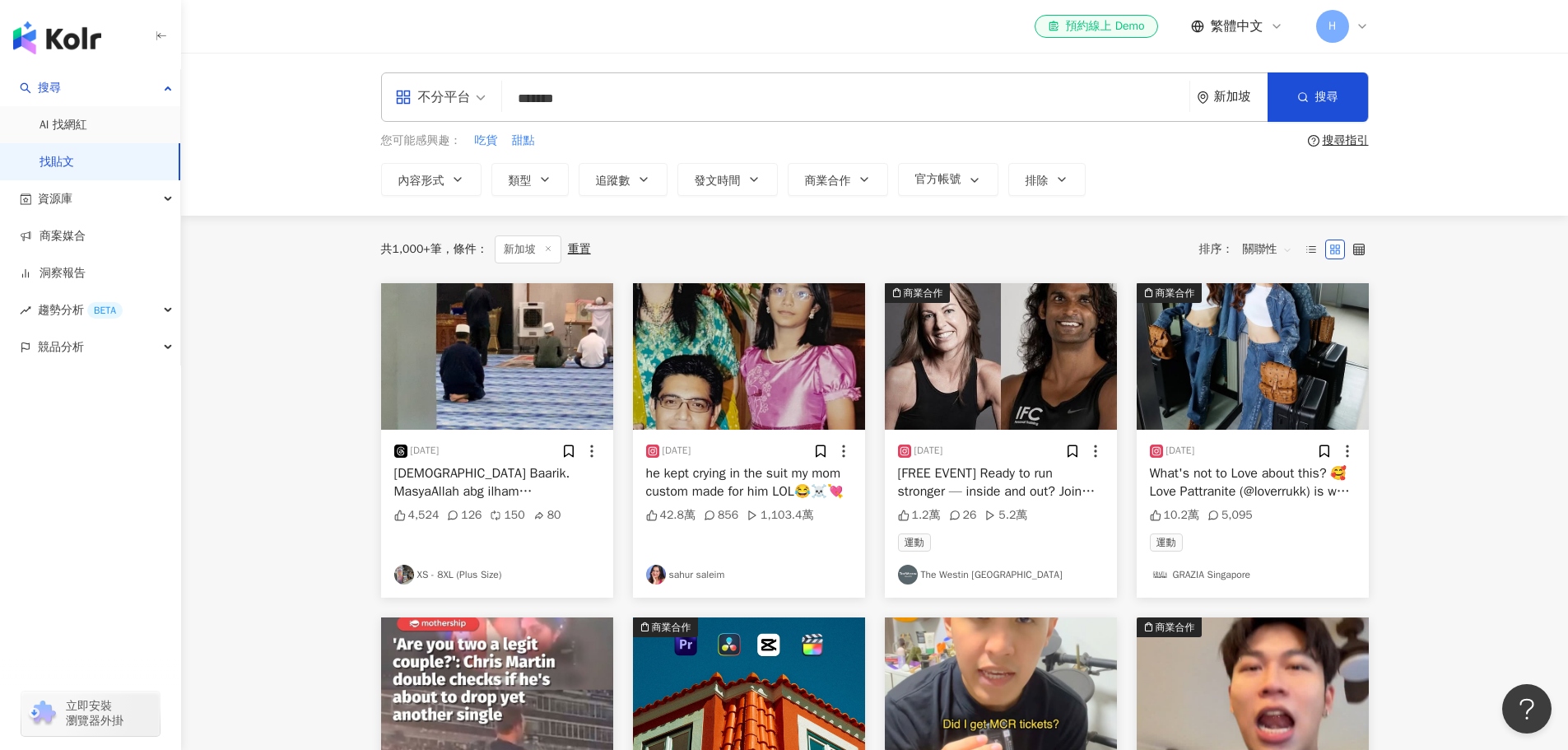 type on "*******" 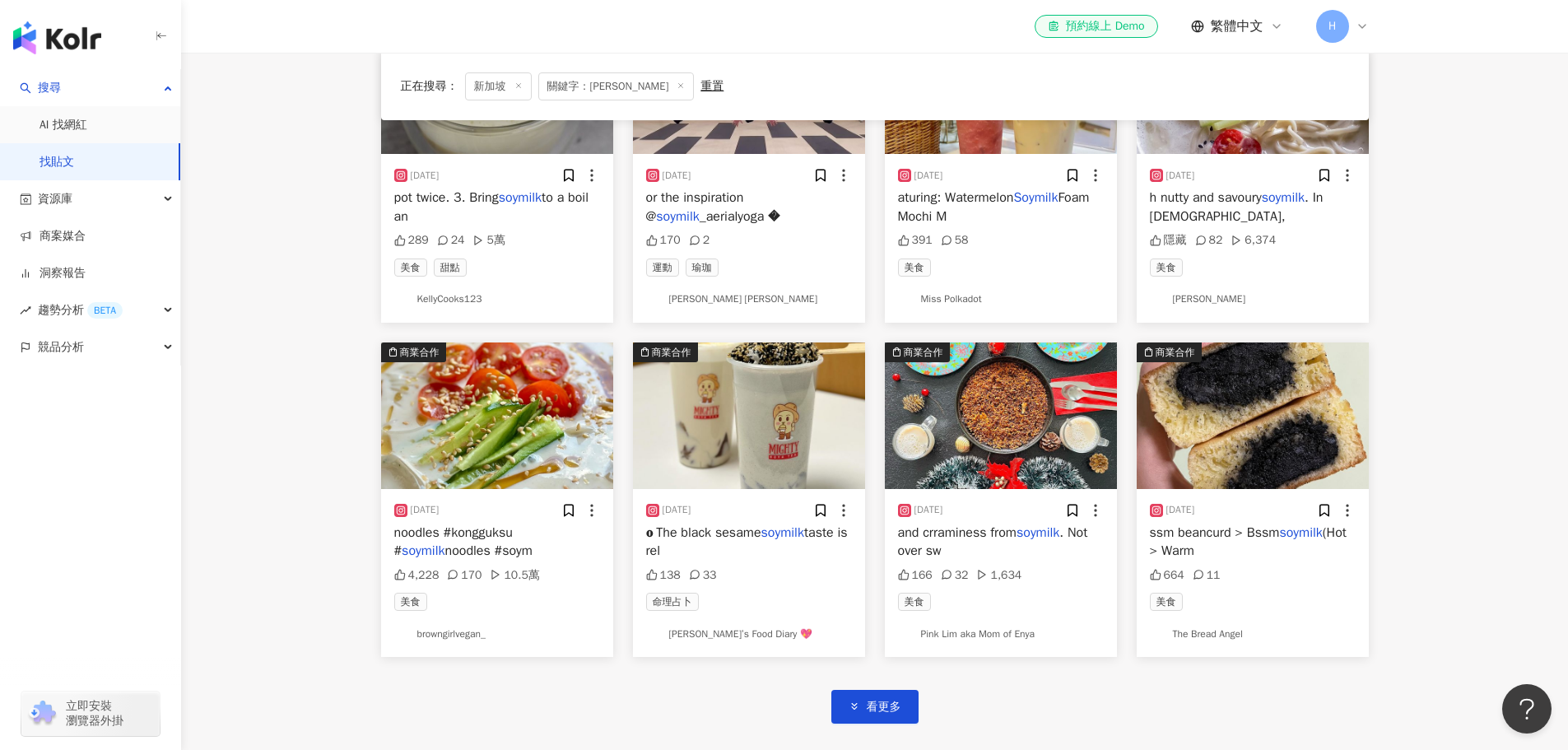 scroll, scrollTop: 741, scrollLeft: 0, axis: vertical 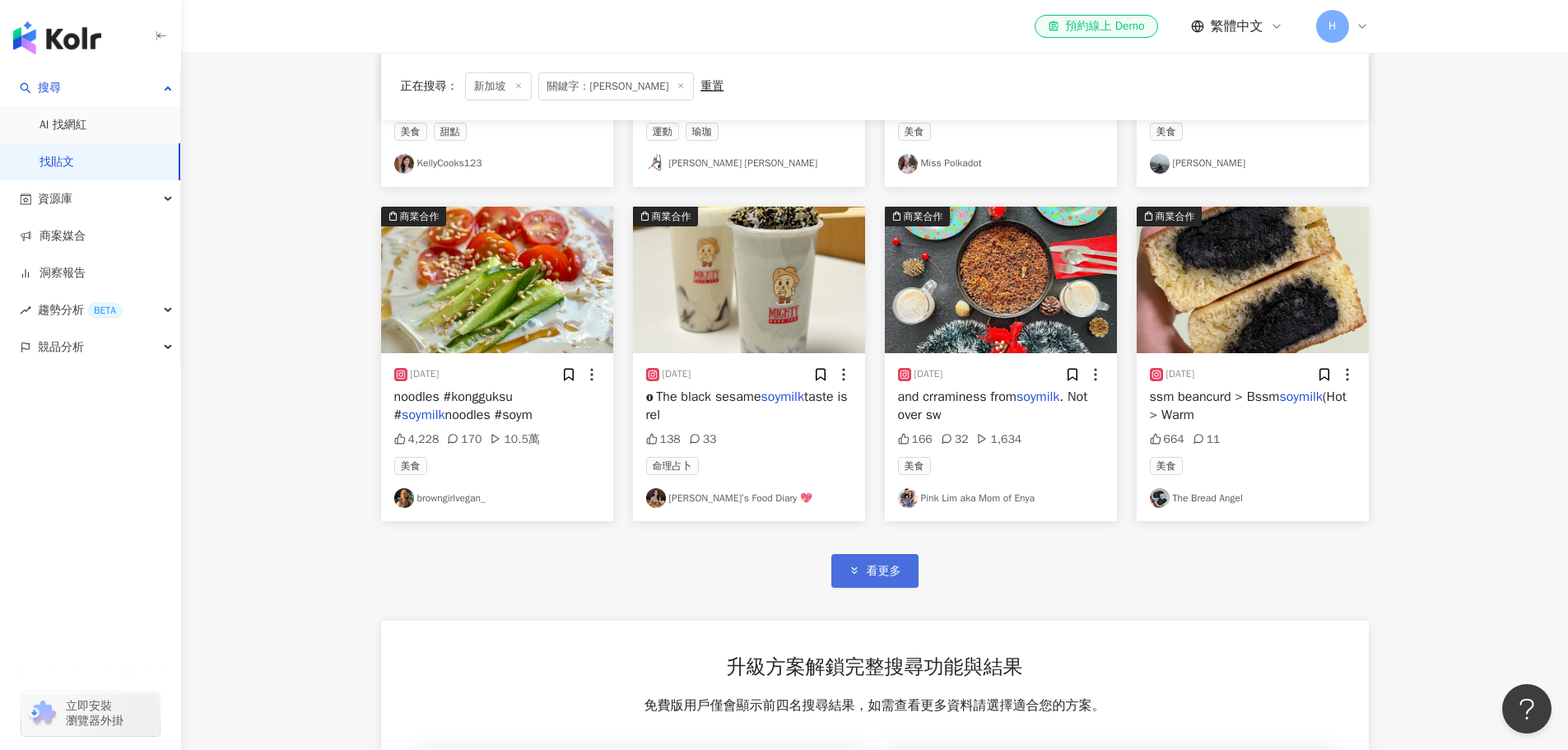 click on "看更多" at bounding box center [884, 571] 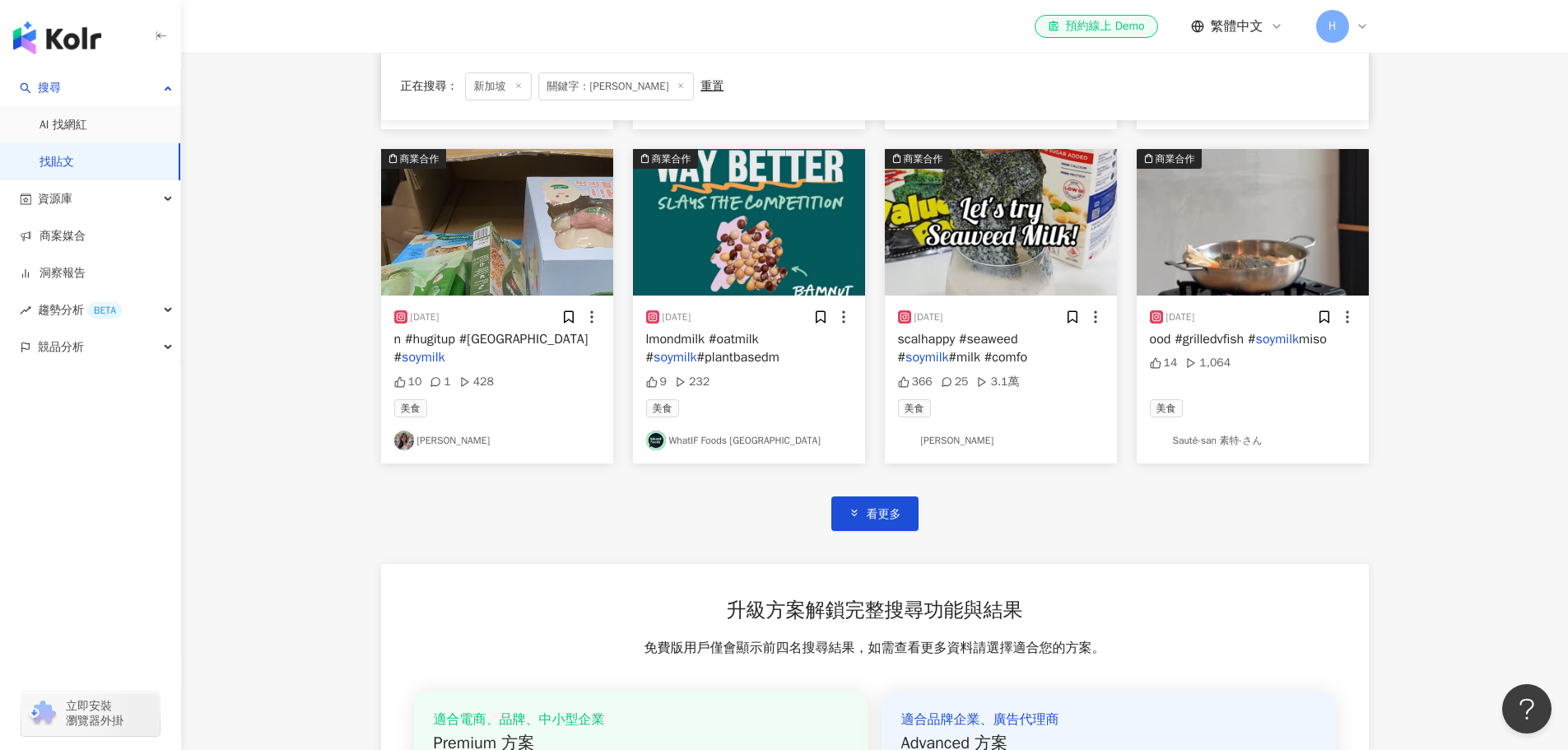 scroll, scrollTop: 1729, scrollLeft: 0, axis: vertical 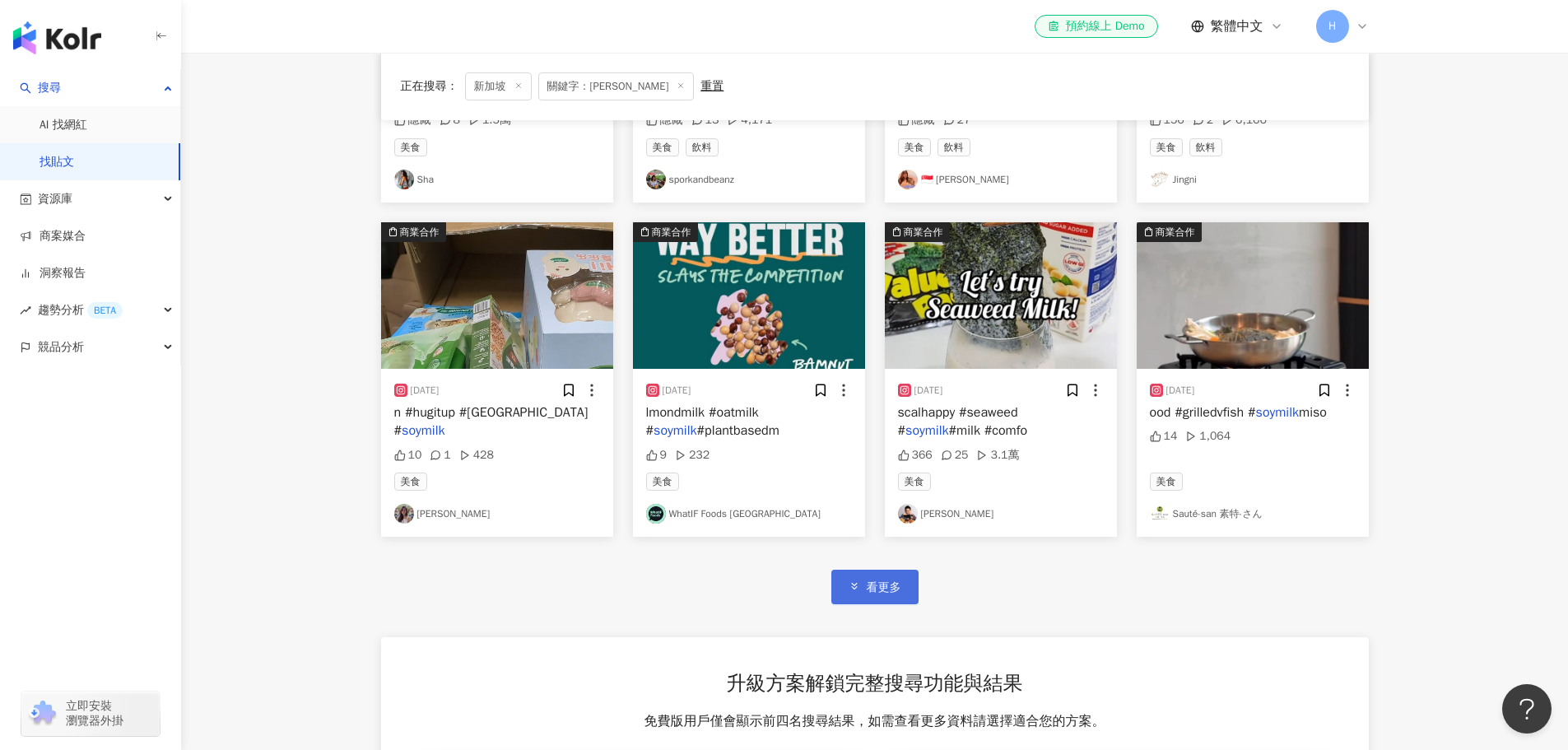 click on "看更多" at bounding box center (884, 588) 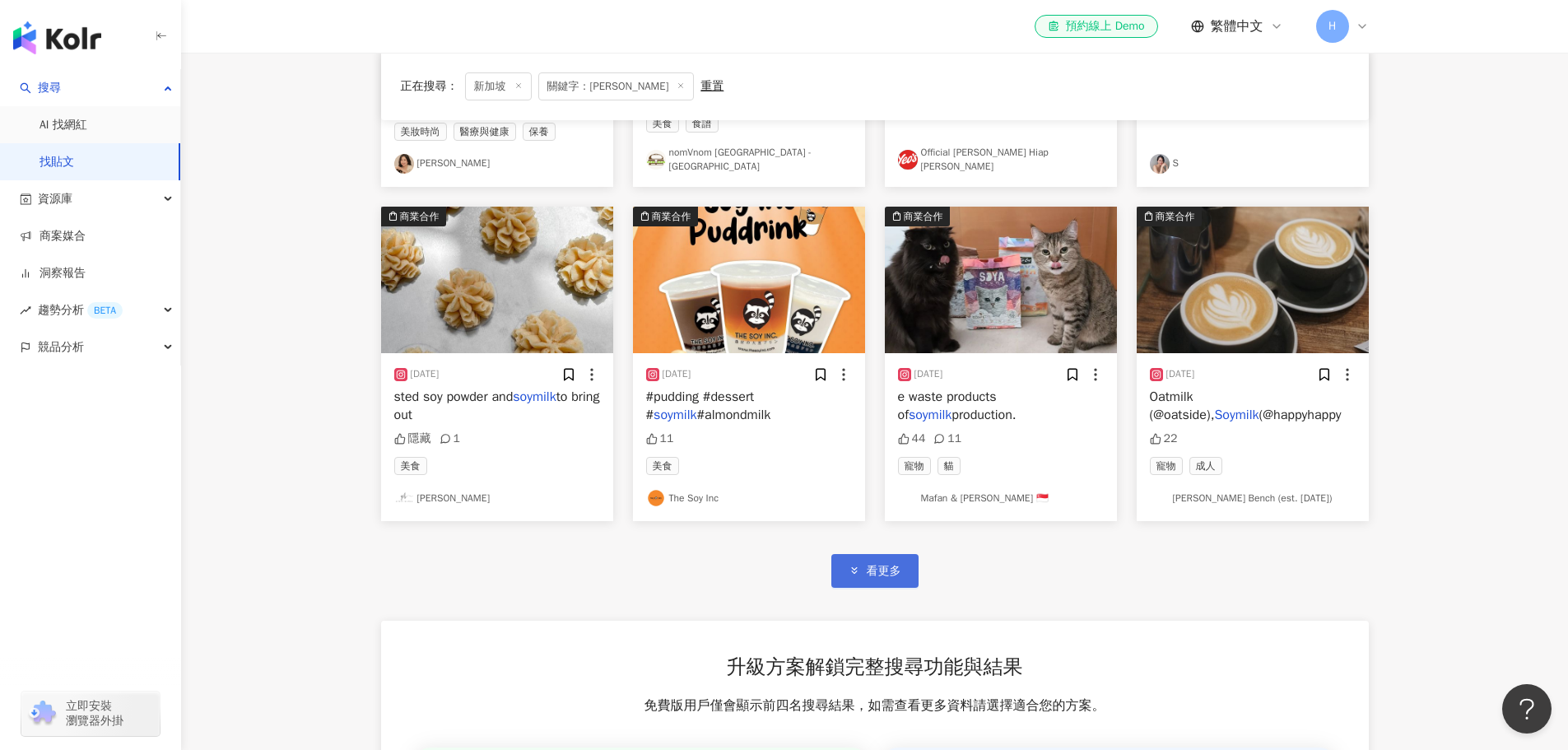 scroll, scrollTop: 2799, scrollLeft: 0, axis: vertical 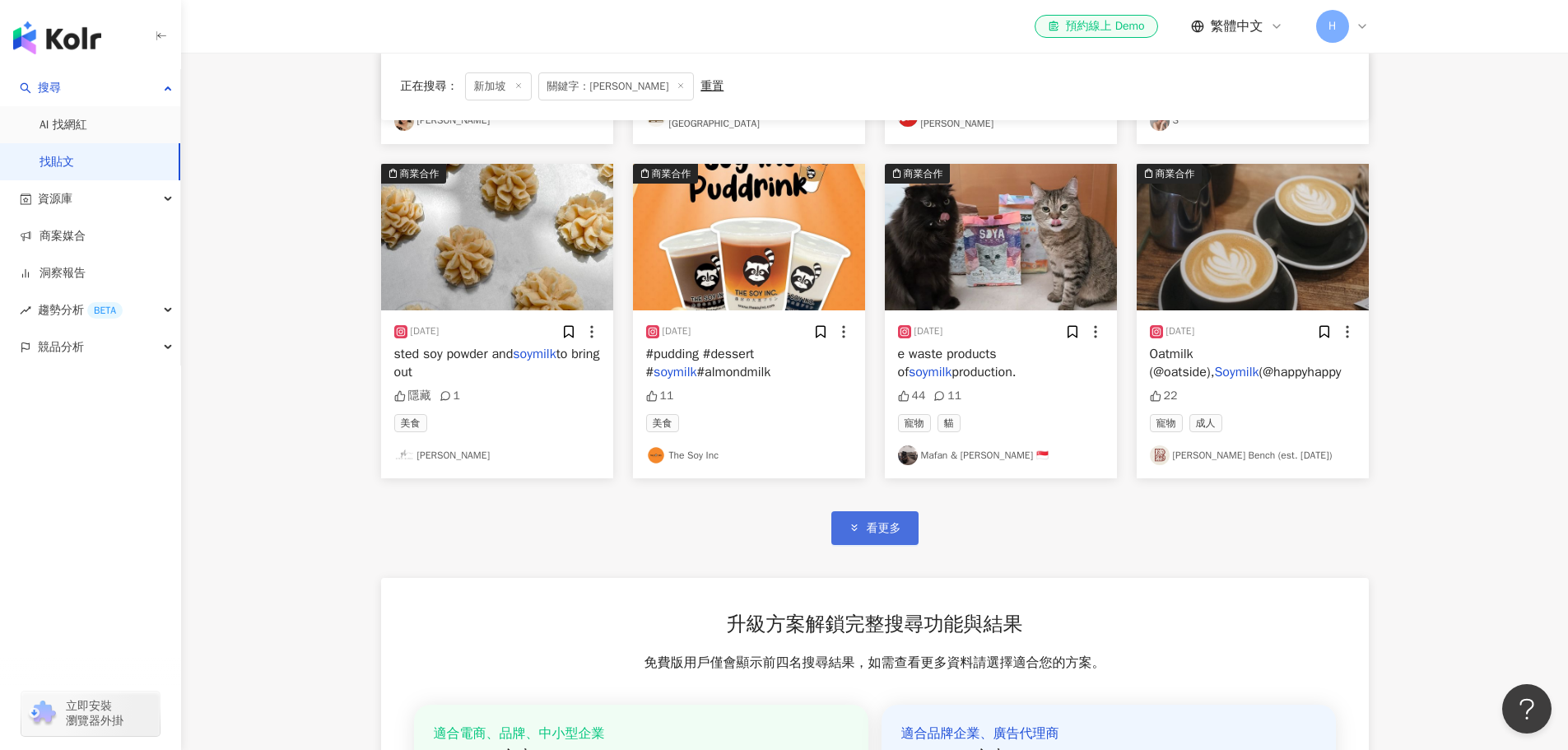 click on "看更多" at bounding box center [875, 528] 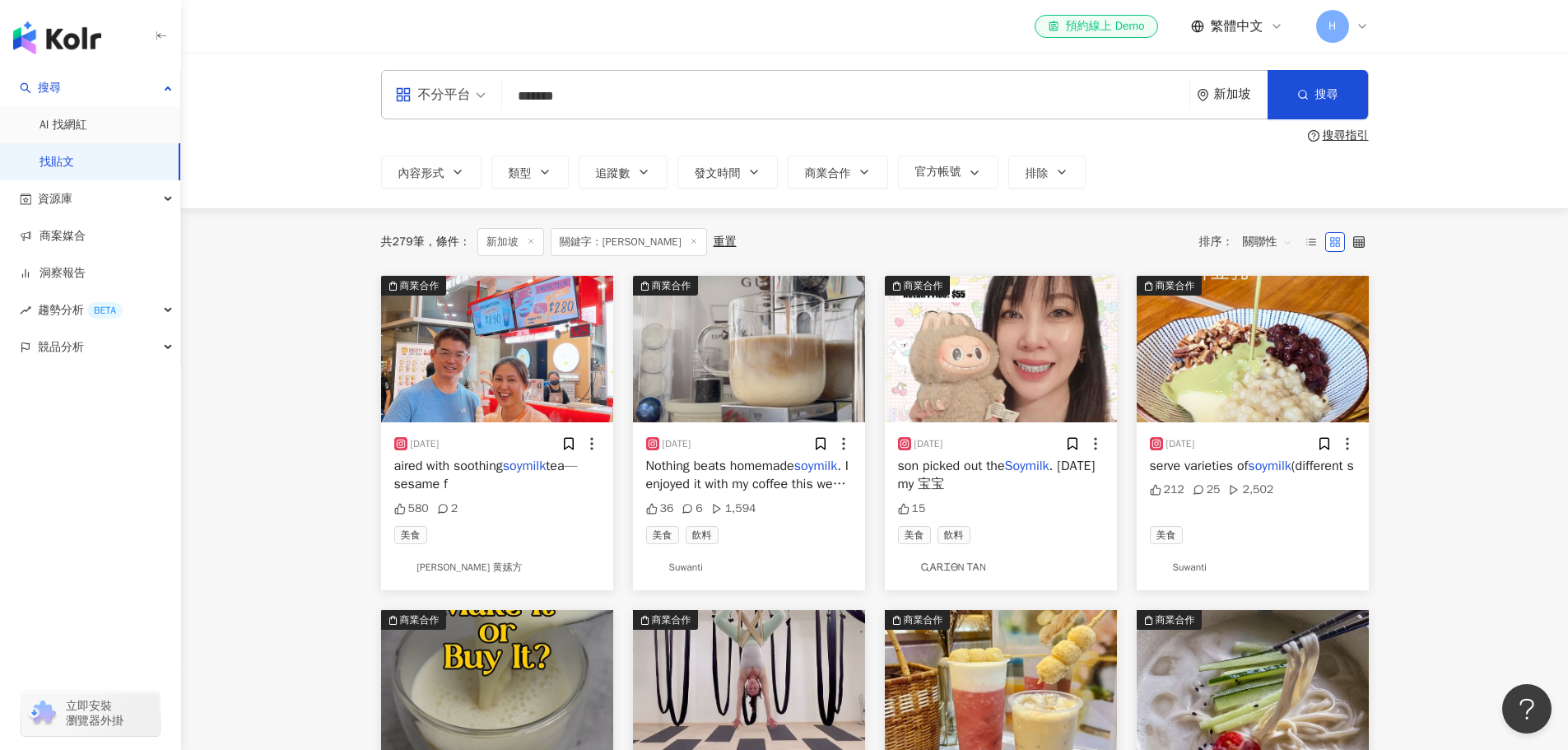 scroll, scrollTop: 0, scrollLeft: 0, axis: both 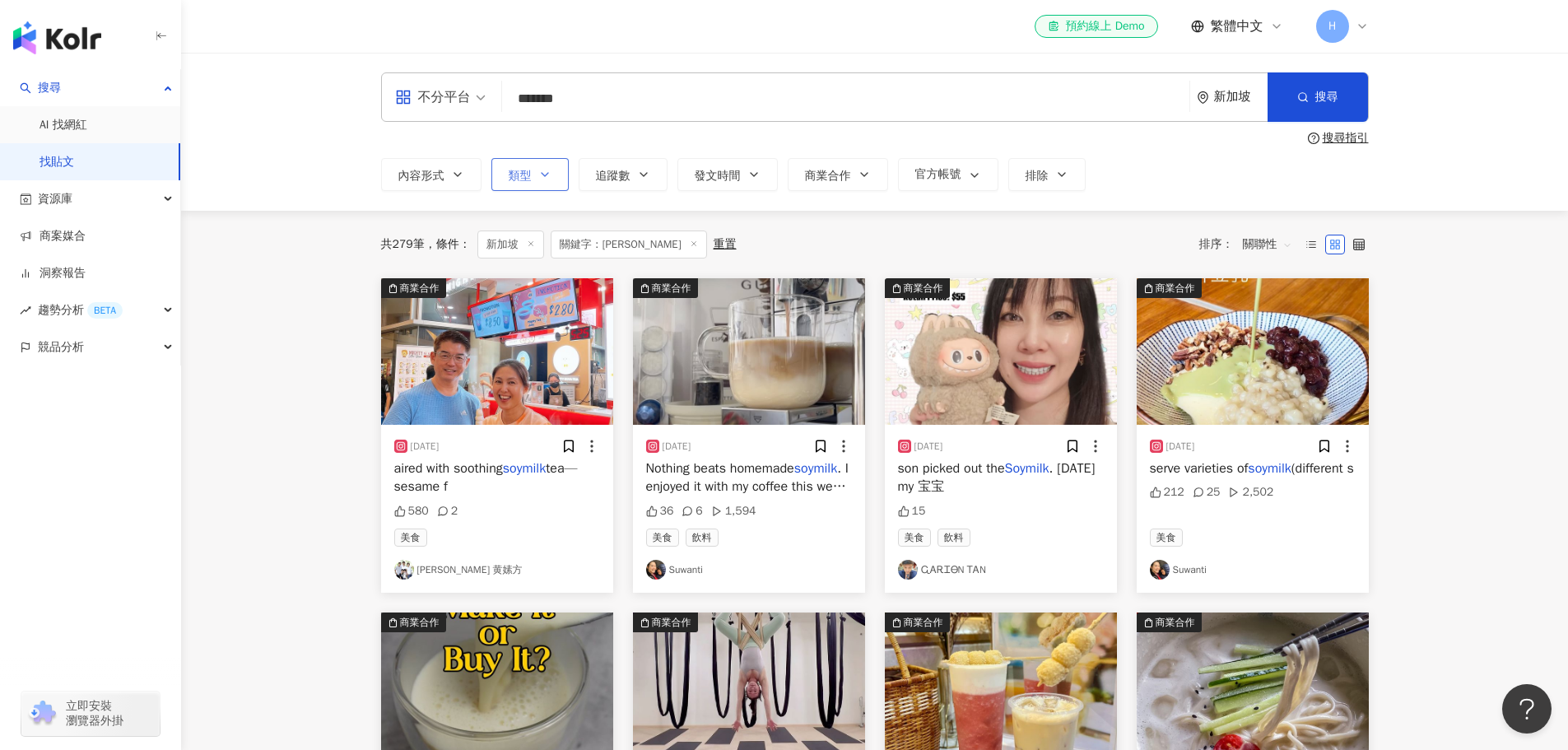 click 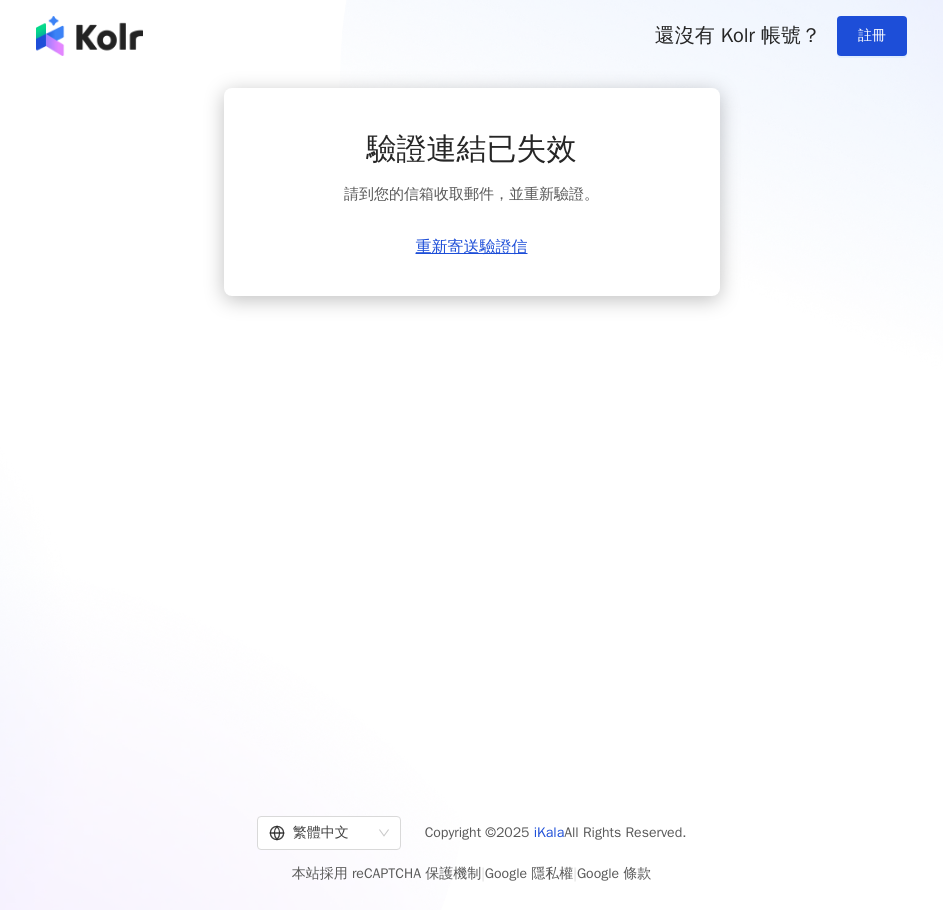 scroll, scrollTop: 0, scrollLeft: 0, axis: both 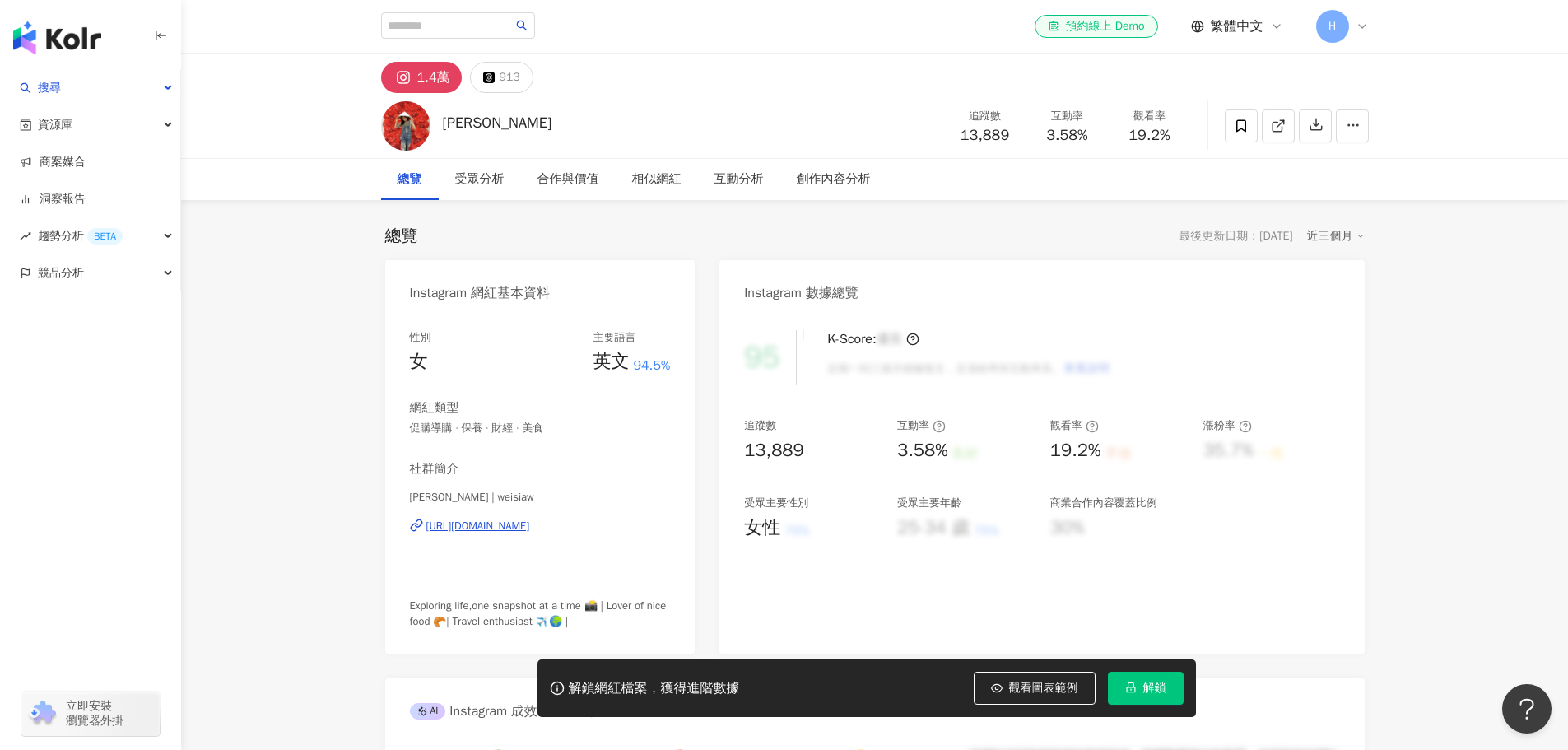 click on "解鎖" at bounding box center [1146, 688] 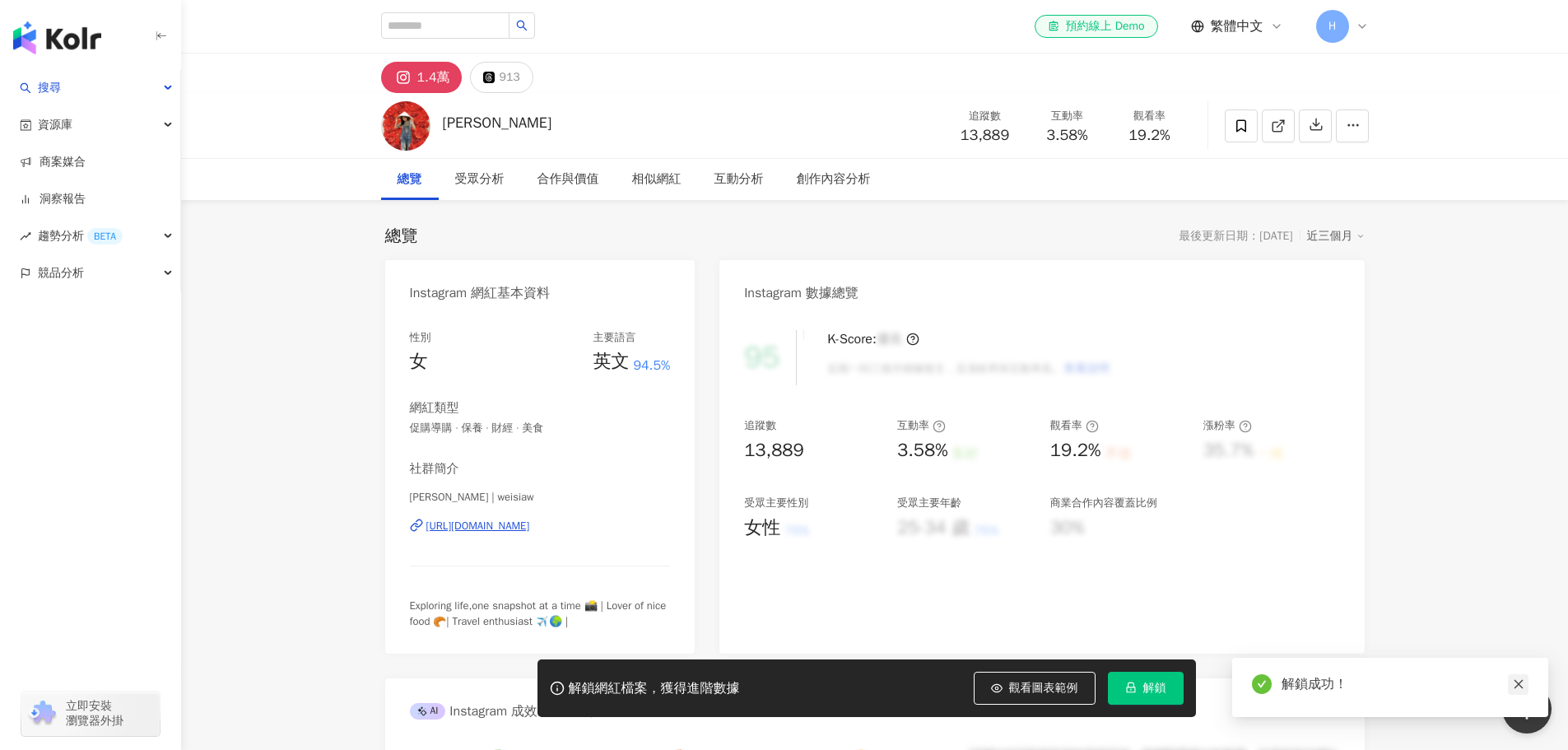 click 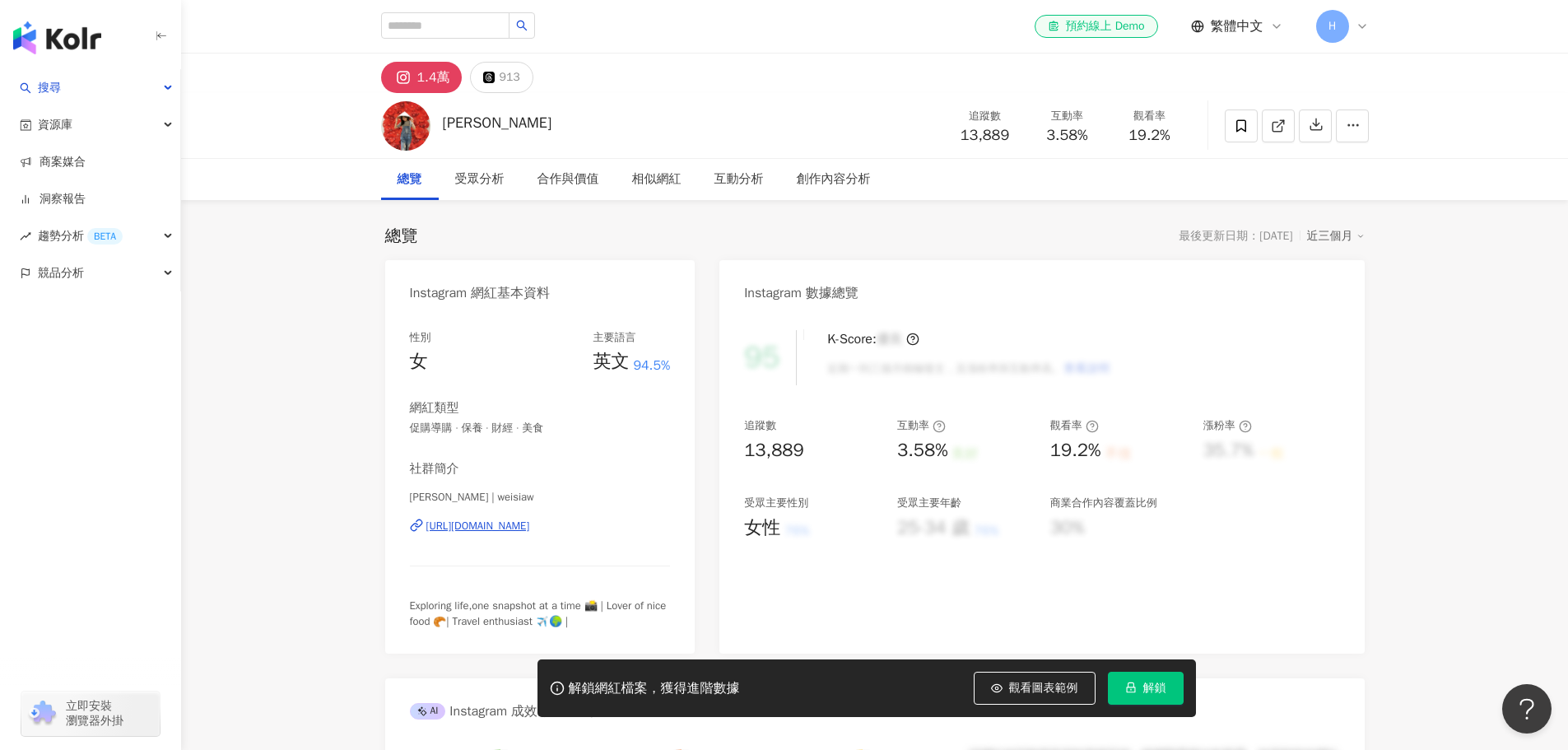 click on "95 K-Score :   優良 近期一到三個月積極發文，且漲粉率與互動率高。 查看說明 追蹤數   13,889 互動率   3.58% 良好 觀看率   19.2% 不佳 漲粉率   35.7% 一般 受眾主要性別   女性 76% 受眾主要年齡   25-34 歲 76% 商業合作內容覆蓋比例   30%" at bounding box center [1041, 483] 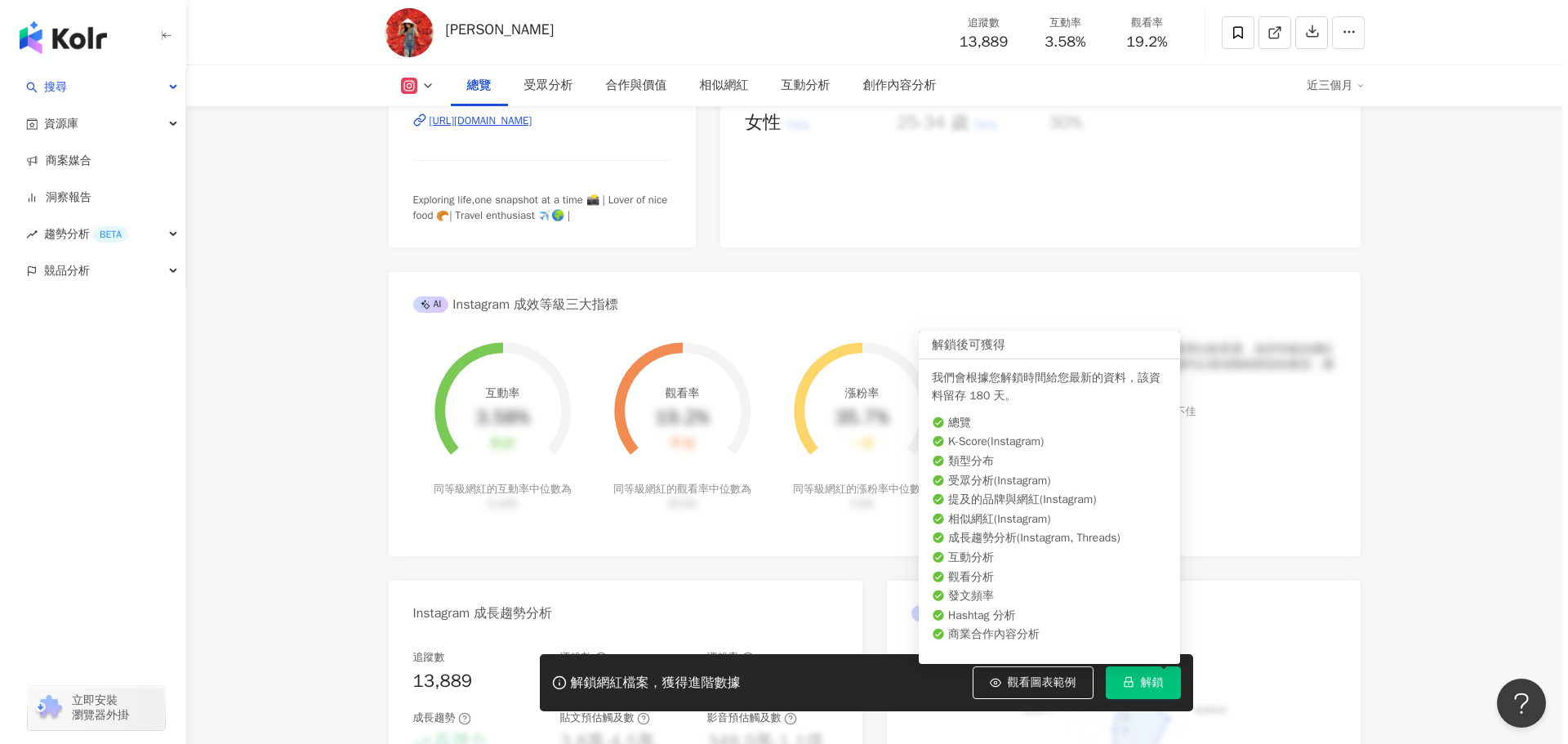 scroll, scrollTop: 408, scrollLeft: 0, axis: vertical 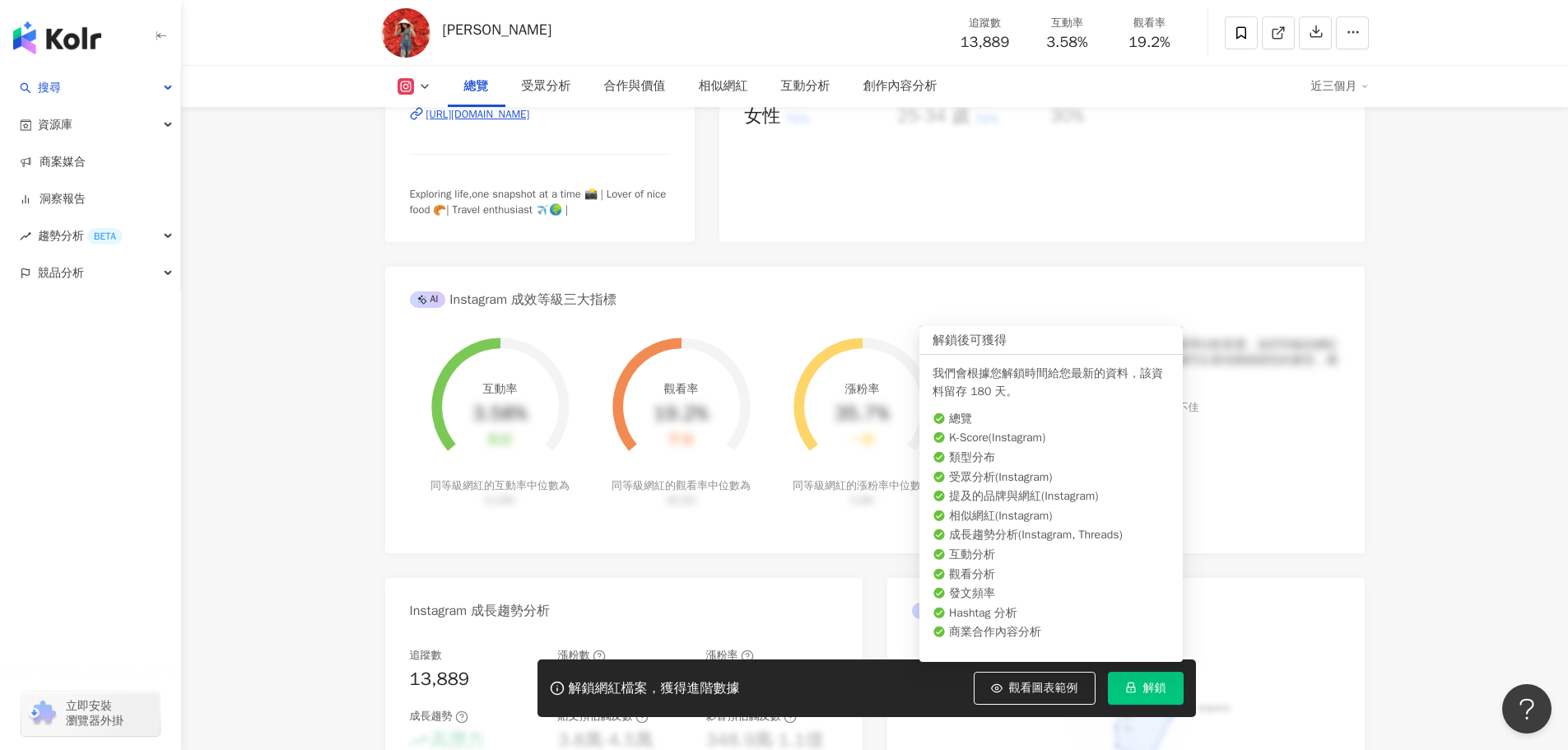click on "解鎖" at bounding box center [1146, 688] 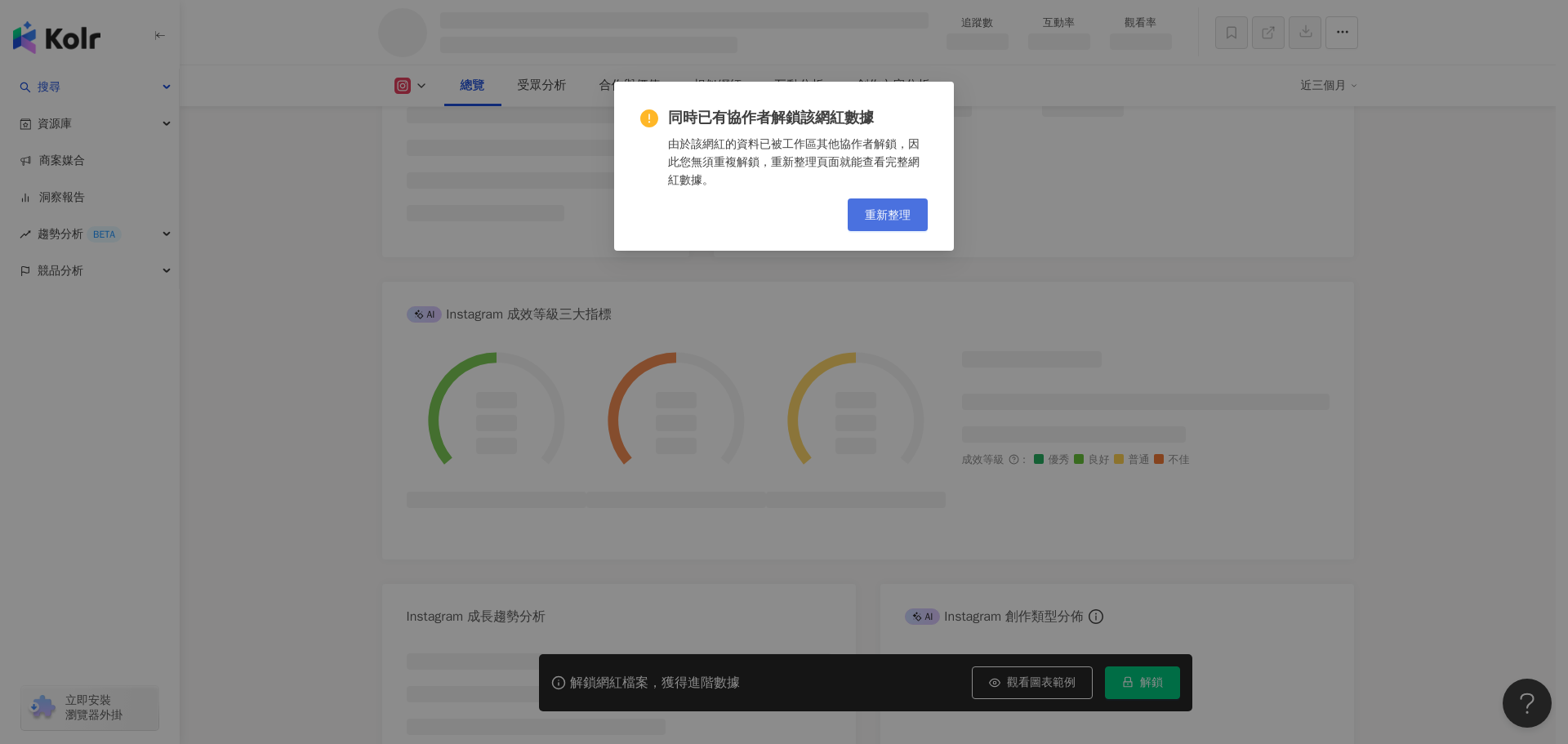 scroll, scrollTop: 410, scrollLeft: 0, axis: vertical 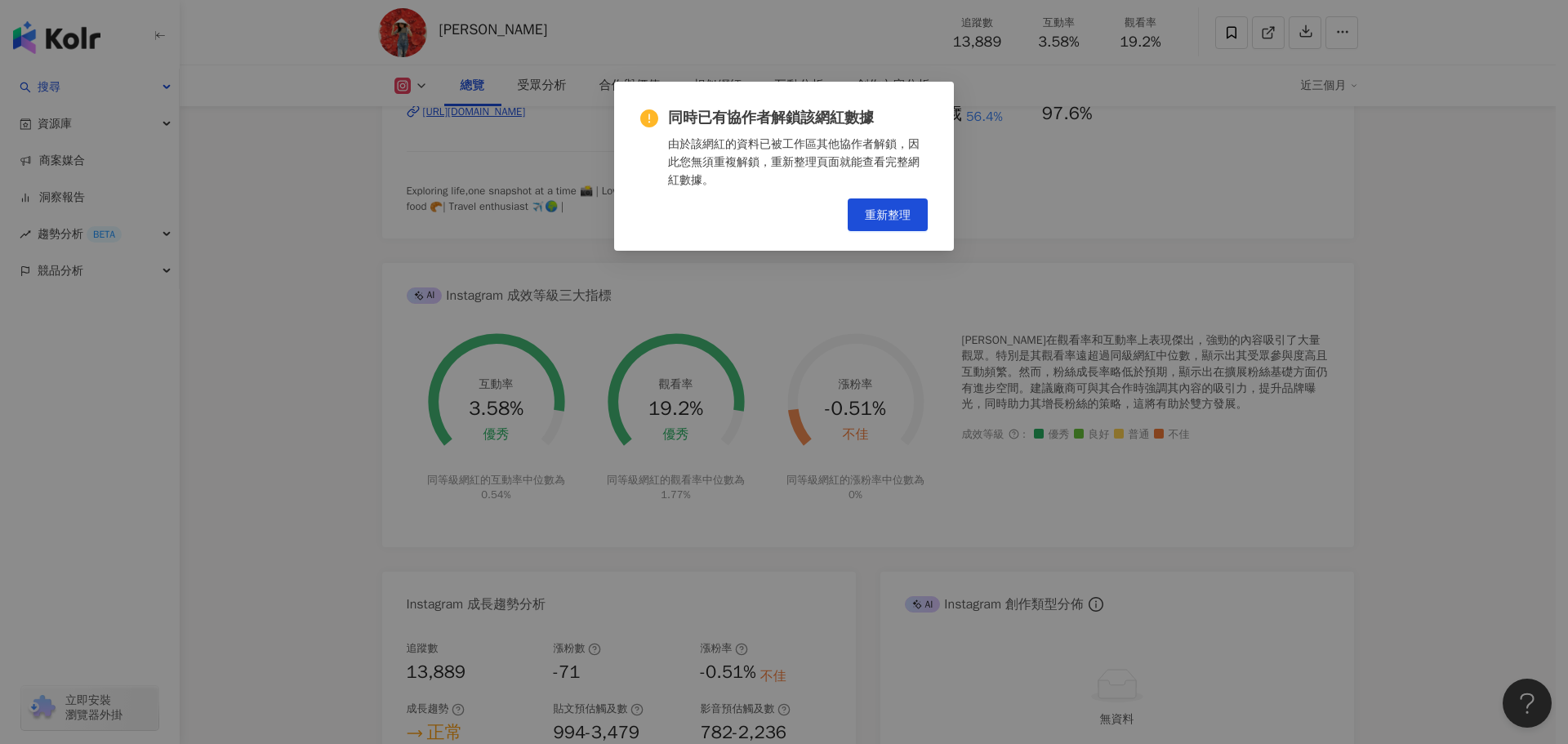 click on "同時已有協作者解鎖該網紅數據 由於該網紅的資料已被工作區其他協作者解鎖，因此您無須重複解鎖，重新整理頁面就能查看完整網紅數據。 重新整理" at bounding box center (784, 372) 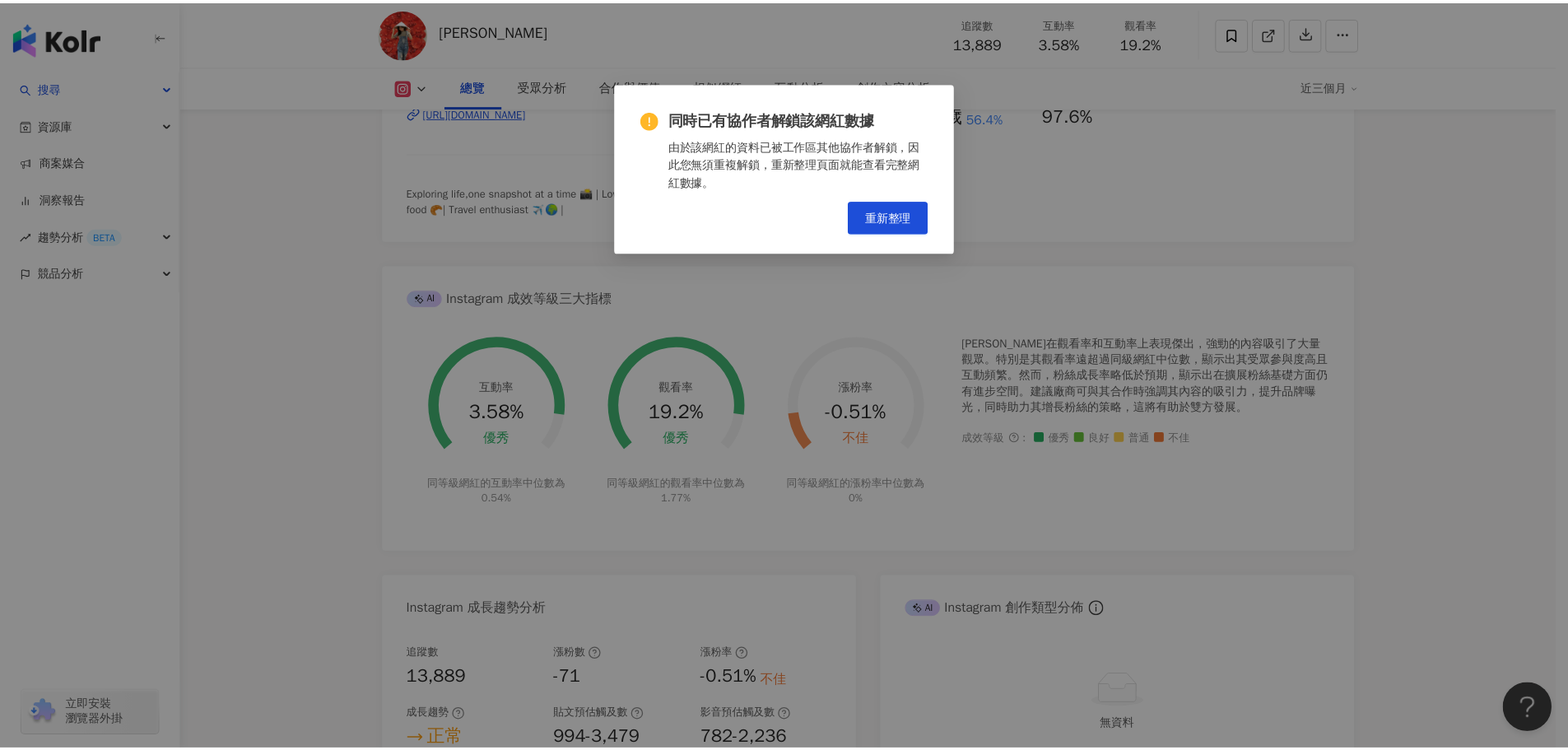 scroll, scrollTop: 412, scrollLeft: 0, axis: vertical 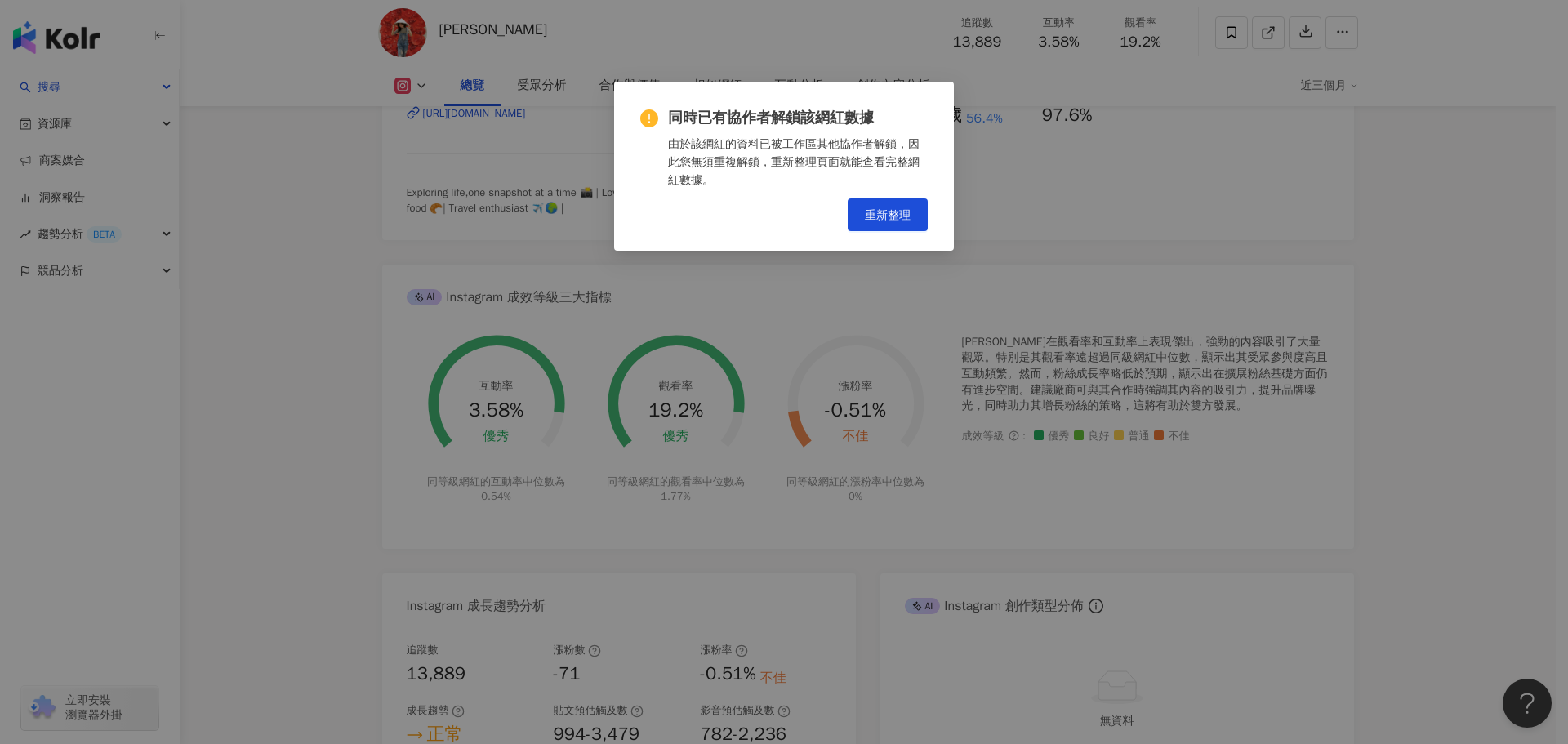 click on "同時已有協作者解鎖該網紅數據 由於該網紅的資料已被工作區其他協作者解鎖，因此您無須重複解鎖，重新整理頁面就能查看完整網紅數據。 重新整理" at bounding box center [784, 372] 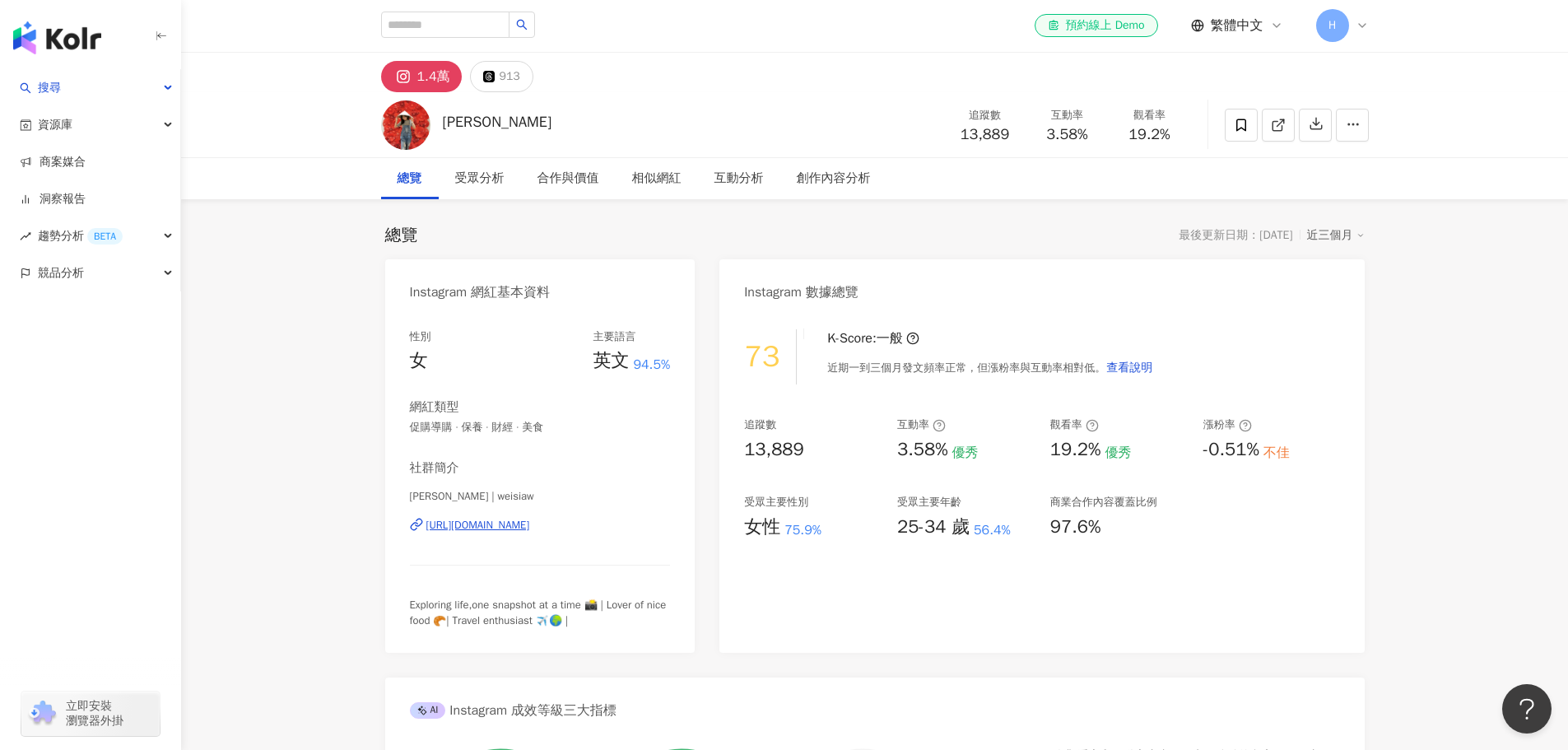 scroll, scrollTop: 0, scrollLeft: 0, axis: both 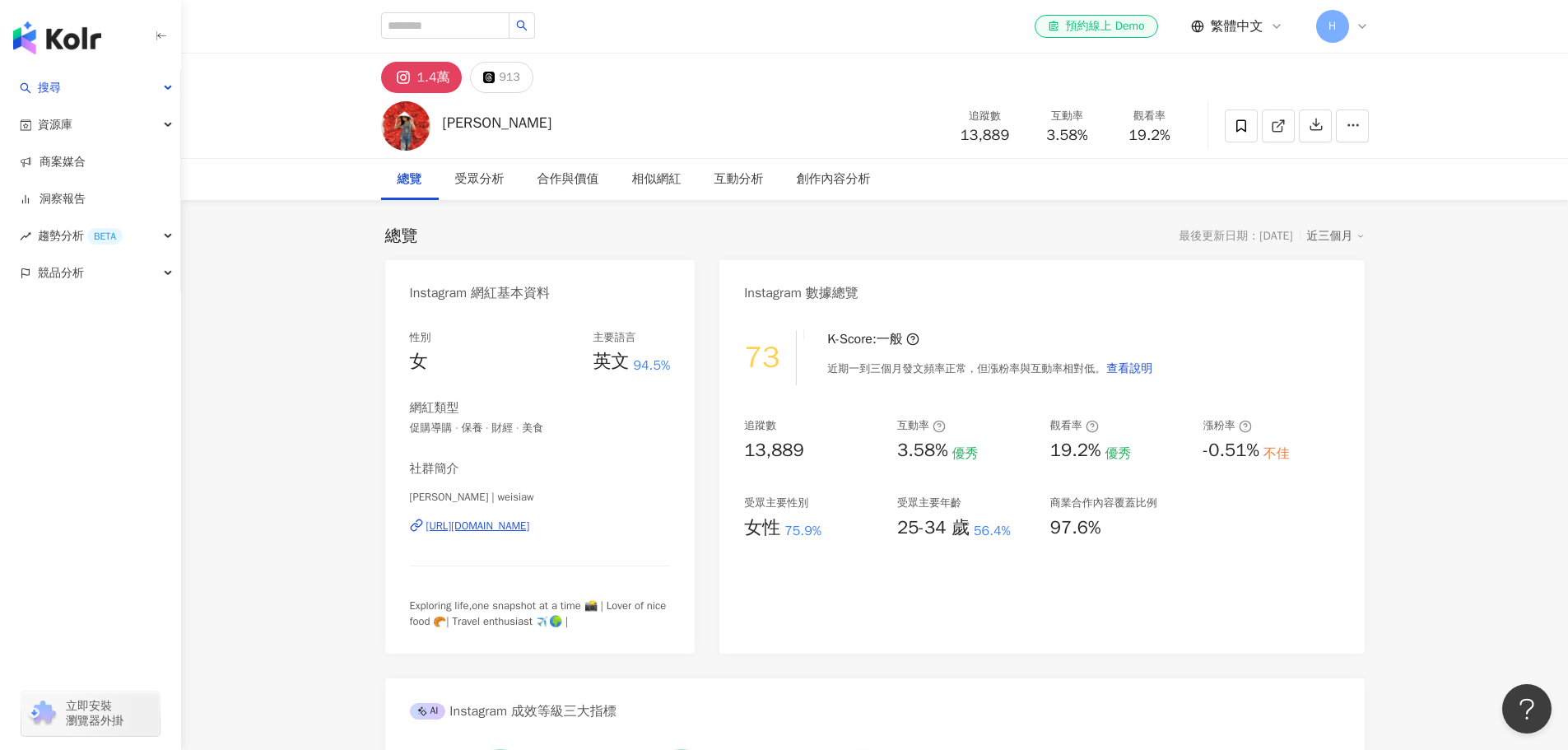 click 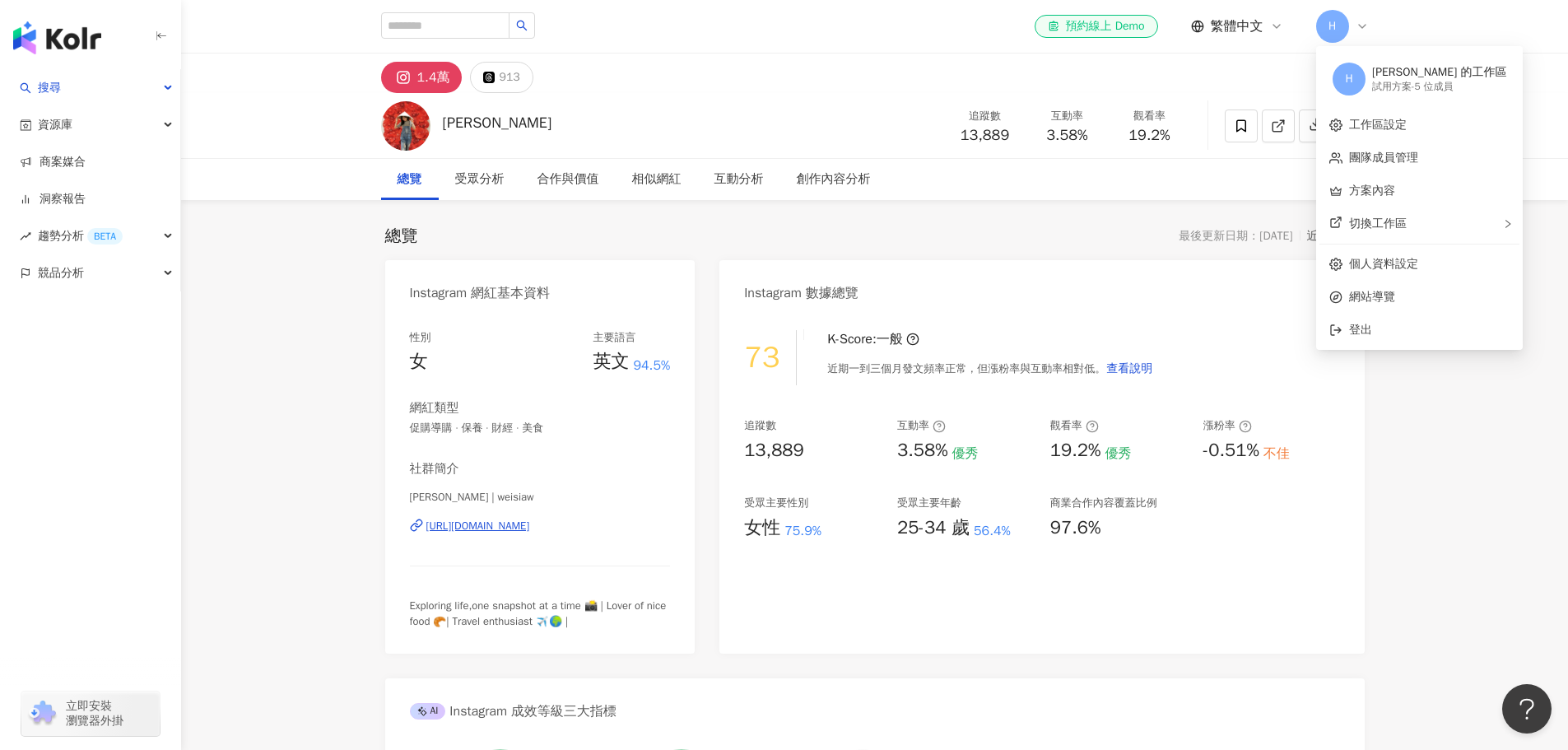 click 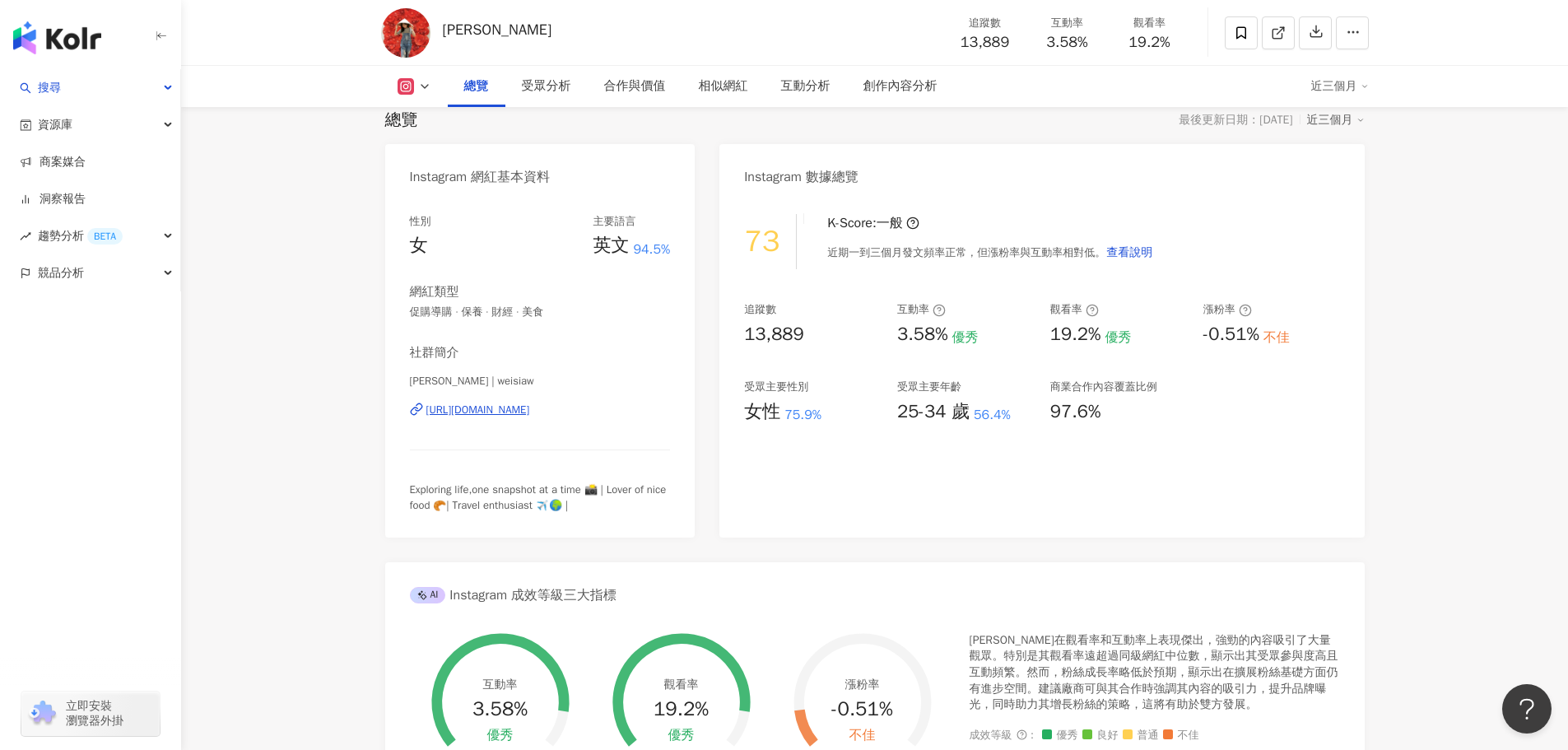 scroll, scrollTop: 0, scrollLeft: 0, axis: both 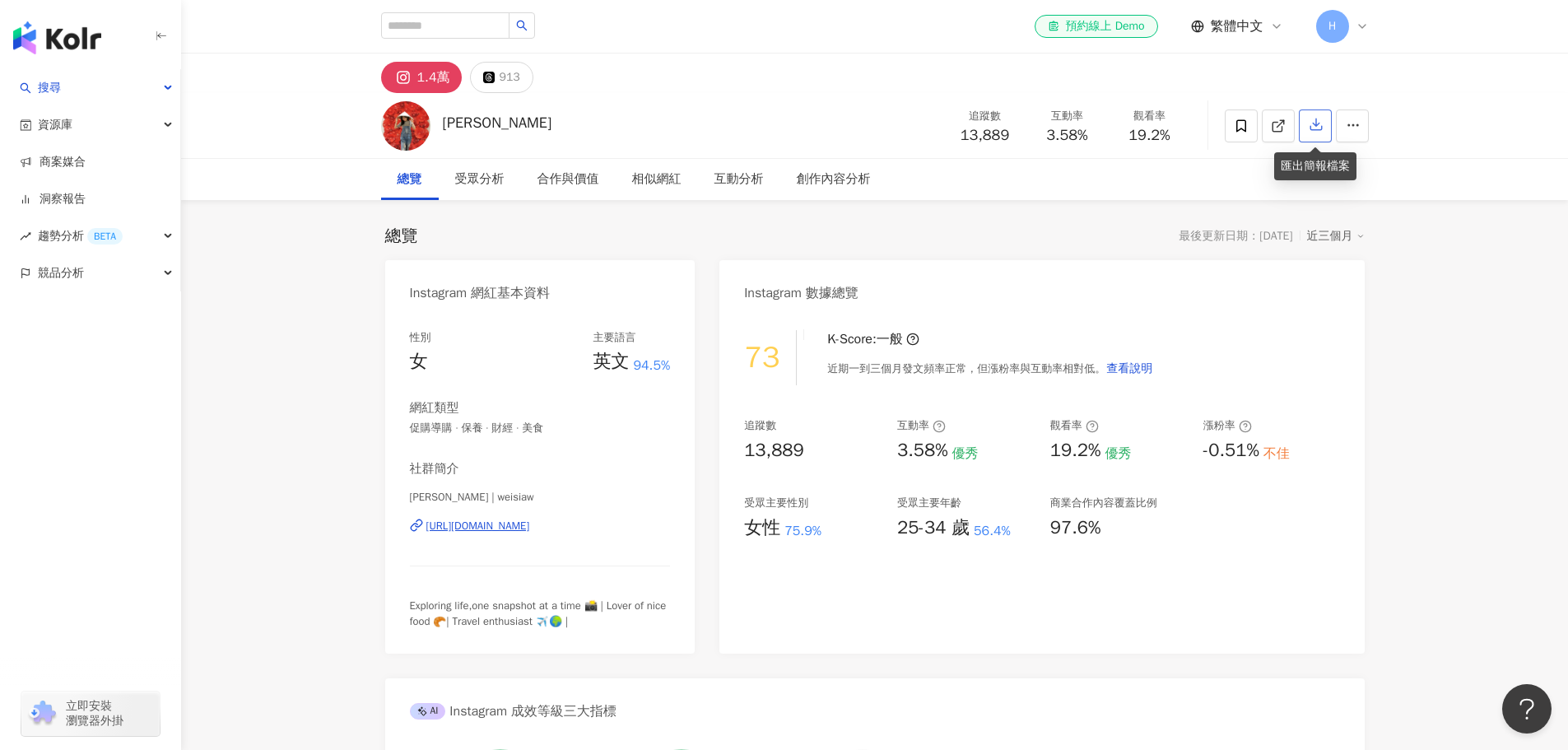 click 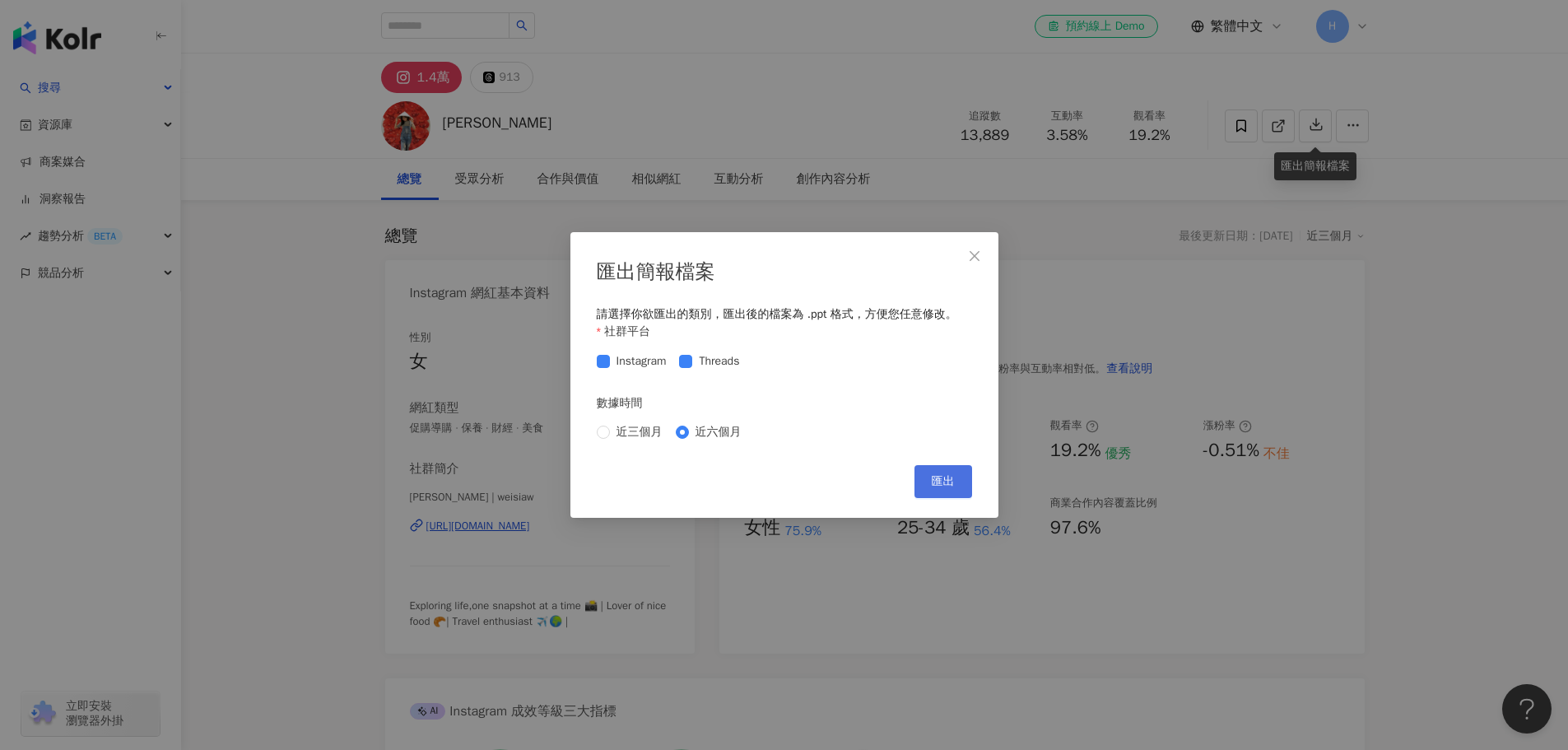 click on "匯出" at bounding box center [943, 482] 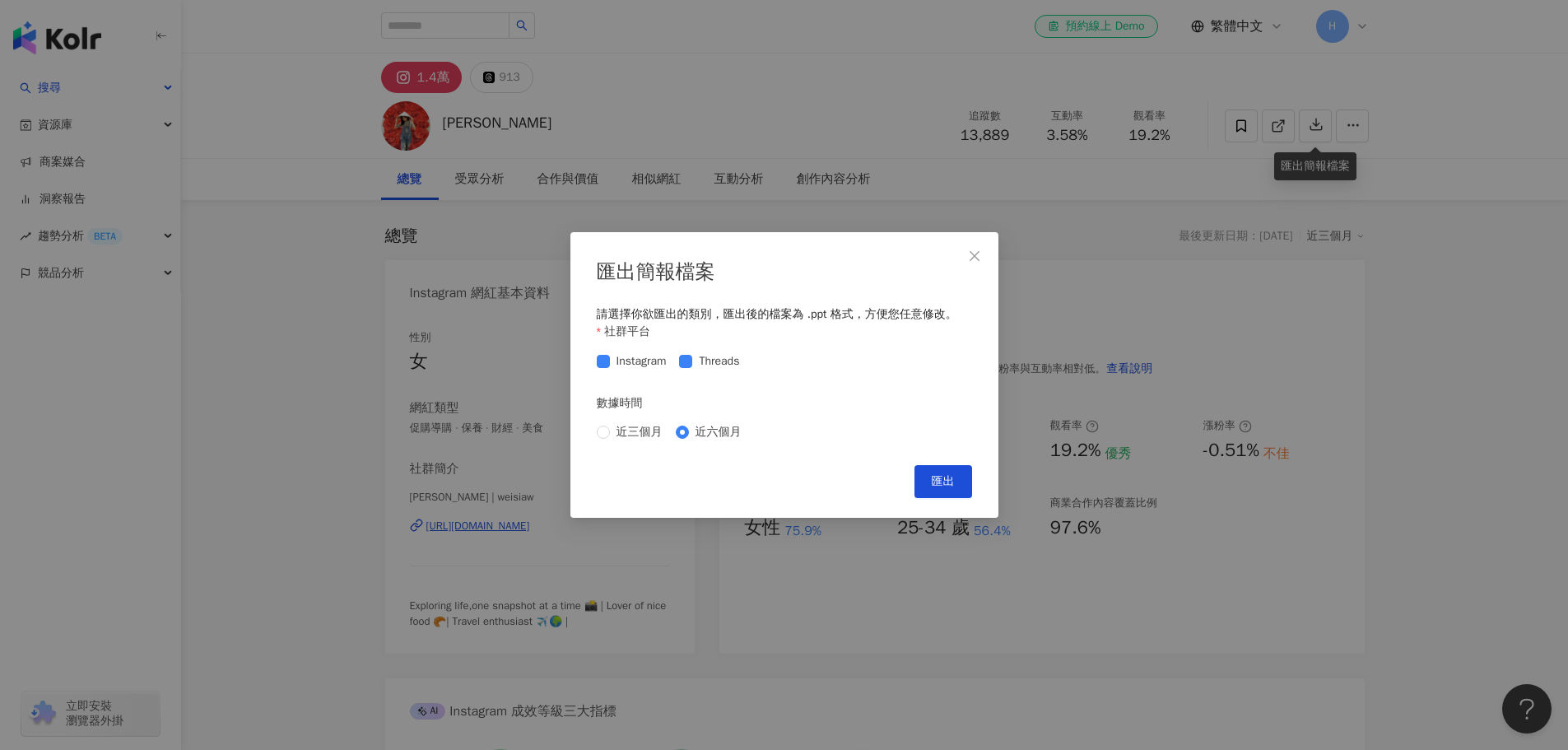 click on "匯出簡報檔案 請選擇你欲匯出的類別，匯出後的檔案為 .ppt 格式，方便您任意修改。 社群平台 Instagram Threads 數據時間 近三個月 近六個月 Cancel 匯出" at bounding box center [784, 375] 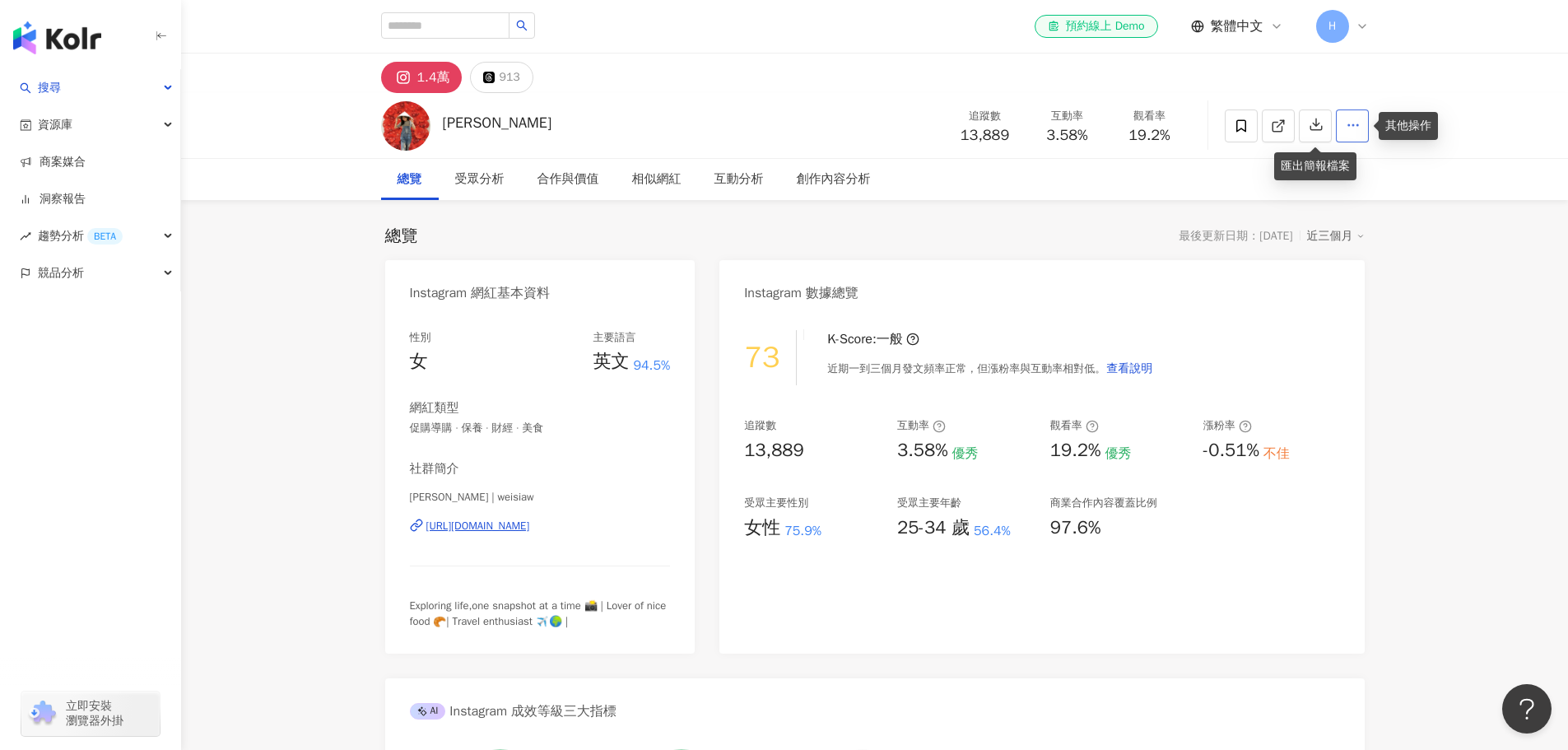 click 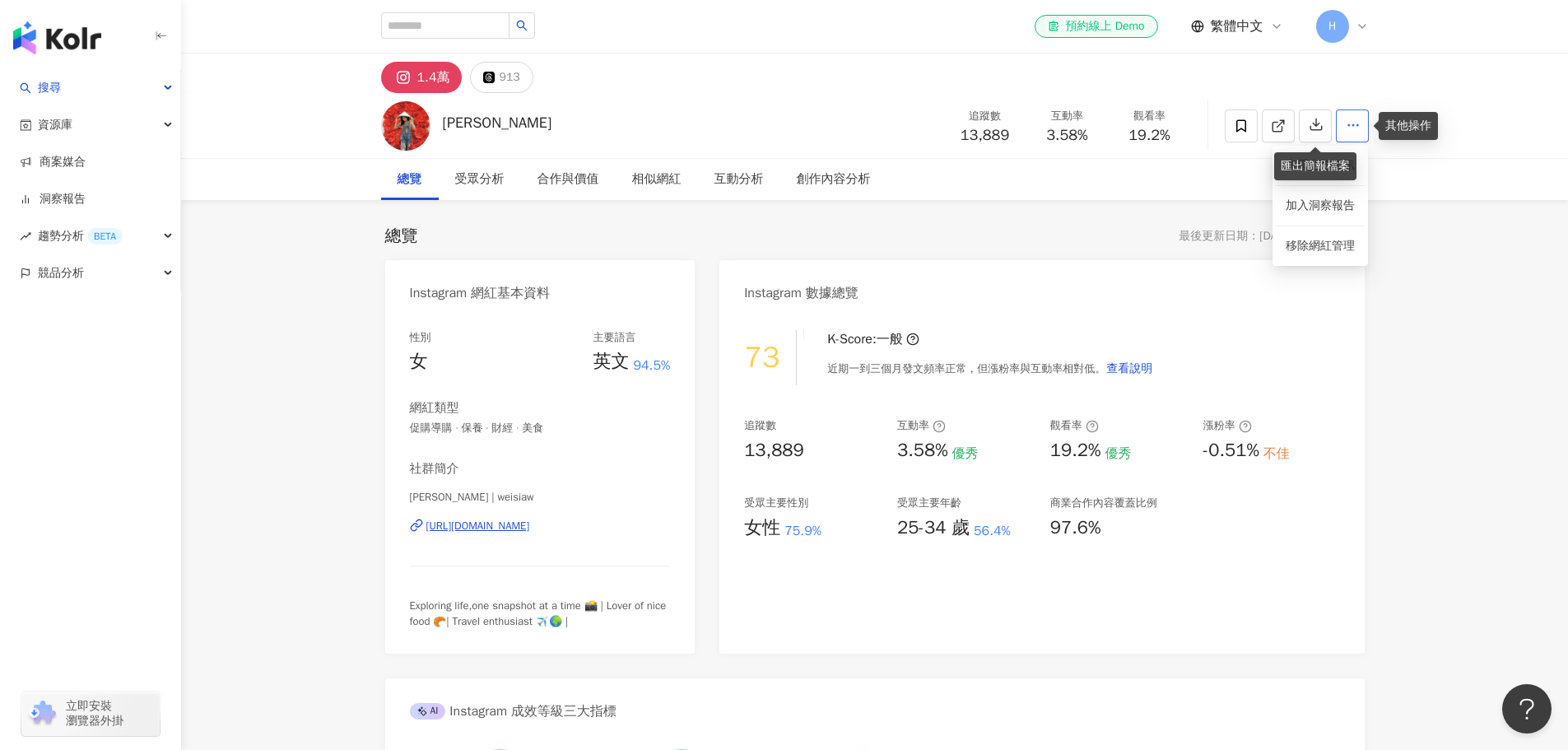 type 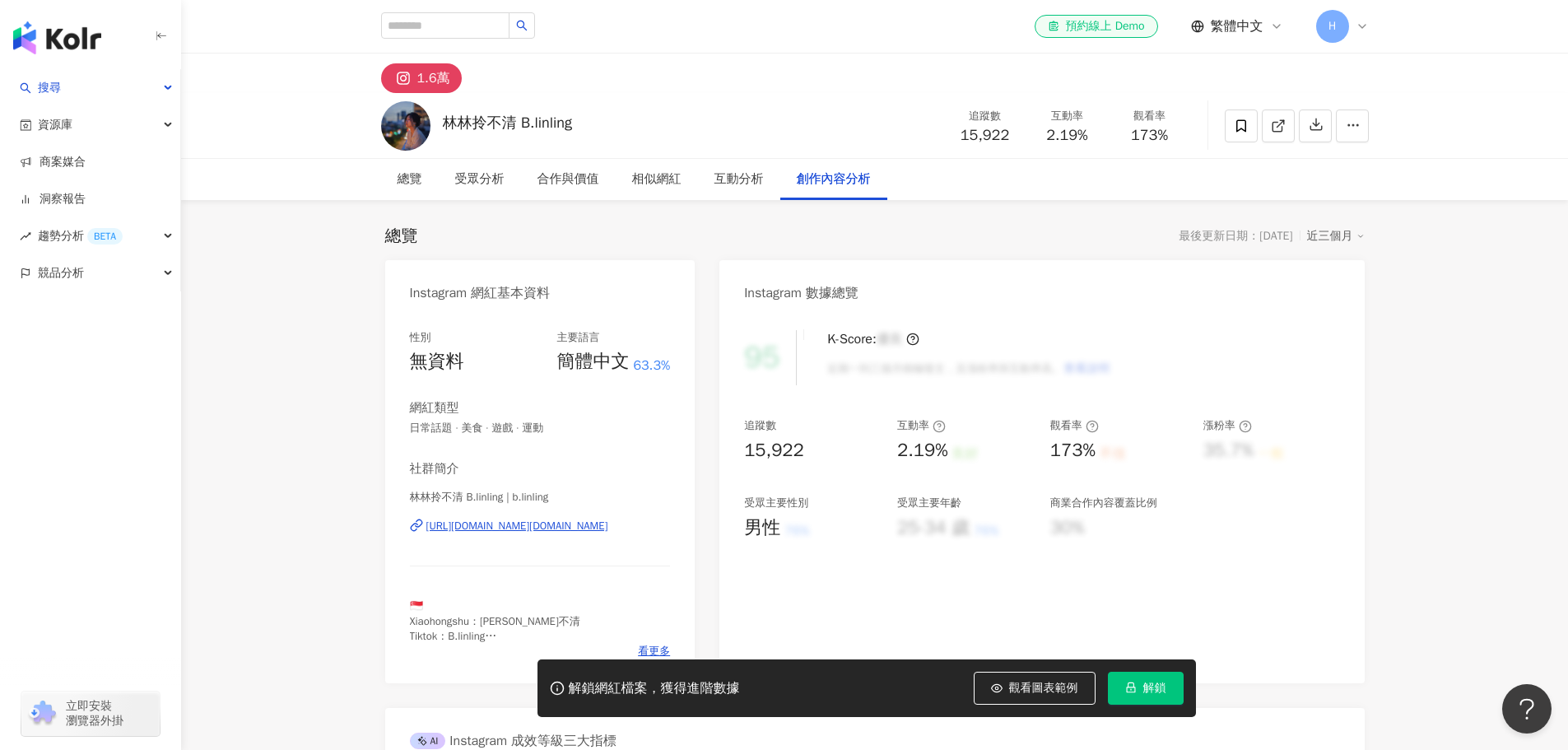 scroll, scrollTop: 0, scrollLeft: 0, axis: both 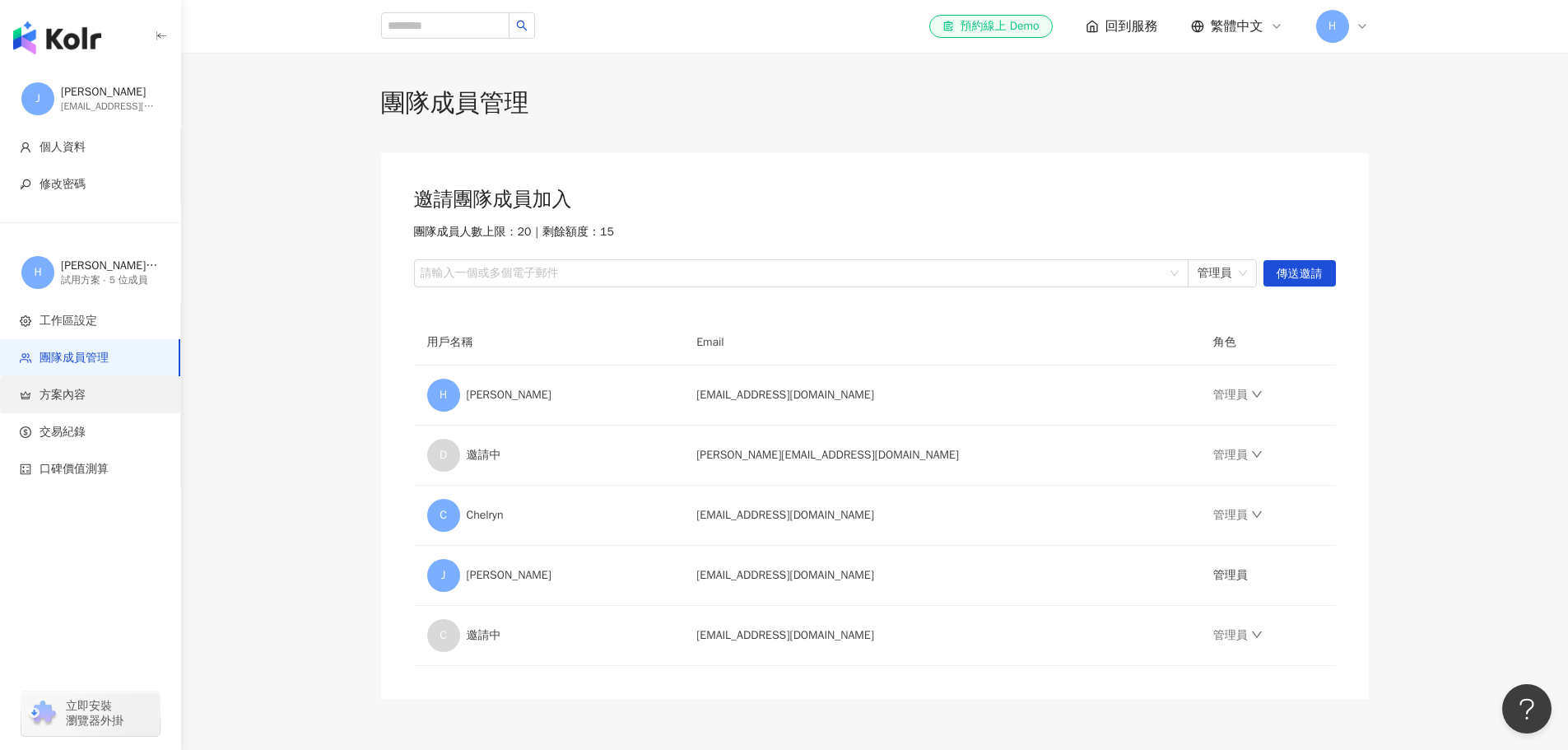 click on "方案內容" at bounding box center [63, 395] 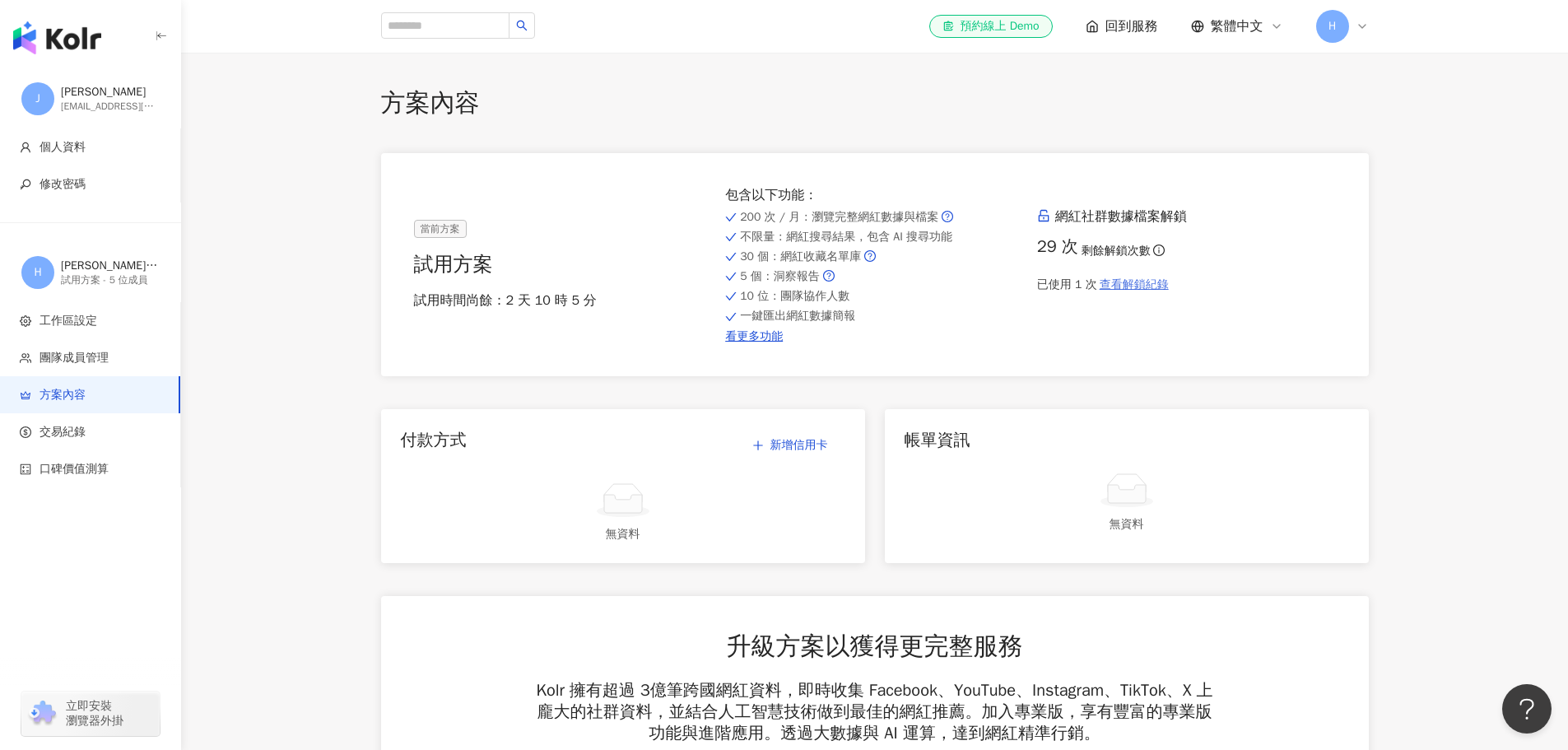 click on "查看解鎖紀錄" at bounding box center [1134, 285] 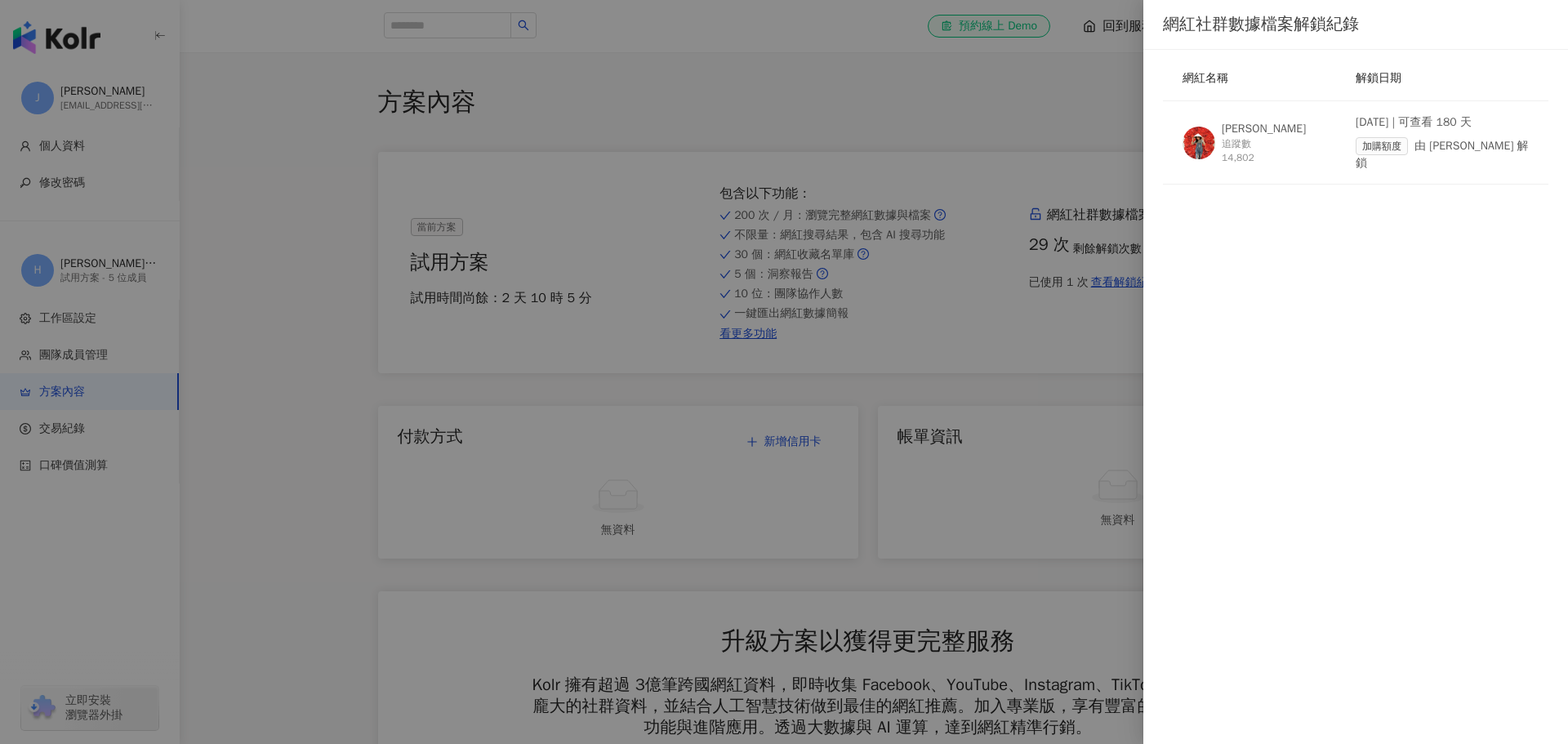 click at bounding box center [784, 372] 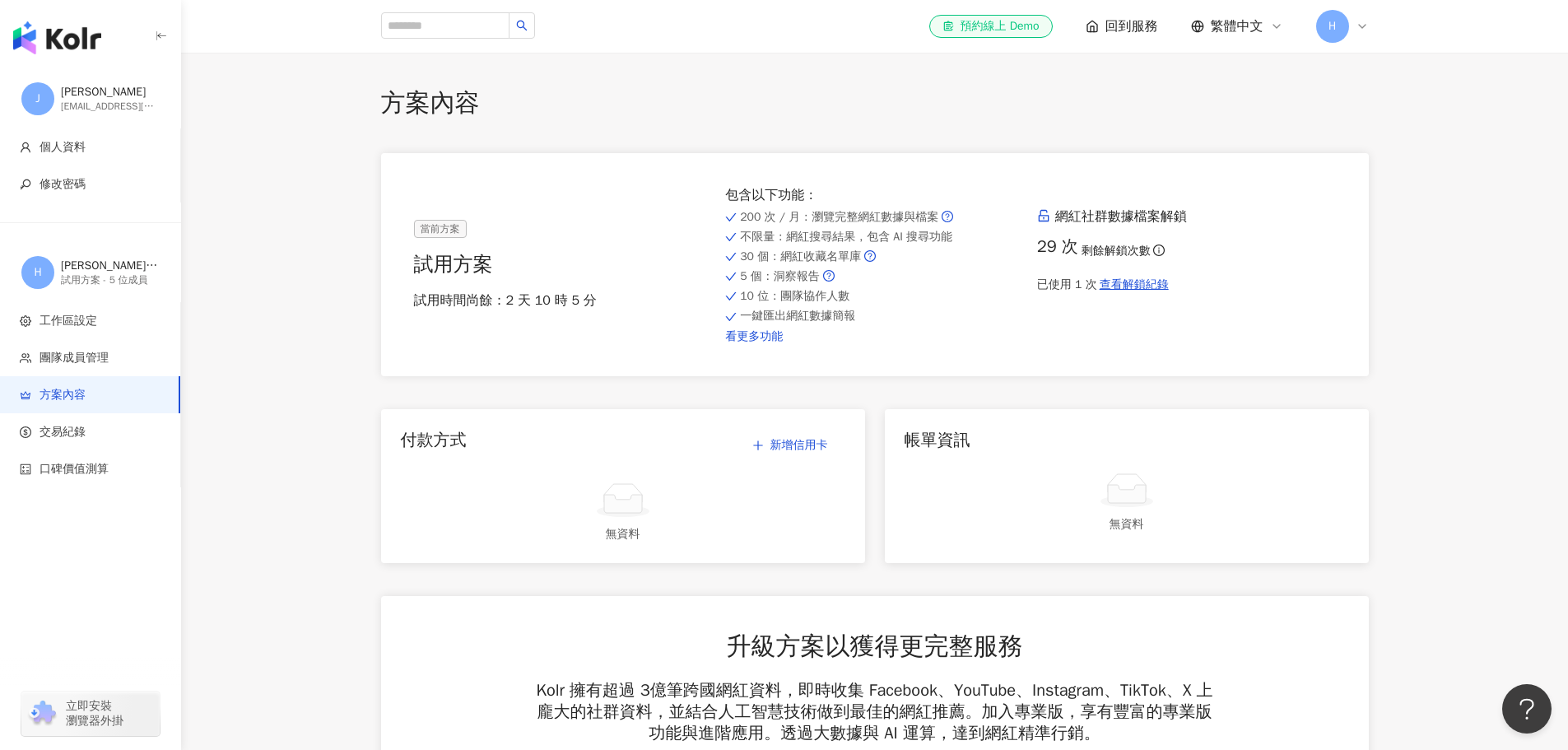 click on "看更多功能" at bounding box center (874, 337) 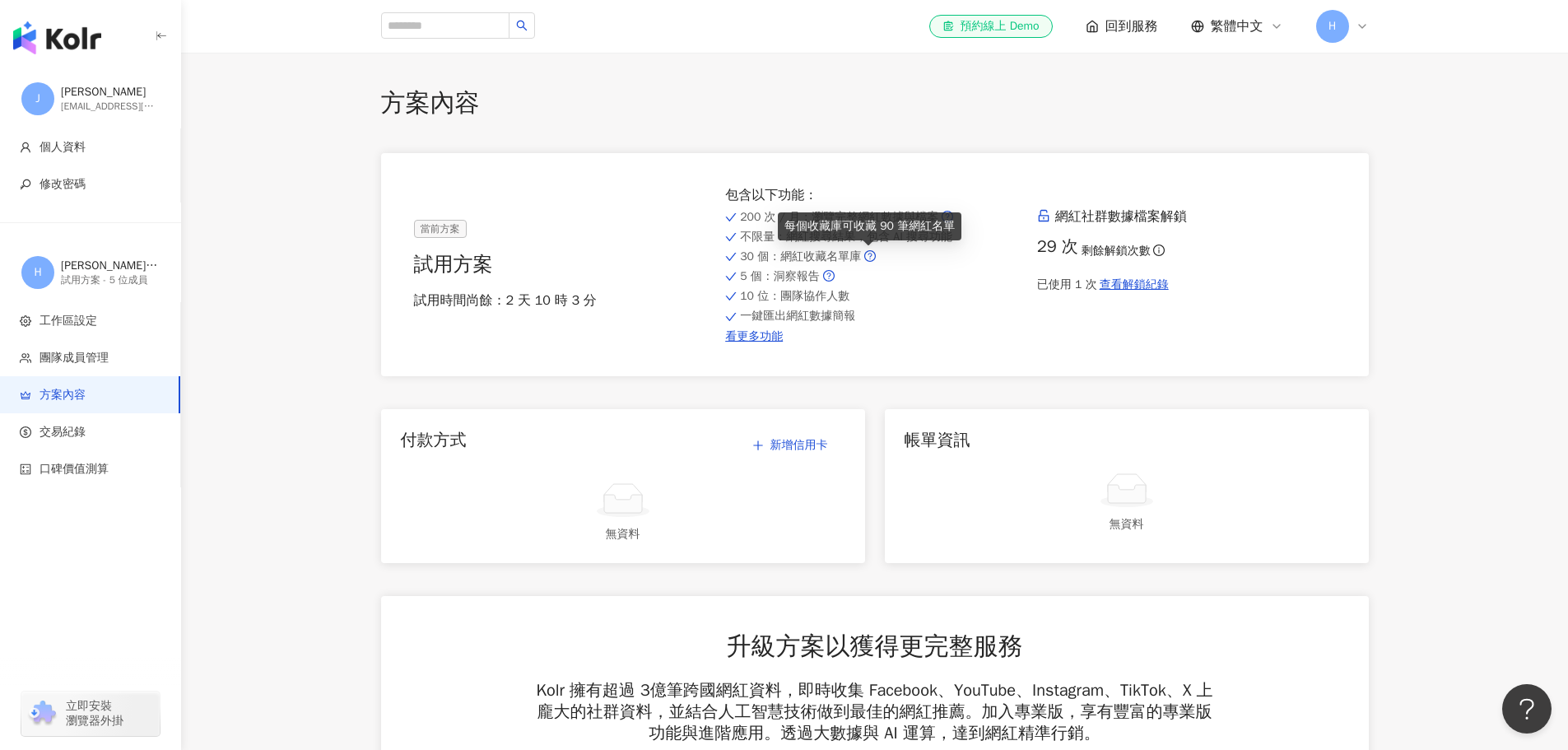 click 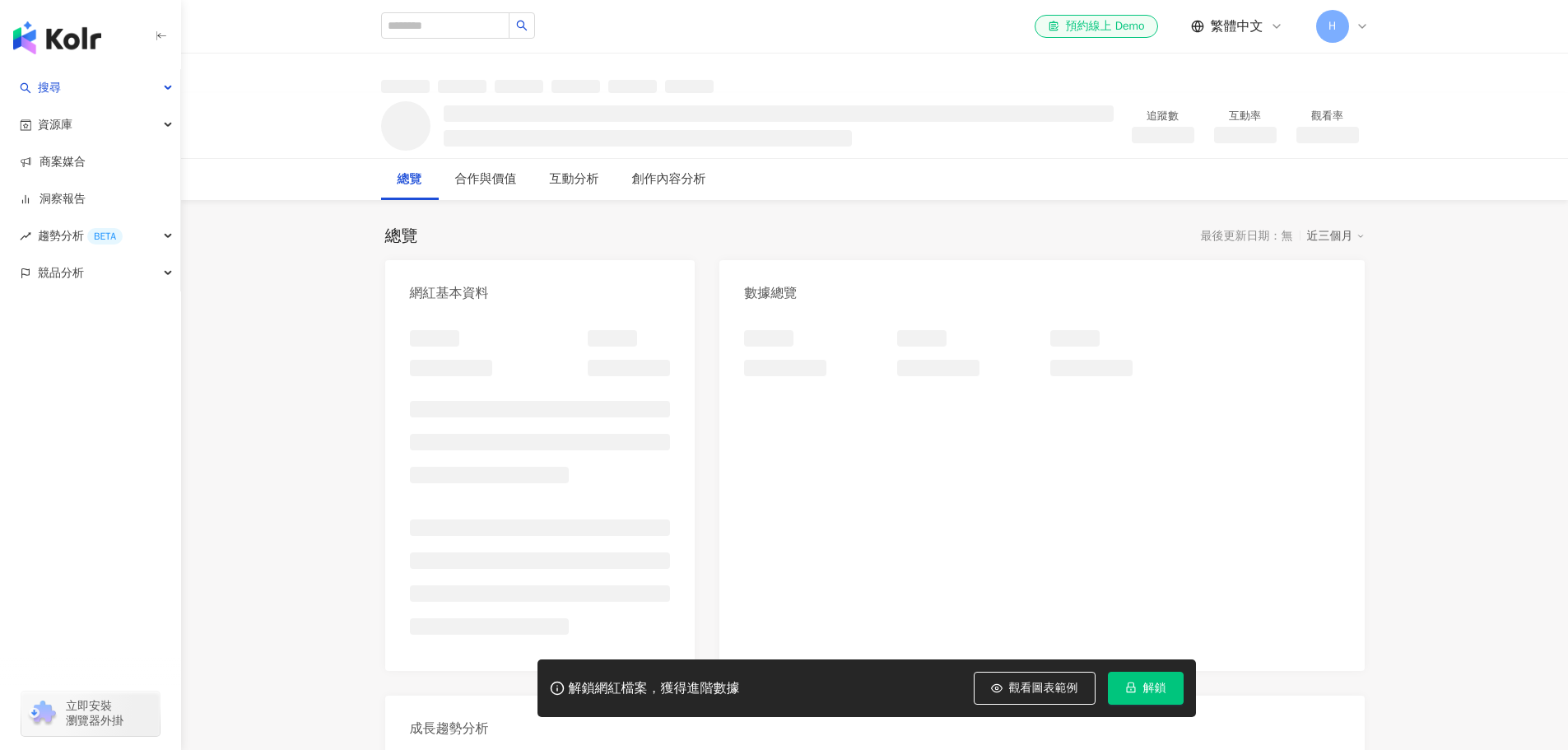 scroll, scrollTop: 0, scrollLeft: 0, axis: both 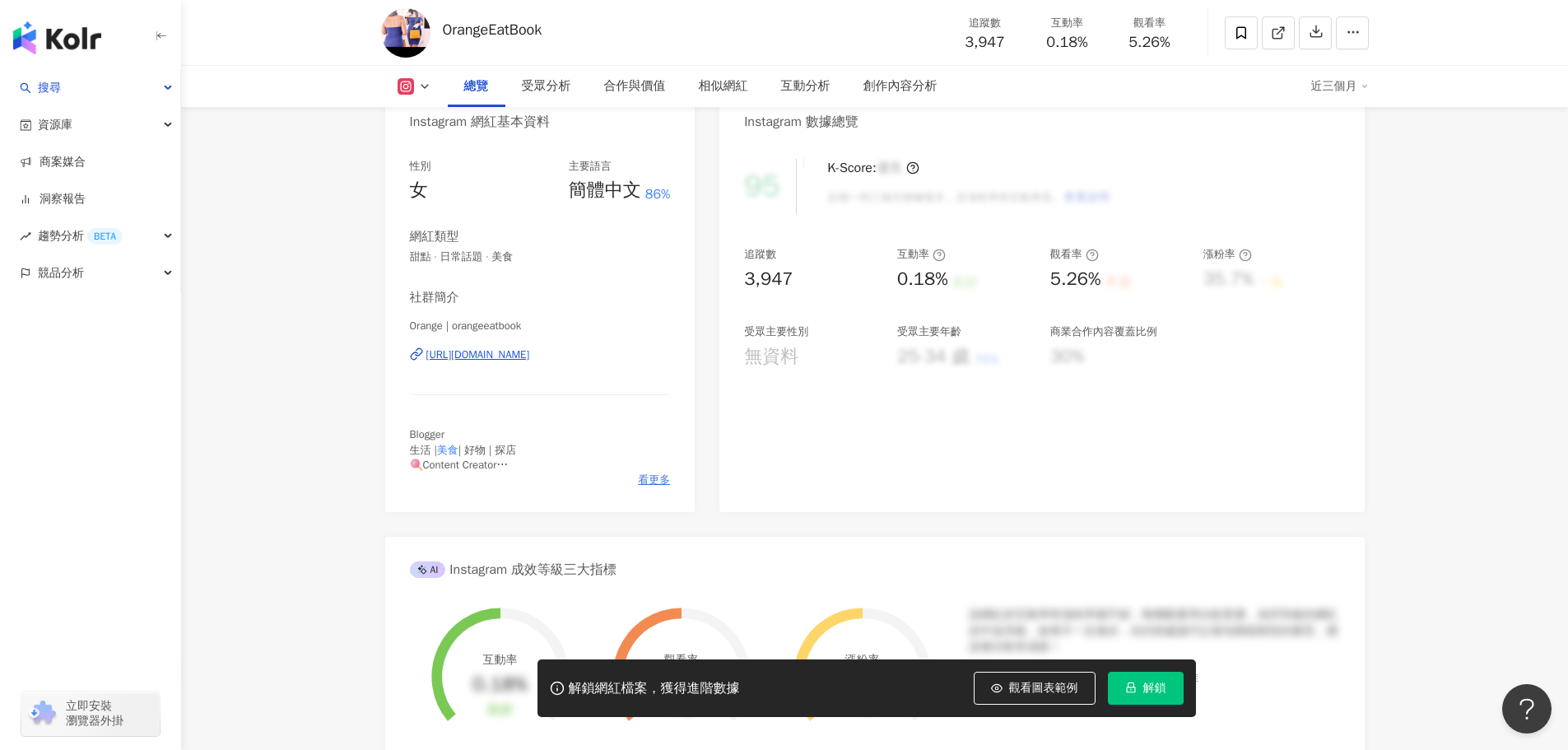 click on "看更多" at bounding box center [654, 480] 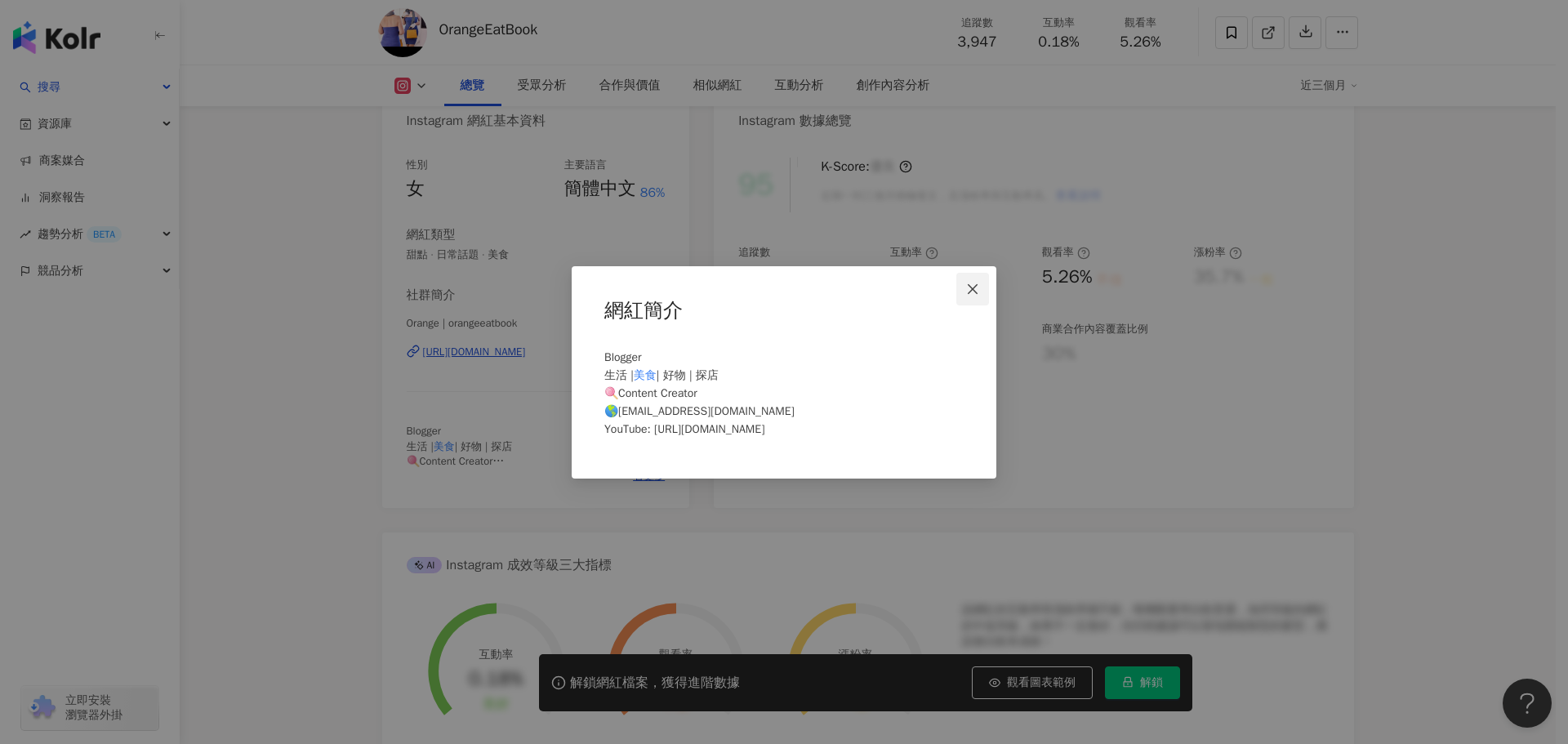 click 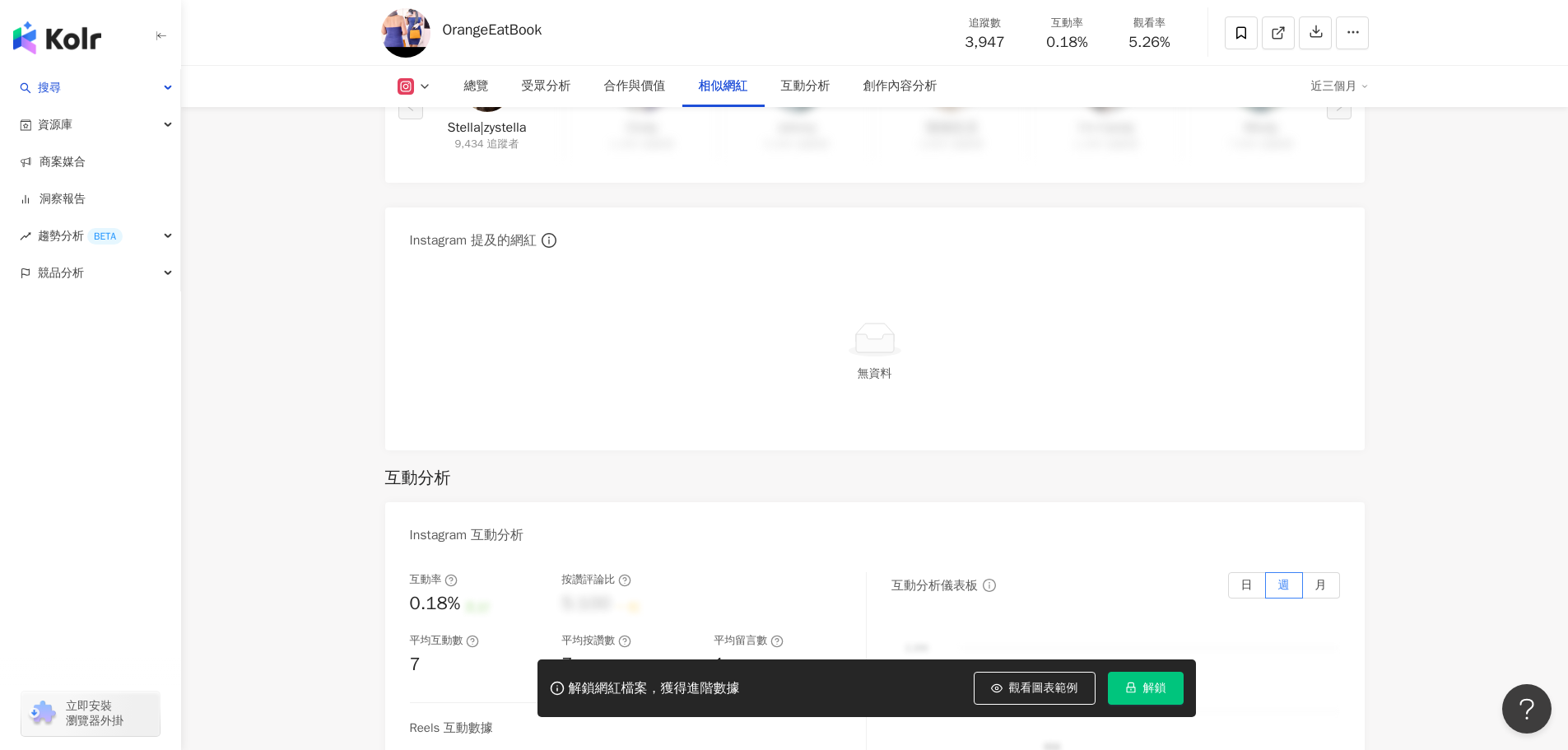 scroll, scrollTop: 2888, scrollLeft: 0, axis: vertical 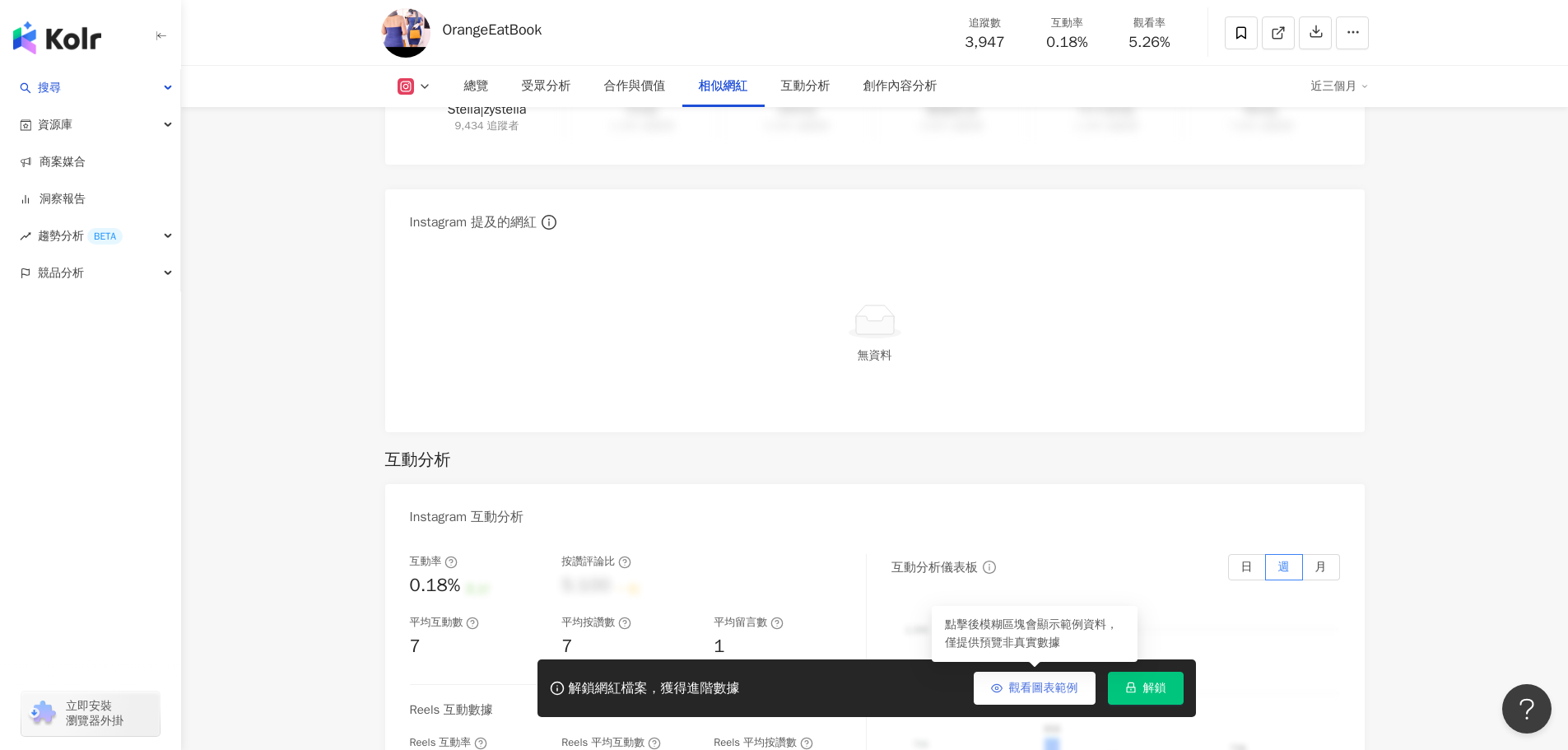click on "觀看圖表範例" at bounding box center [1035, 688] 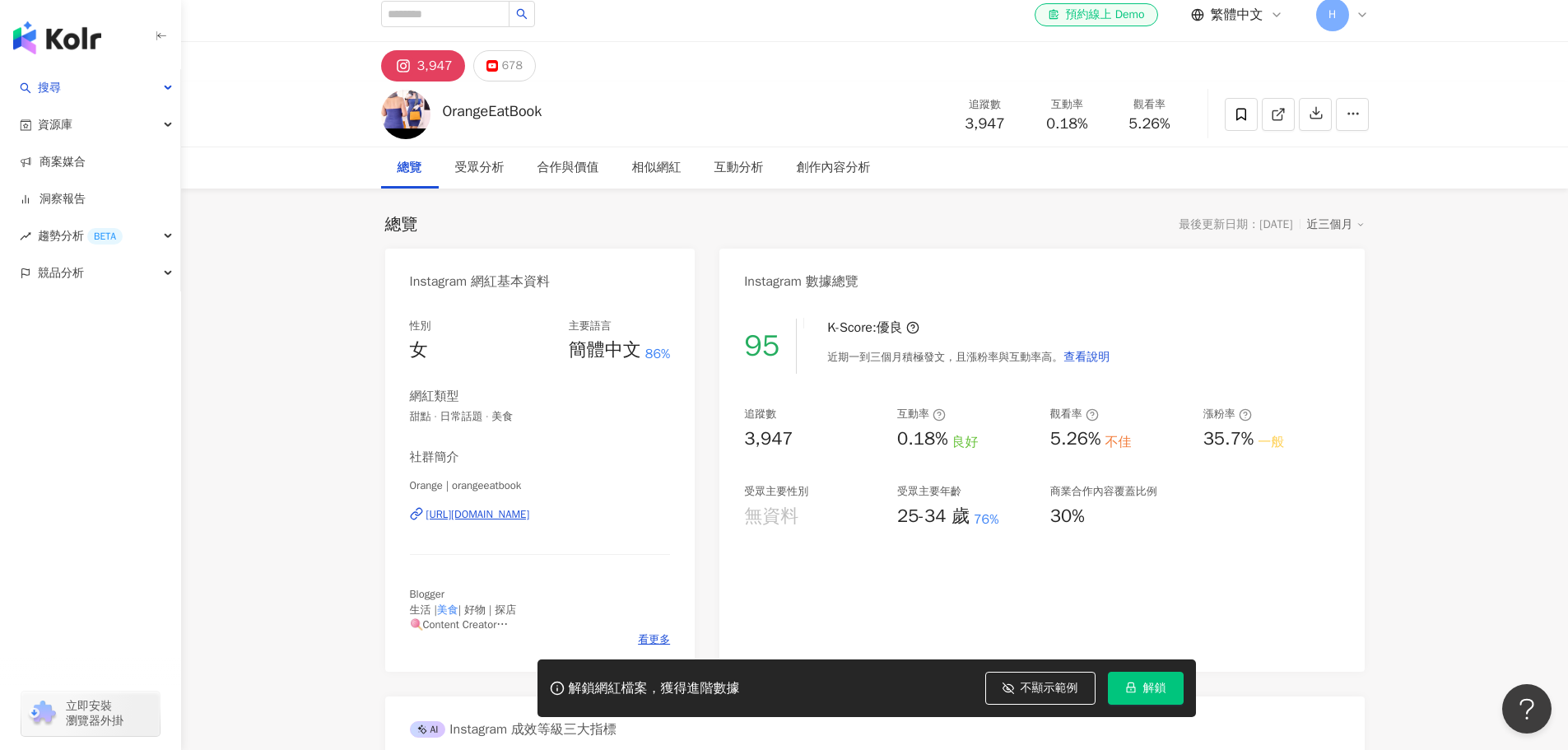 scroll, scrollTop: 0, scrollLeft: 0, axis: both 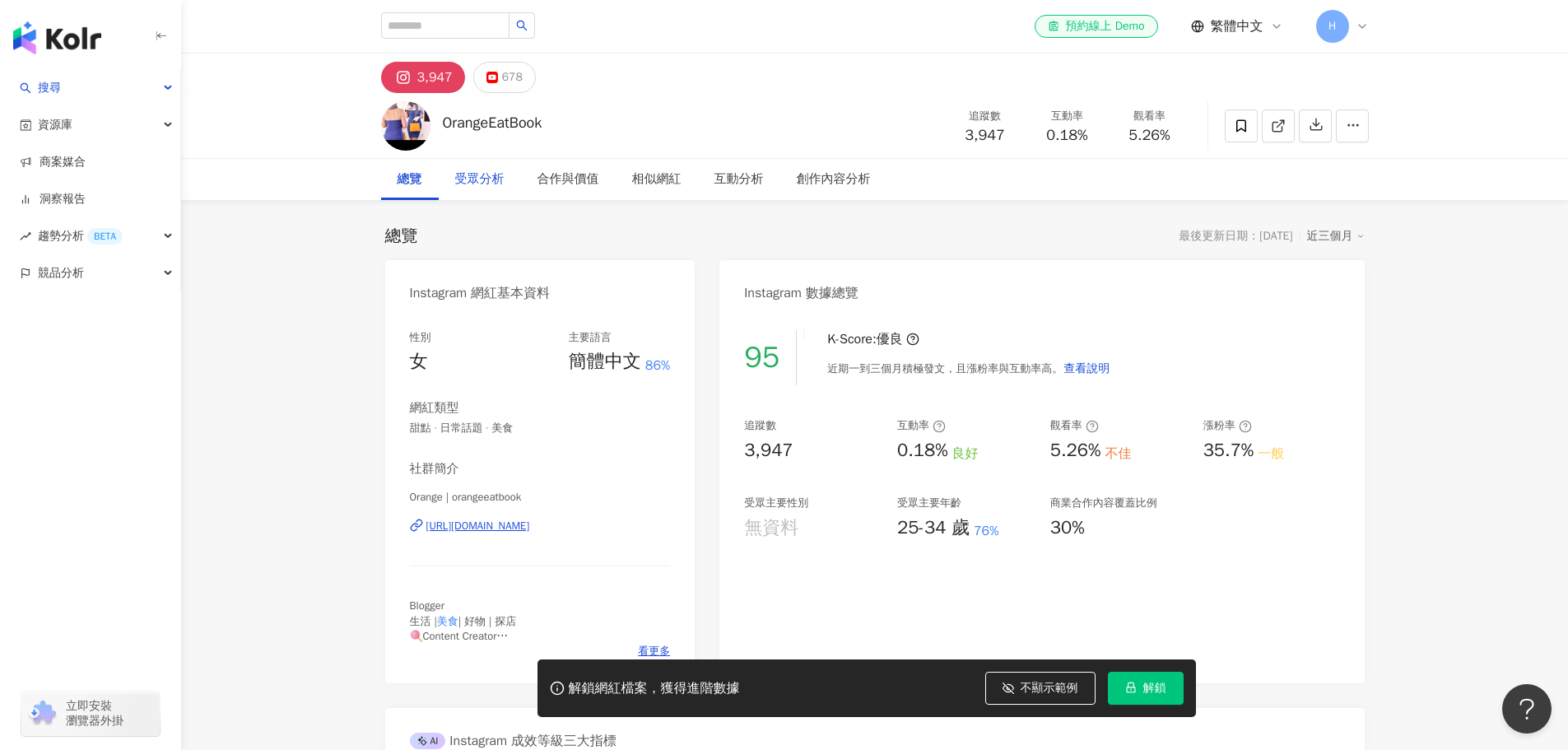 click on "受眾分析" at bounding box center [480, 179] 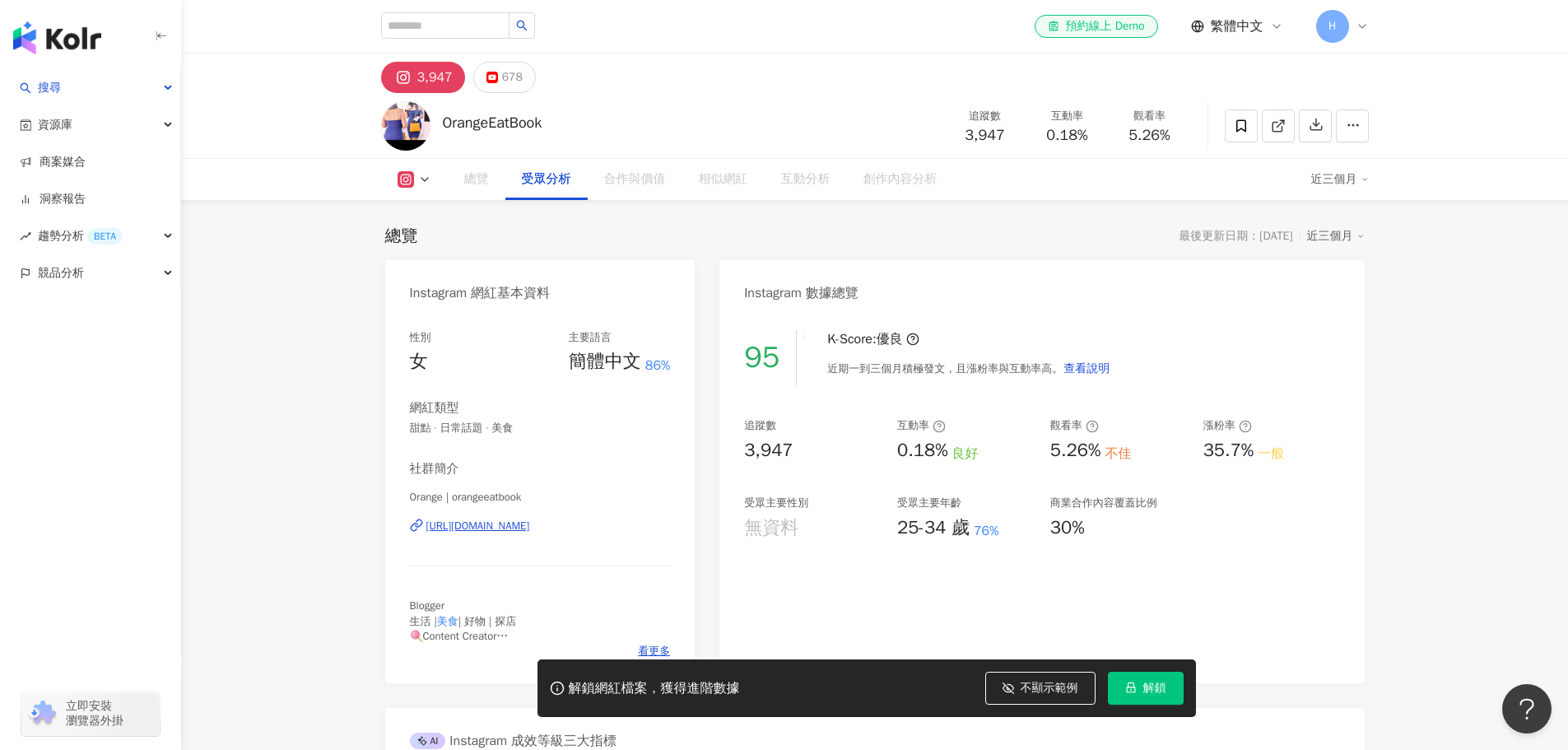 scroll, scrollTop: 1406, scrollLeft: 0, axis: vertical 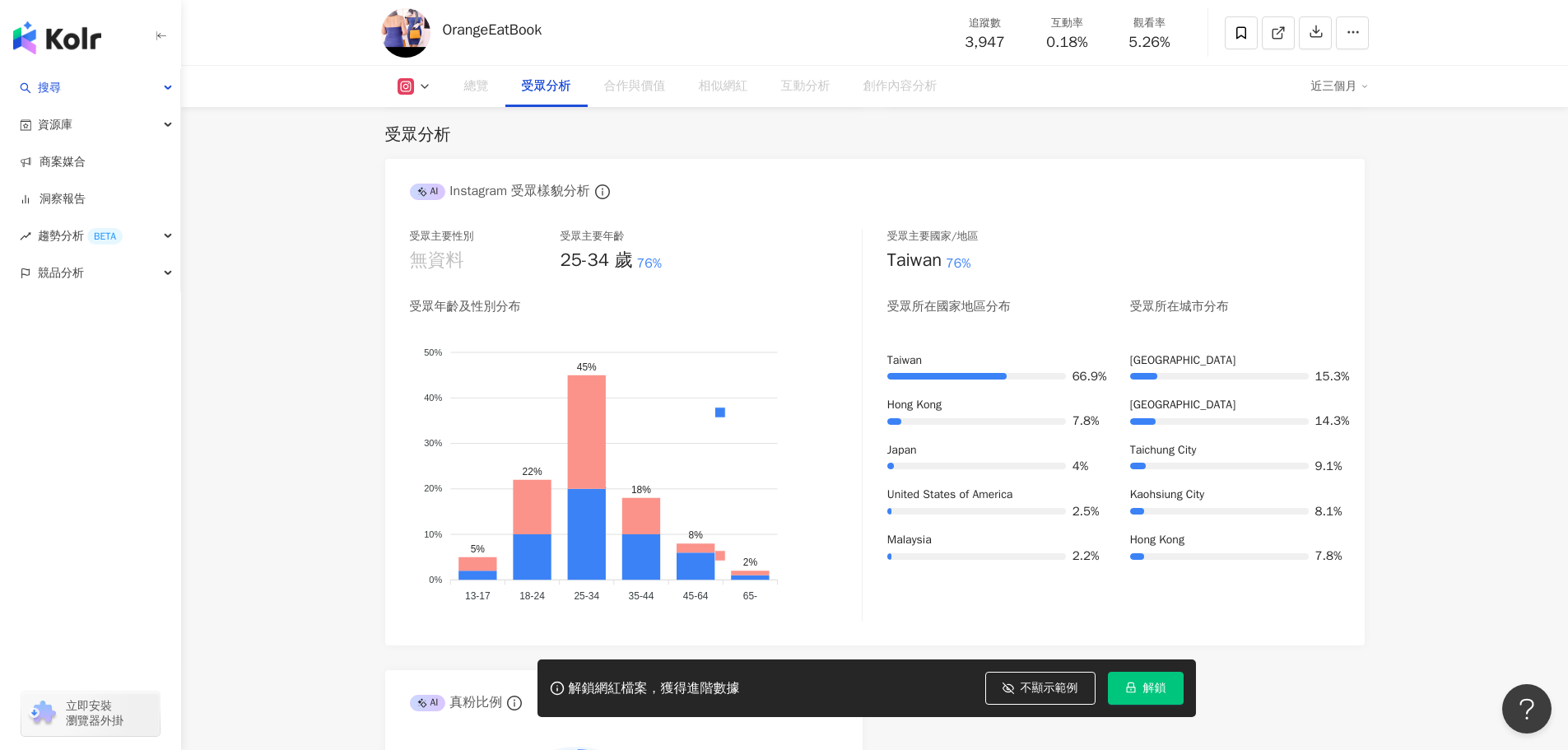 click on "合作與價值" at bounding box center (635, 86) 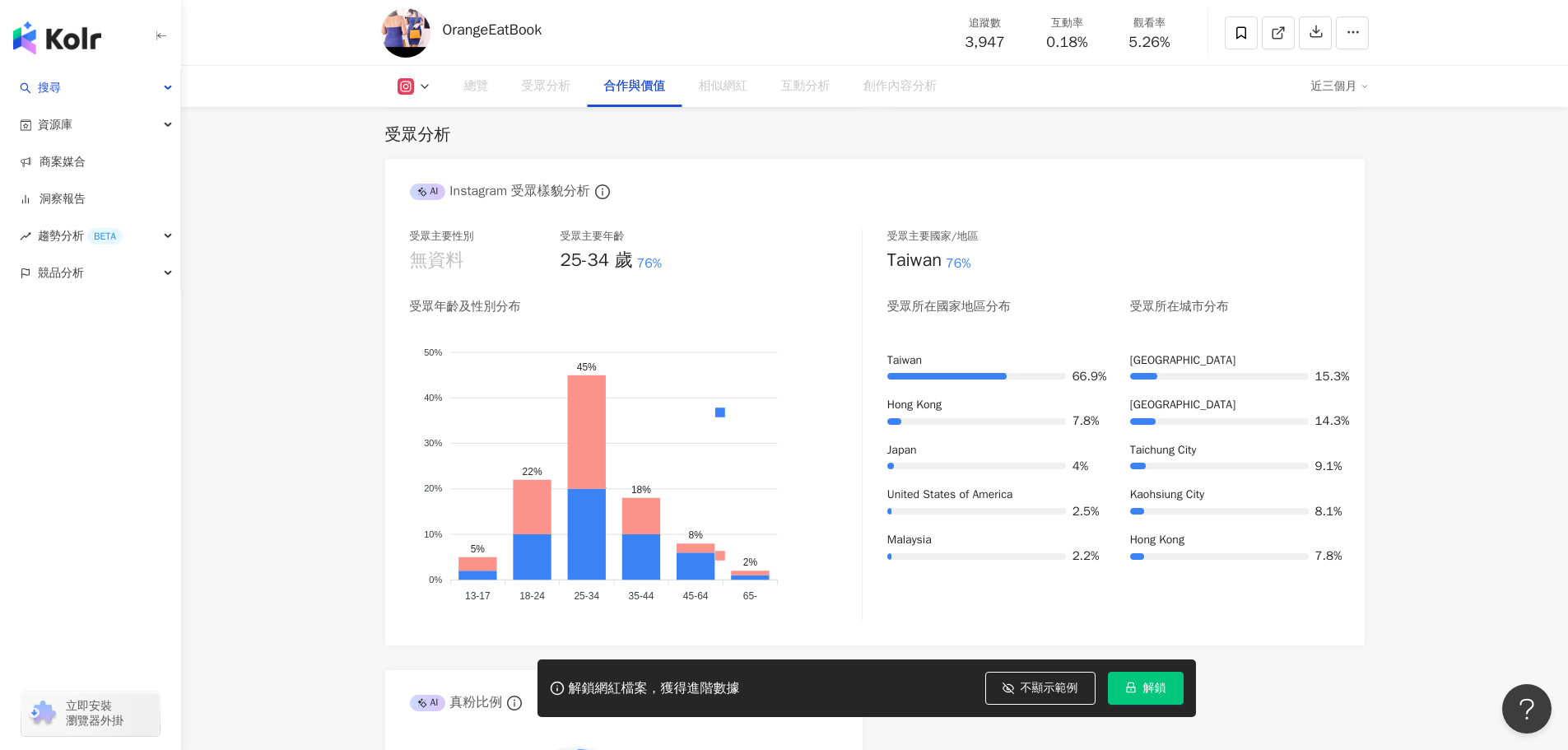 scroll, scrollTop: 2229, scrollLeft: 0, axis: vertical 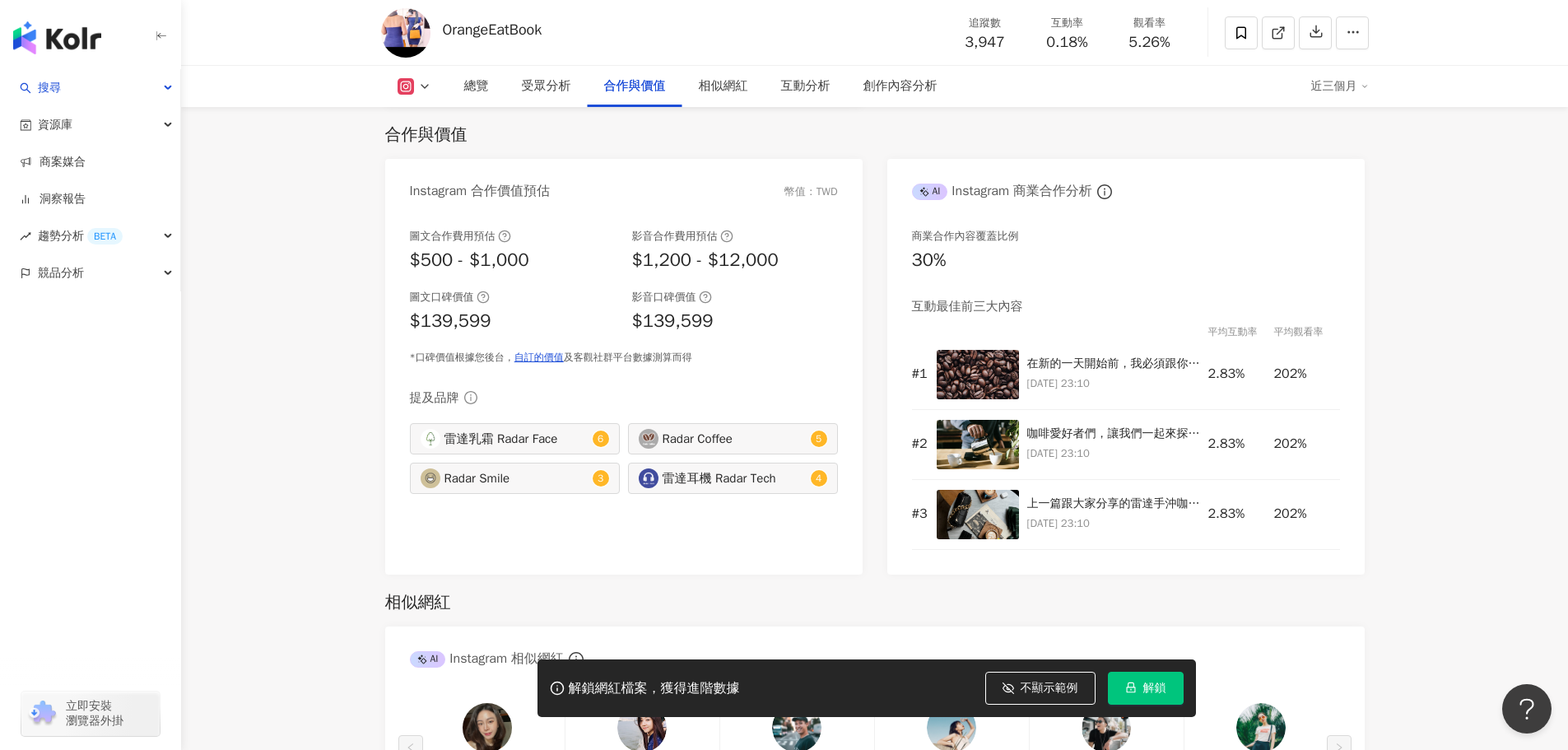 click on "圖文合作費用預估   $500 - $1,000 影音合作費用預估   $1,200 - $12,000 圖文口碑價值   $139,599 影音口碑價值   $139,599 *口碑價值根據您後台， 自訂的價值 及客觀社群平台數據測算而得 提及品牌 雷達乳霜 Radar Face 6 Radar Coffee 5 Radar Smile 3 雷達耳機 Radar Tech 4" at bounding box center [624, 394] 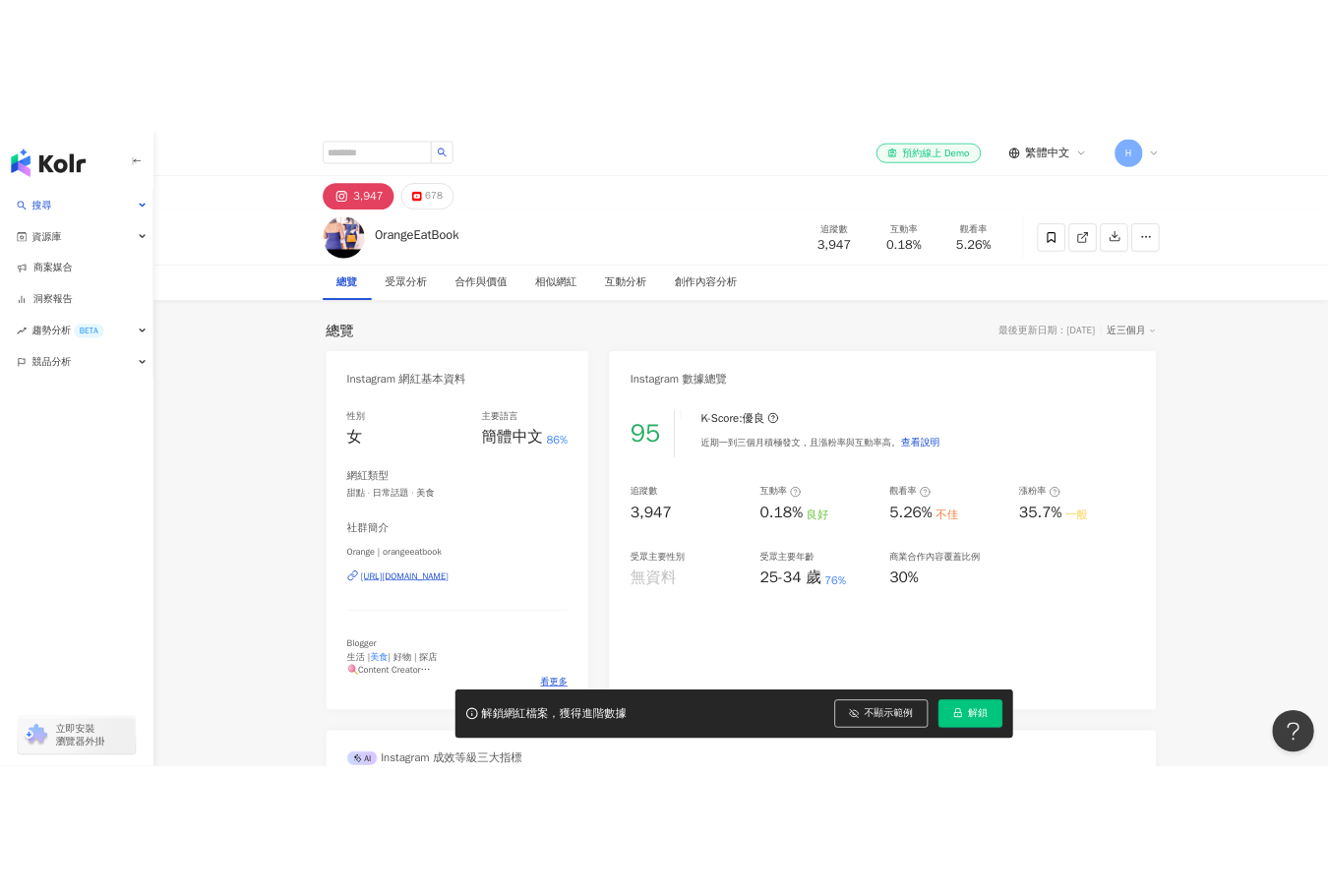 scroll, scrollTop: 0, scrollLeft: 0, axis: both 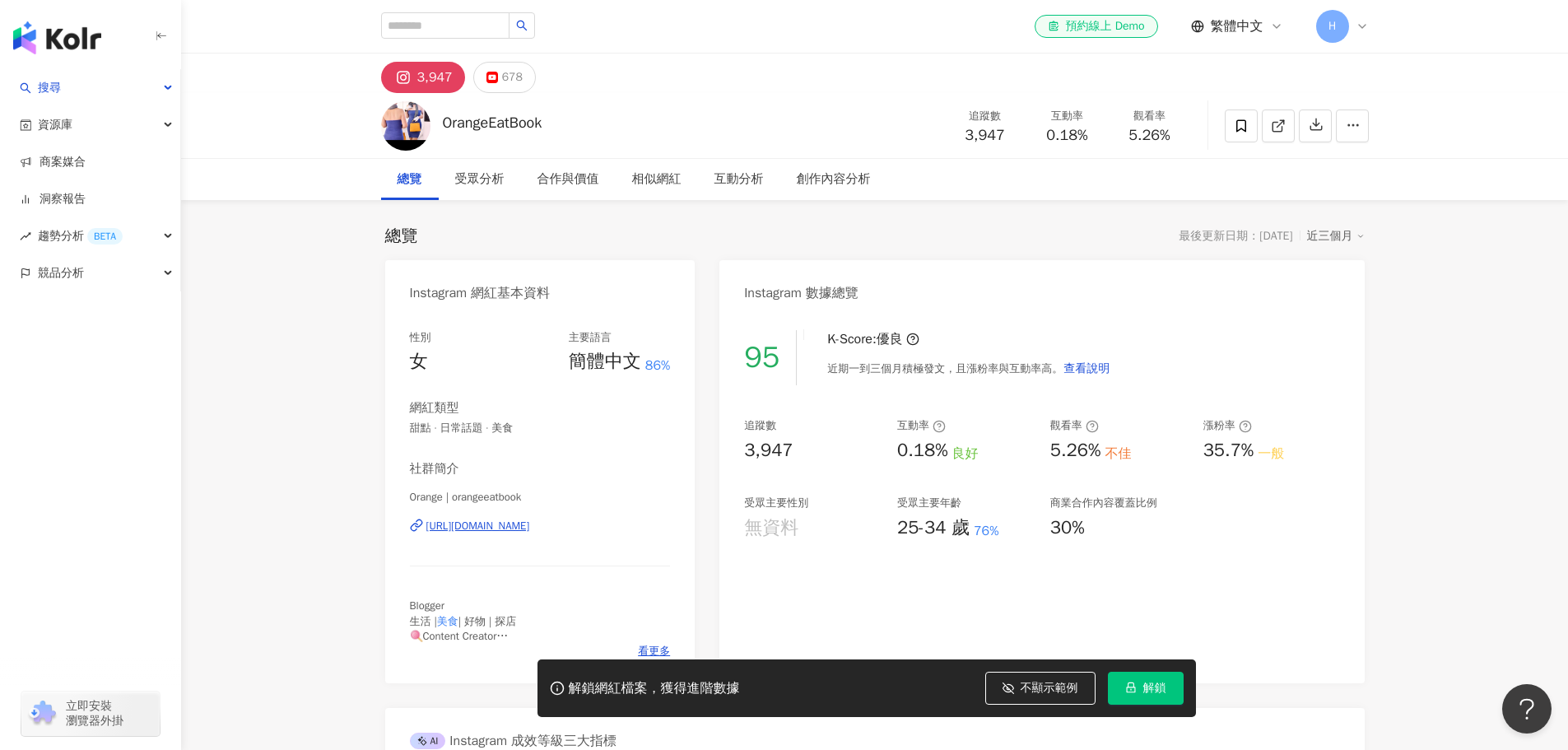 click on "3,947 678 OrangeEatBook 追蹤數 3,947 互動率 0.18% 觀看率 5.26% 總覽 受眾分析 合作與價值 相似網紅 互動分析 創作內容分析 總覽 最後更新日期：2025/7/22 近三個月 Instagram 網紅基本資料 性別   女 主要語言   簡體中文 86% 網紅類型 甜點 · 日常話題 · 美食 社群簡介 Orange | orangeeatbook https://www.instagram.com/orangeeatbook/ Blogger
生活 |  美食  | 好物 | 探店
🍭Content Creator
🌎商务合作请联系orangecheng2919@gmail.com
YouTube: https://www.youtube.com/channel/UCGAm4naMuTunmx0rkFMHE0Q 看更多 Instagram 數據總覽 95 K-Score :   優良 近期一到三個月積極發文，且漲粉率與互動率高。 查看說明 追蹤數   3,947 互動率   0.18% 良好 觀看率   5.26% 不佳 漲粉率   35.7% 一般 受眾主要性別   無資料 受眾主要年齡   25-34 歲 76% 商業合作內容覆蓋比例   30% AI Instagram 成效等級三大指標 互動率 0.18% 良好 同等級網紅的互動率中位數為  0.19% ：" at bounding box center [874, 2823] 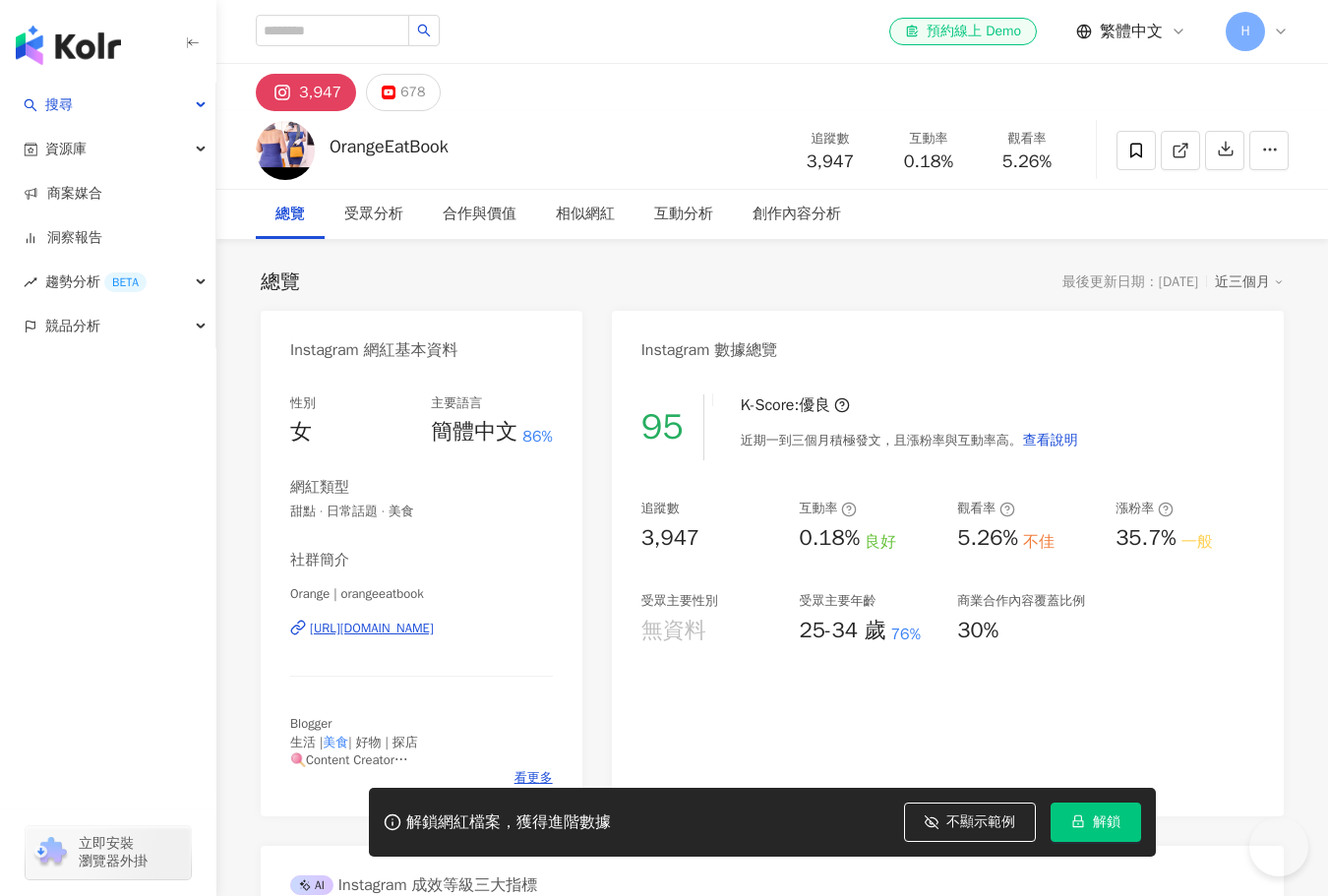 scroll, scrollTop: 0, scrollLeft: 0, axis: both 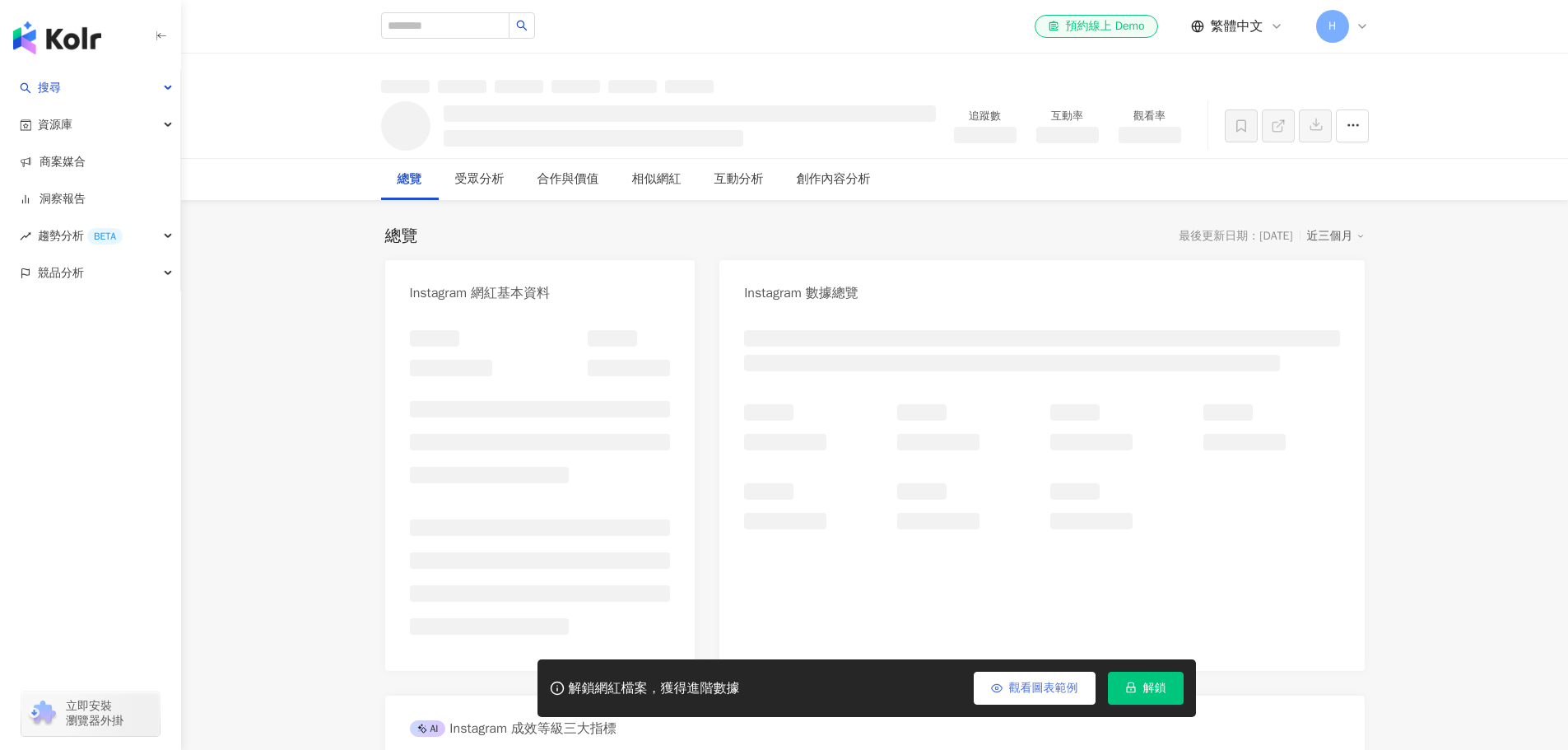 click on "觀看圖表範例" at bounding box center (1044, 688) 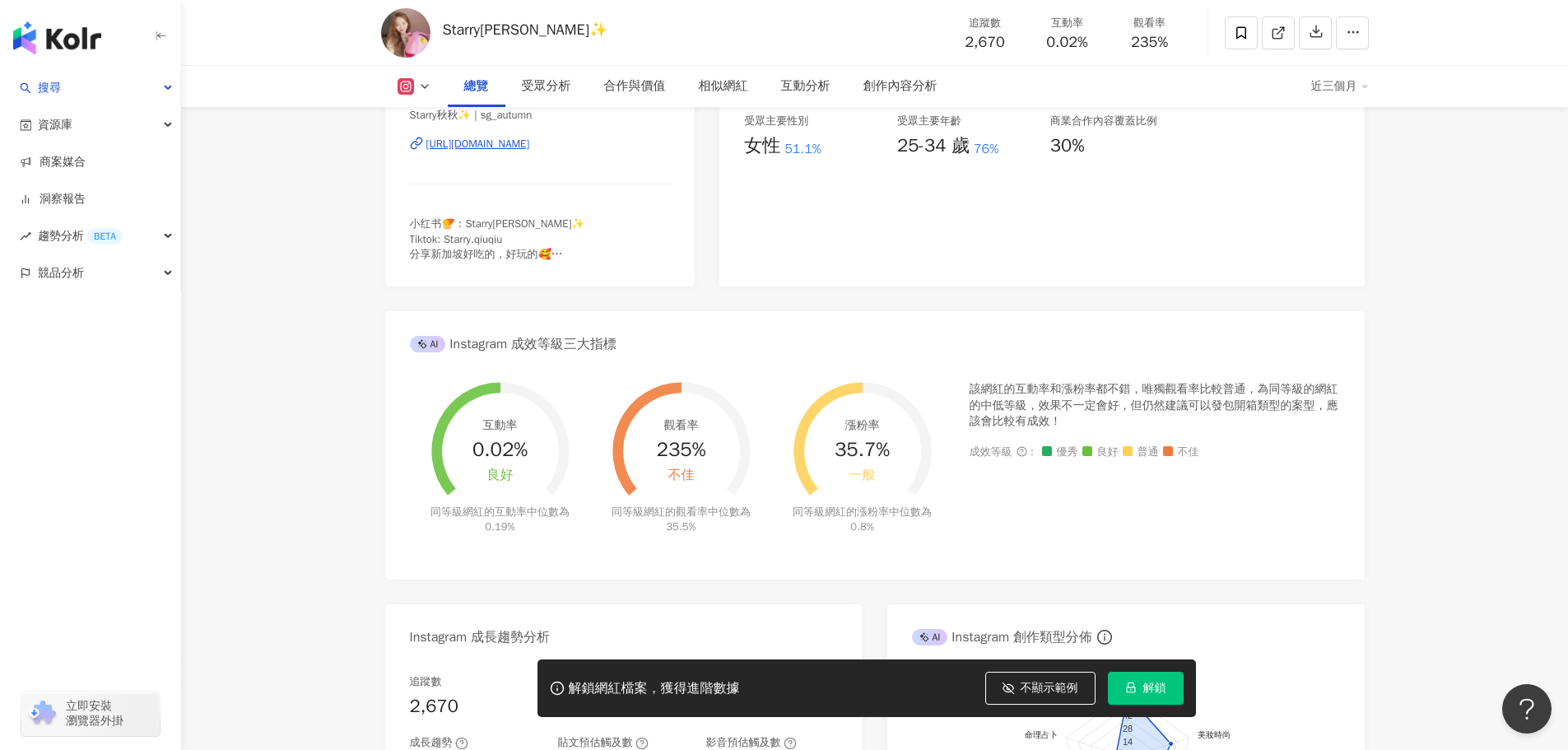 scroll, scrollTop: 412, scrollLeft: 0, axis: vertical 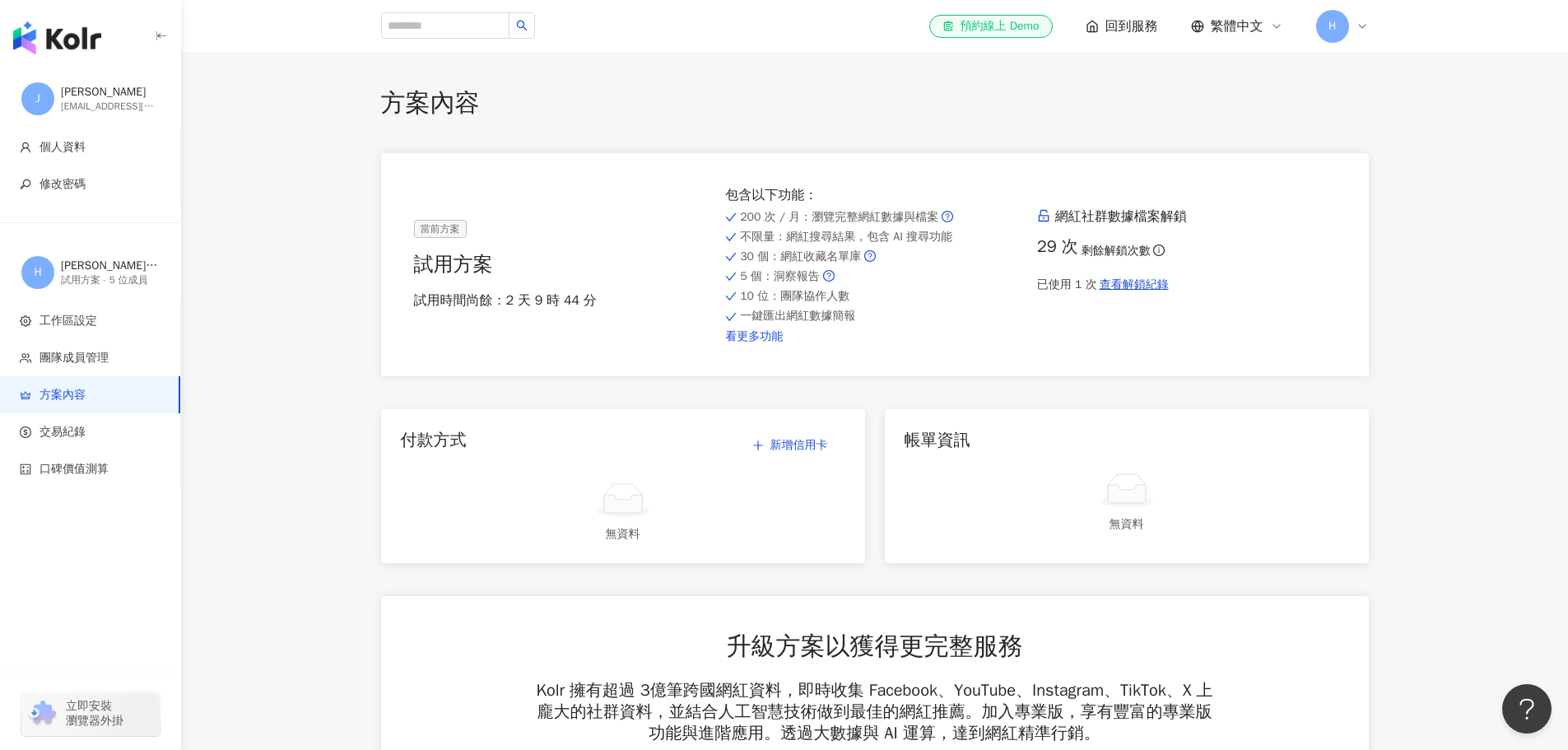 click on "看更多功能" at bounding box center [874, 337] 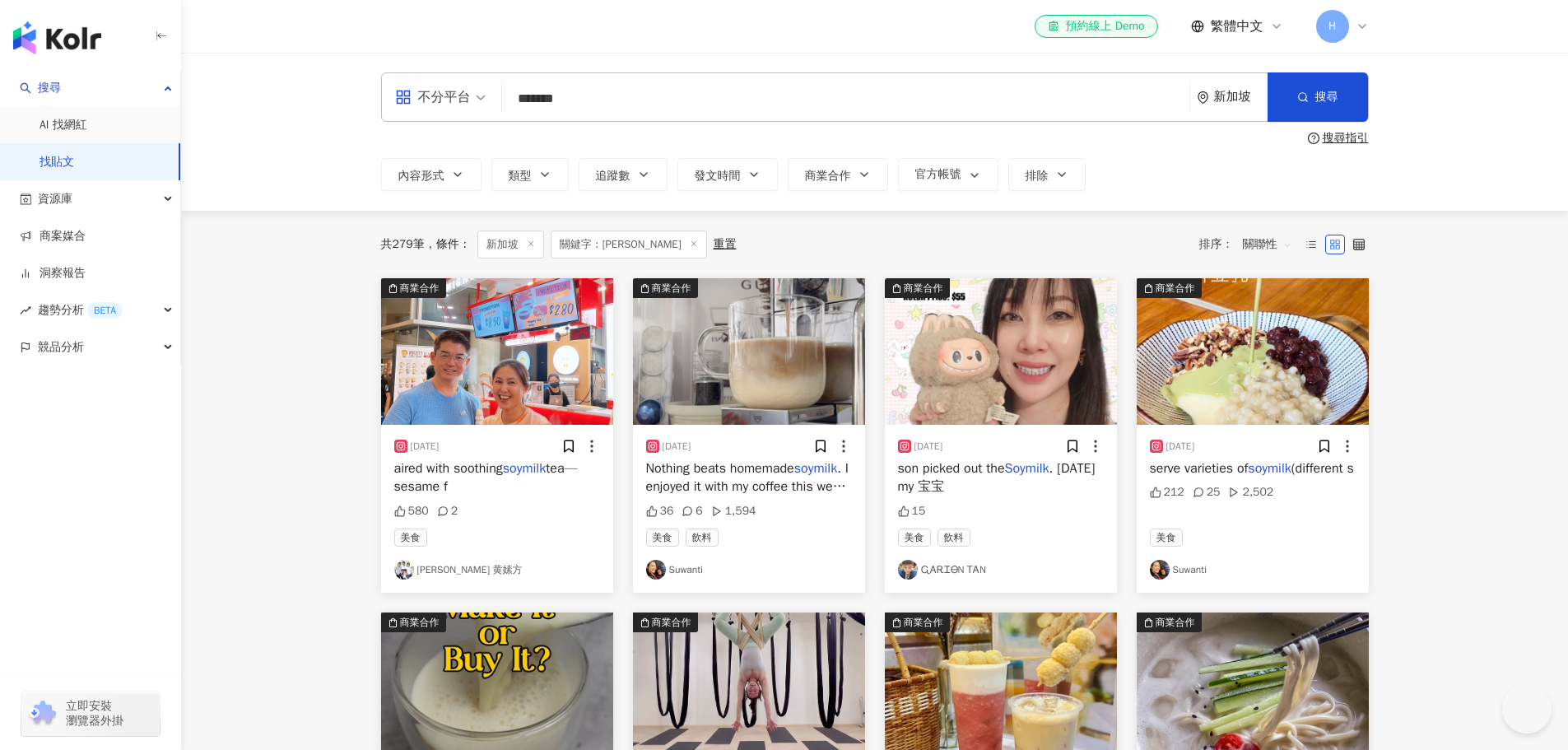 scroll, scrollTop: 0, scrollLeft: 0, axis: both 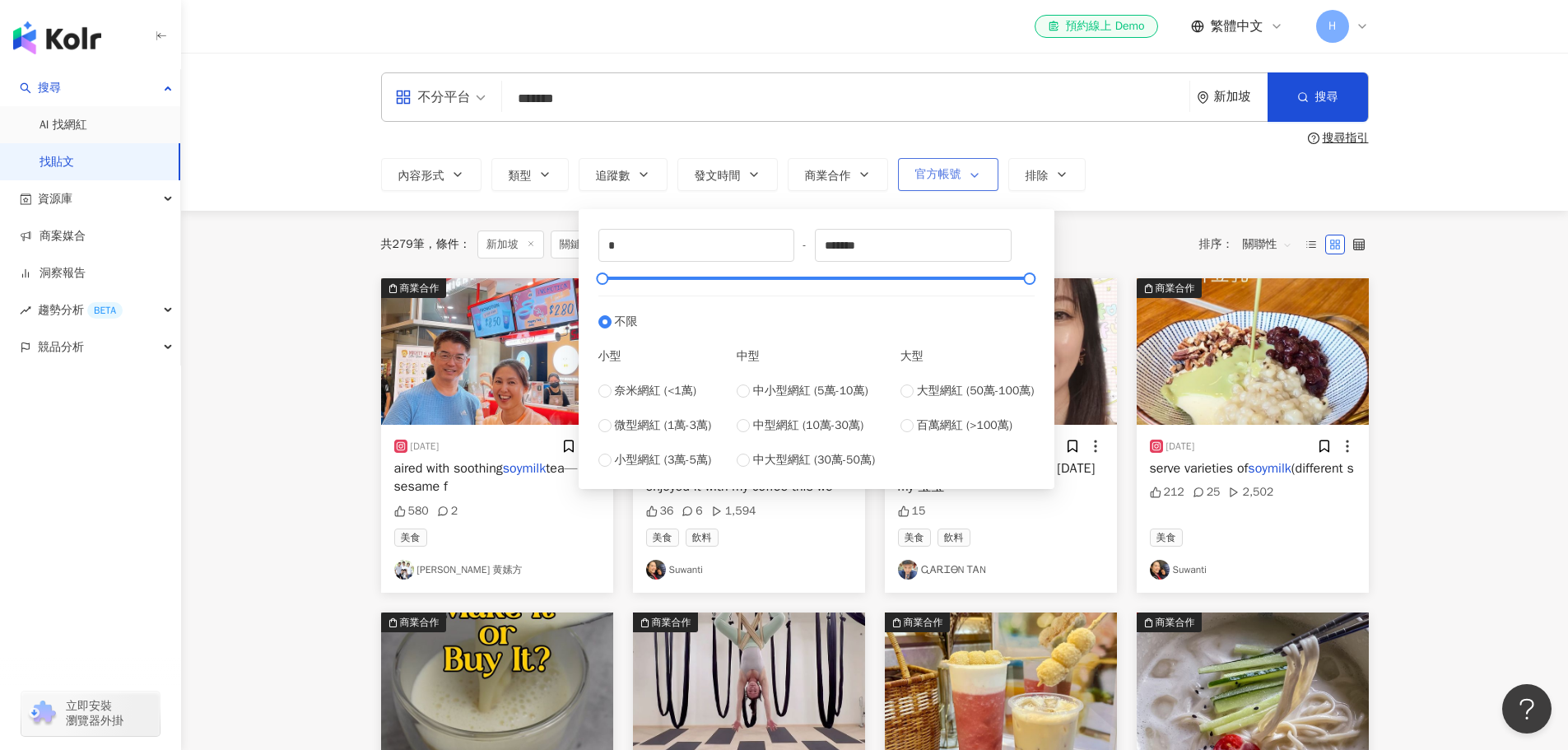 click 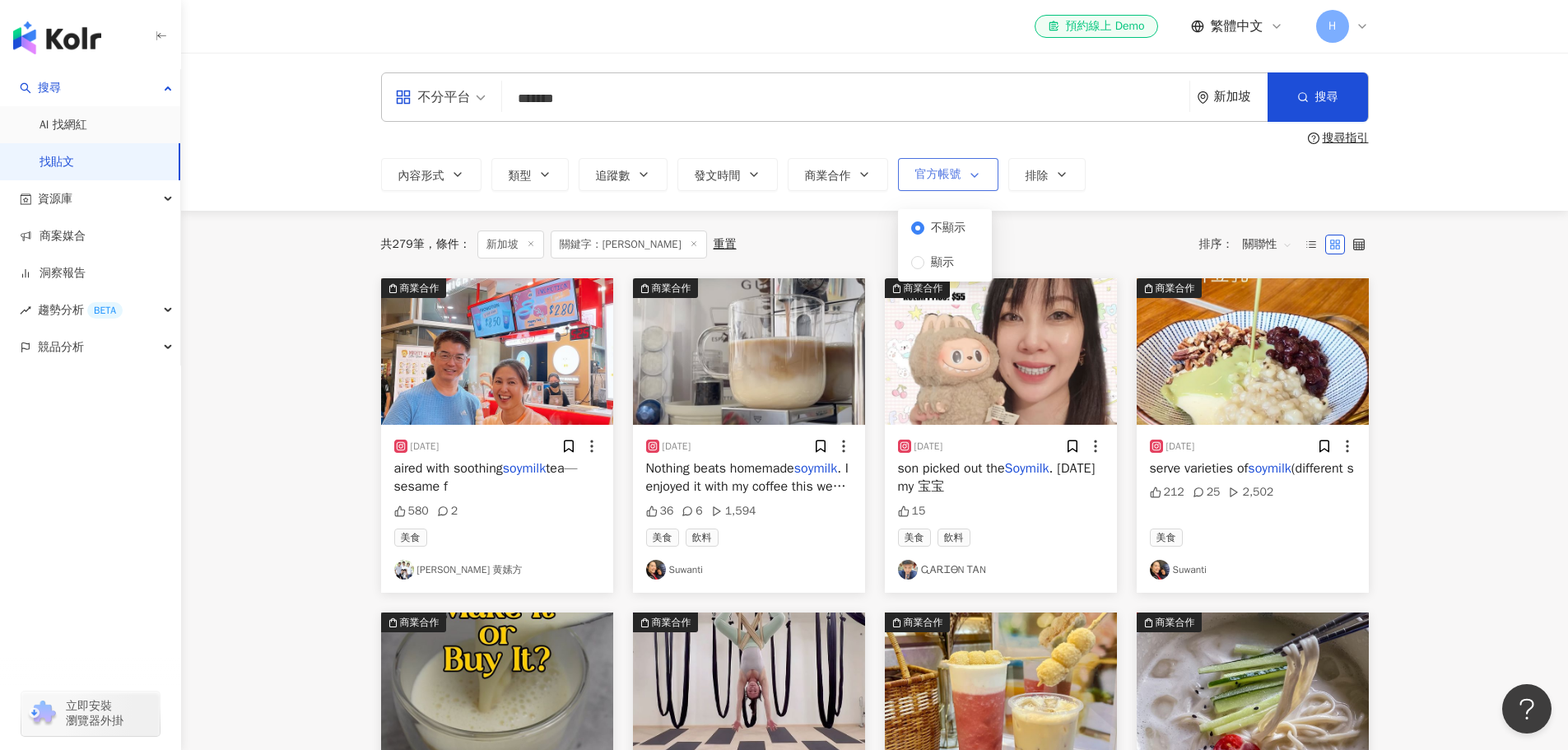 click 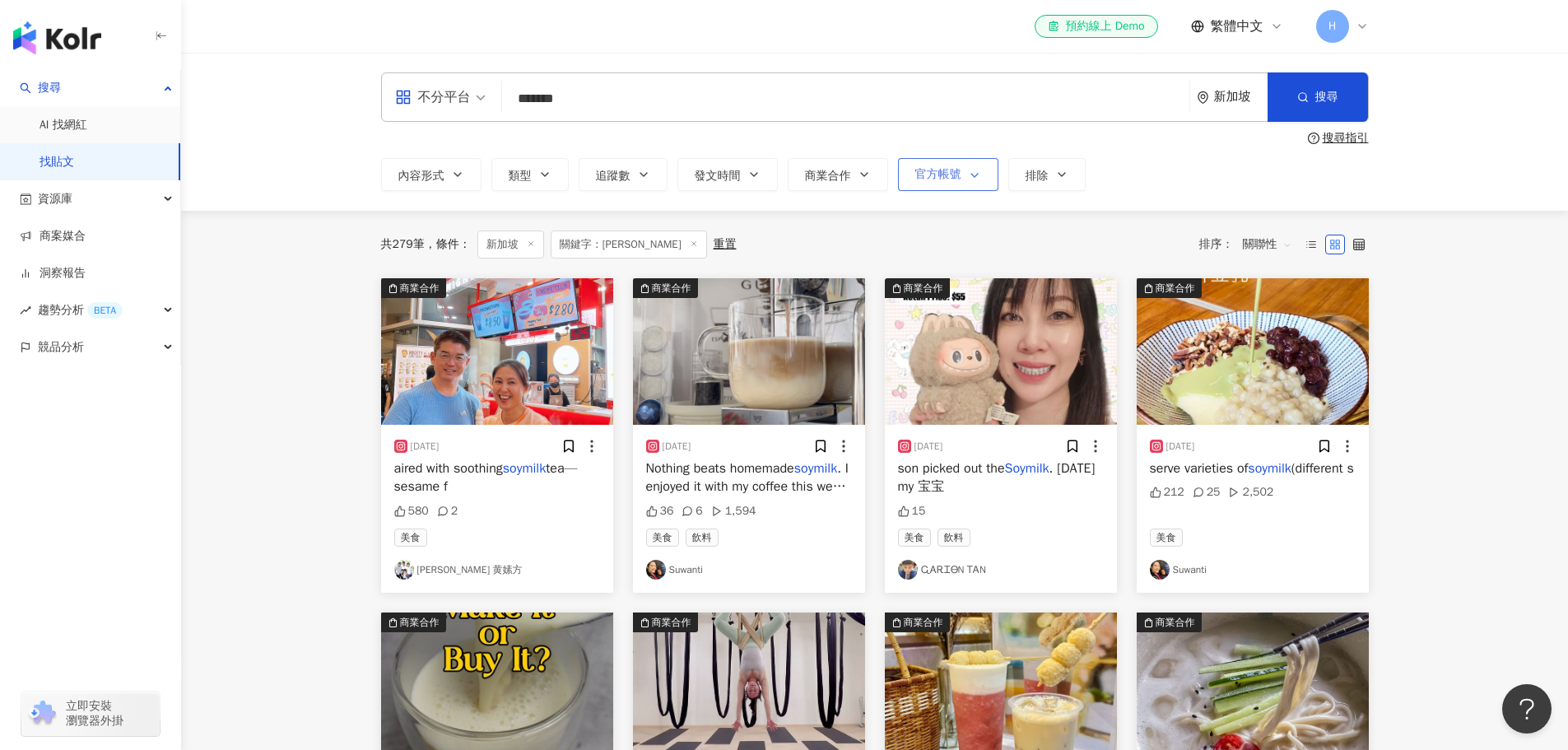 click 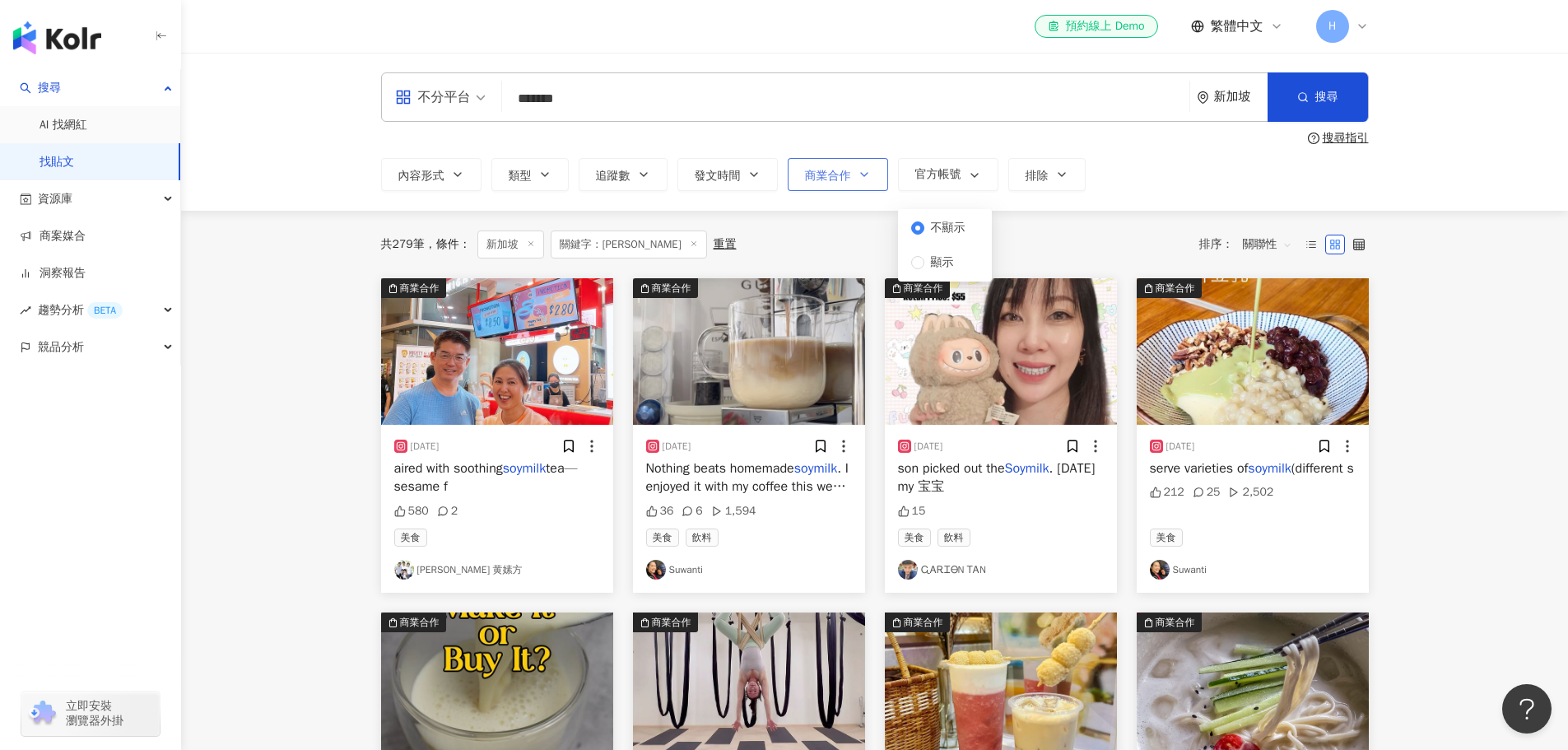 click 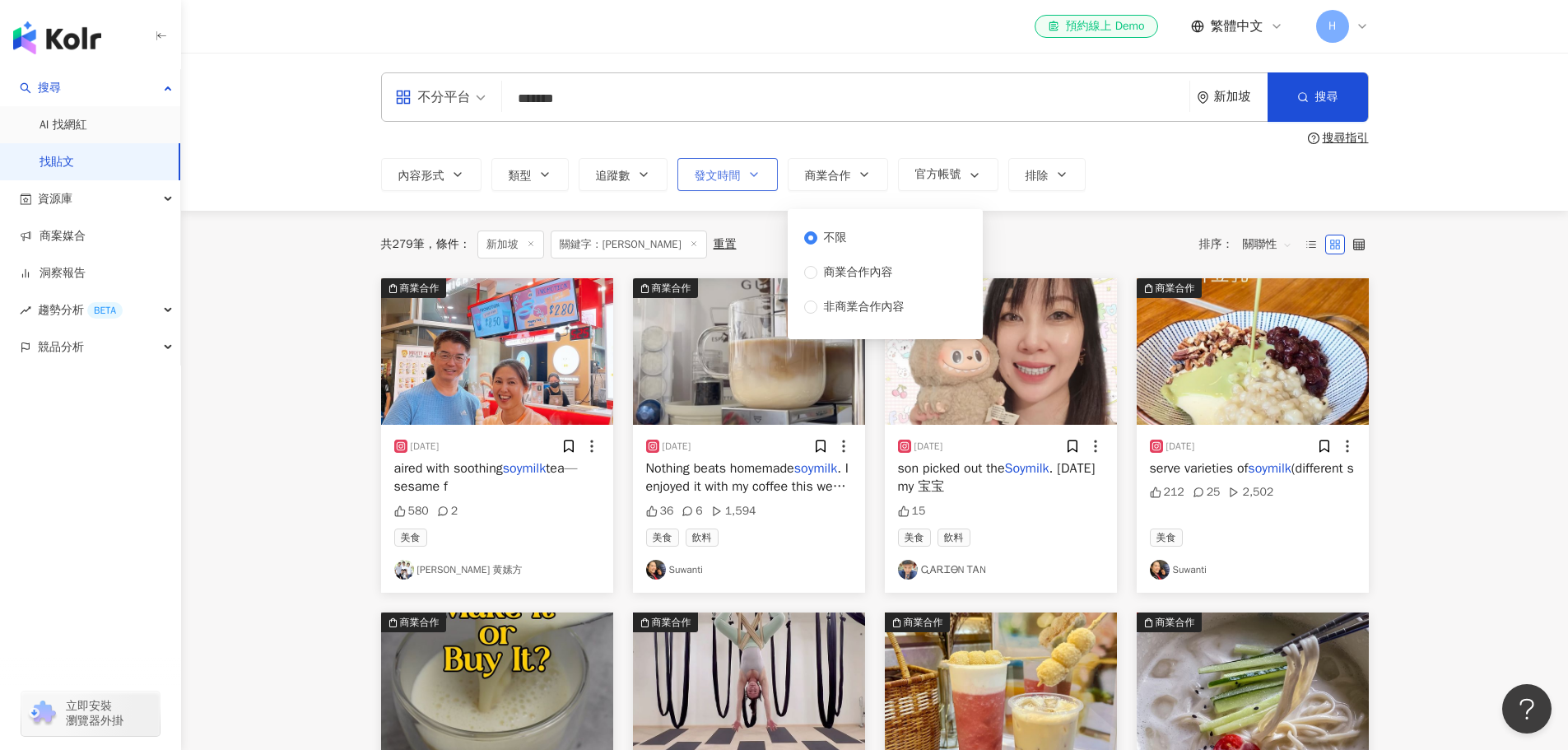 click on "發文時間" at bounding box center (728, 175) 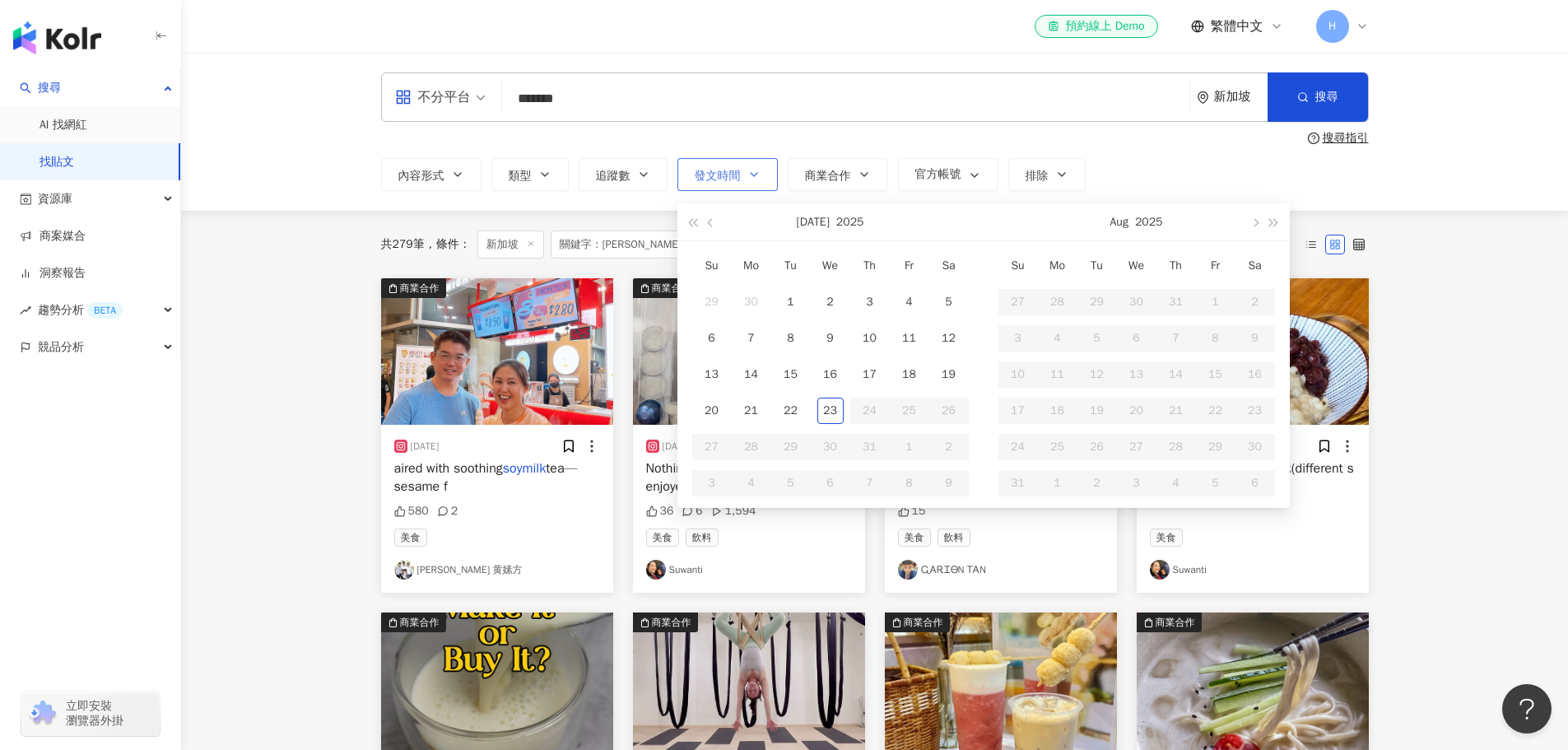 click on "發文時間" at bounding box center (728, 175) 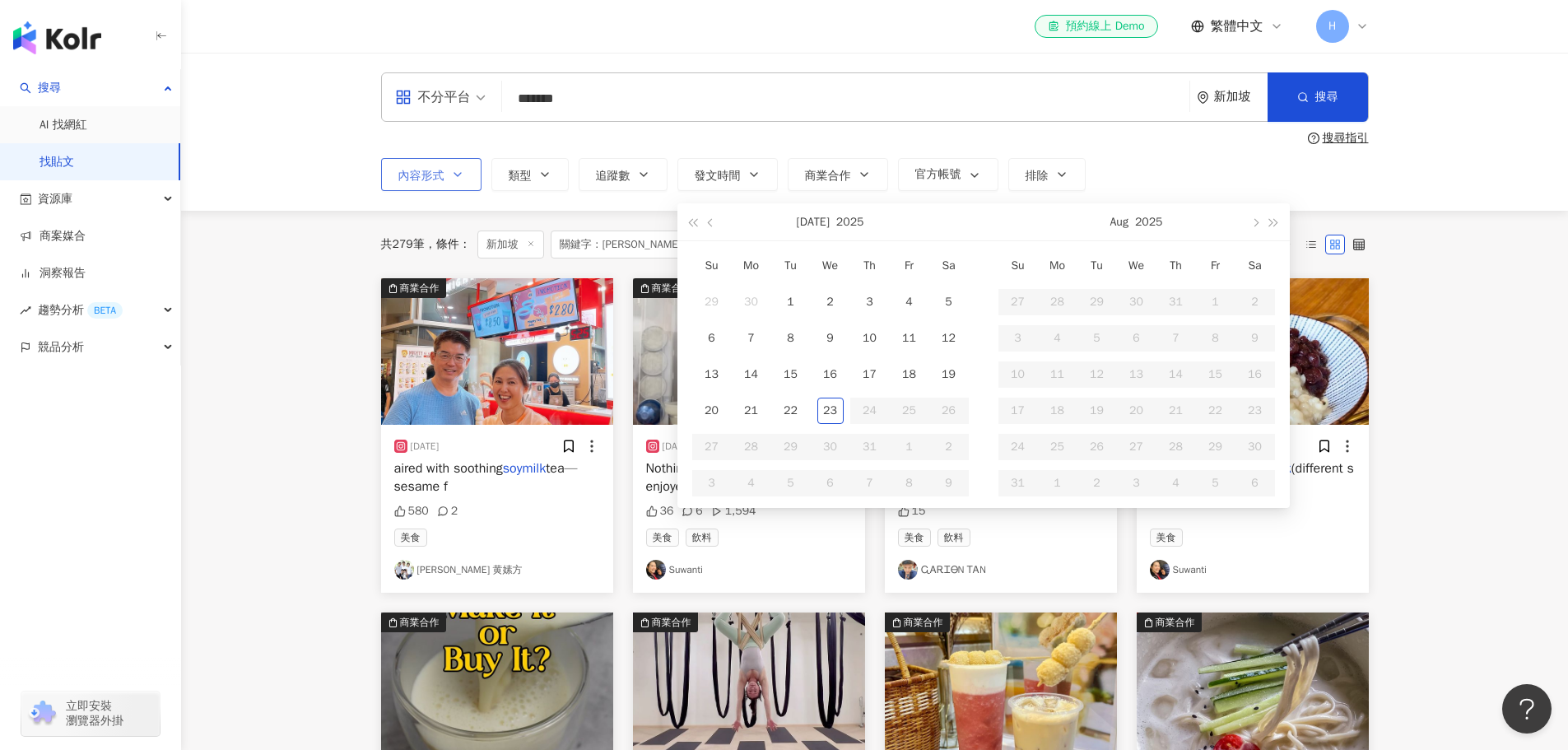 click on "內容形式" at bounding box center (431, 175) 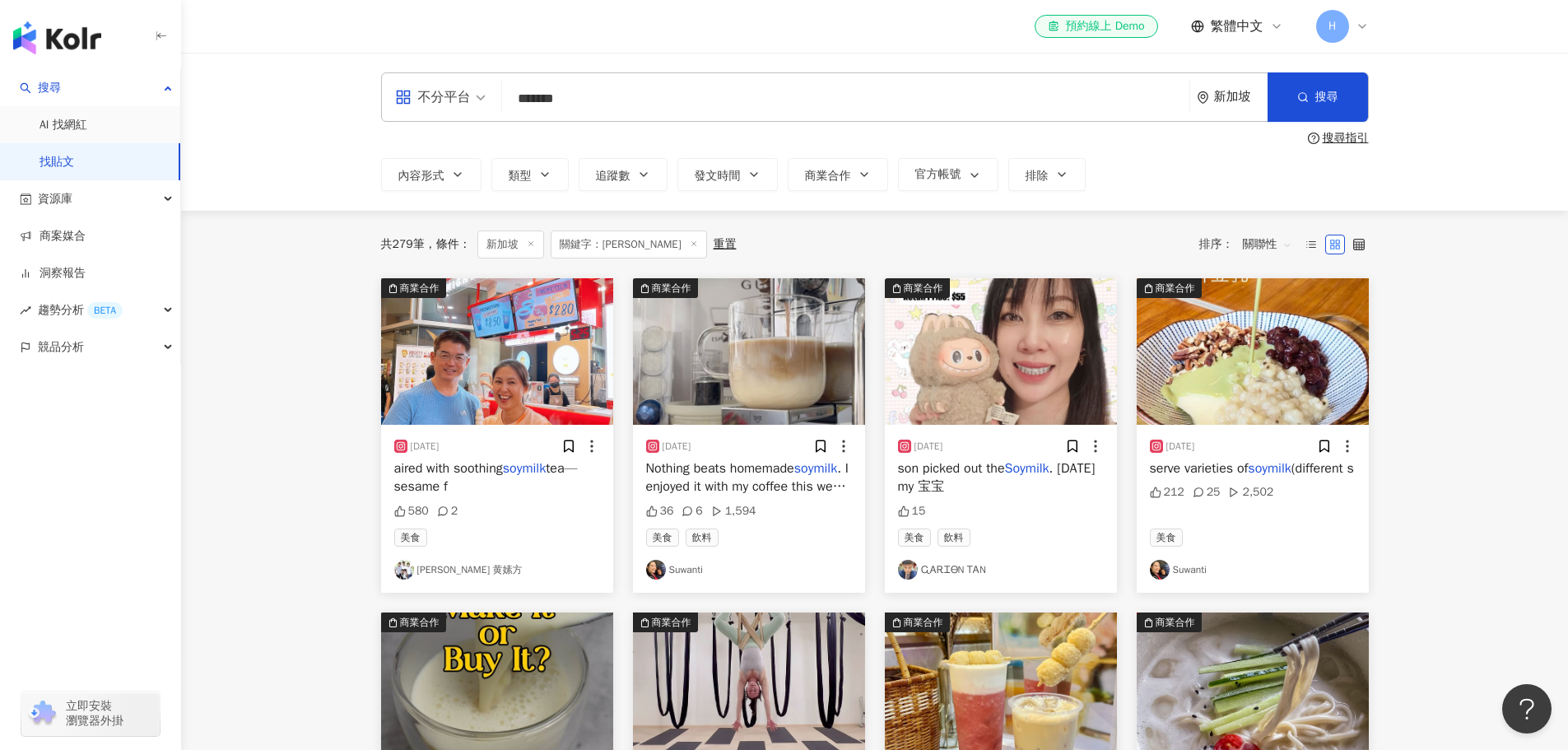 click on "不分平台 ******* 新加坡 搜尋 搜尋指引 內容形式 類型 追蹤數 發文時間 [DATE] Su Mo Tu We Th Fr Sa 29 30 1 2 3 4 5 6 7 8 9 10 11 12 13 14 15 16 17 18 19 20 21 22 23 24 25 26 27 28 29 30 31 1 2 3 4 5 6 7 8 [DATE] Mo Tu We Th Fr Sa 27 28 29 30 31 1 2 3 4 5 6 7 8 9 10 11 12 13 14 15 16 17 18 19 20 21 22 23 24 25 26 27 28 29 30 31 1 2 3 4 5 6 商業合作 官方帳號  排除  *  -  ******* 不限 小型 奈米網紅 (<1萬) 微型網紅 (1萬-3萬) 小型網紅 (3萬-5萬) 中型 中小型網紅 (5萬-10萬) 中型網紅 (10萬-30萬) 中大型網紅 (30萬-50萬) 大型 大型網紅 (50萬-100萬) 百萬網紅 (>100萬) 不顯示 顯示 不限 商業合作內容 非商業合作內容 不限 貼文 全部影音 共  279  筆 條件 ： 新加坡 關鍵字：soymilk 重置 排序： 關聯性 商業合作 [DATE] aired with soothing  soymilk  tea—sesame f 580 2 美食 [PERSON_NAME] 黄嫊方 商業合作 [DATE] Nothing beats homemade  soymilk soymilk  #homemade soymilk  # soymilk" at bounding box center [874, 932] 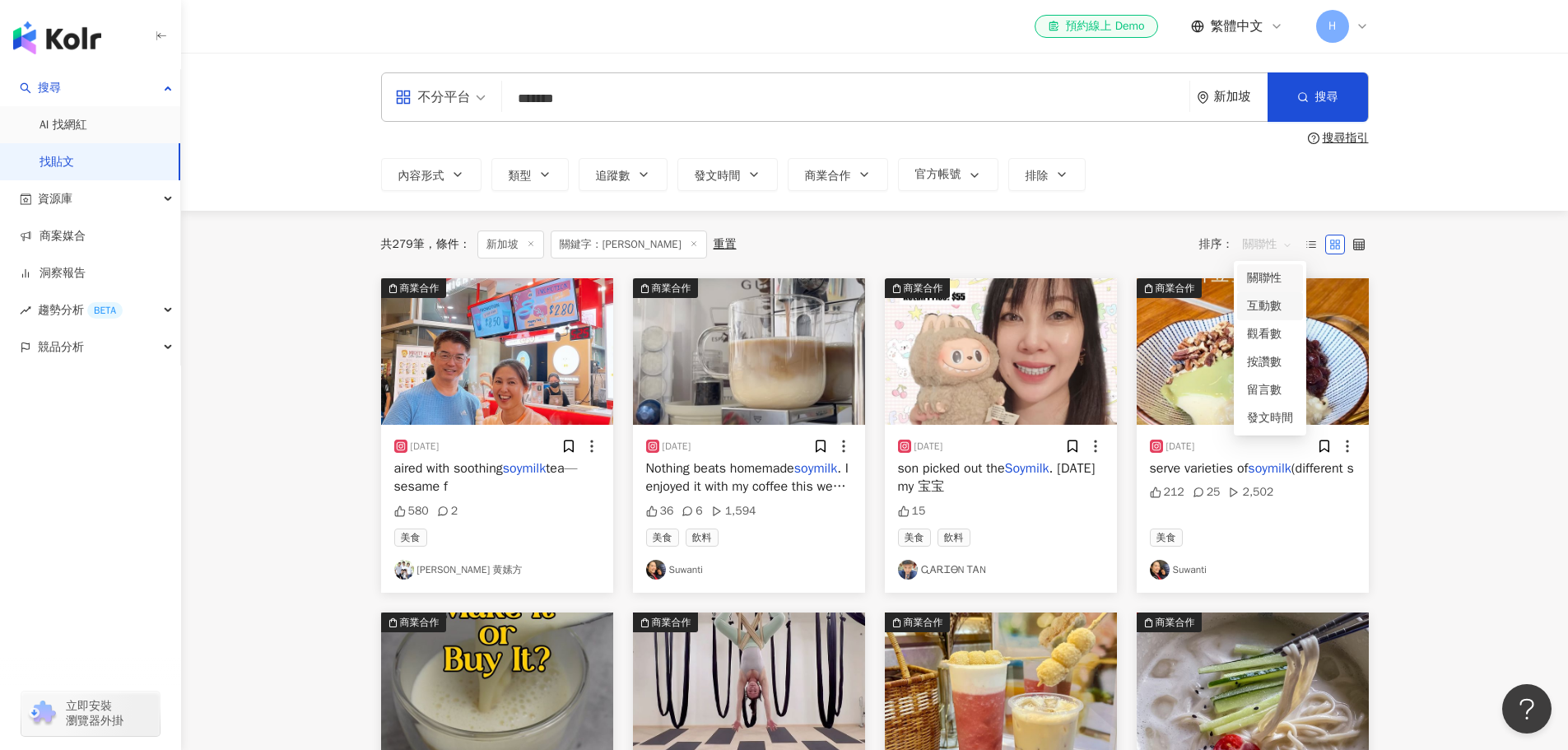 click on "互動數" at bounding box center (1270, 306) 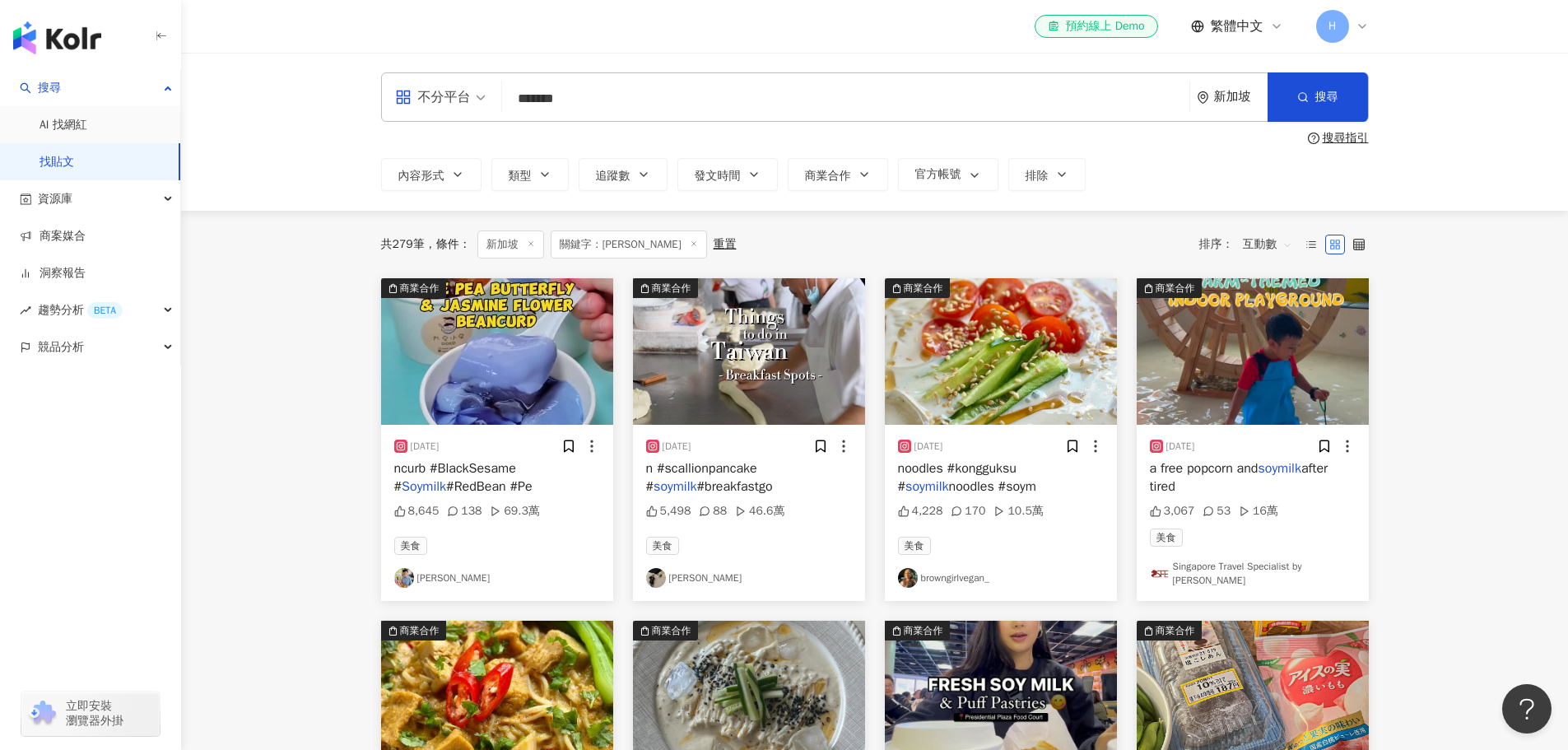 click on "互動數" at bounding box center (1268, 245) 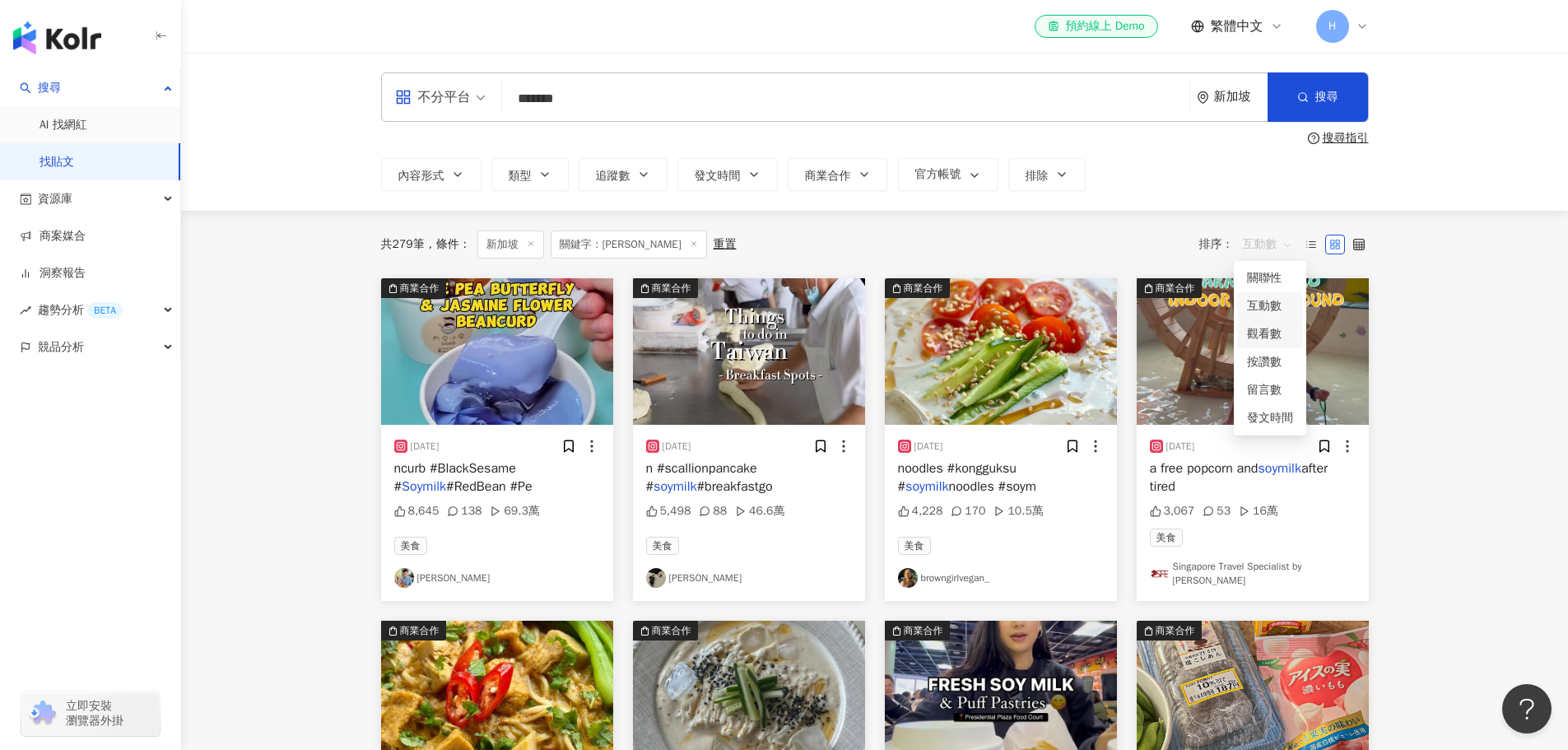 click on "觀看數" at bounding box center (1270, 334) 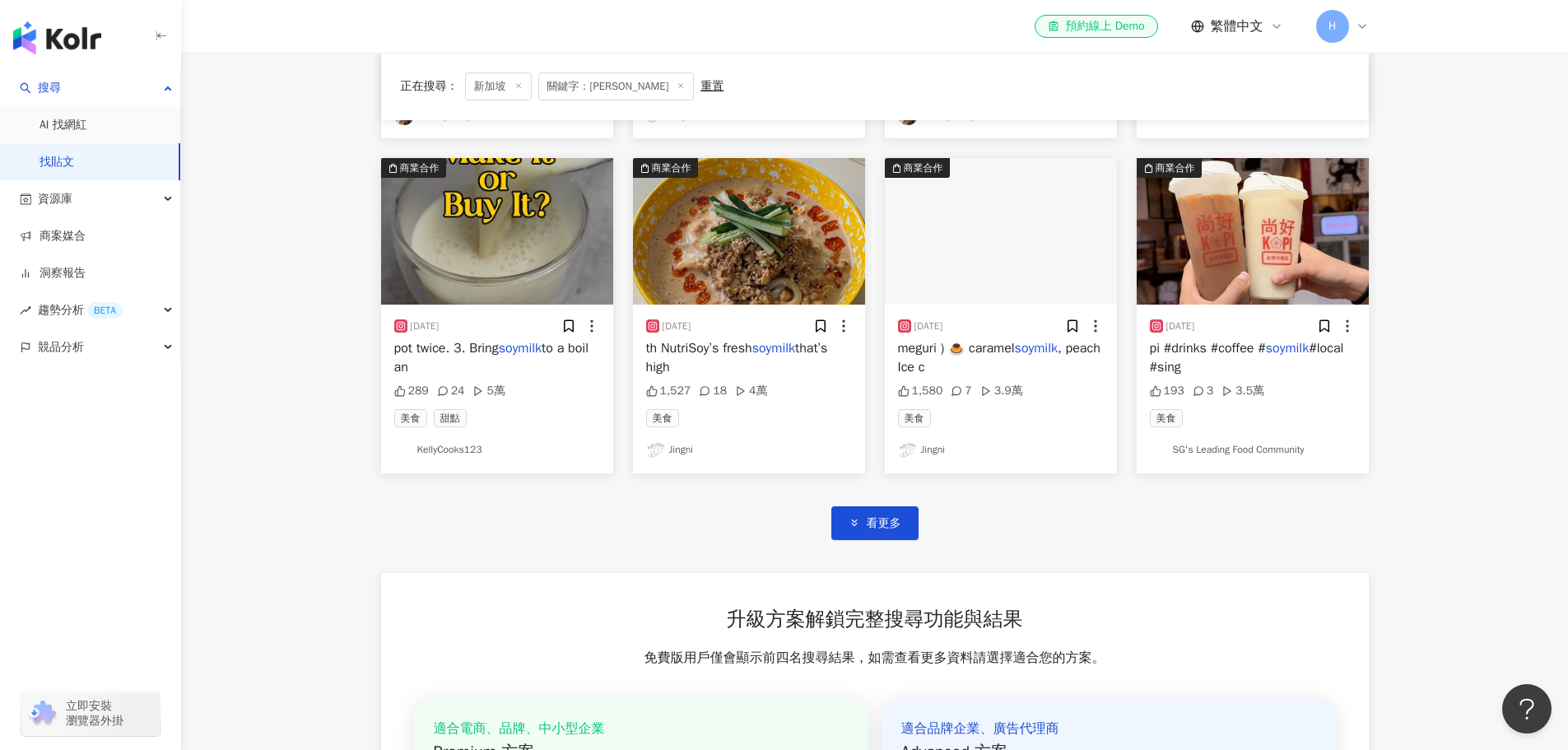 scroll, scrollTop: 823, scrollLeft: 0, axis: vertical 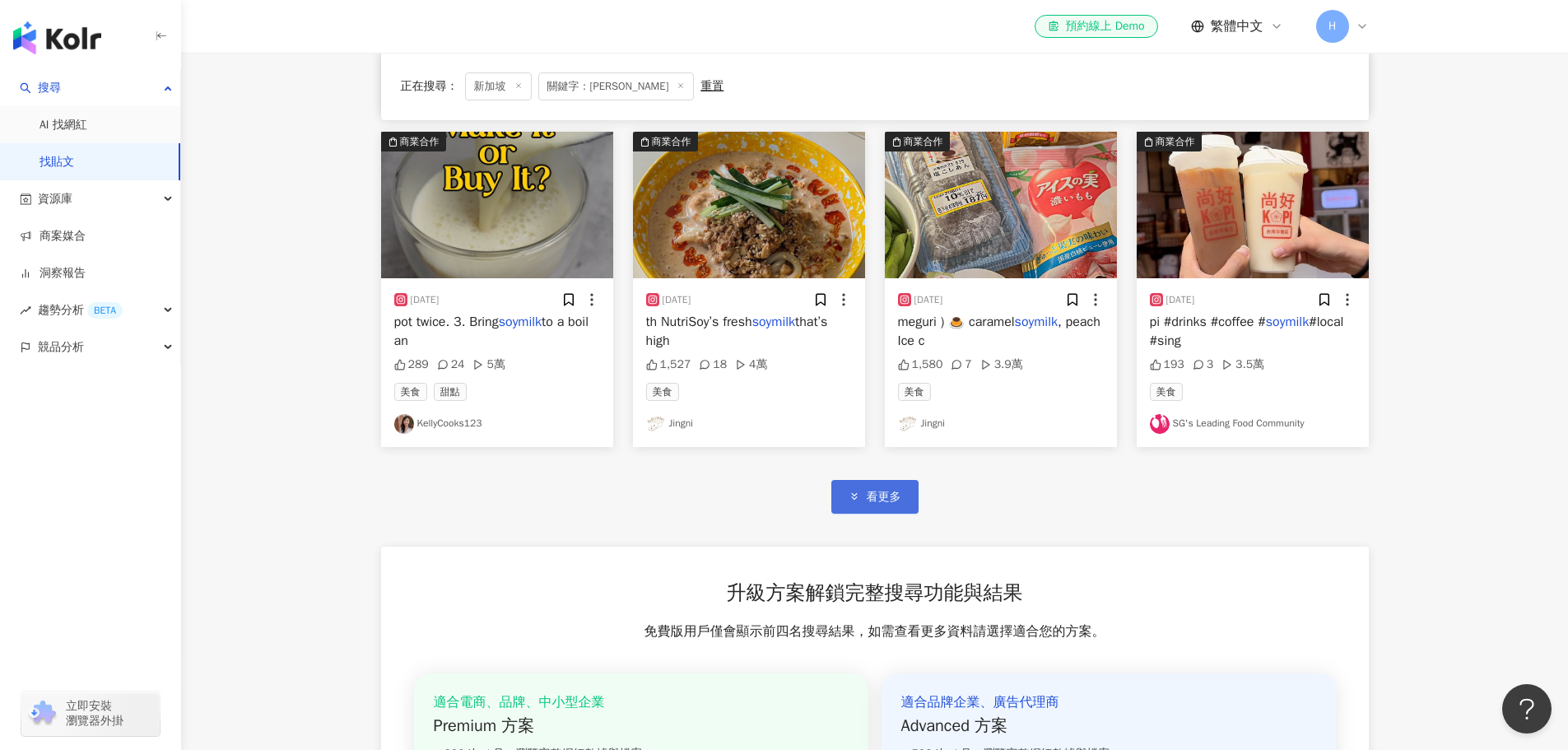 click on "看更多" at bounding box center (884, 497) 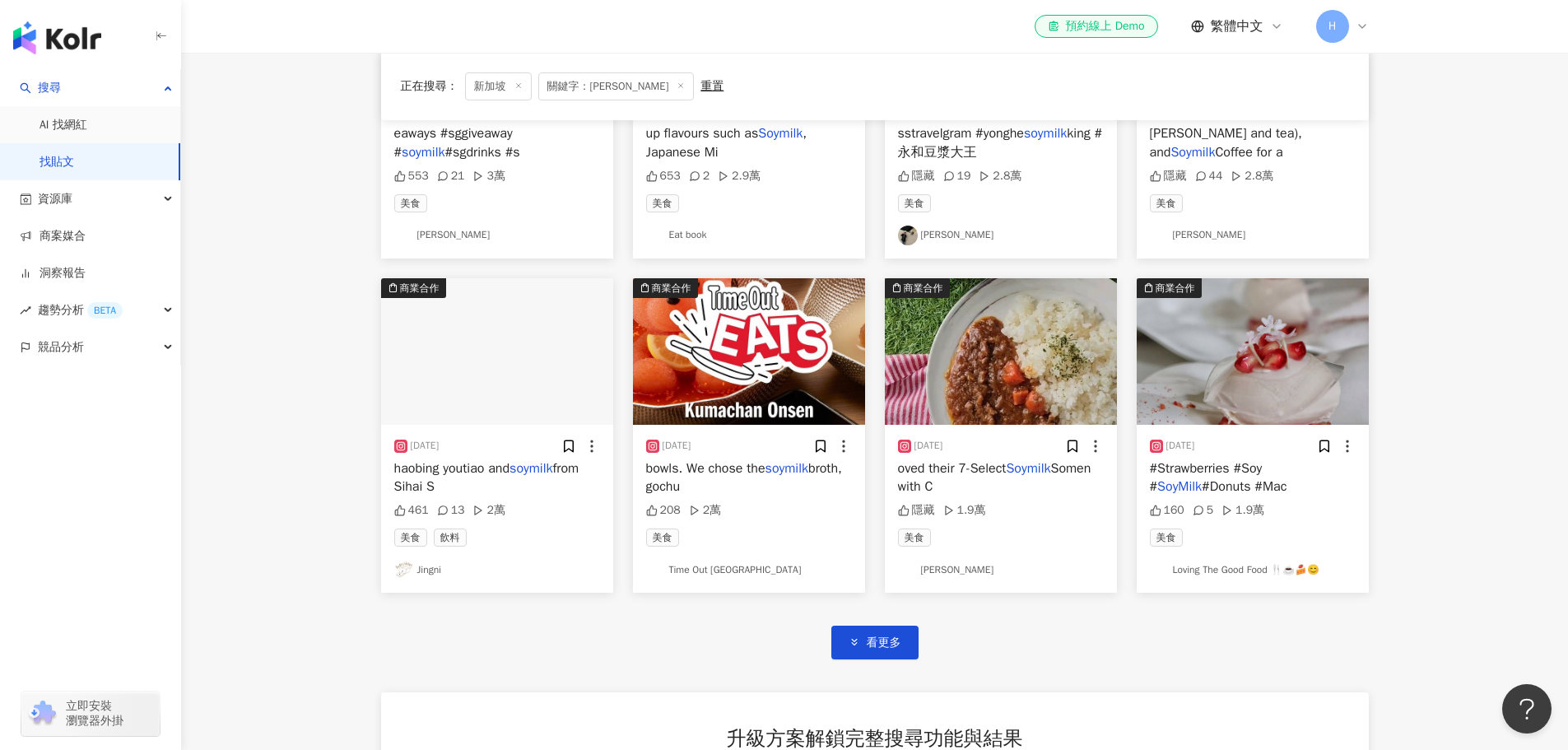 scroll, scrollTop: 1729, scrollLeft: 0, axis: vertical 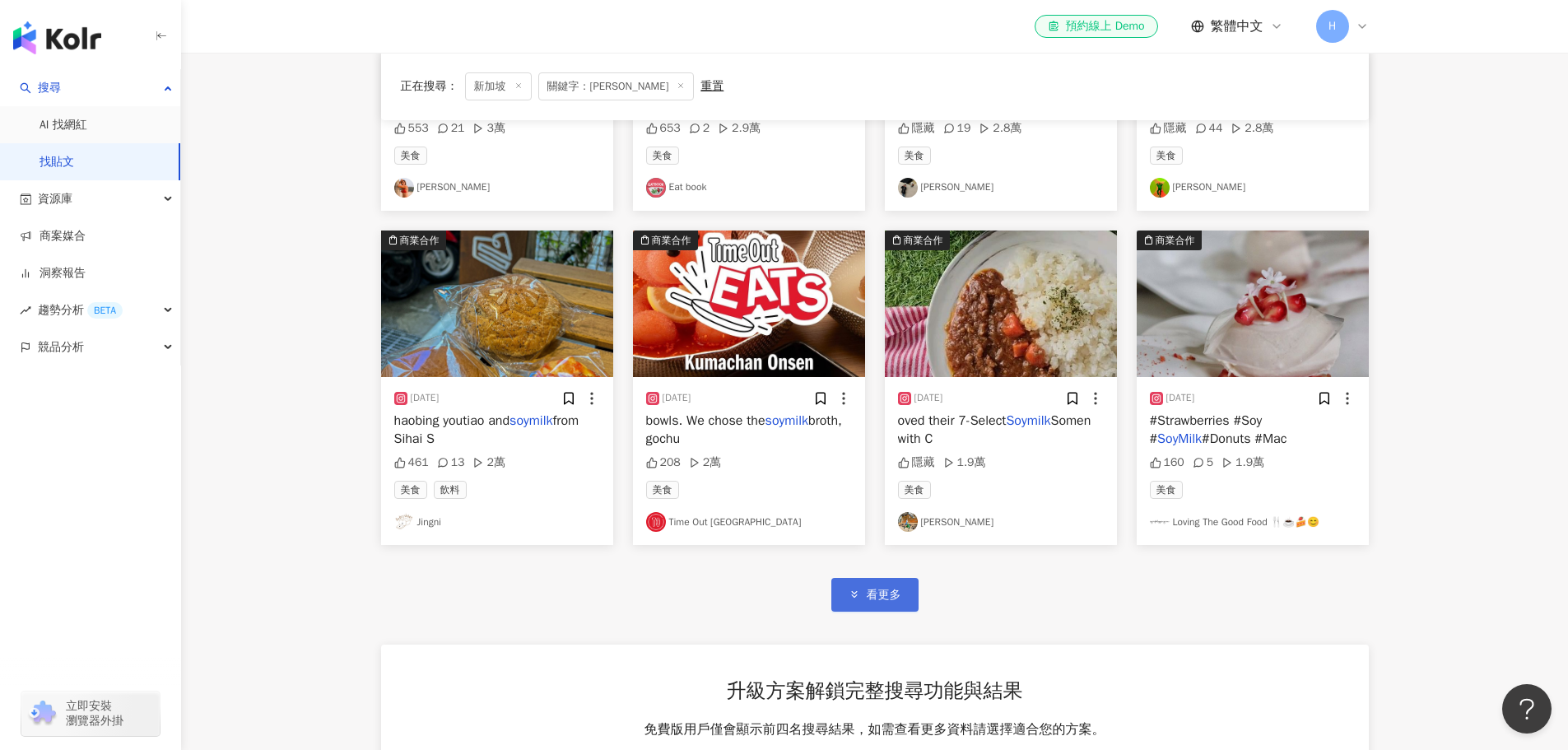 click on "看更多" at bounding box center (884, 595) 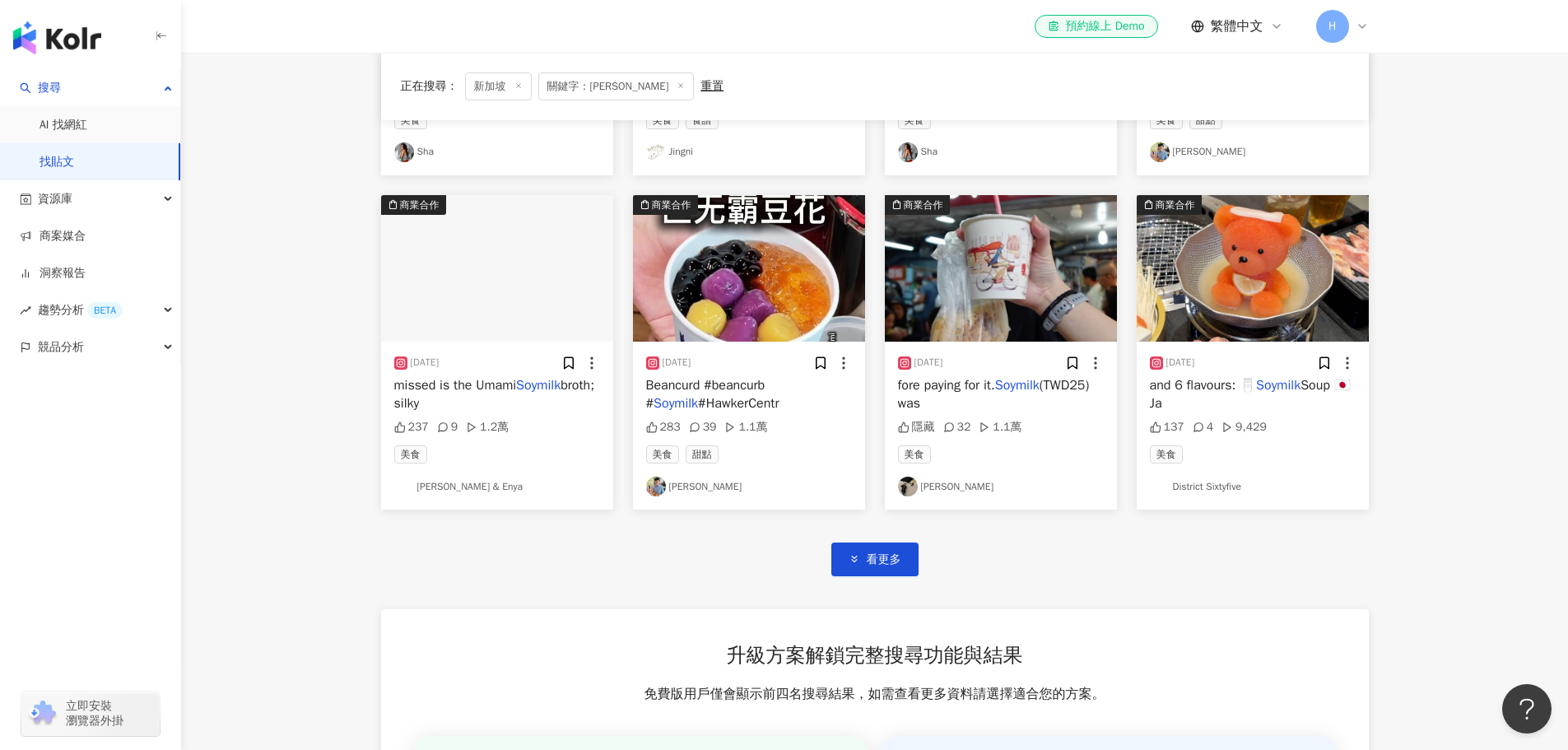 scroll, scrollTop: 2799, scrollLeft: 0, axis: vertical 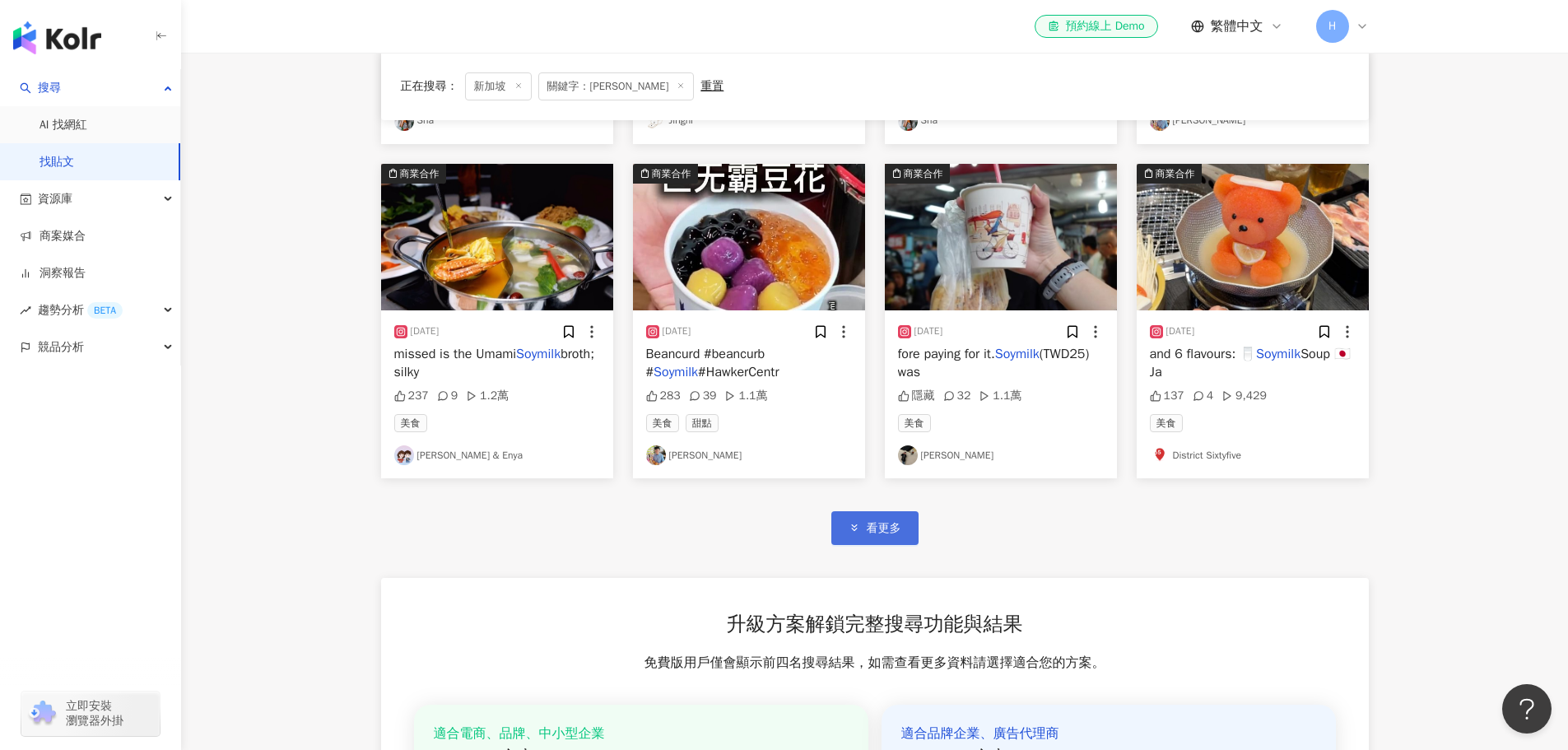 click on "看更多" at bounding box center (875, 528) 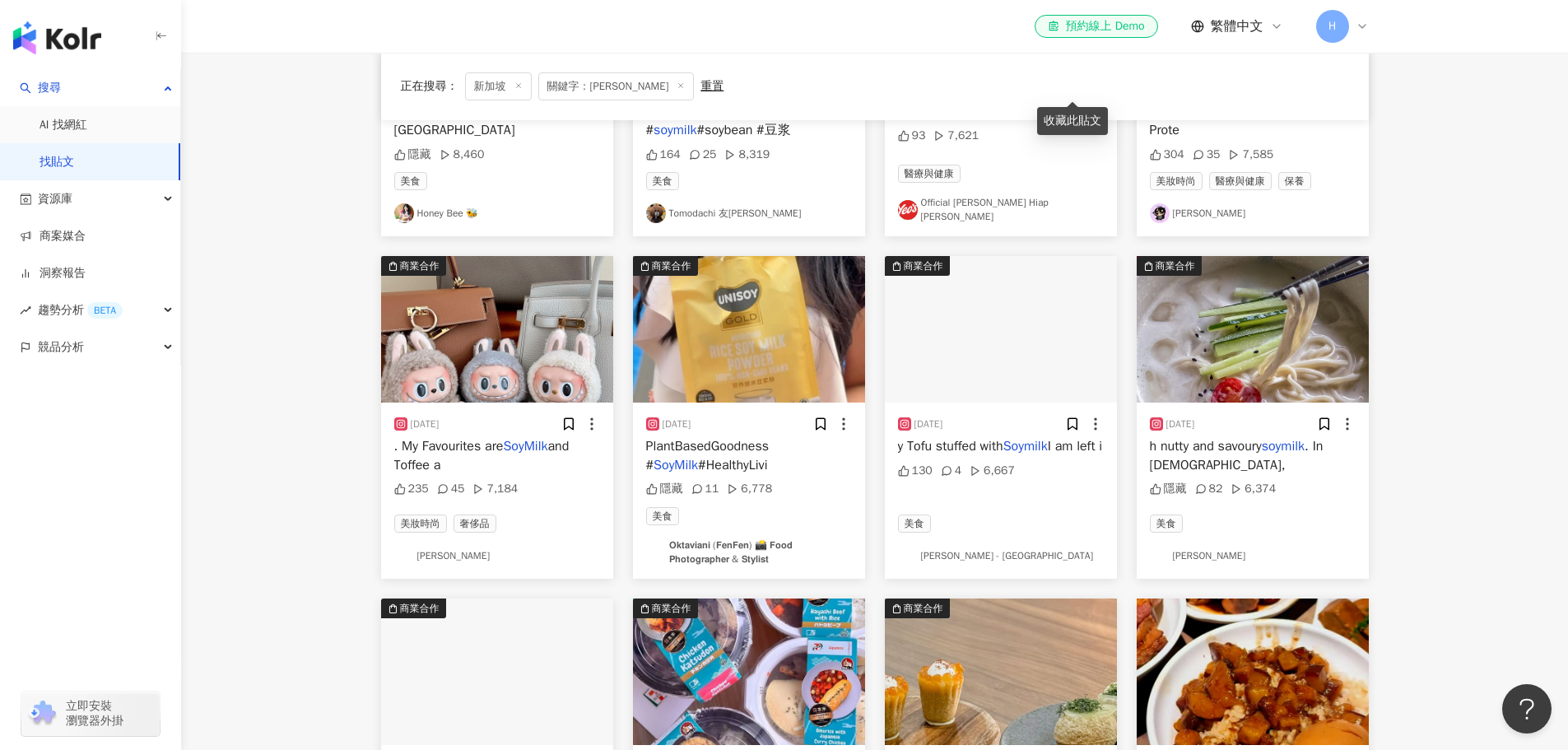 scroll, scrollTop: 3869, scrollLeft: 0, axis: vertical 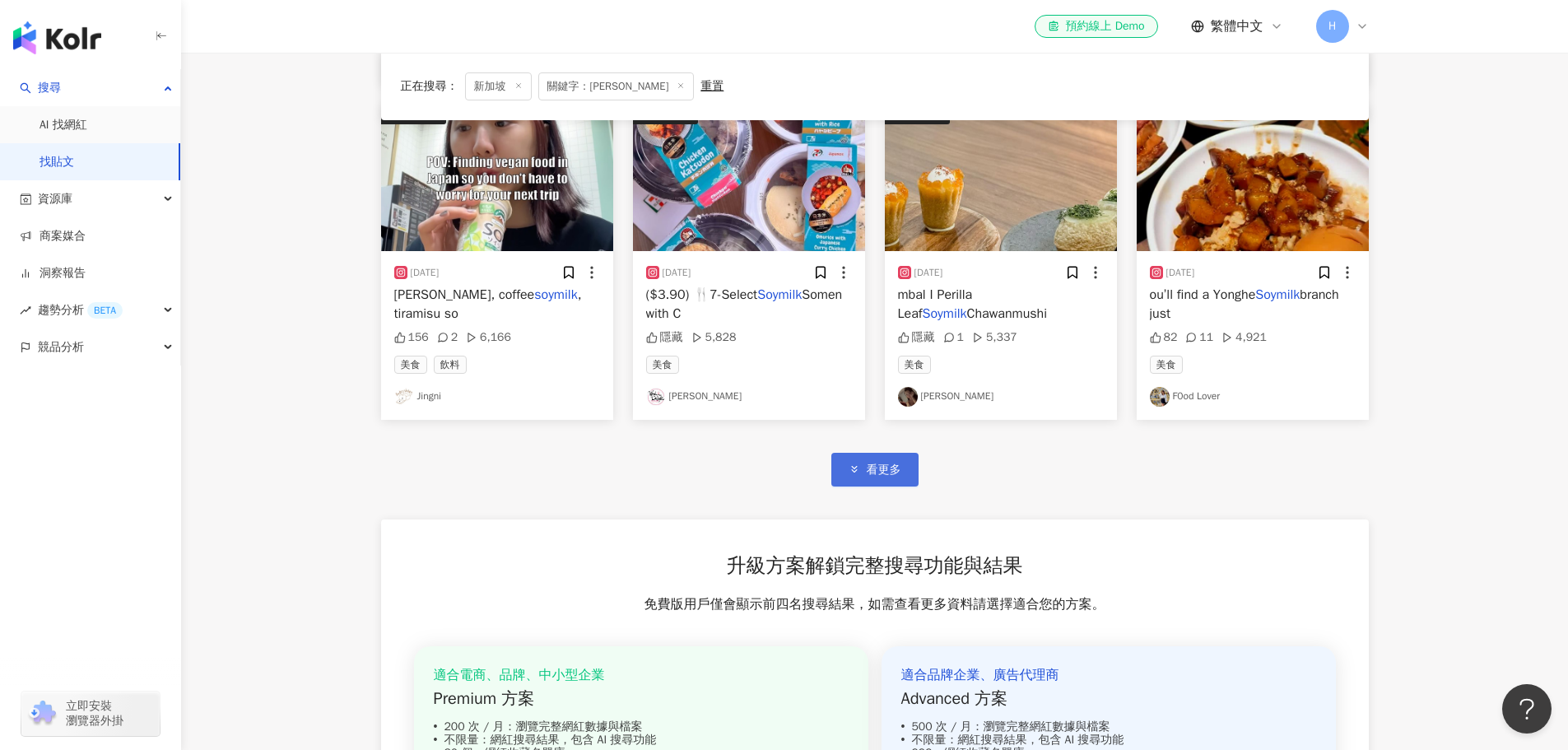 click on "看更多" at bounding box center [884, 470] 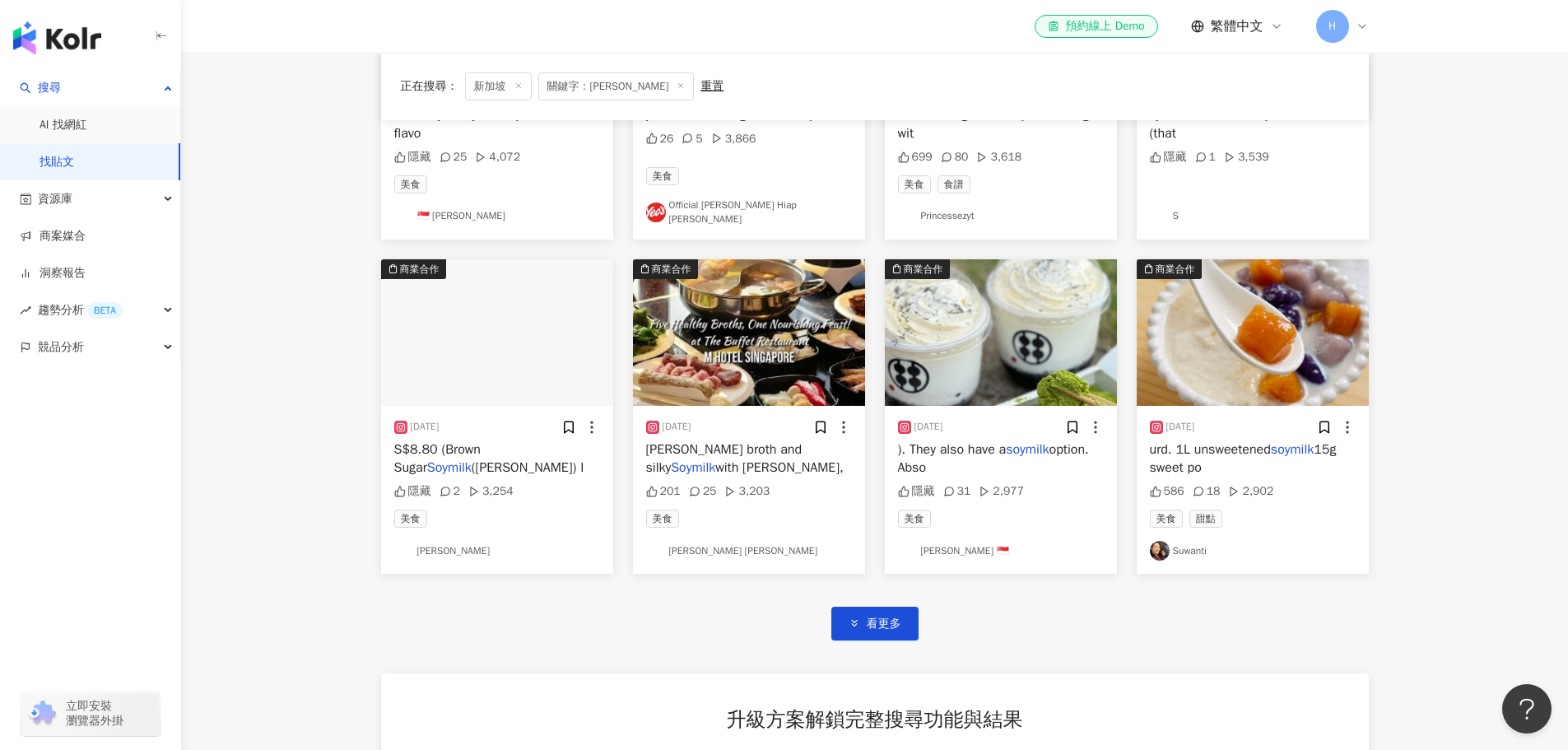 scroll, scrollTop: 4857, scrollLeft: 0, axis: vertical 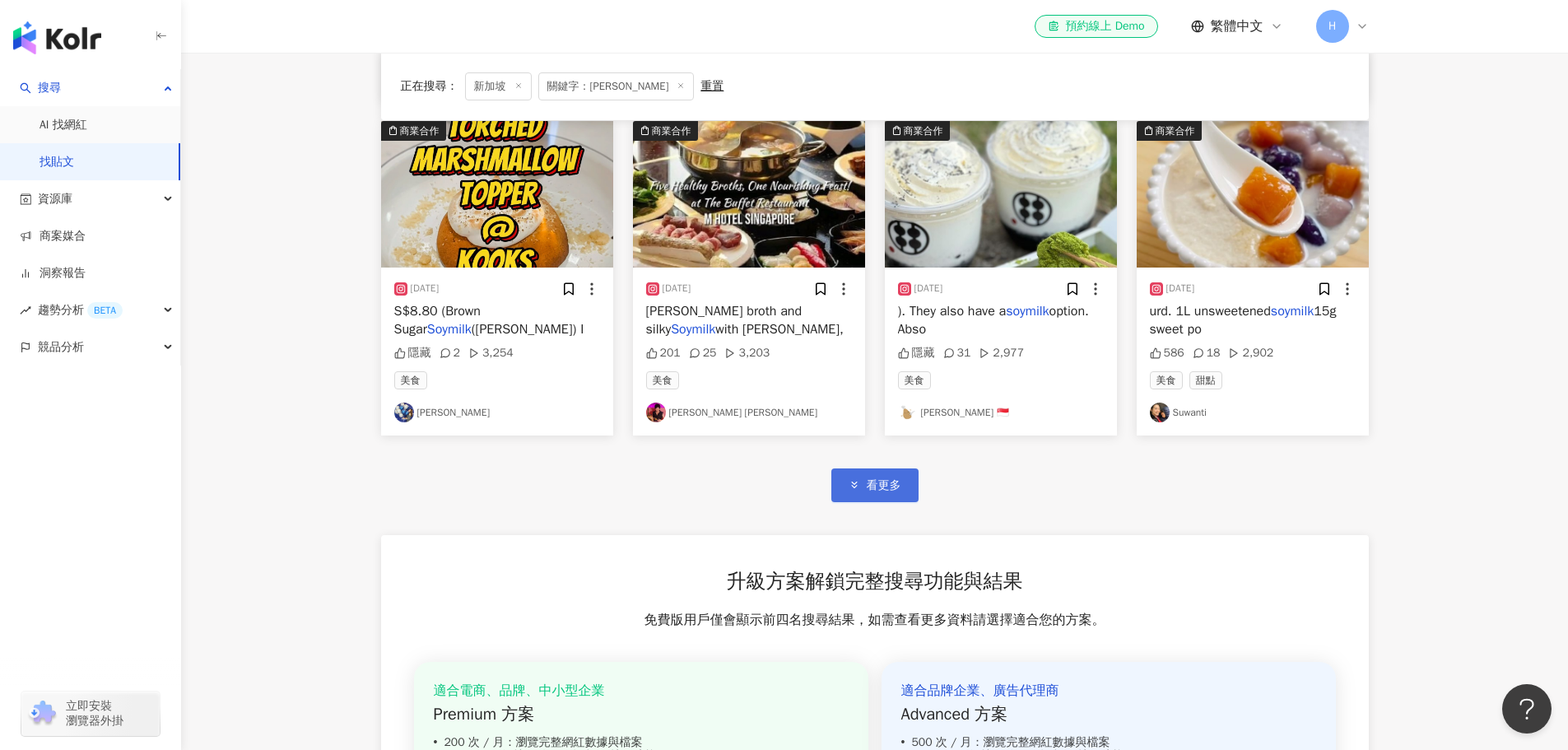 click on "看更多" at bounding box center (884, 486) 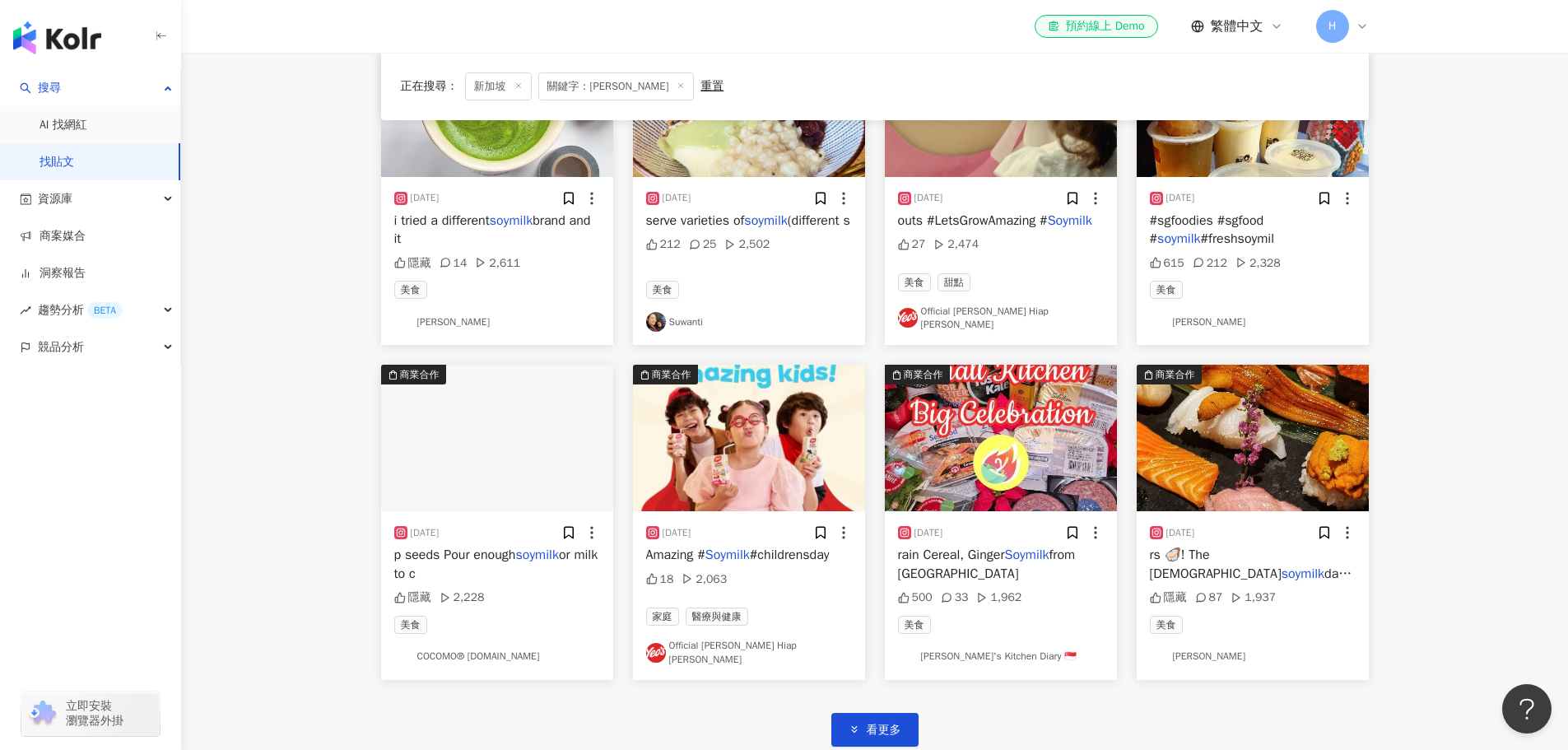 scroll, scrollTop: 5681, scrollLeft: 0, axis: vertical 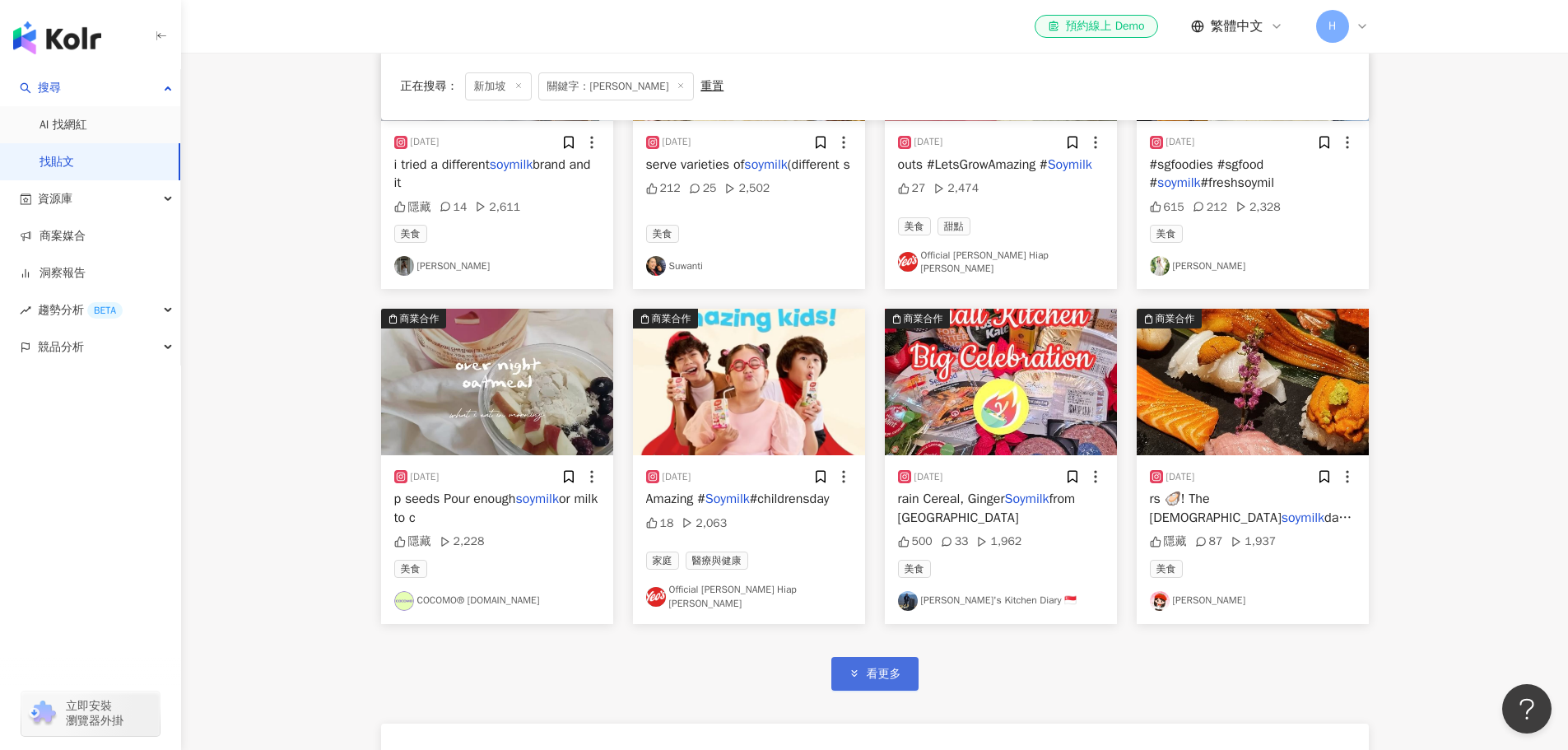 click 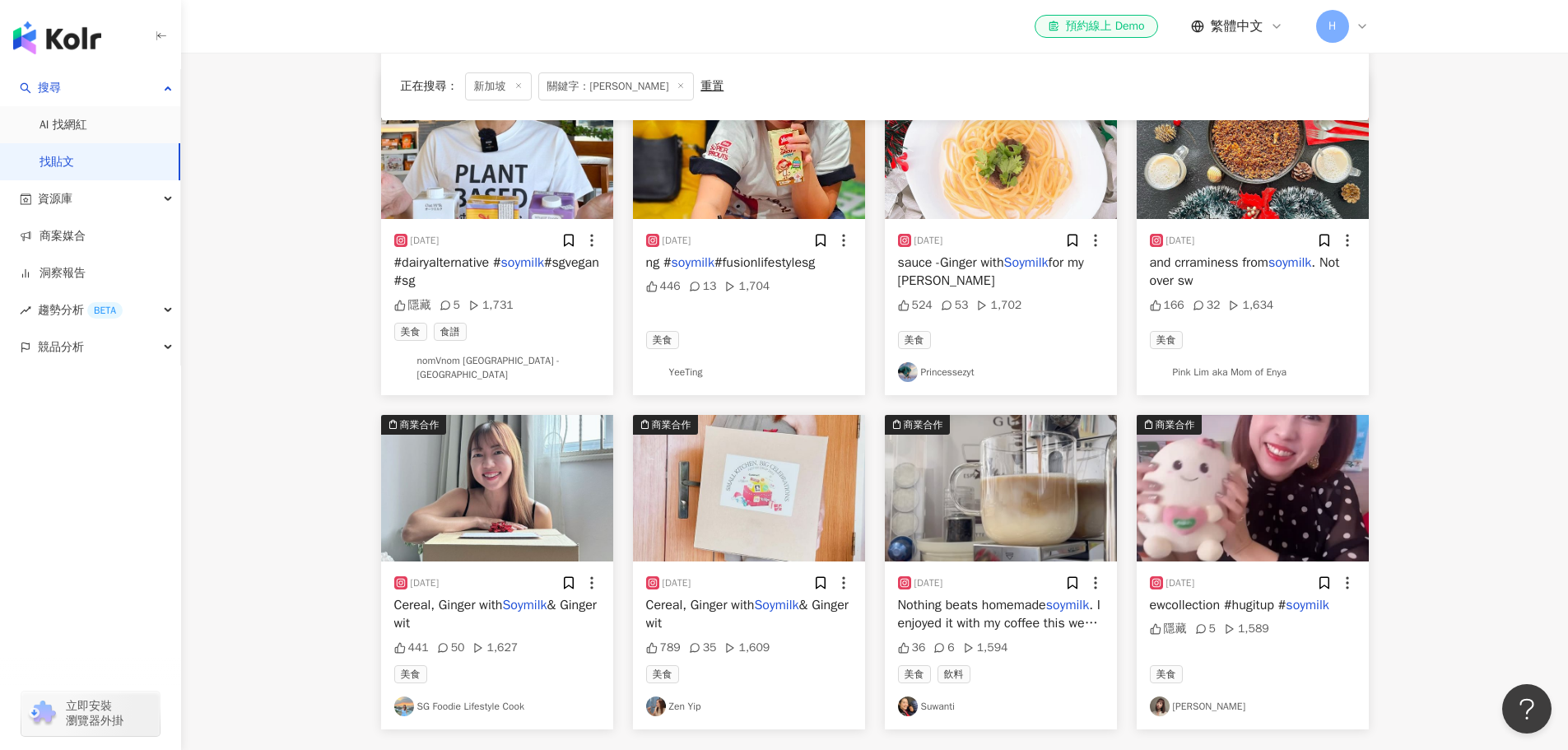 scroll, scrollTop: 6668, scrollLeft: 0, axis: vertical 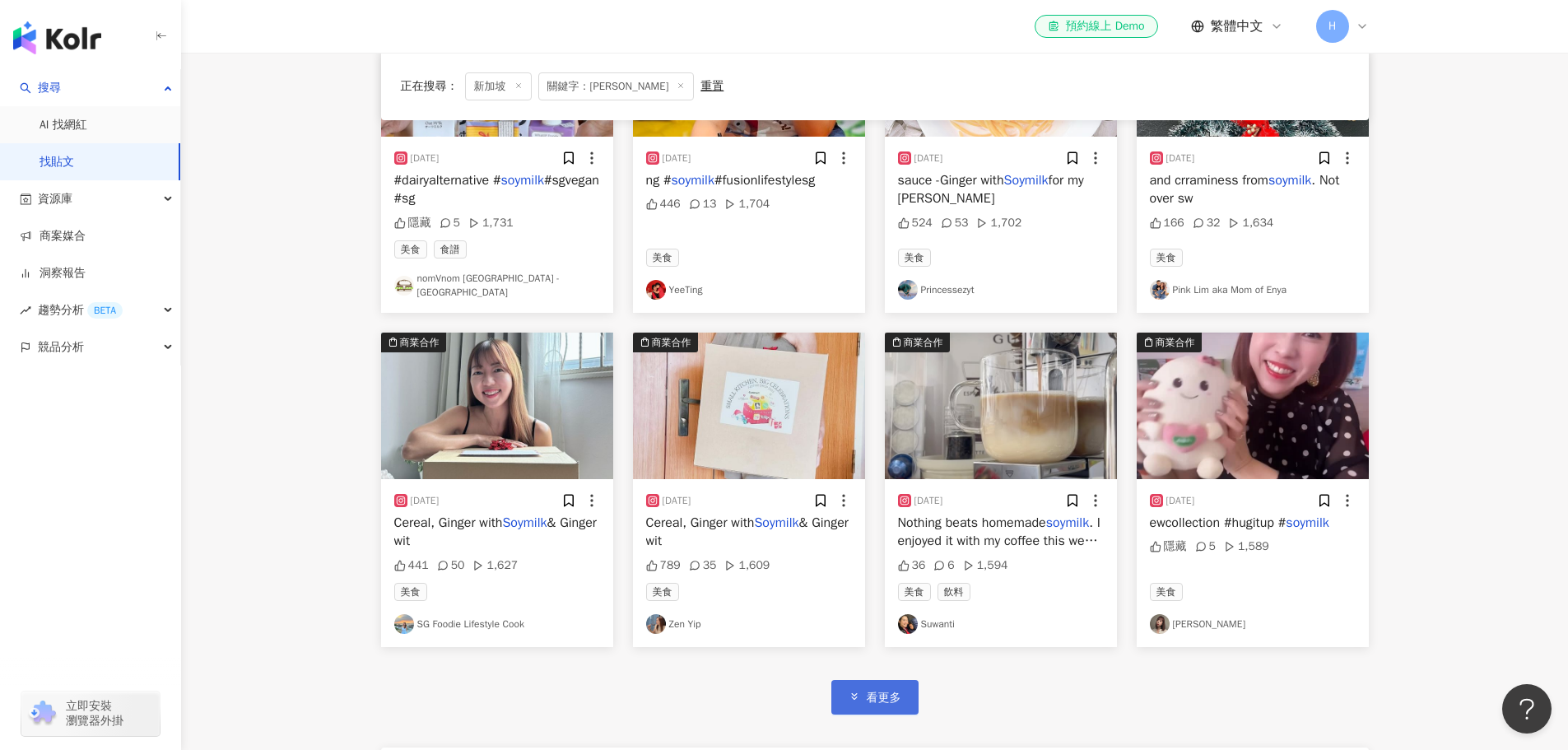 click 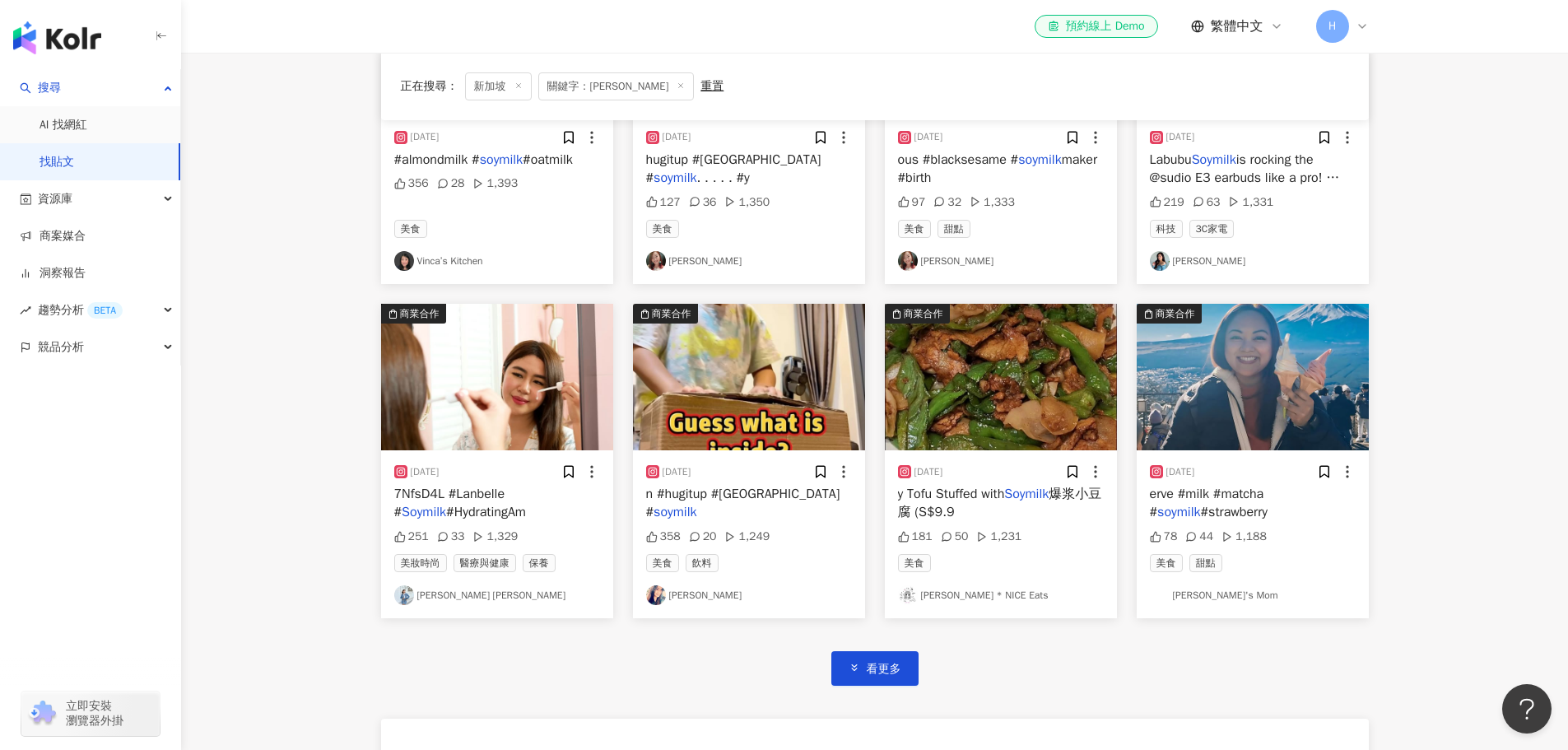 scroll, scrollTop: 7903, scrollLeft: 0, axis: vertical 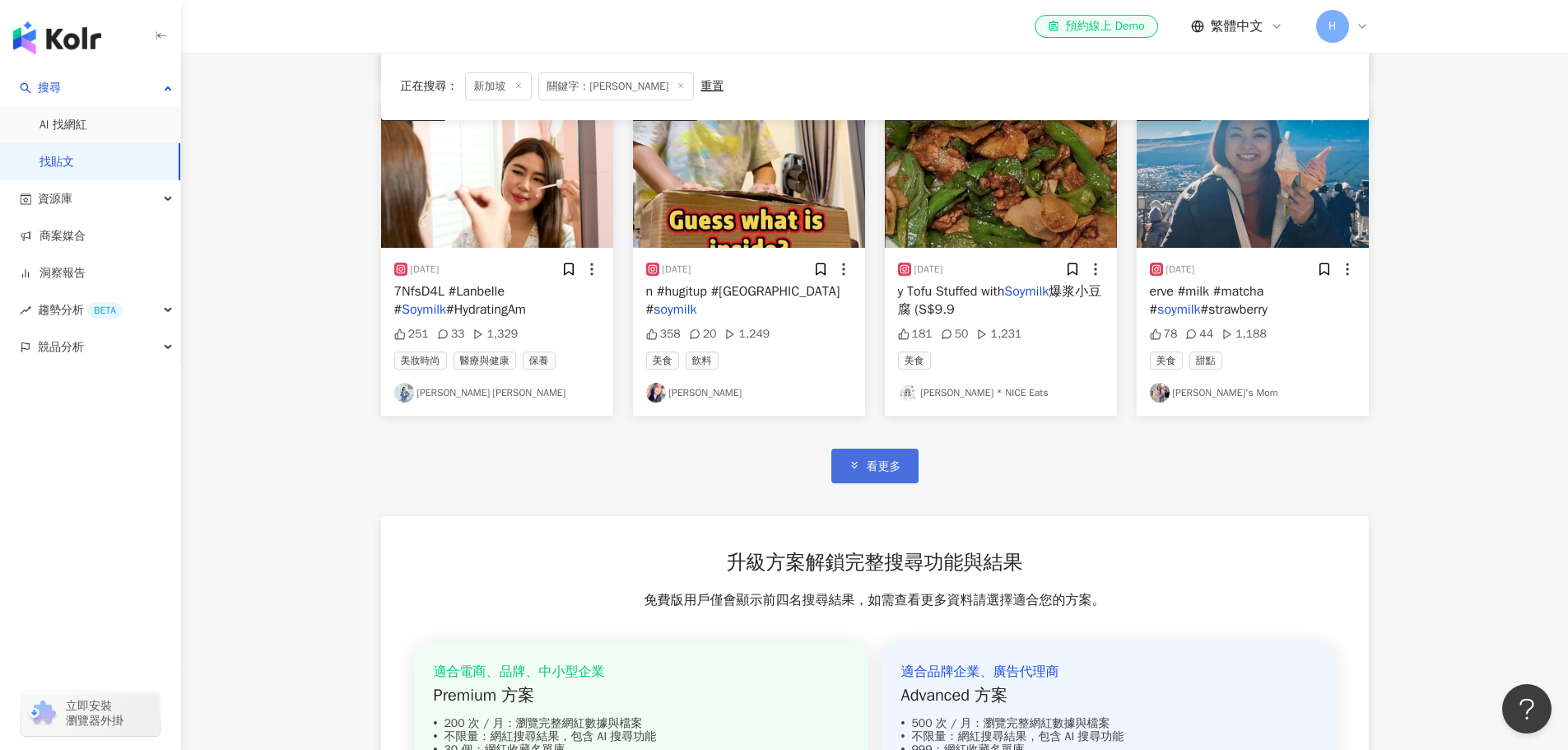 click on "看更多" at bounding box center [875, 465] 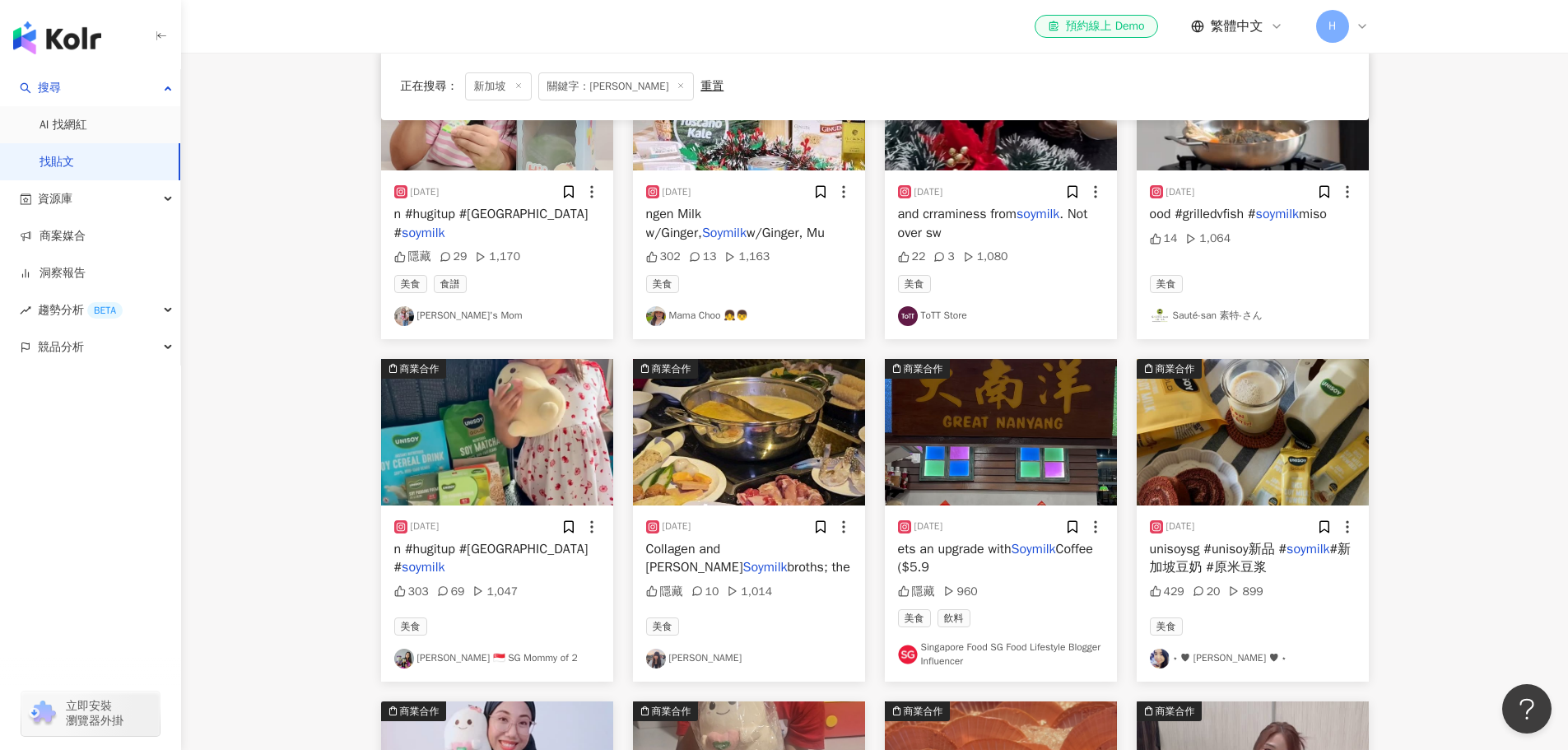 scroll, scrollTop: 8233, scrollLeft: 0, axis: vertical 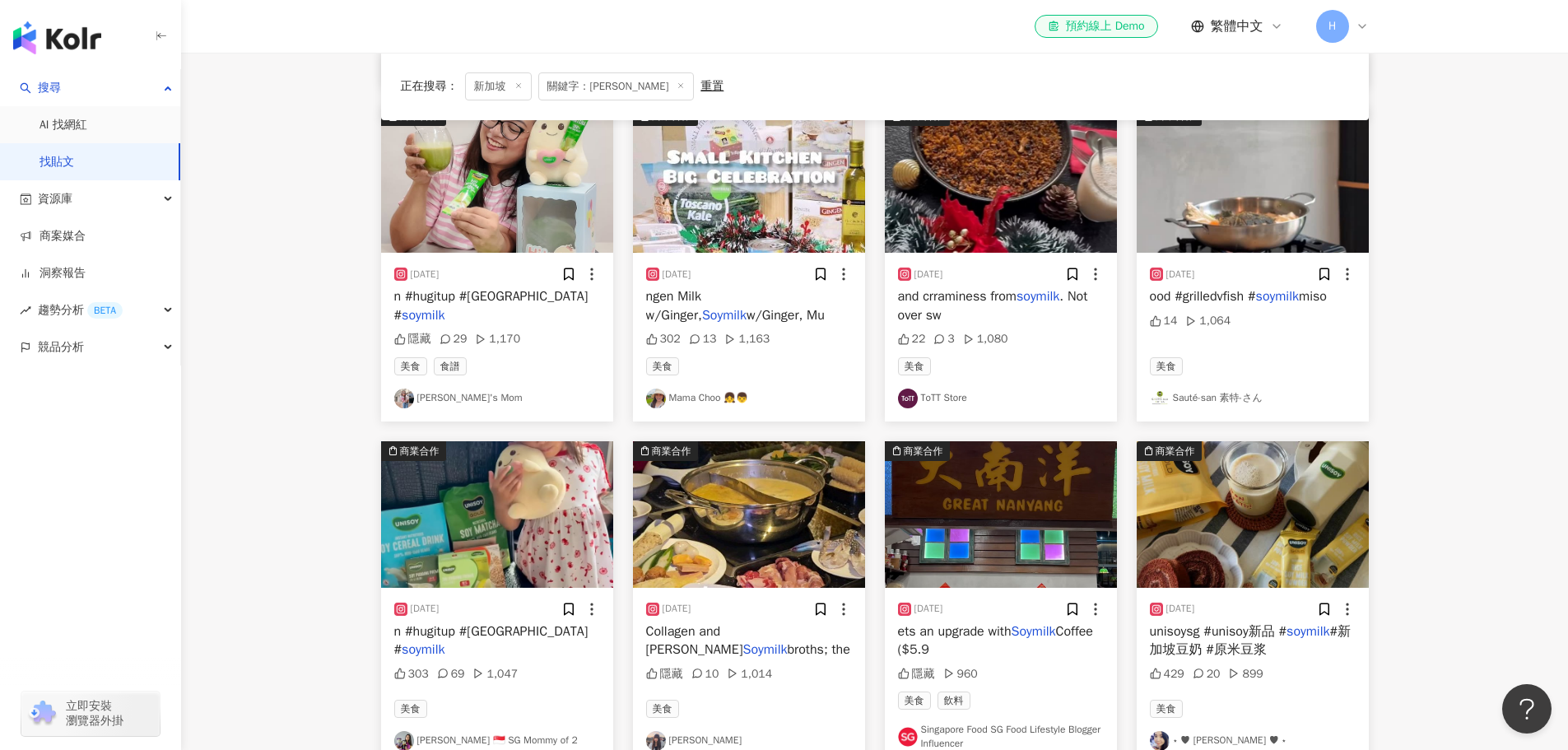 click on "不分平台 ******* 新加坡 搜尋 搜尋指引 內容形式 類型 追蹤數 發文時間 [DATE] Su Mo Tu We Th Fr Sa 29 30 1 2 3 4 5 6 7 8 9 10 11 12 13 14 15 16 17 18 19 20 21 22 23 24 25 26 27 28 29 30 31 1 2 3 4 5 6 7 8 [DATE] Mo Tu We Th Fr Sa 27 28 29 30 31 1 2 3 4 5 6 7 8 9 10 11 12 13 14 15 16 17 18 19 20 21 22 23 24 25 26 27 28 29 30 31 1 2 3 4 5 6 商業合作 官方帳號  排除  *  -  ******* 不限 小型 奈米網紅 (<1萬) 微型網紅 (1萬-3萬) 小型網紅 (3萬-5萬) 中型 中小型網紅 (5萬-10萬) 中型網紅 (10萬-30萬) 中大型網紅 (30萬-50萬) 大型 大型網紅 (50萬-100萬) 百萬網紅 (>100萬) 不顯示 顯示 不限 商業合作內容 非商業合作內容 不限 貼文 全部影音 正在搜尋 ： 新加坡 關鍵字：soymilk 重置 排序： 觀看數 商業合作 [DATE] ncurb #BlackSesame # Soymilk  #RedBean #Pe 8,645 138 69.3萬 美食 [PERSON_NAME] 商業合作 [DATE] n #scallionpancake # soymilk  #breakfastgo 5,498 88 46.6萬 美食 soymilk" at bounding box center [874, -3266] 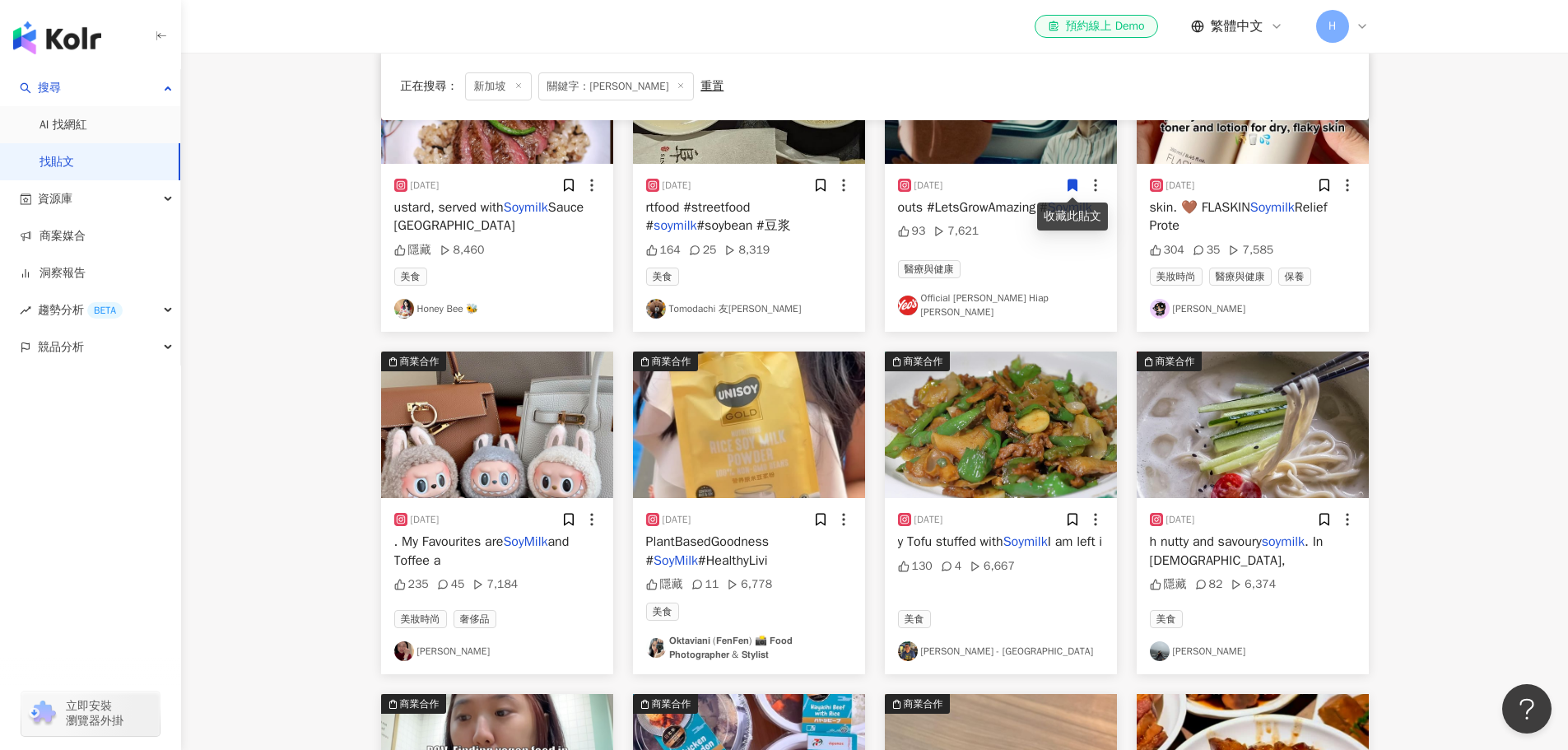 scroll, scrollTop: 3211, scrollLeft: 0, axis: vertical 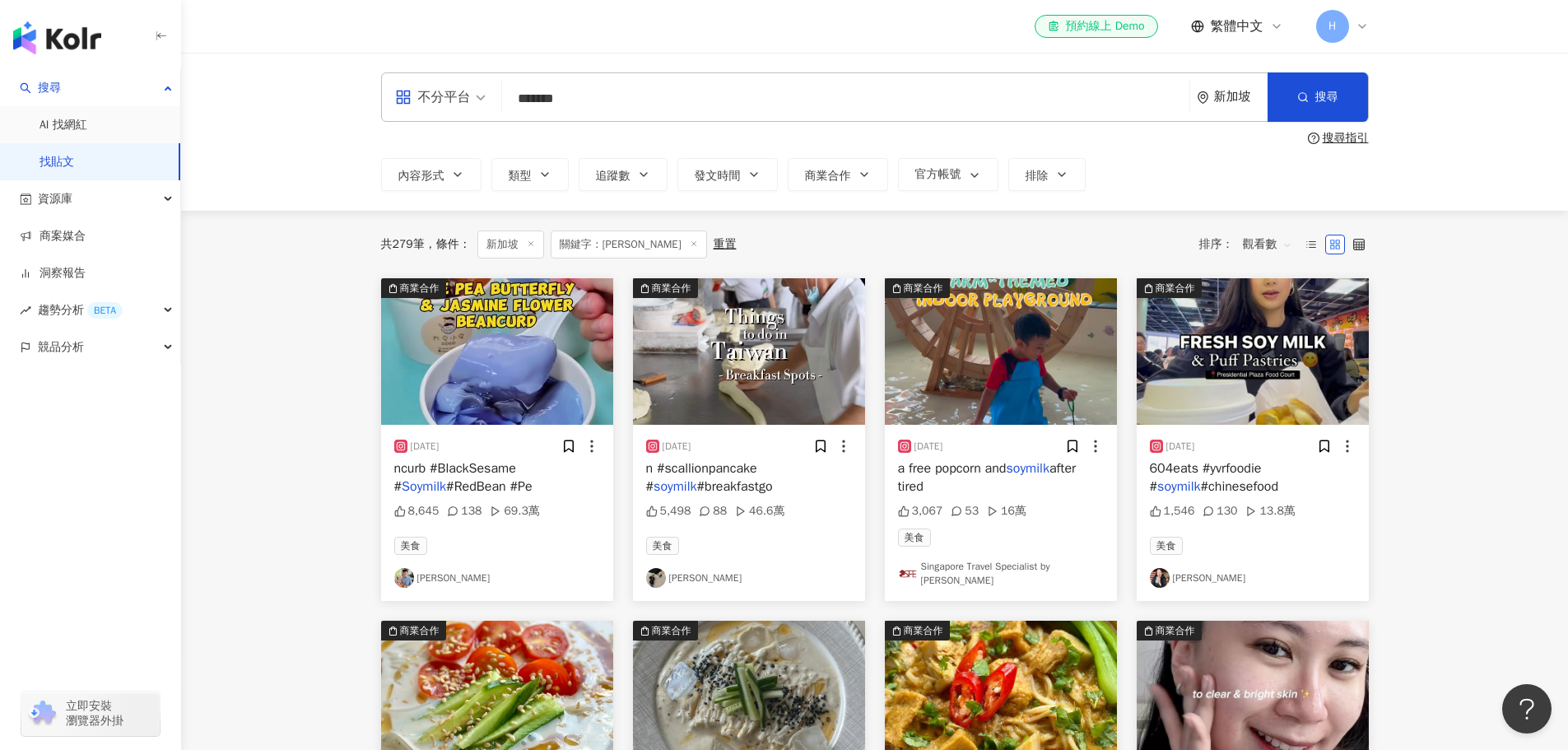 drag, startPoint x: 601, startPoint y: 102, endPoint x: 514, endPoint y: 88, distance: 88.11924 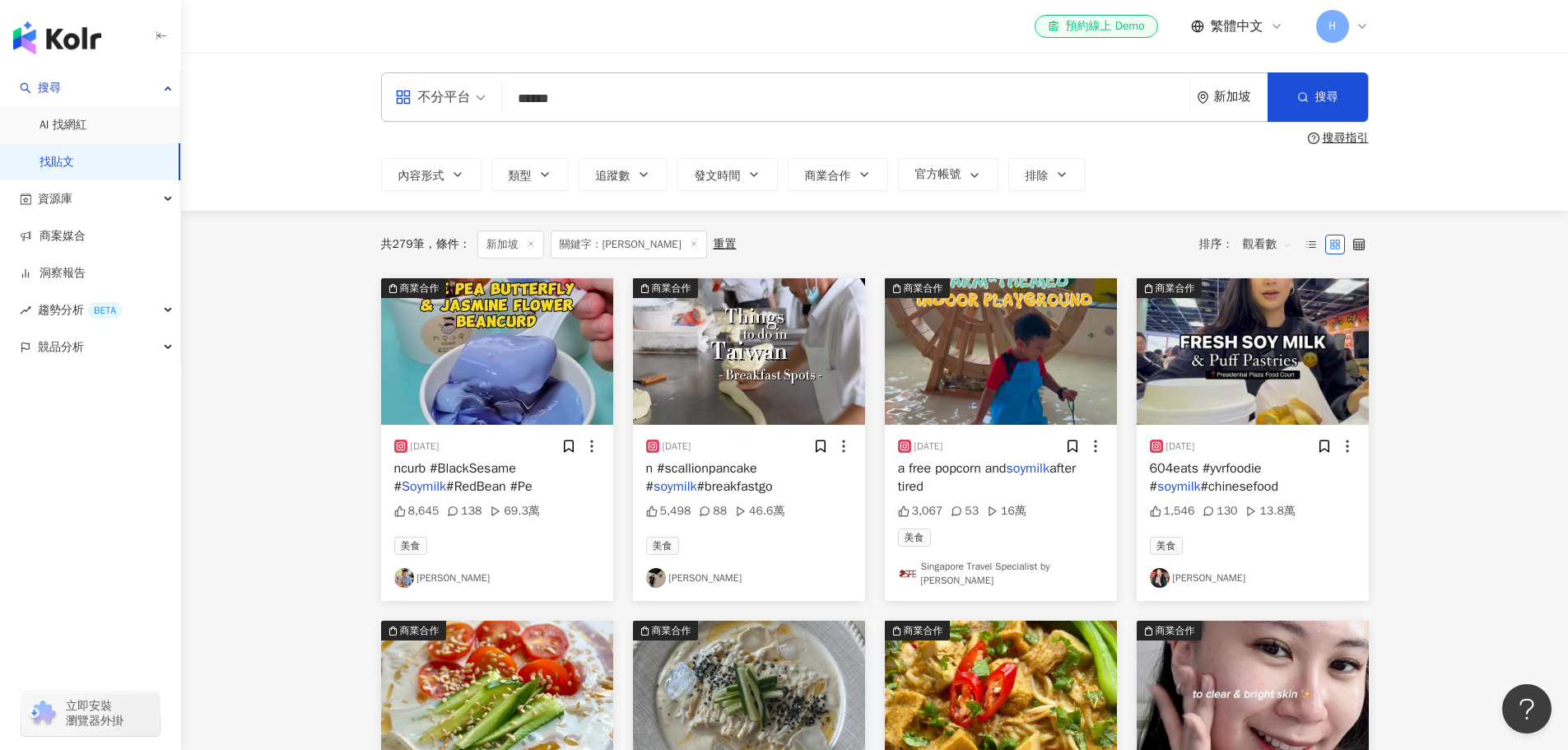type on "******" 